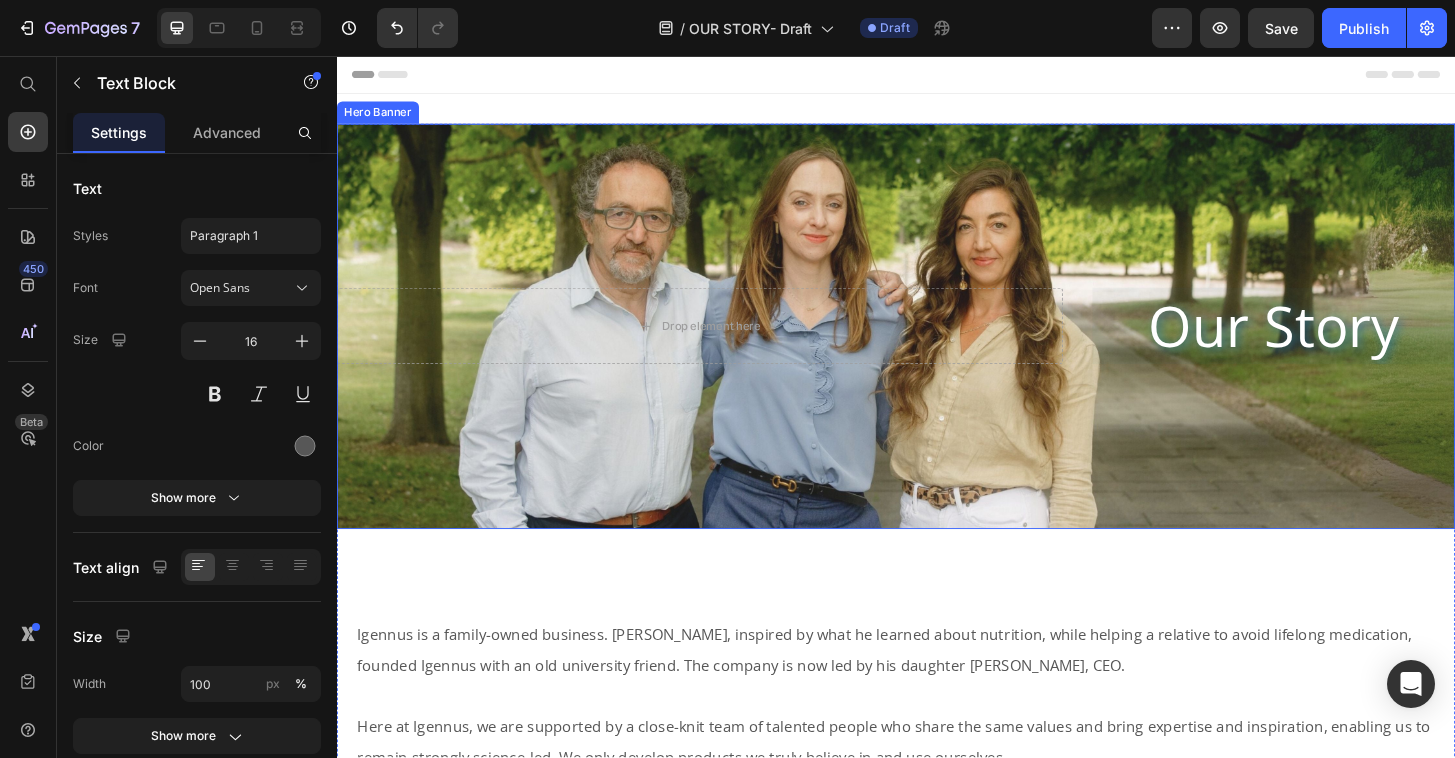 scroll, scrollTop: 0, scrollLeft: 0, axis: both 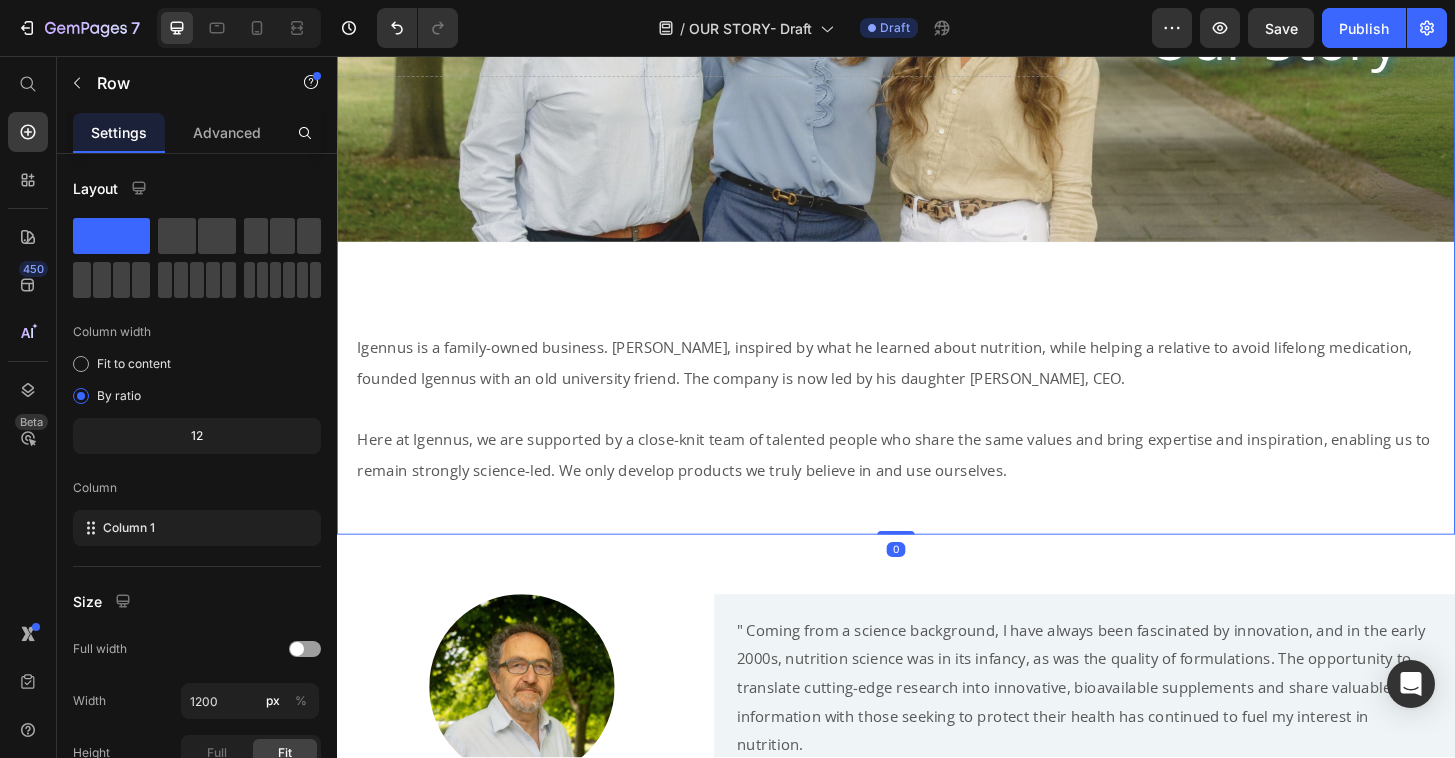 click on "Our Story Heading
Drop element here Hero Banner Igennus is a family-owned business. [PERSON_NAME], inspired by what he learned about nutrition, while helping a relative to avoid lifelong medication, founded Igennus with an old university friend. The company is now led by his daughter [PERSON_NAME], CEO.    Here at [GEOGRAPHIC_DATA], we are supported by a close-knit team of talented people who share the same values and bring expertise and inspiration, enabling us to remain strongly science-led. We only develop products we truly believe in and use ourselves.   Text Block" at bounding box center (937, 195) 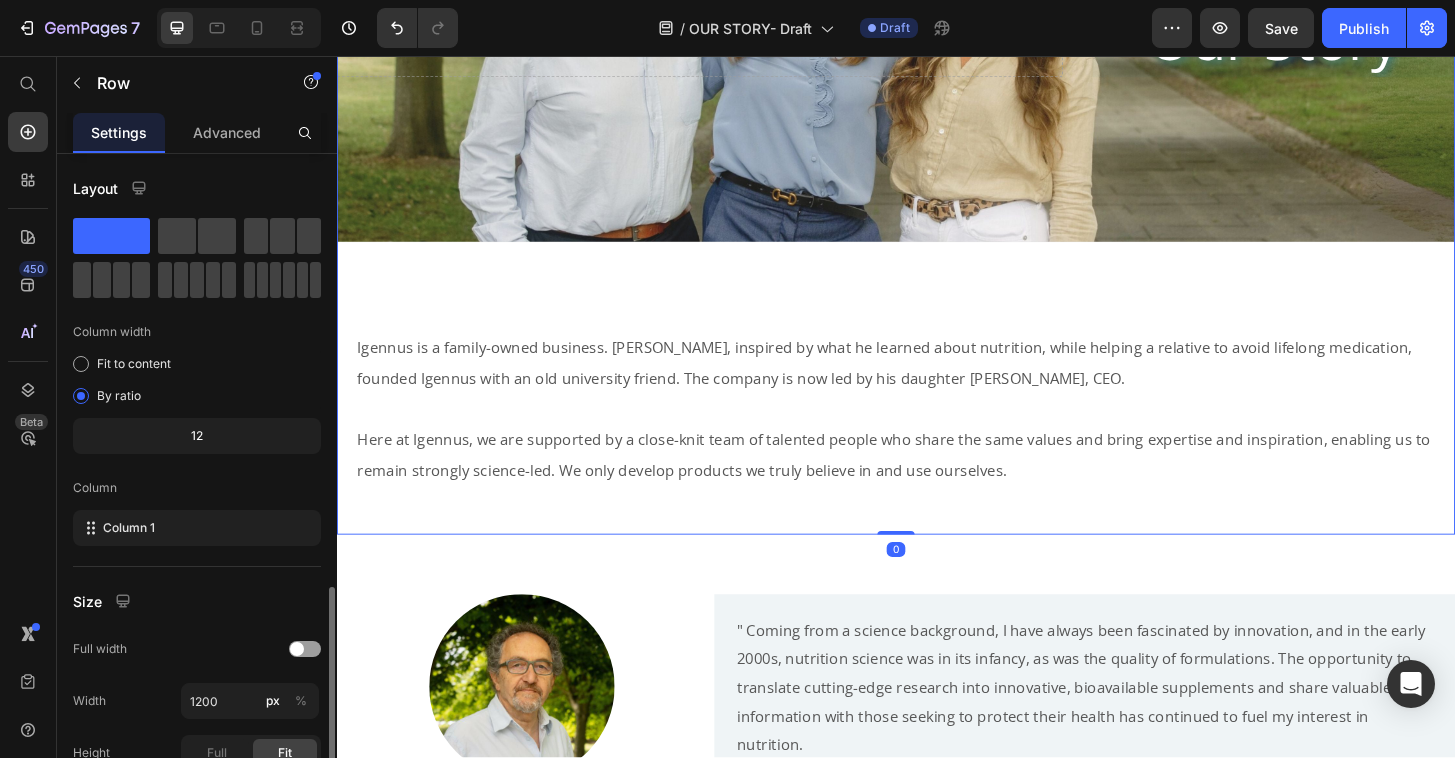 scroll, scrollTop: 251, scrollLeft: 0, axis: vertical 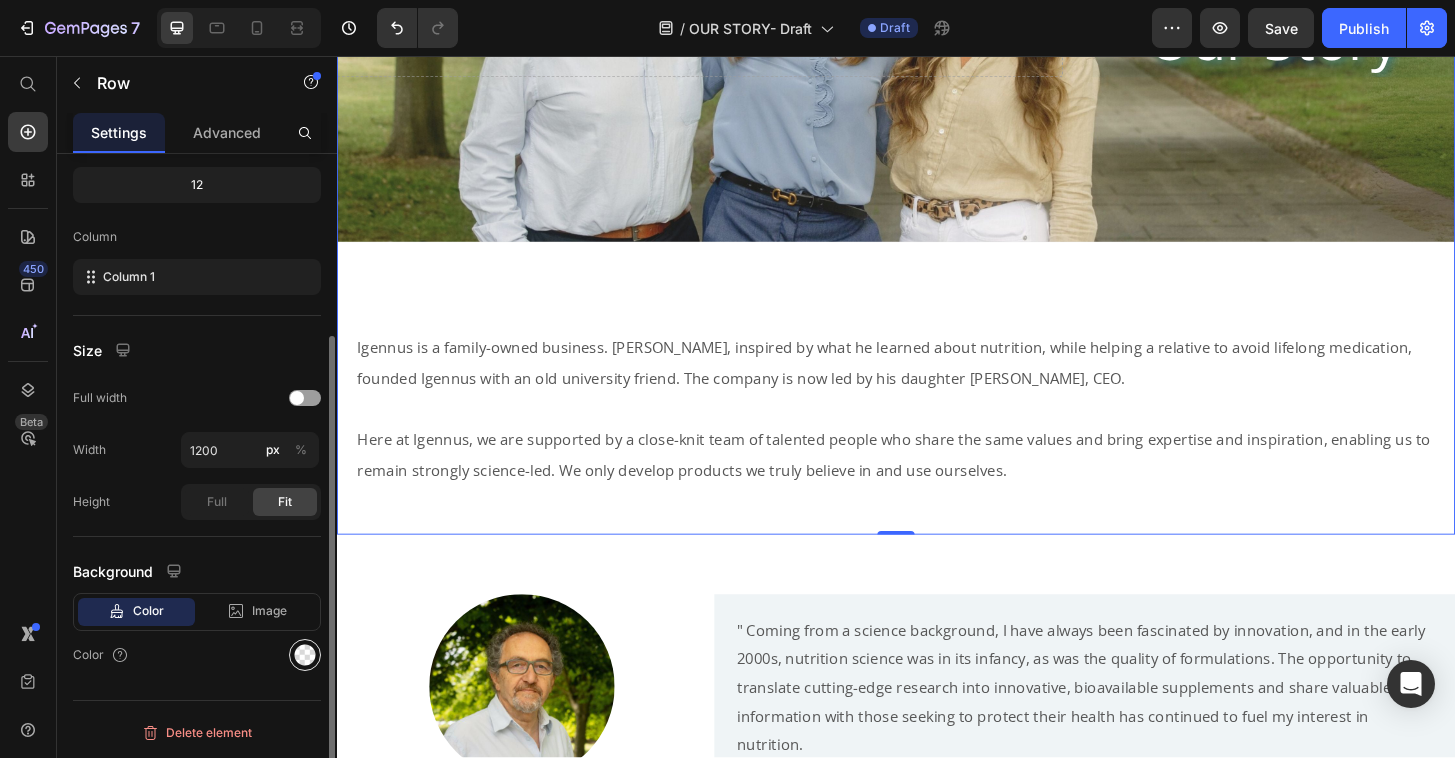 click at bounding box center [305, 655] 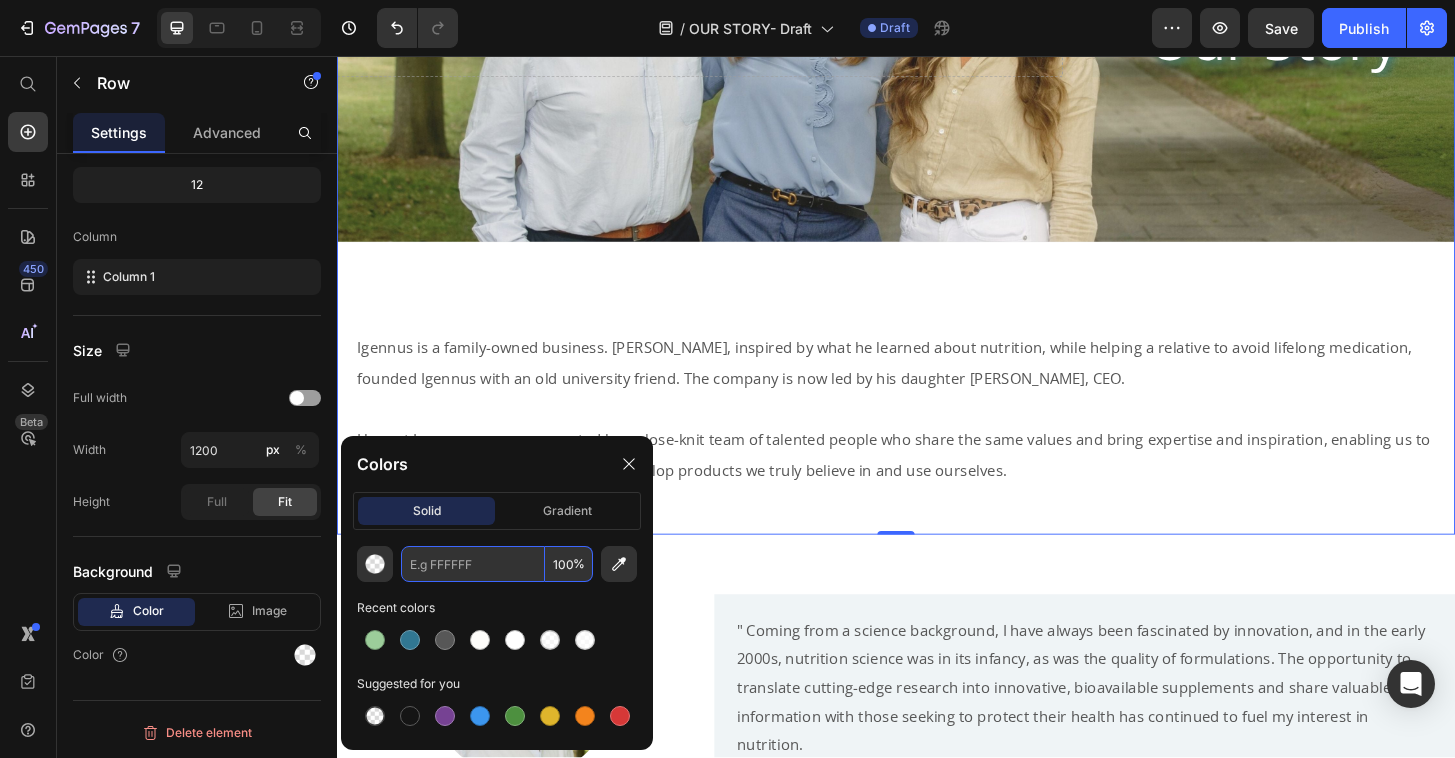 click at bounding box center (473, 564) 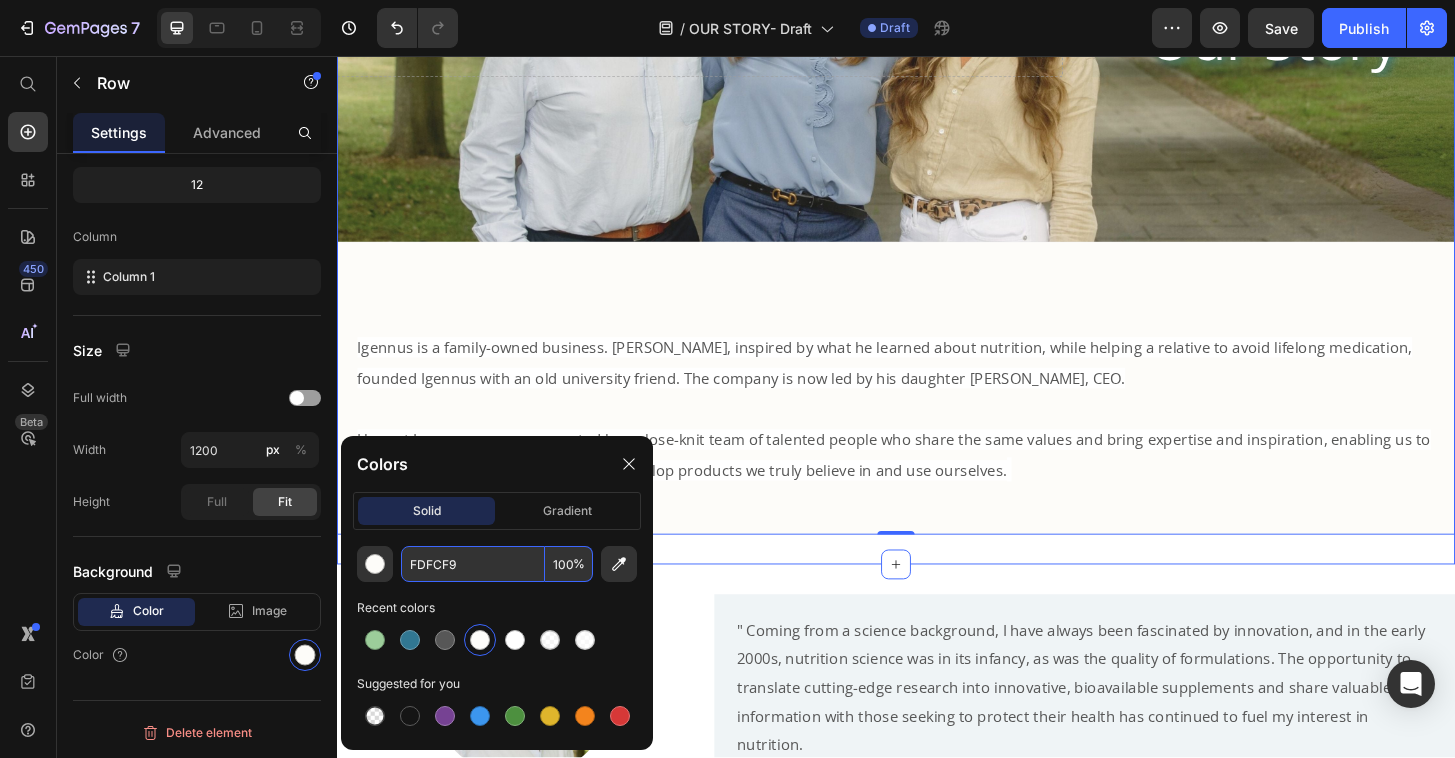 scroll, scrollTop: 588, scrollLeft: 0, axis: vertical 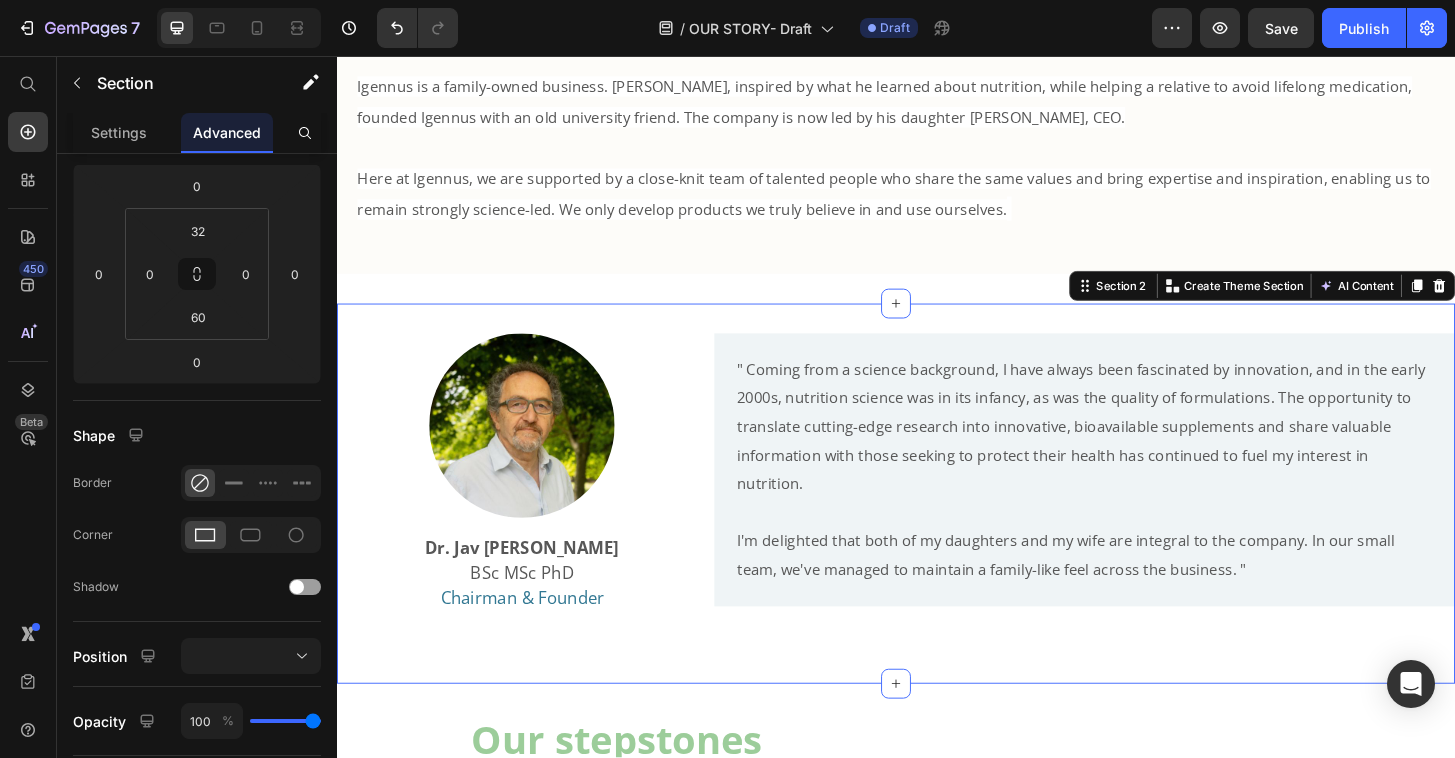 click on "Image Dr. Jav Nazemi BSc MSc PhD Chairman & Founder Heading " Coming from a science background, I have always been fascinated by innovation, and in the early 2000s, nutrition science was in its infancy, as was the quality of formulations. The opportunity to translate cutting-edge research into innovative, bioavailable supplements and share valuable information with those seeking to protect their health has continued to fuel my interest in nutrition.   I'm delighted that both of my daughters and my wife are integral to the company. In our small team, we've managed to maintain a family-like feel across the business. " Text Block Row Section 2   Create Theme Section AI Content Write with GemAI What would you like to describe here? Tone and Voice Persuasive Product *FREE GIFT*Neurobalance - Zinc, Magnesium & Vitamin B6 for Adults & Children Show more Generate" at bounding box center [937, 526] 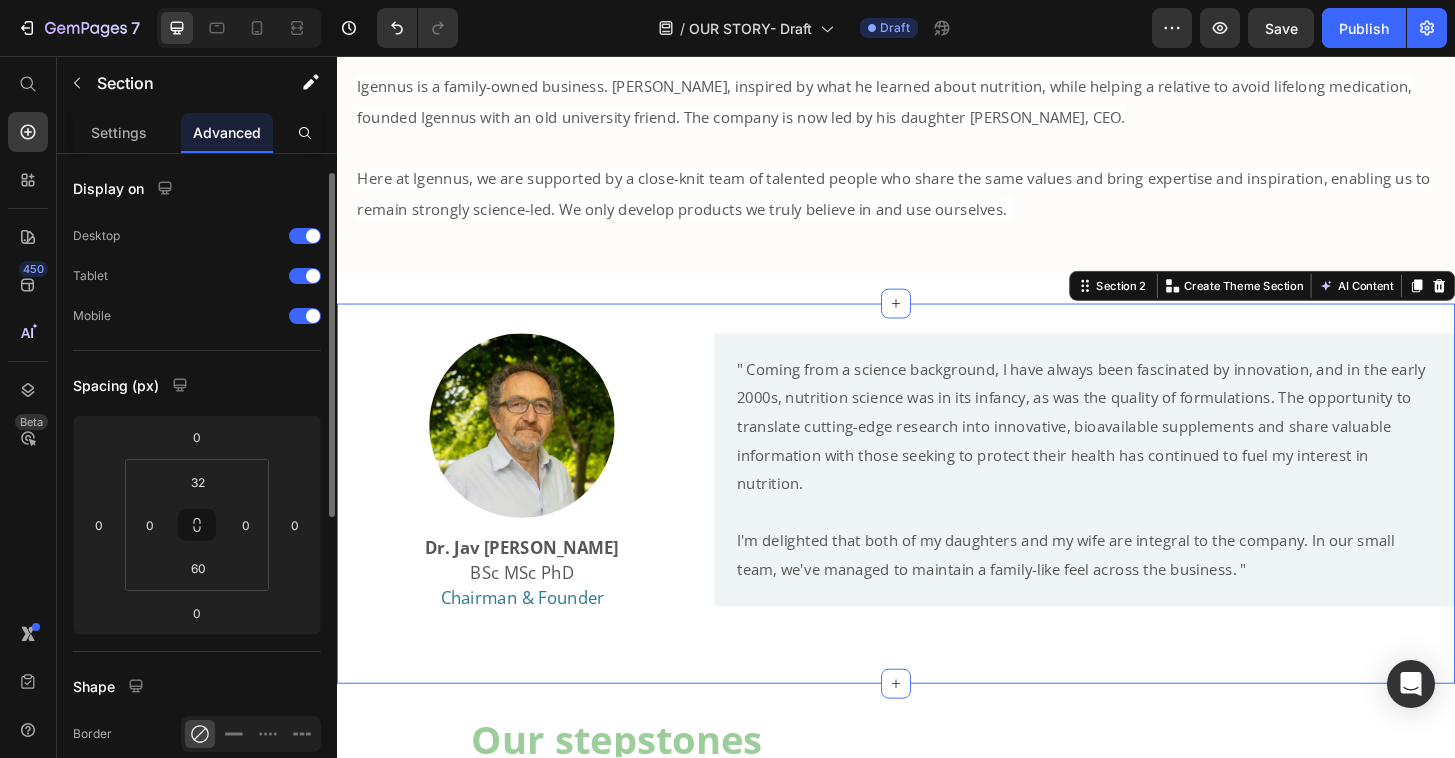 scroll, scrollTop: 344, scrollLeft: 0, axis: vertical 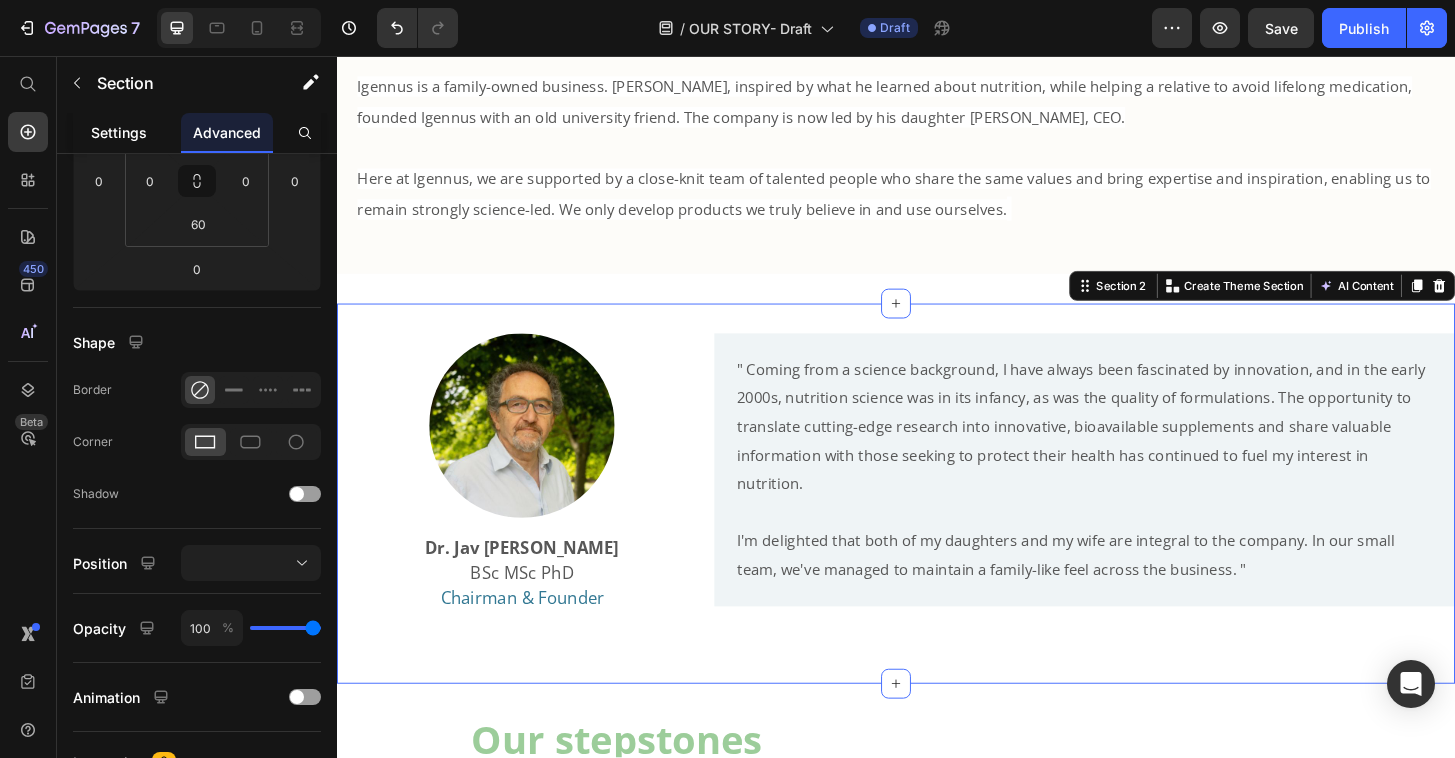 click on "Settings" at bounding box center [119, 132] 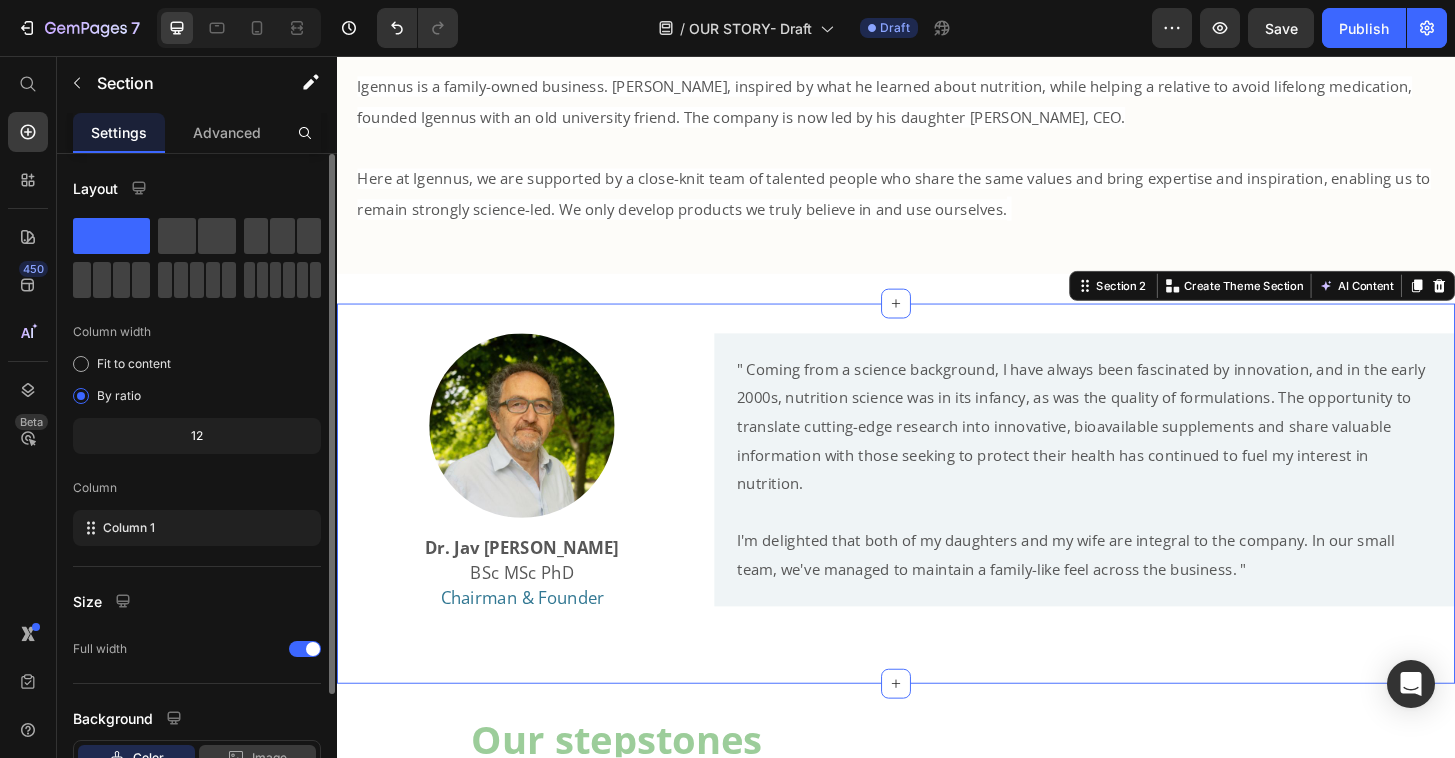 scroll, scrollTop: 147, scrollLeft: 0, axis: vertical 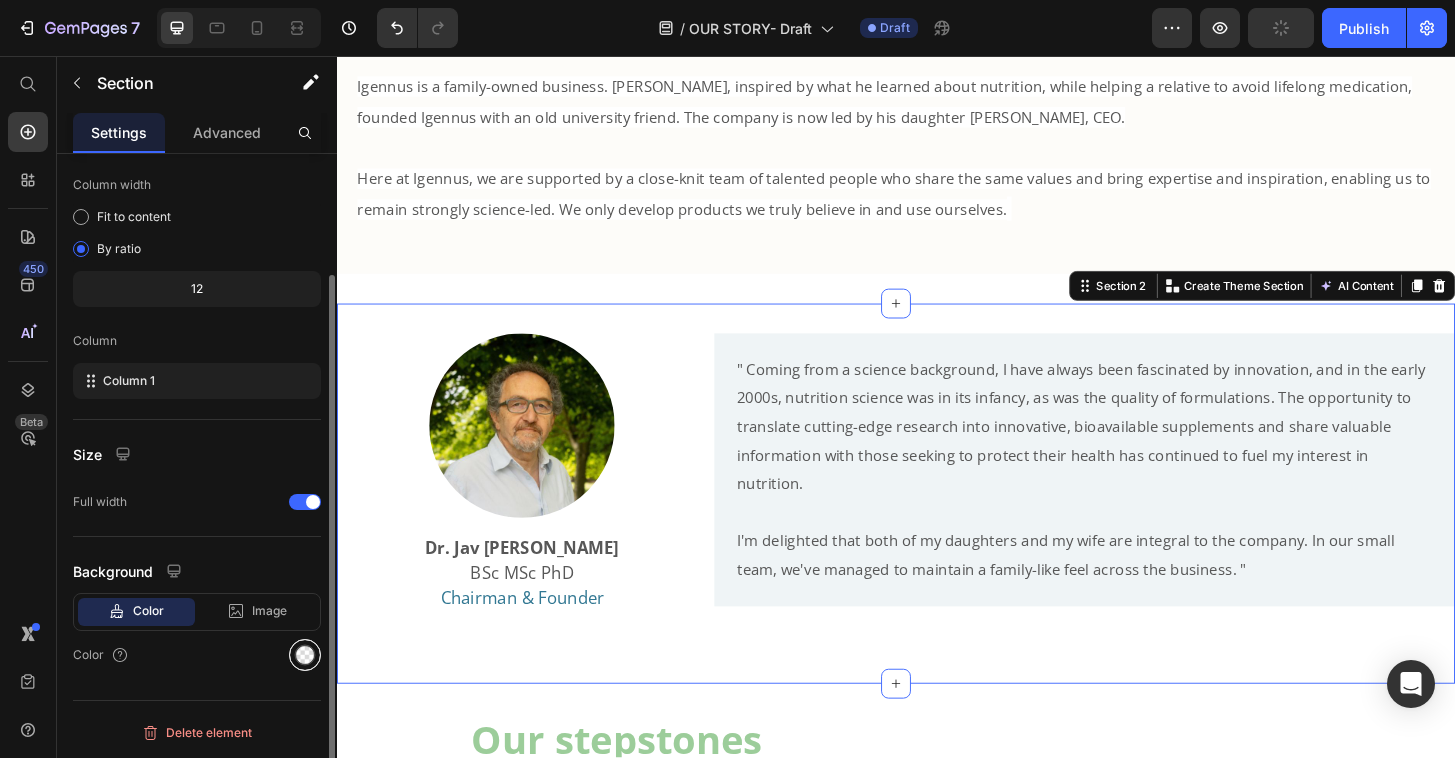 click at bounding box center (305, 655) 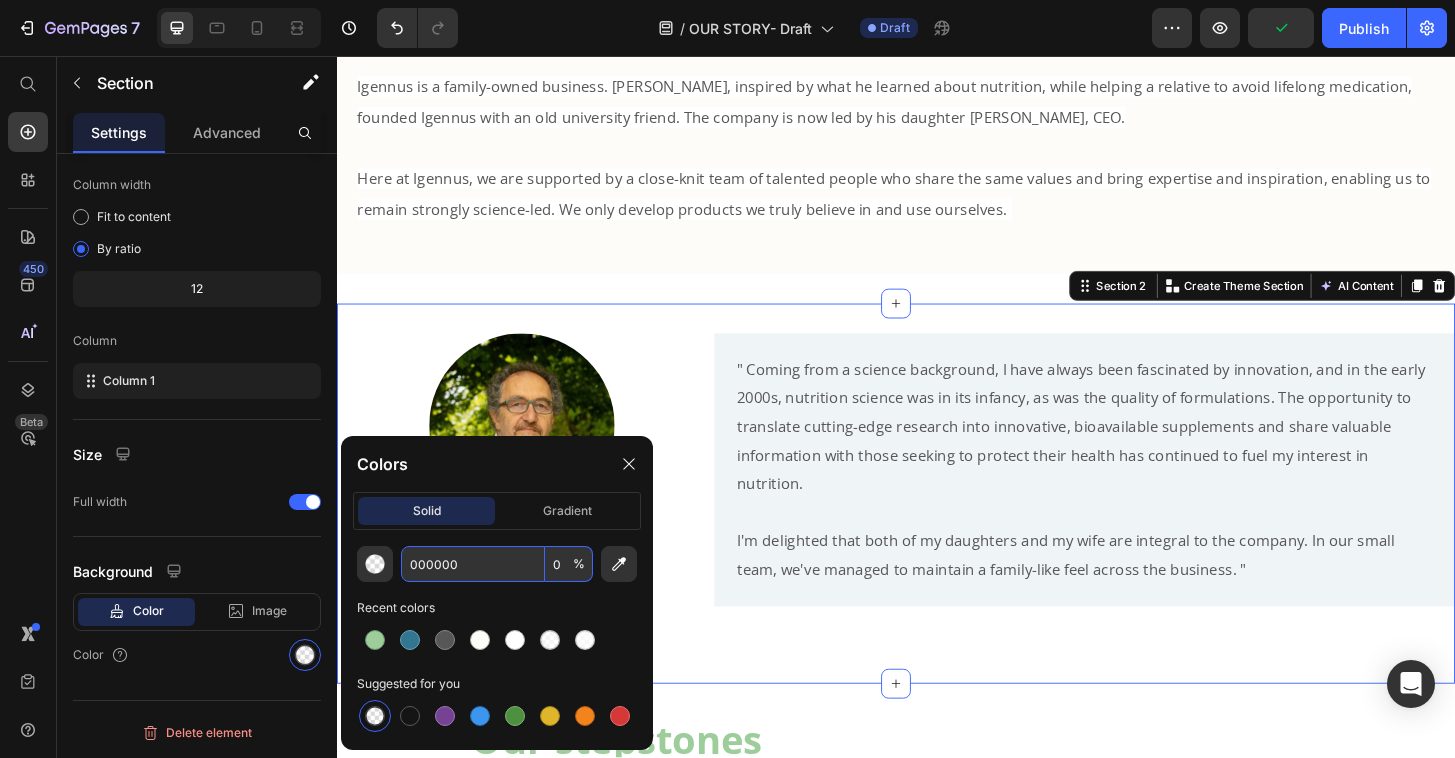 click on "000000" at bounding box center (473, 564) 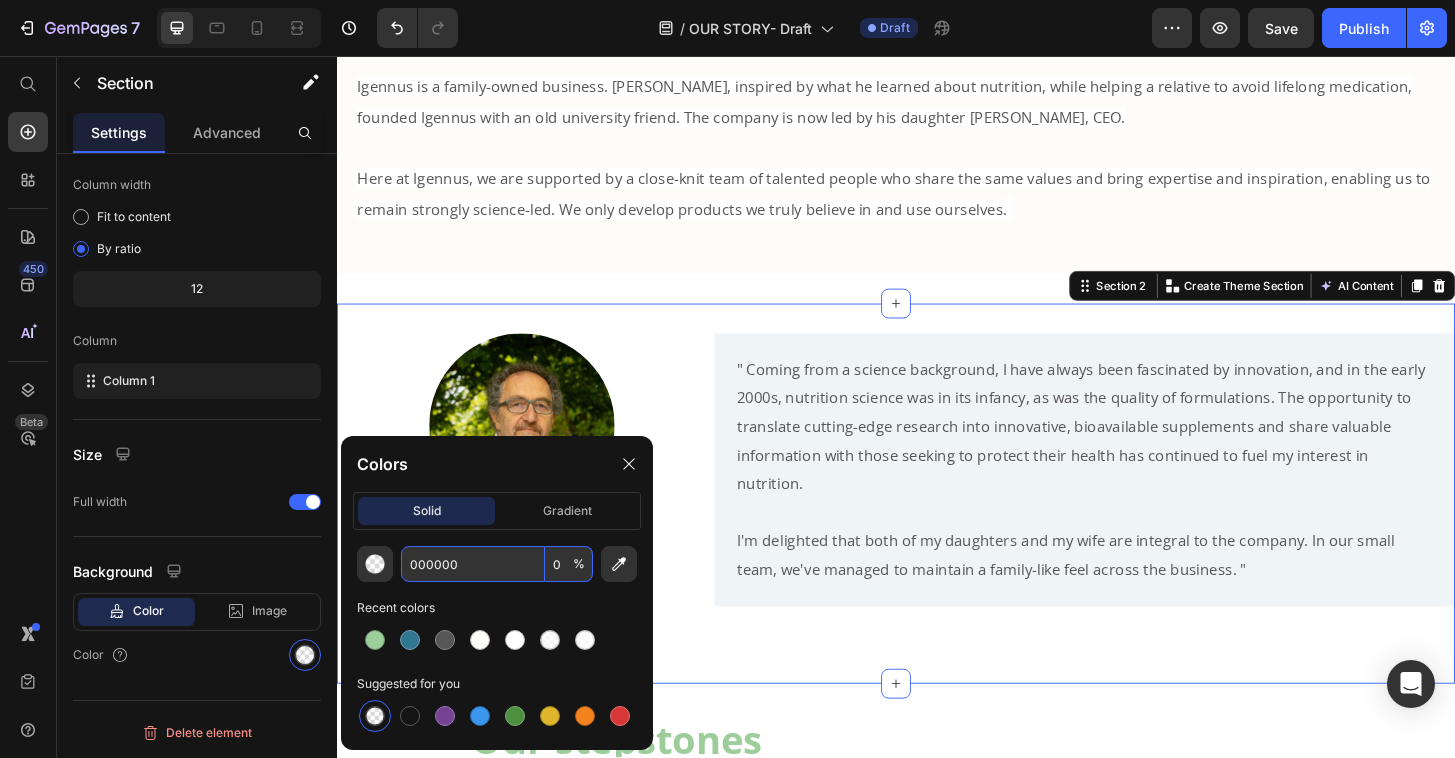 paste on "FDFCF9" 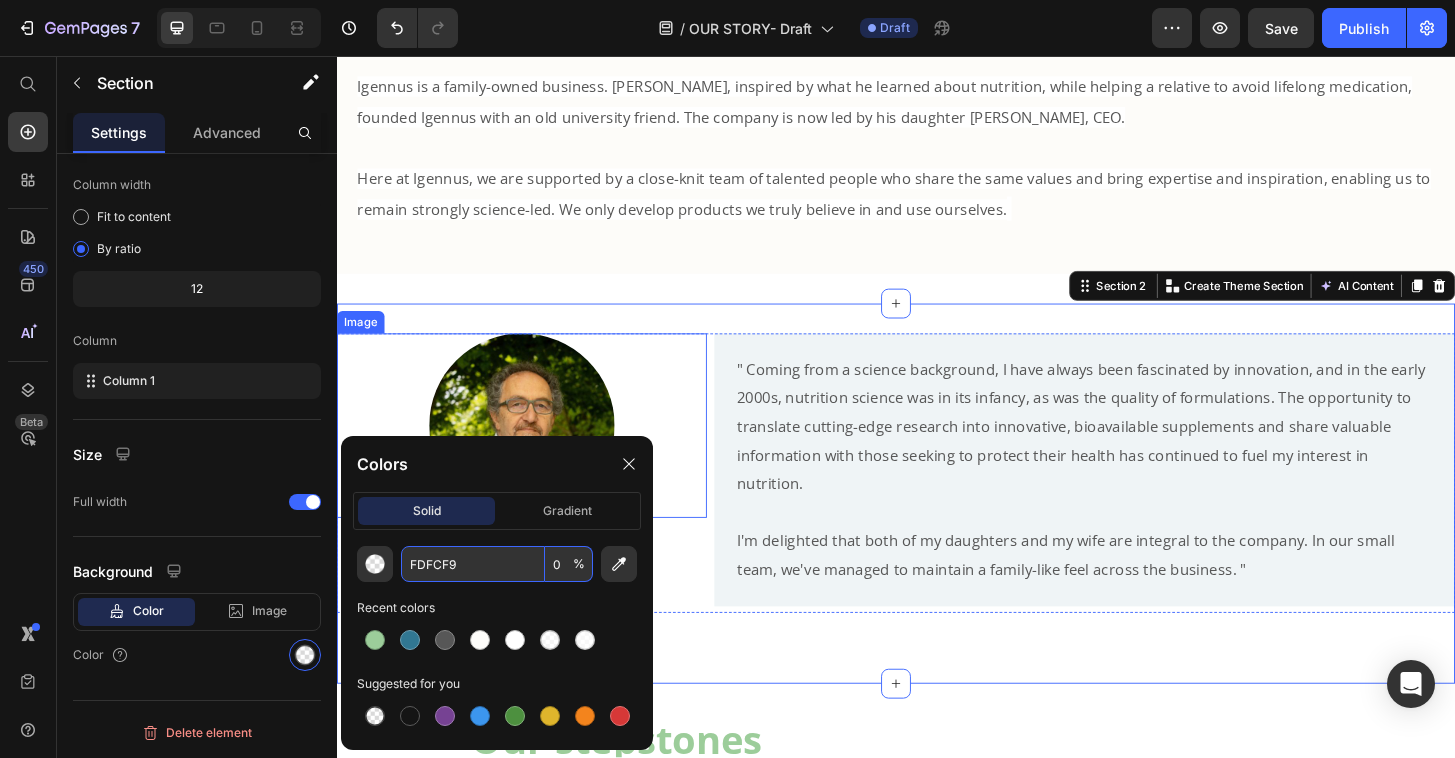scroll, scrollTop: 714, scrollLeft: 0, axis: vertical 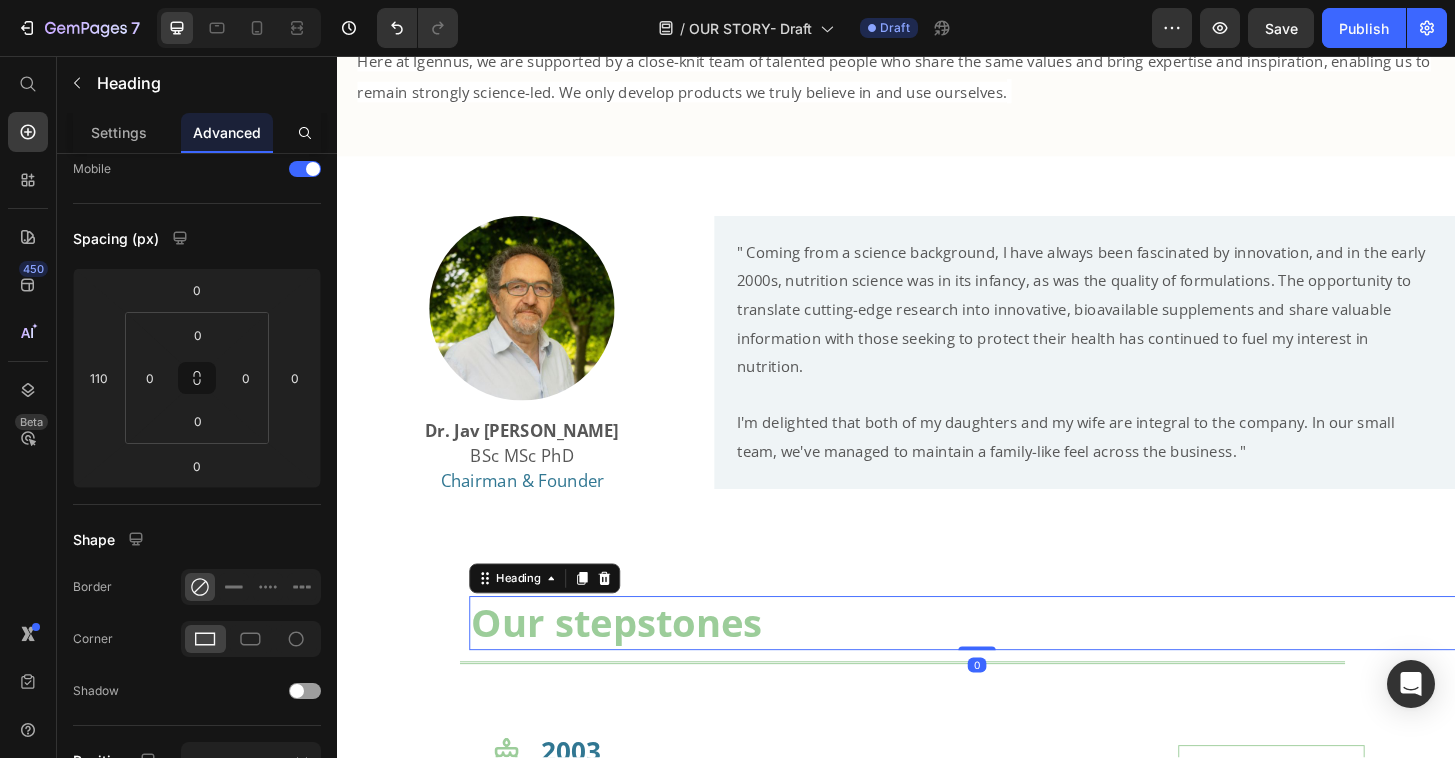 click on "Our stepstones" at bounding box center (1024, 664) 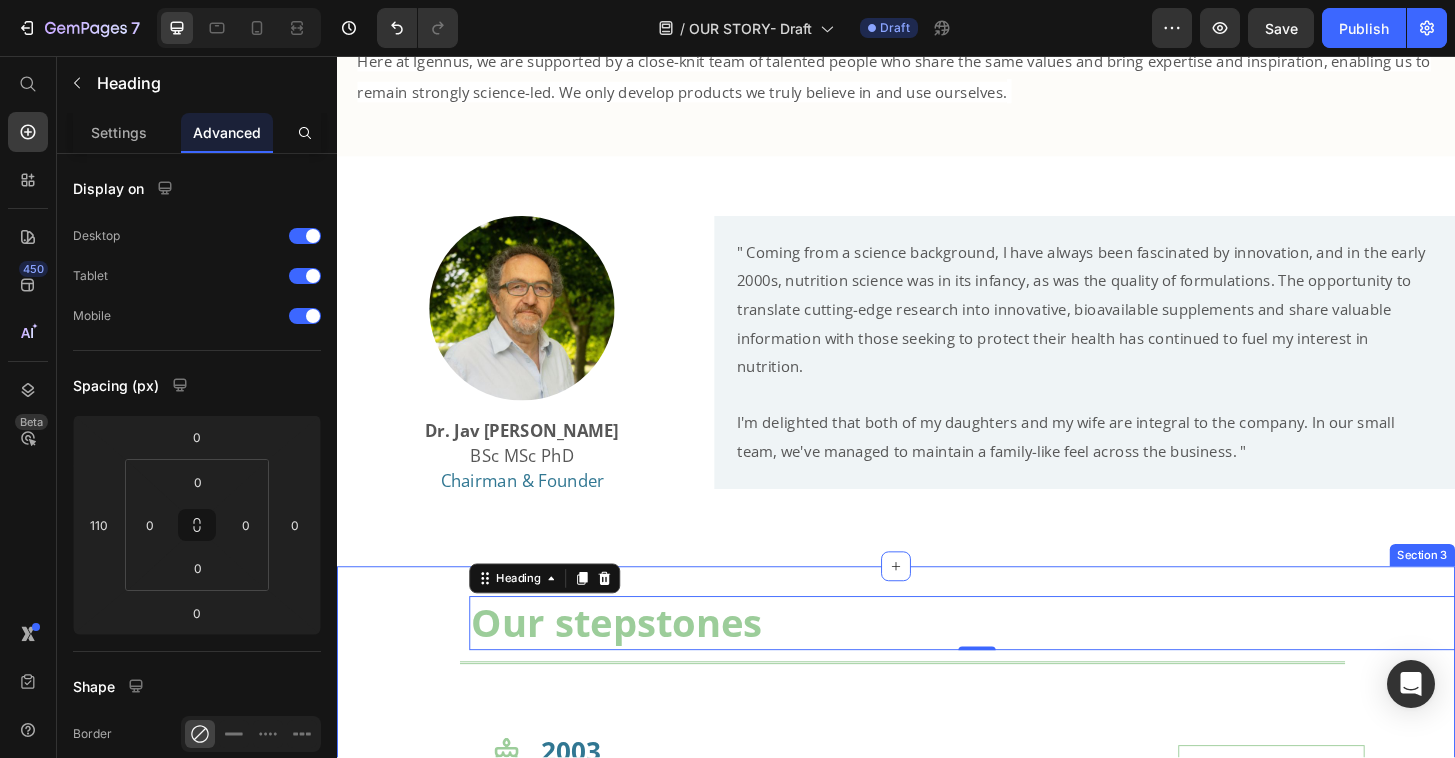 click on "Our stepstones Heading   0                Title Line Row
Icon 2003 Heading Igennus was founded Jav Nazemi founded Igennus with an old university friend   Text Block Image Row
Icon 2004 Heading The first product was launched Vegepa, patented & pure EPA omega 3 Text Block Image Row
Icon 2008 Heading Widened Omega-3 range Published clinical studies using Vegepa & widened the omega-3 range Text Block Image Row
Icon 2013 Heading Launch of the Pharmepa range Prescription-grade omega-3 supplements for high-intensity support Text Block Image Row
Icon 2016 Heading Launch of the Pure & Essential range Clinical ingredients for premium wellness & our first methylated vitamins Text Block Image Row
Icon 2023 Heading Launch of the Be kind range Igennus leveraged its existing nutrition expertise to develop clinical-quality solutions for young families Text Block Image Row
Icon 2025 Heading Mina, our new CEO nd" at bounding box center [937, 1519] 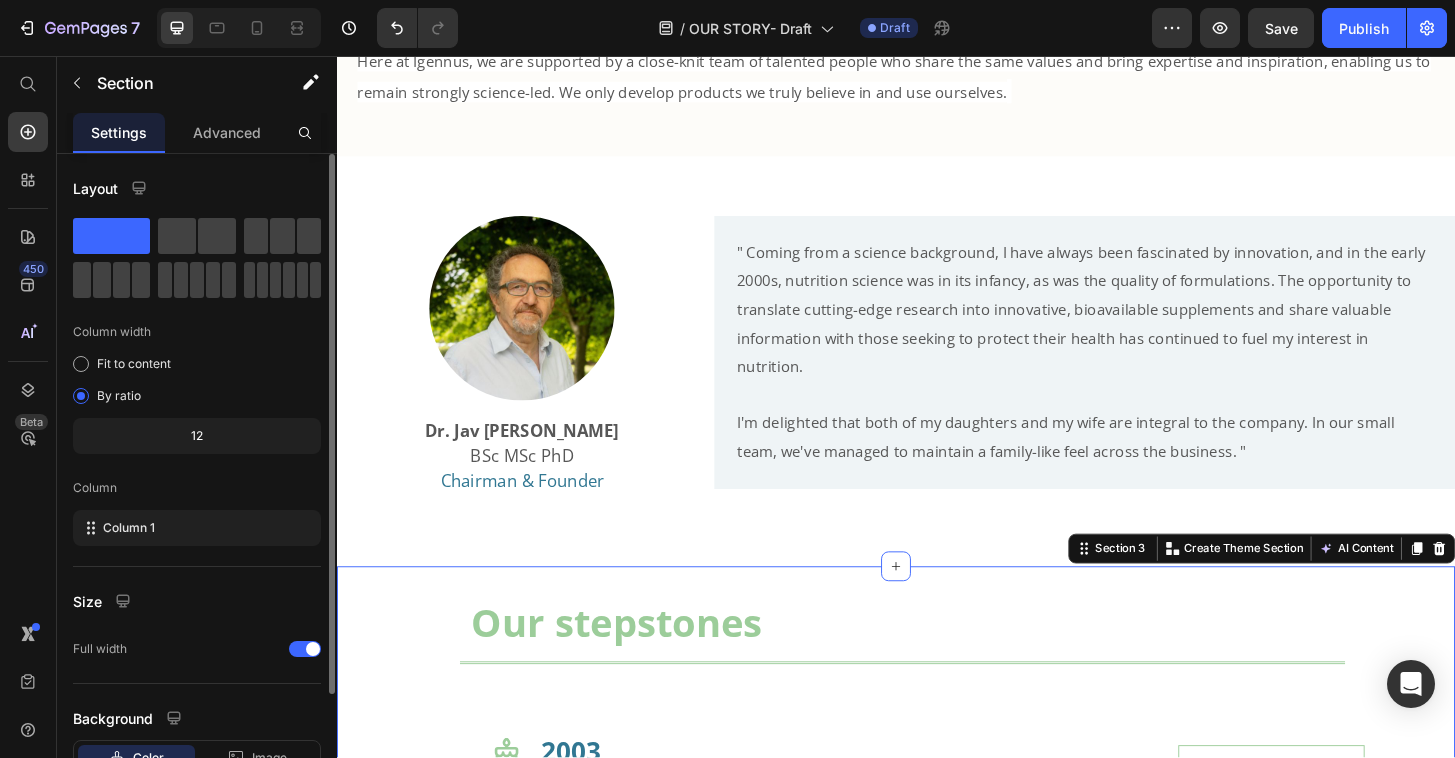scroll, scrollTop: 147, scrollLeft: 0, axis: vertical 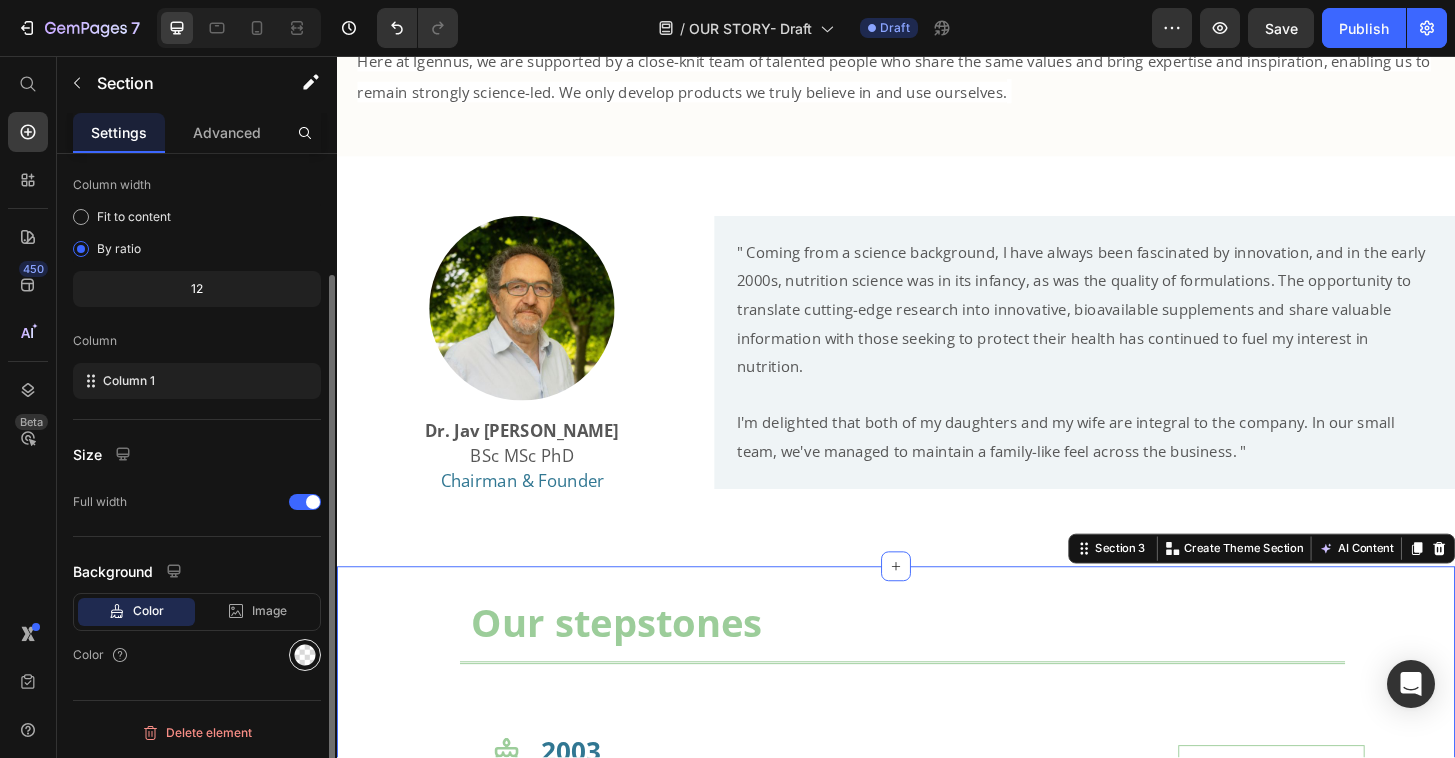 click at bounding box center (305, 655) 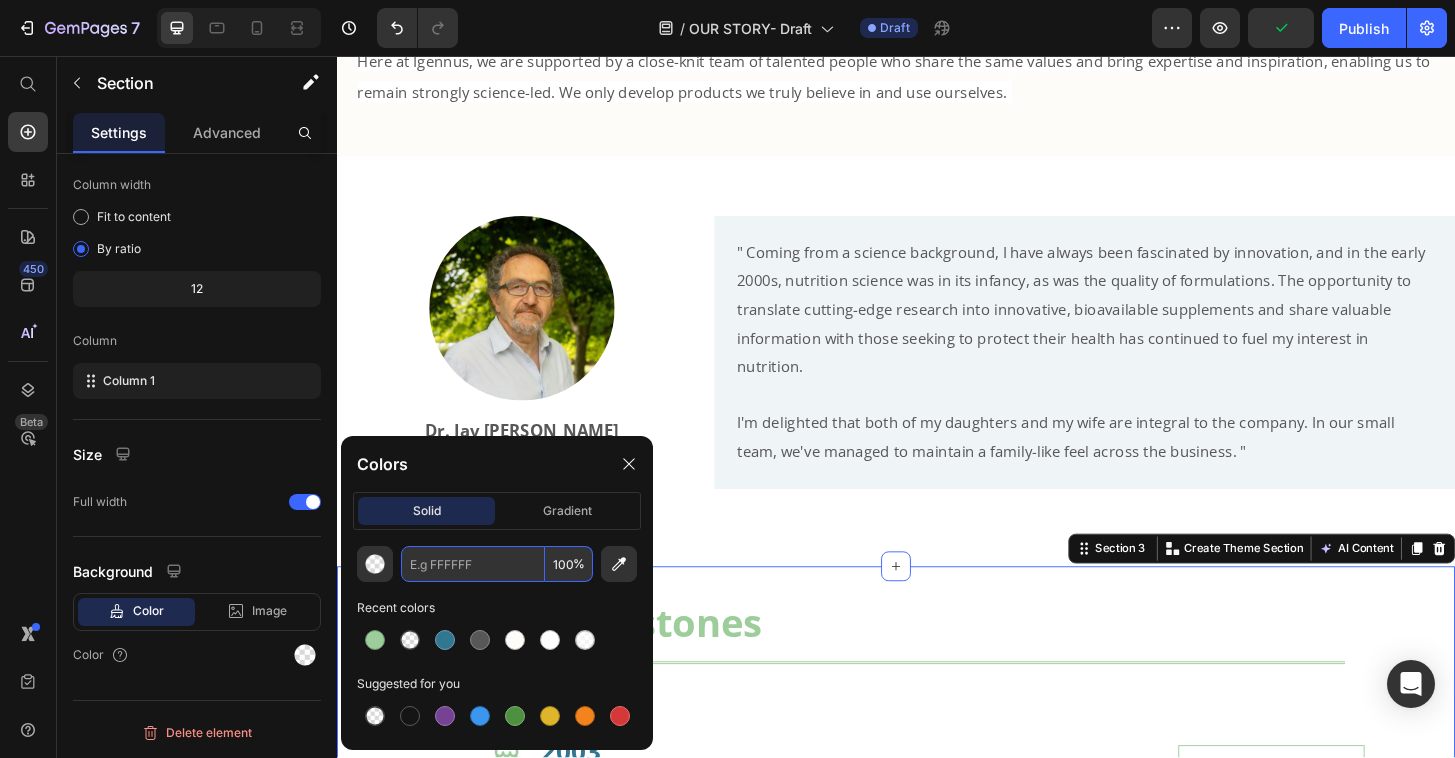 click at bounding box center (473, 564) 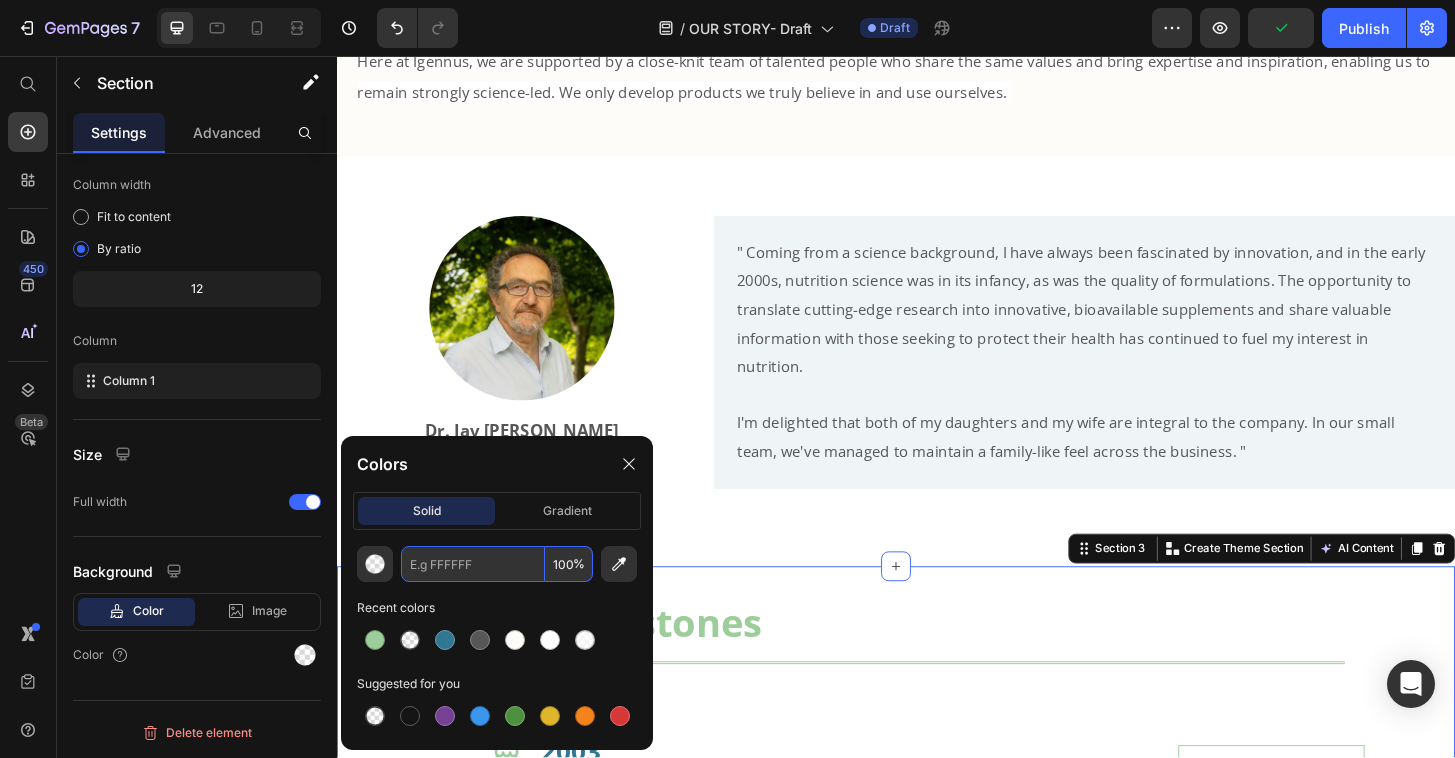 paste on "FDFCF9" 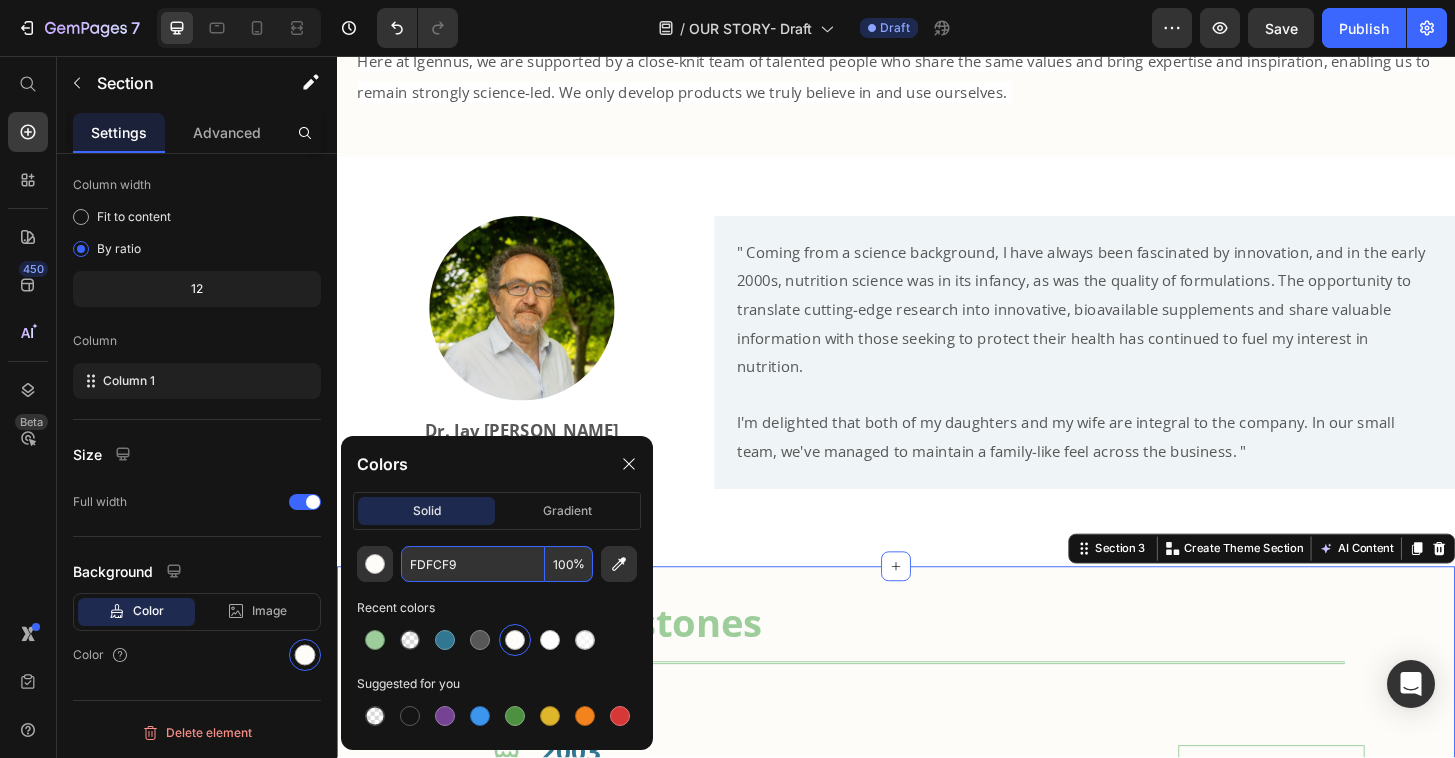 type on "FDFCF9" 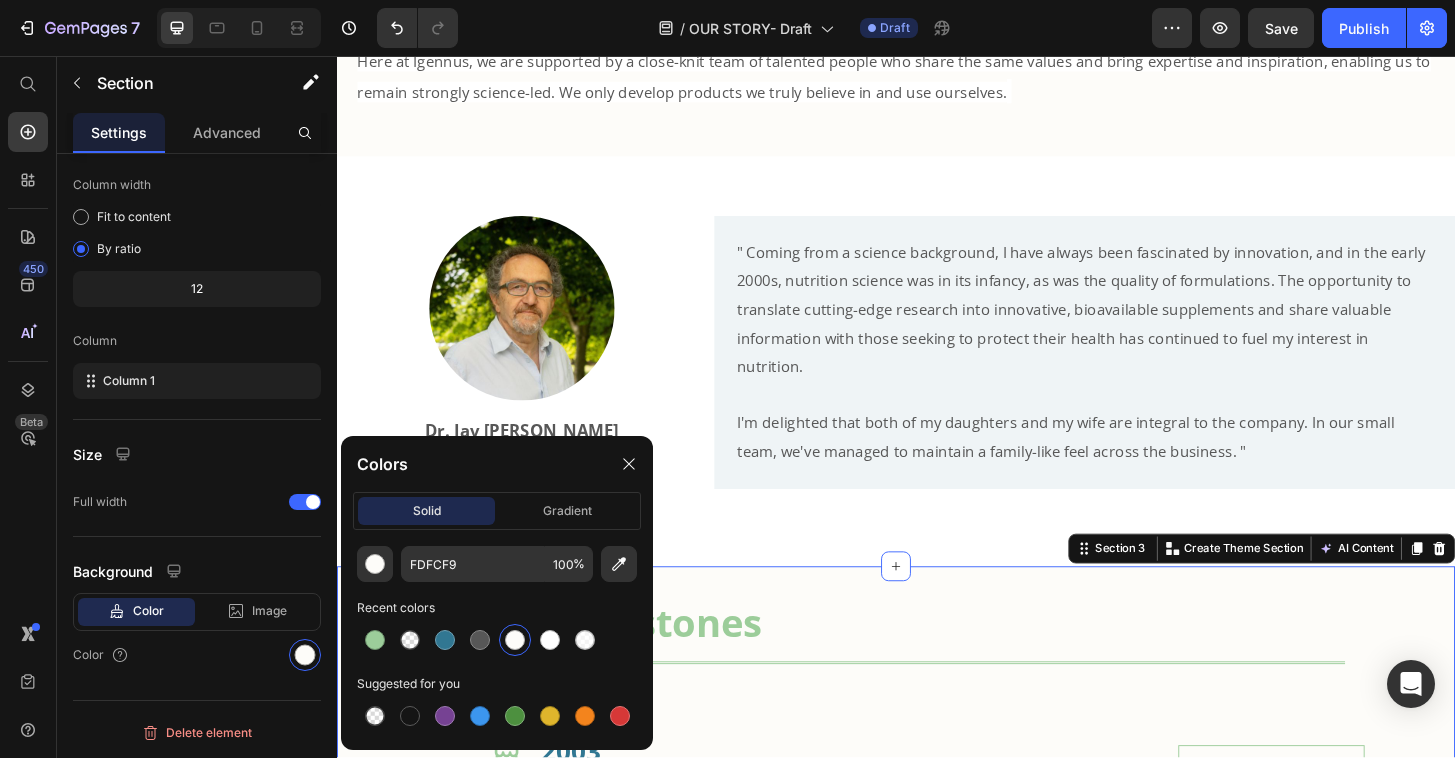 click on "Our stepstones Heading                Title Line Row
Icon 2003 Heading Igennus was founded Jav Nazemi founded Igennus with an old university friend   Text Block Image Row
Icon 2004 Heading The first product was launched Vegepa, patented & pure EPA omega 3 Text Block Image Row
Icon 2008 Heading Widened Omega-3 range Published clinical studies using Vegepa & widened the omega-3 range Text Block Image Row
Icon 2013 Heading Launch of the Pharmepa range Prescription-grade omega-3 supplements for high-intensity support Text Block Image Row
Icon 2016 Heading Launch of the Pure & Essential range Clinical ingredients for premium wellness & our first methylated vitamins Text Block Image Row
Icon 2023 Heading Launch of the Be kind range Igennus leveraged its existing nutrition expertise to develop clinical-quality solutions for young families Text Block Image Row
Icon 2025 Heading Mina, our new CEO nd Image" at bounding box center [937, 1519] 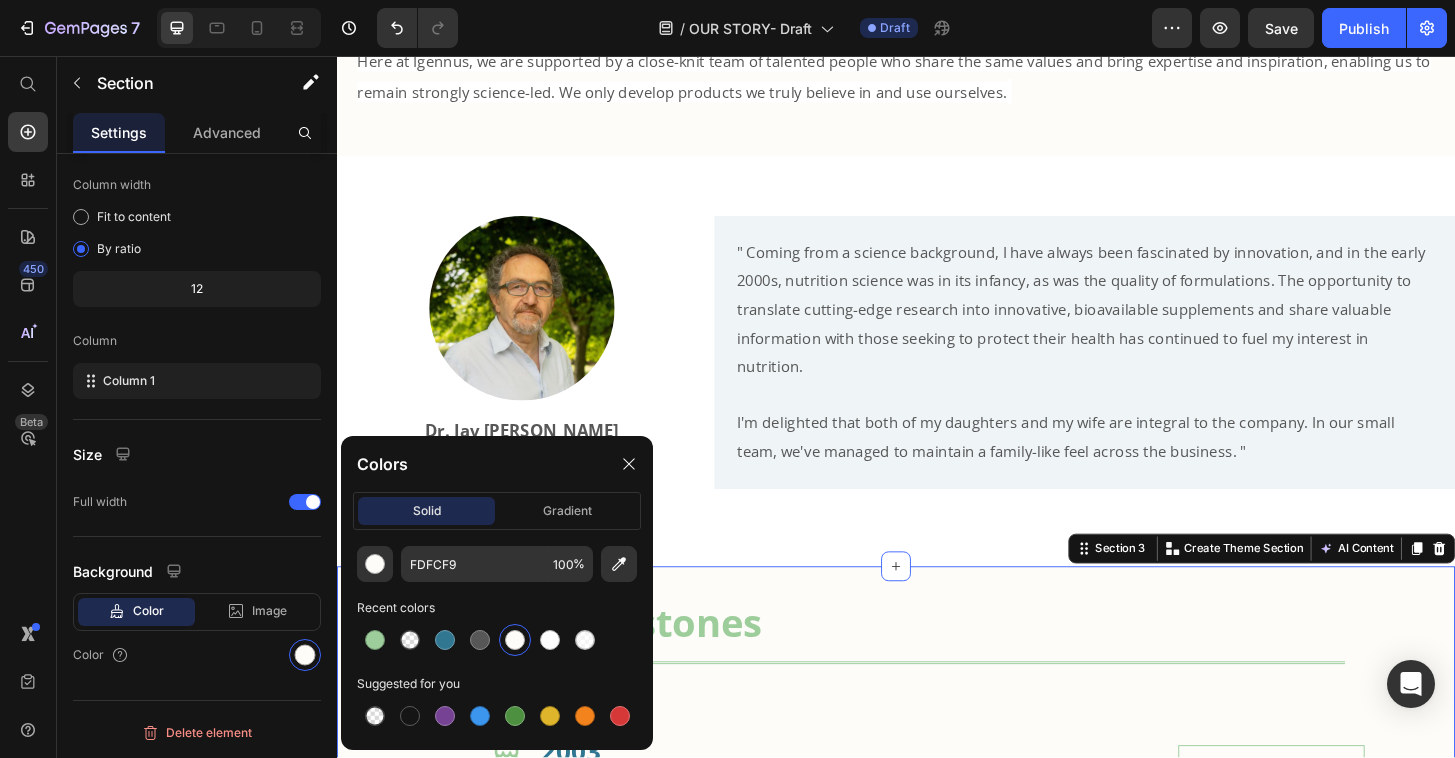 click on "Our stepstones Heading                Title Line Row
Icon 2003 Heading Igennus was founded Jav Nazemi founded Igennus with an old university friend   Text Block Image Row
Icon 2004 Heading The first product was launched Vegepa, patented & pure EPA omega 3 Text Block Image Row
Icon 2008 Heading Widened Omega-3 range Published clinical studies using Vegepa & widened the omega-3 range Text Block Image Row
Icon 2013 Heading Launch of the Pharmepa range Prescription-grade omega-3 supplements for high-intensity support Text Block Image Row
Icon 2016 Heading Launch of the Pure & Essential range Clinical ingredients for premium wellness & our first methylated vitamins Text Block Image Row
Icon 2023 Heading Launch of the Be kind range Igennus leveraged its existing nutrition expertise to develop clinical-quality solutions for young families Text Block Image Row
Icon 2025 Heading Mina, our new CEO nd Image" at bounding box center (937, 1519) 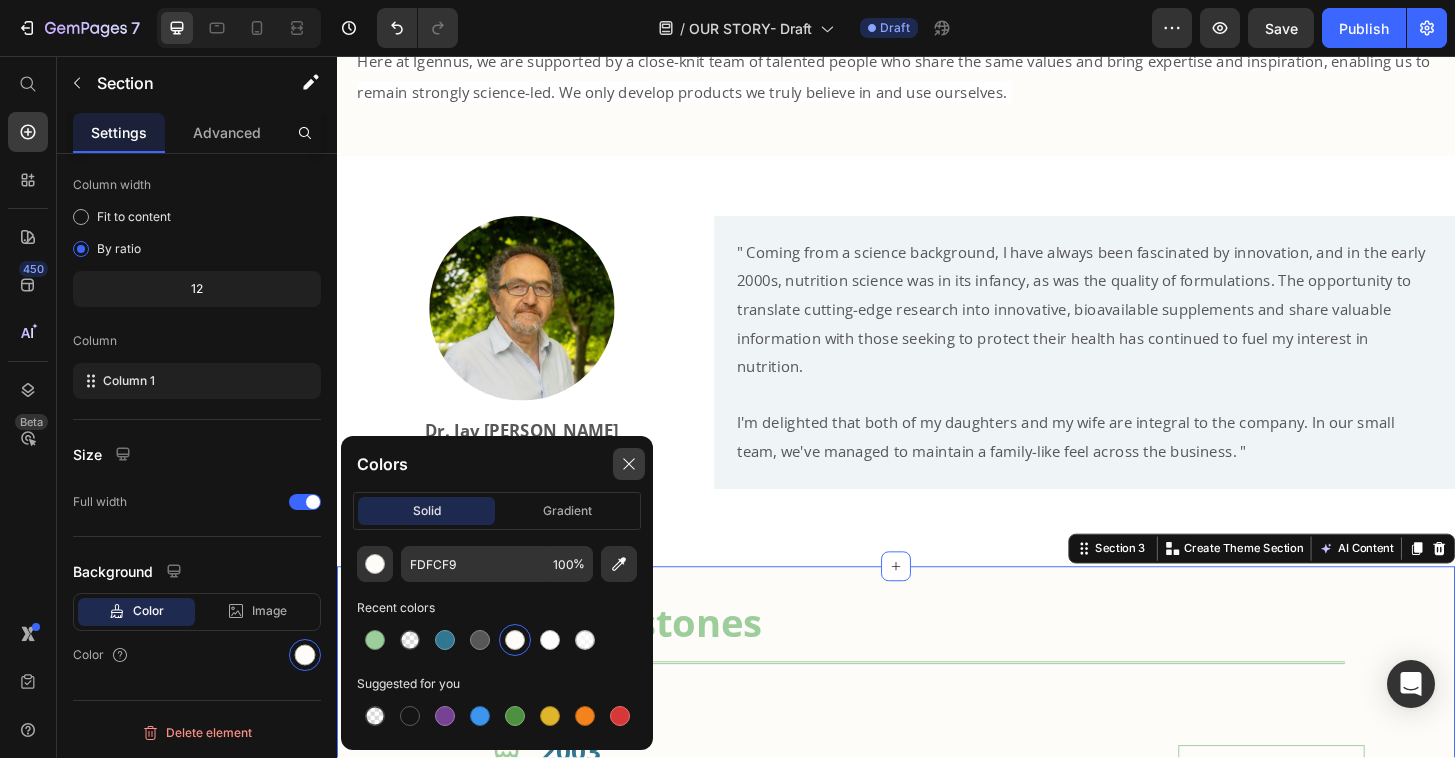 click 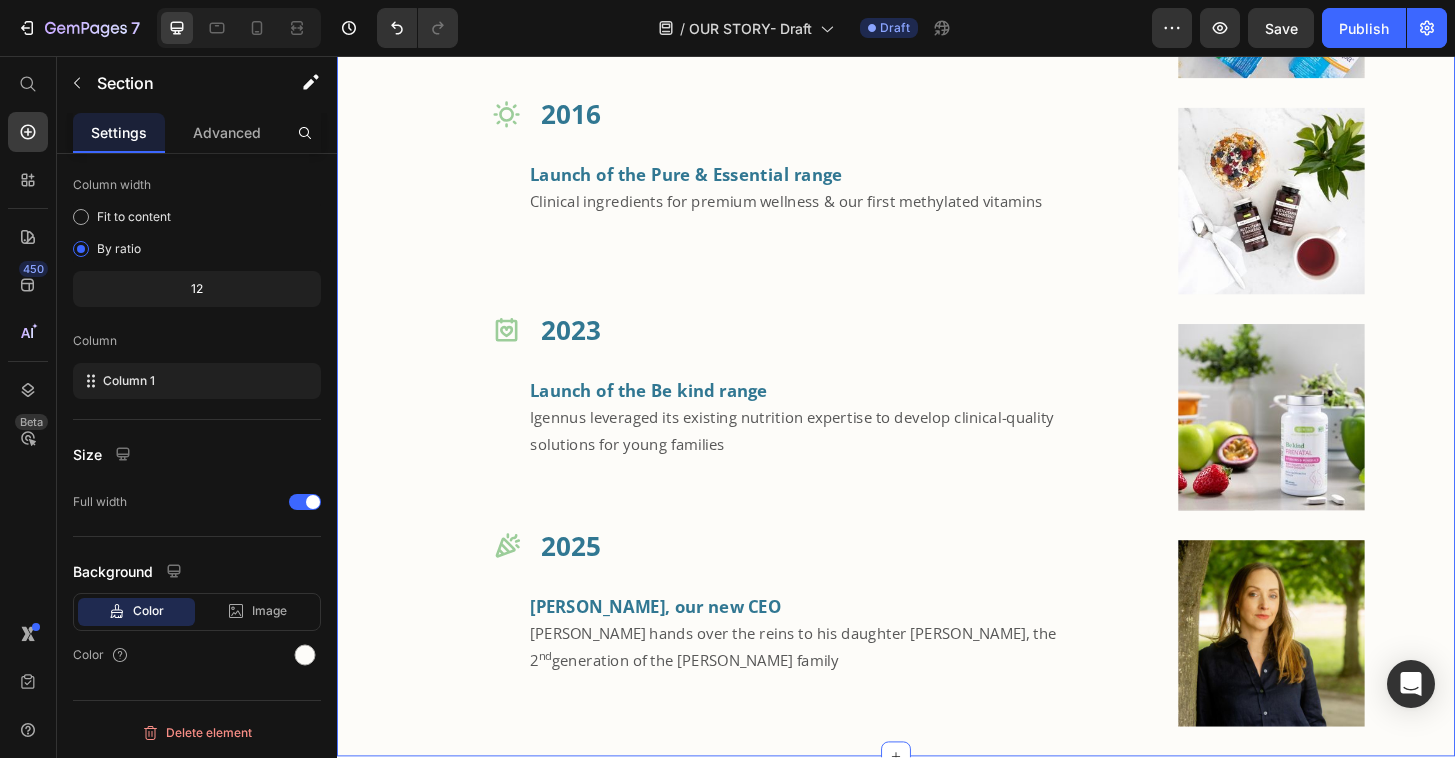 scroll, scrollTop: 2619, scrollLeft: 0, axis: vertical 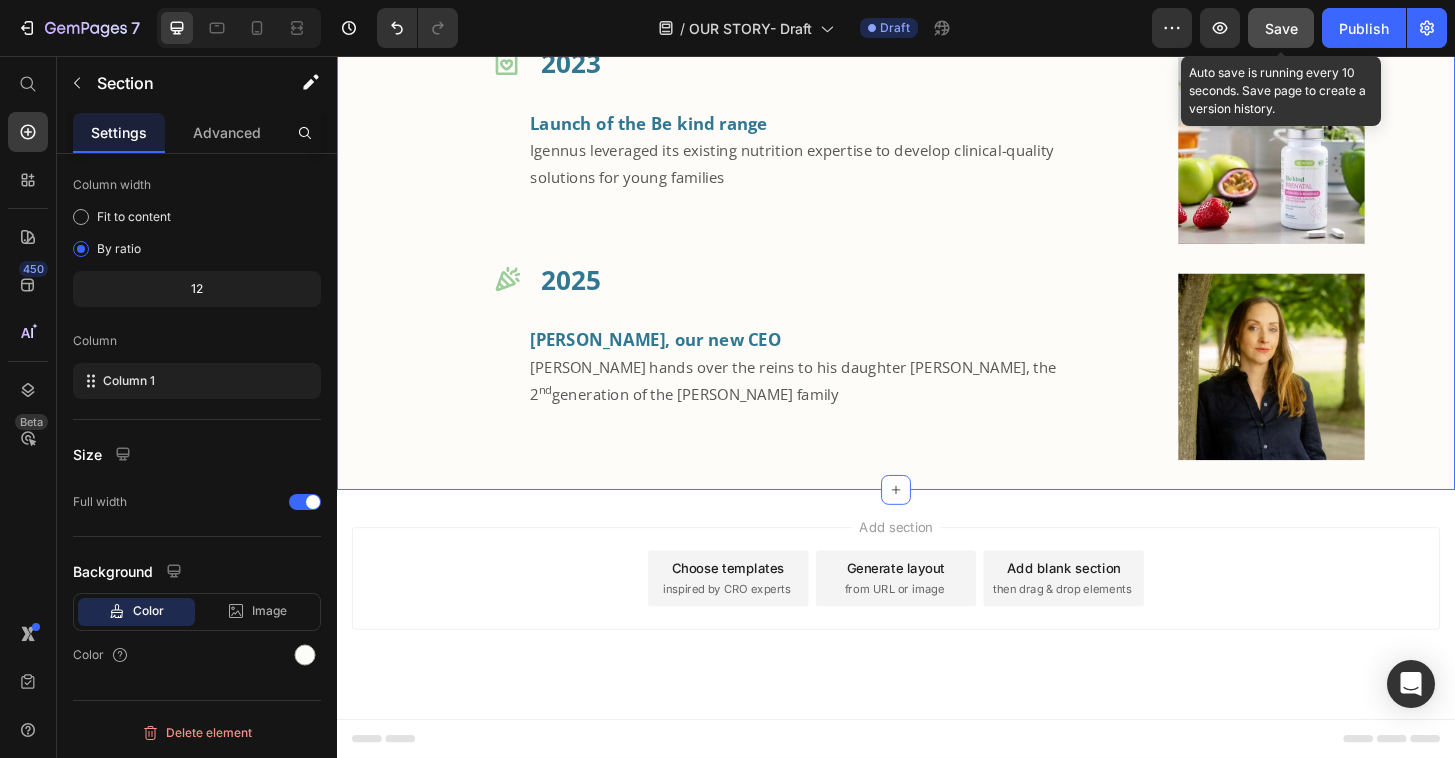 click on "Save" at bounding box center [1281, 28] 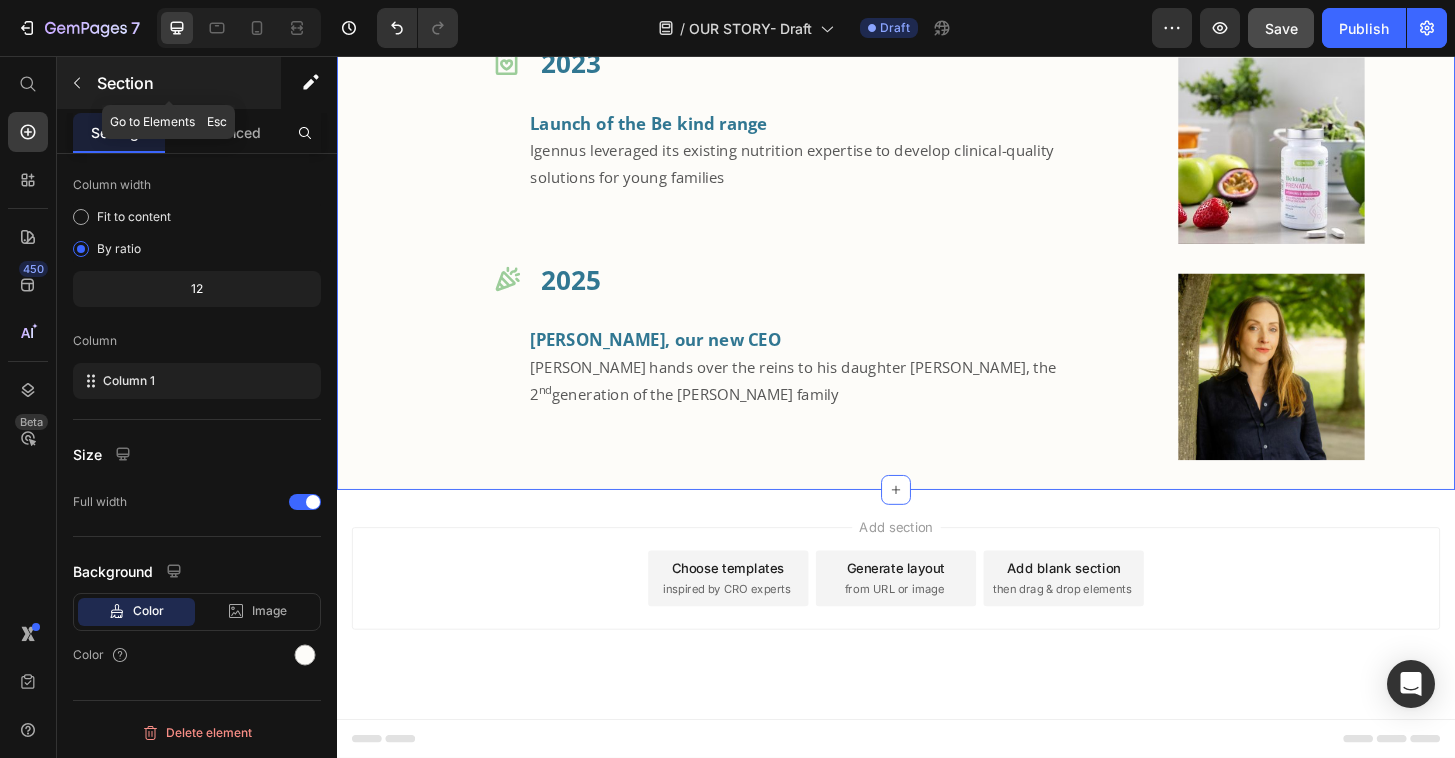 click 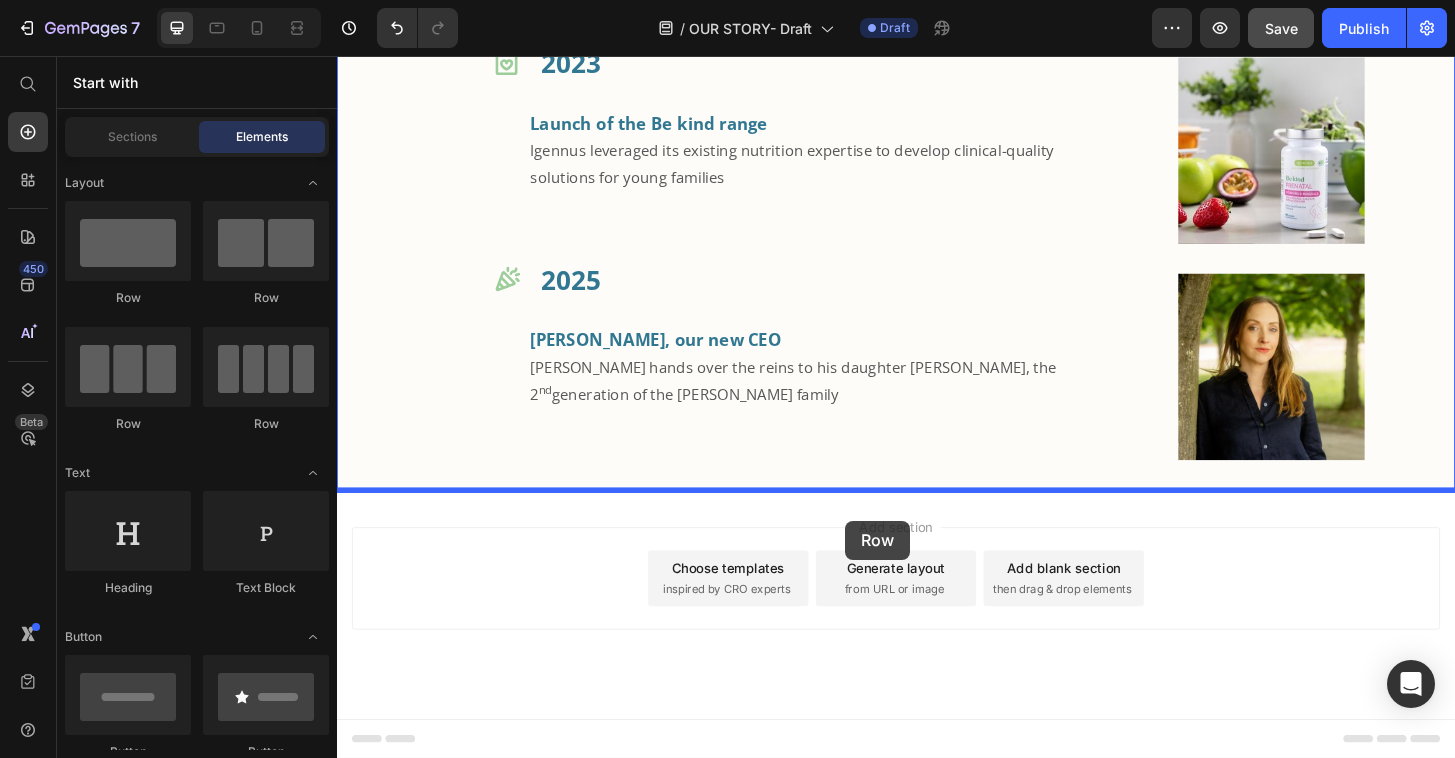 drag, startPoint x: 427, startPoint y: 298, endPoint x: 882, endPoint y: 555, distance: 522.5648 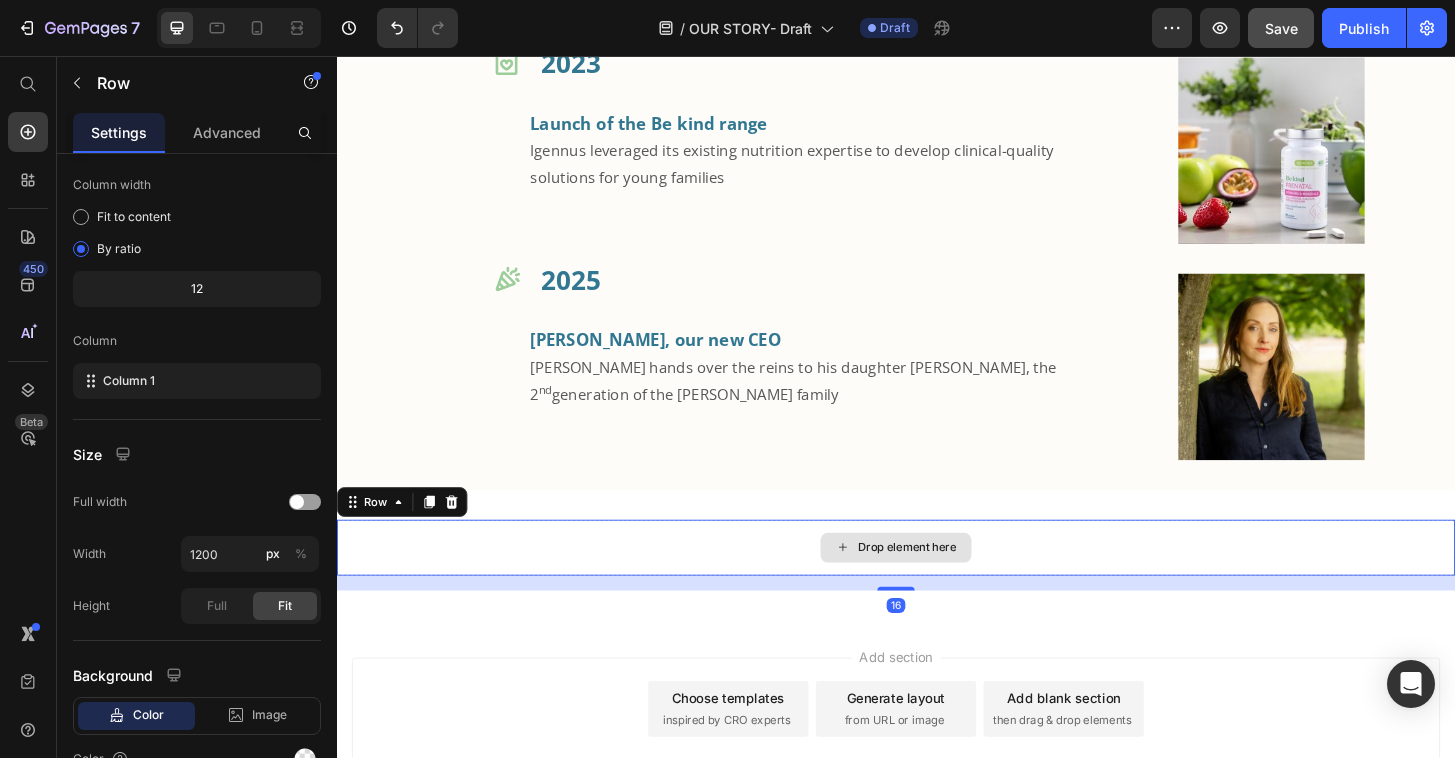 scroll, scrollTop: 0, scrollLeft: 0, axis: both 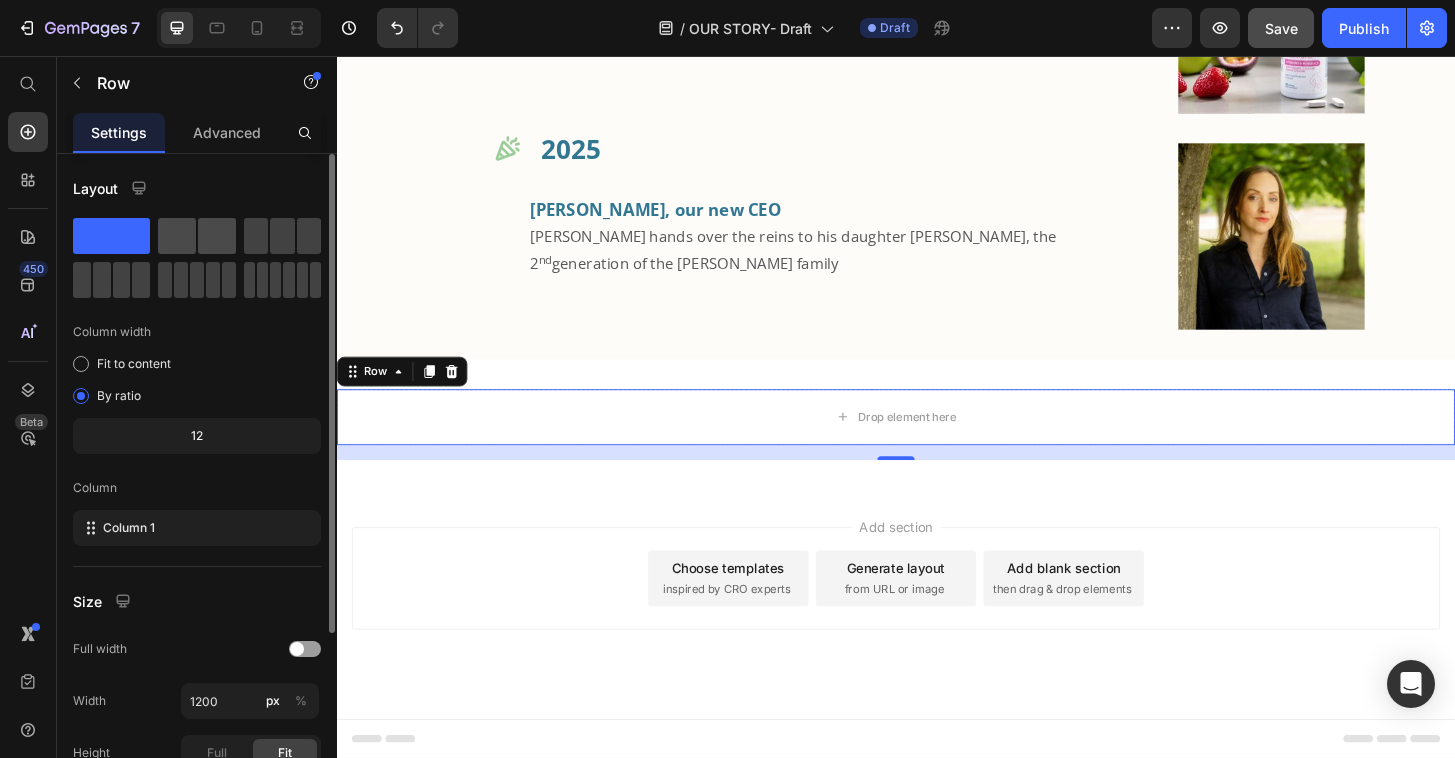 click 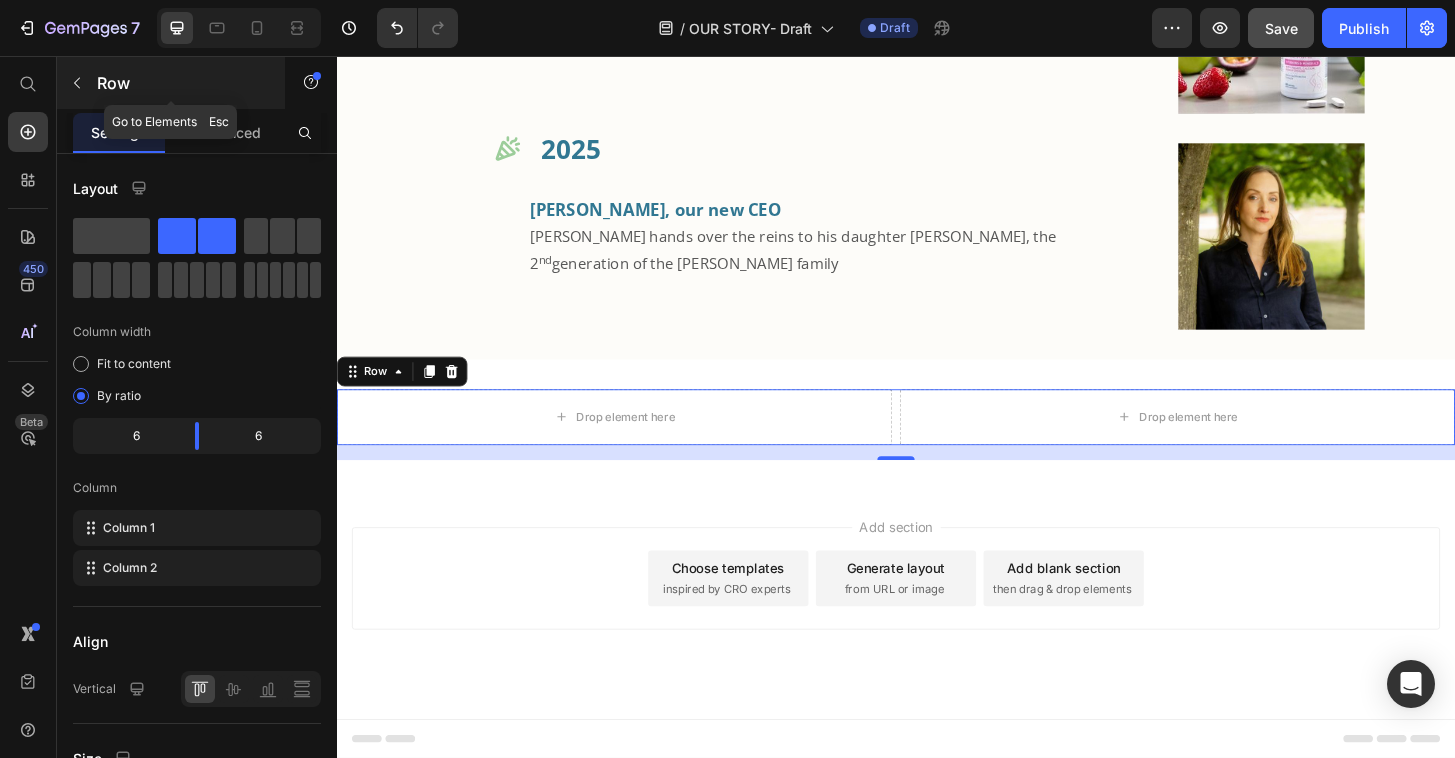 click at bounding box center [77, 83] 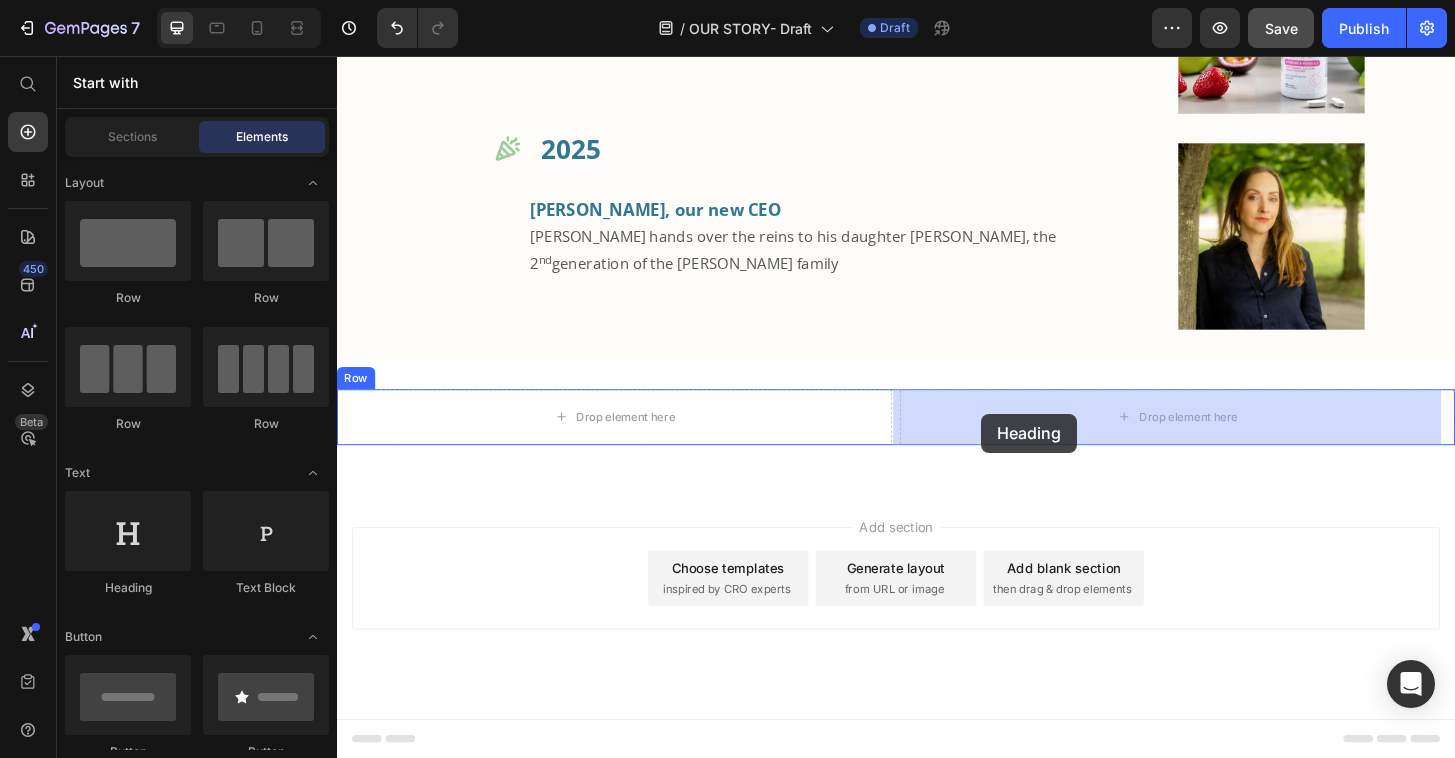drag, startPoint x: 474, startPoint y: 600, endPoint x: 1028, endPoint y: 440, distance: 576.642 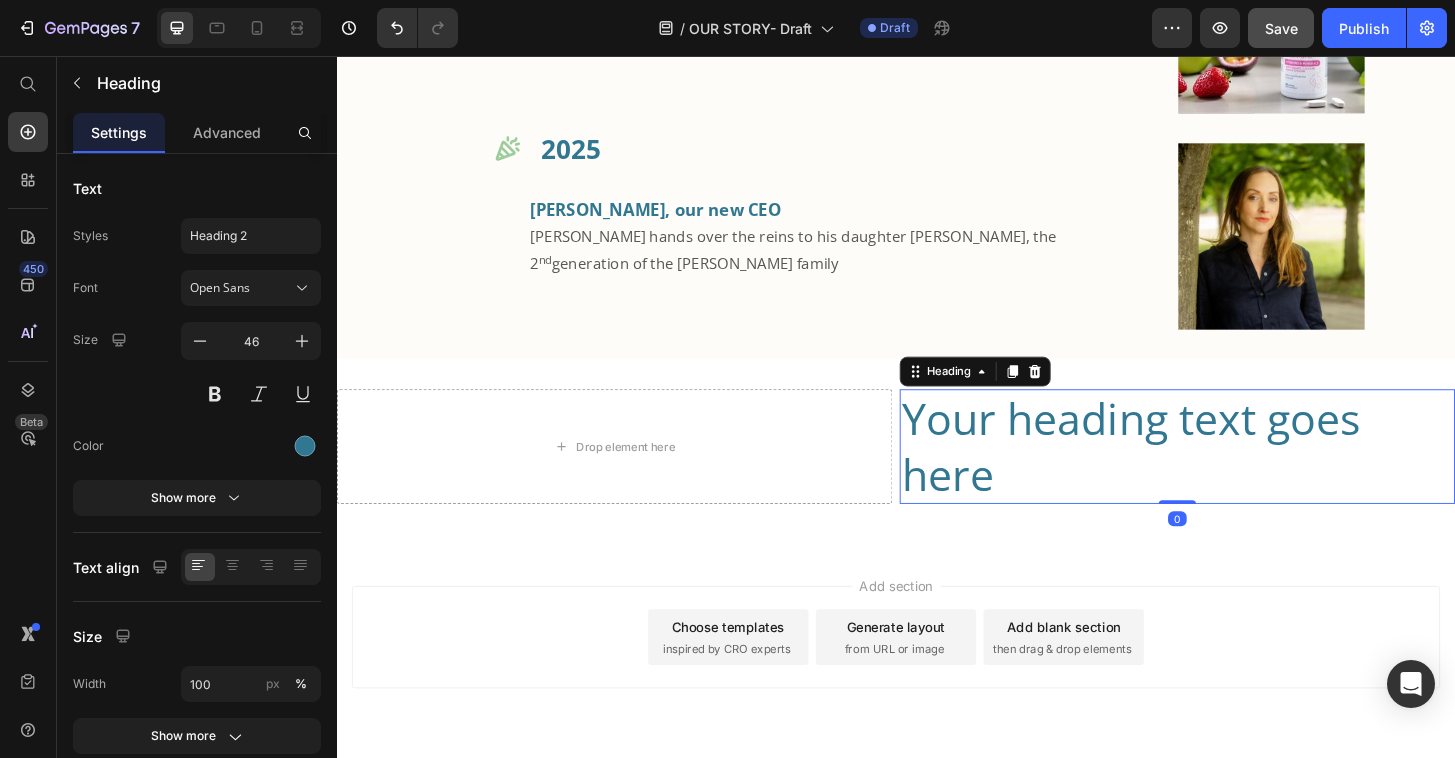 click on "Your heading text goes here" at bounding box center (1239, 476) 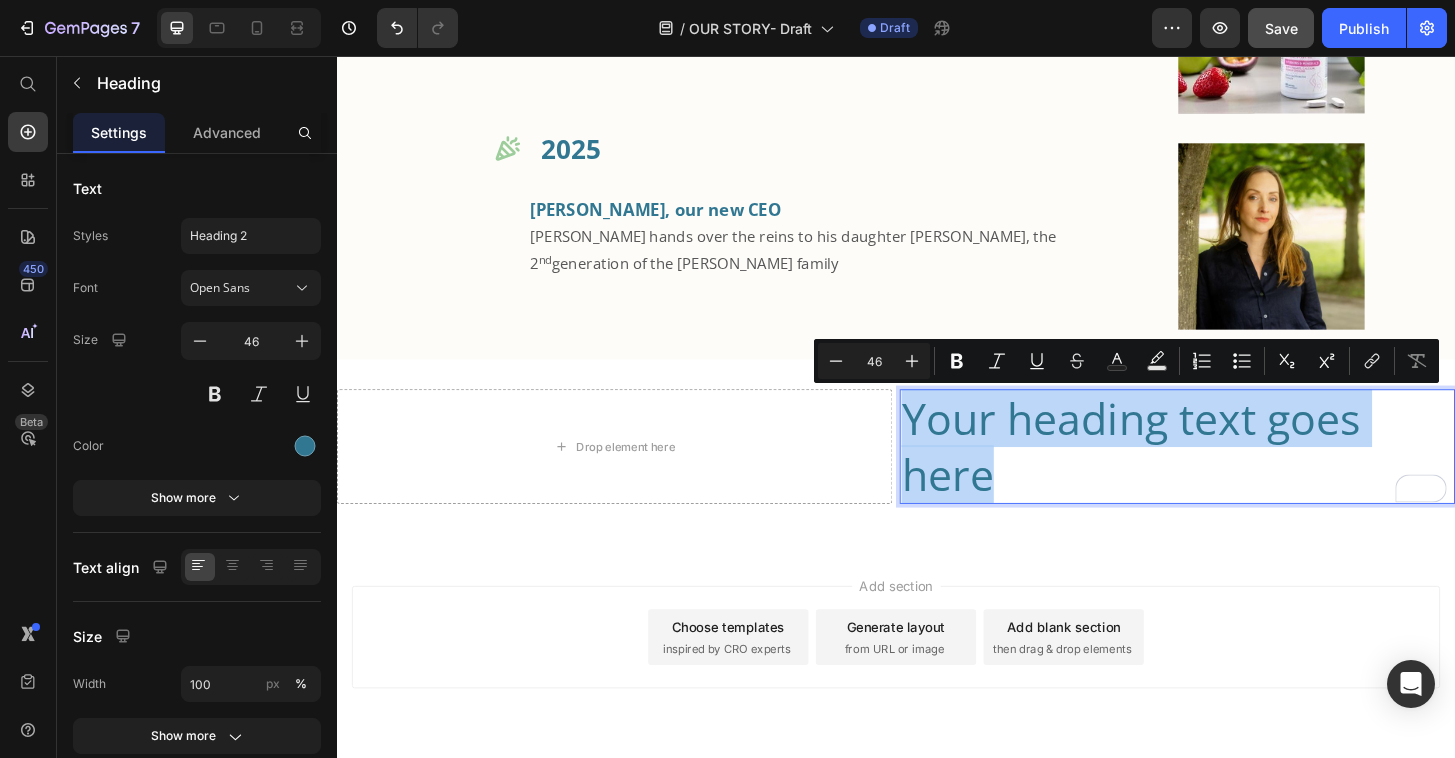 drag, startPoint x: 1027, startPoint y: 508, endPoint x: 946, endPoint y: 448, distance: 100.80179 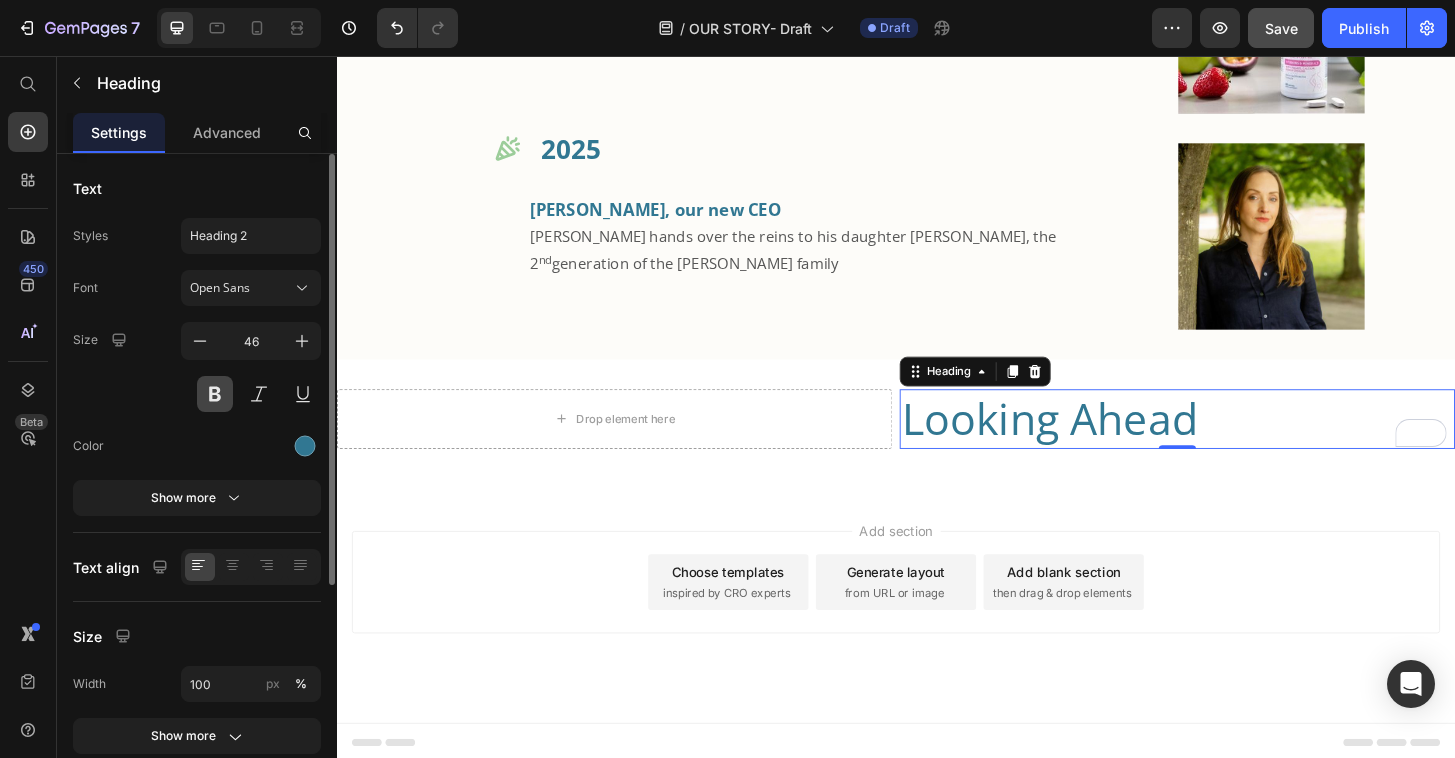click at bounding box center (215, 394) 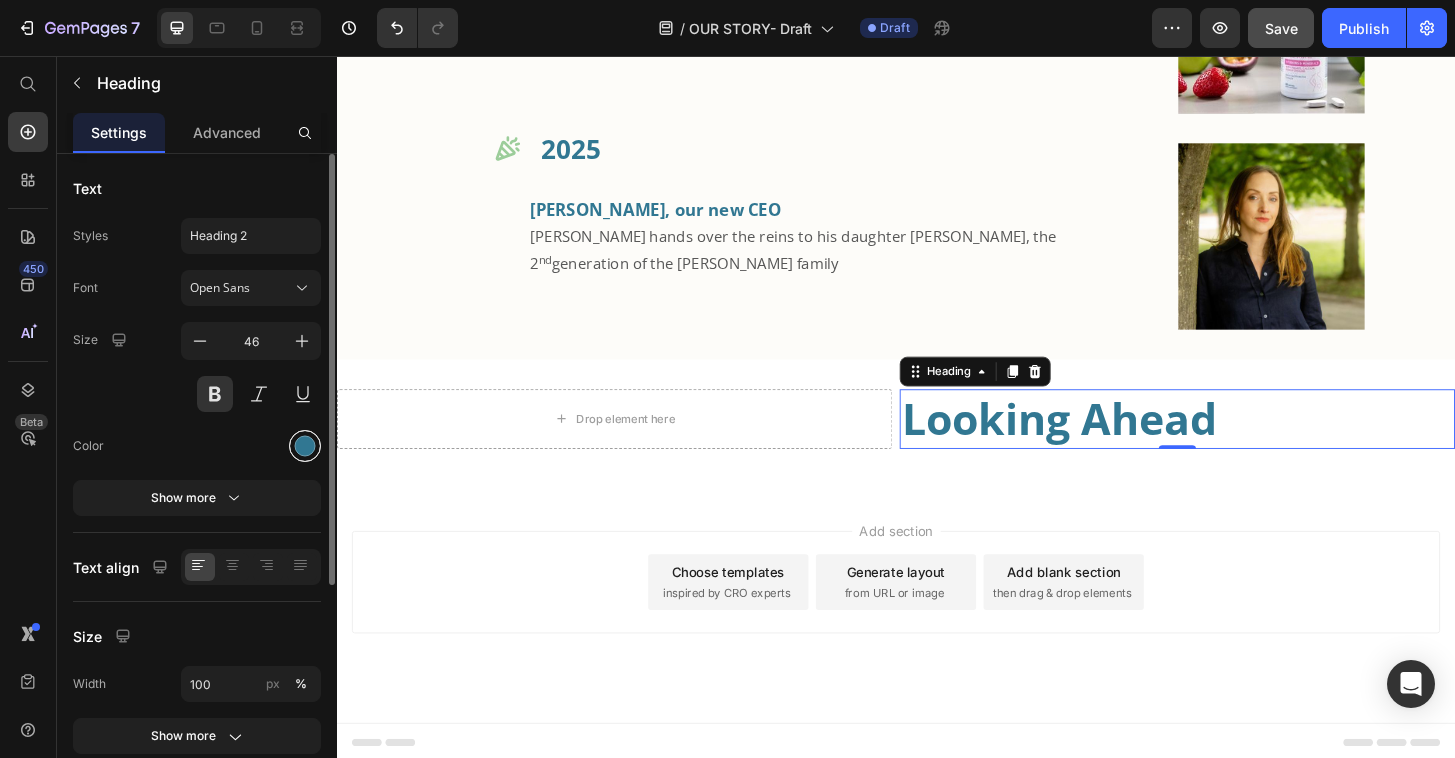 click at bounding box center (305, 446) 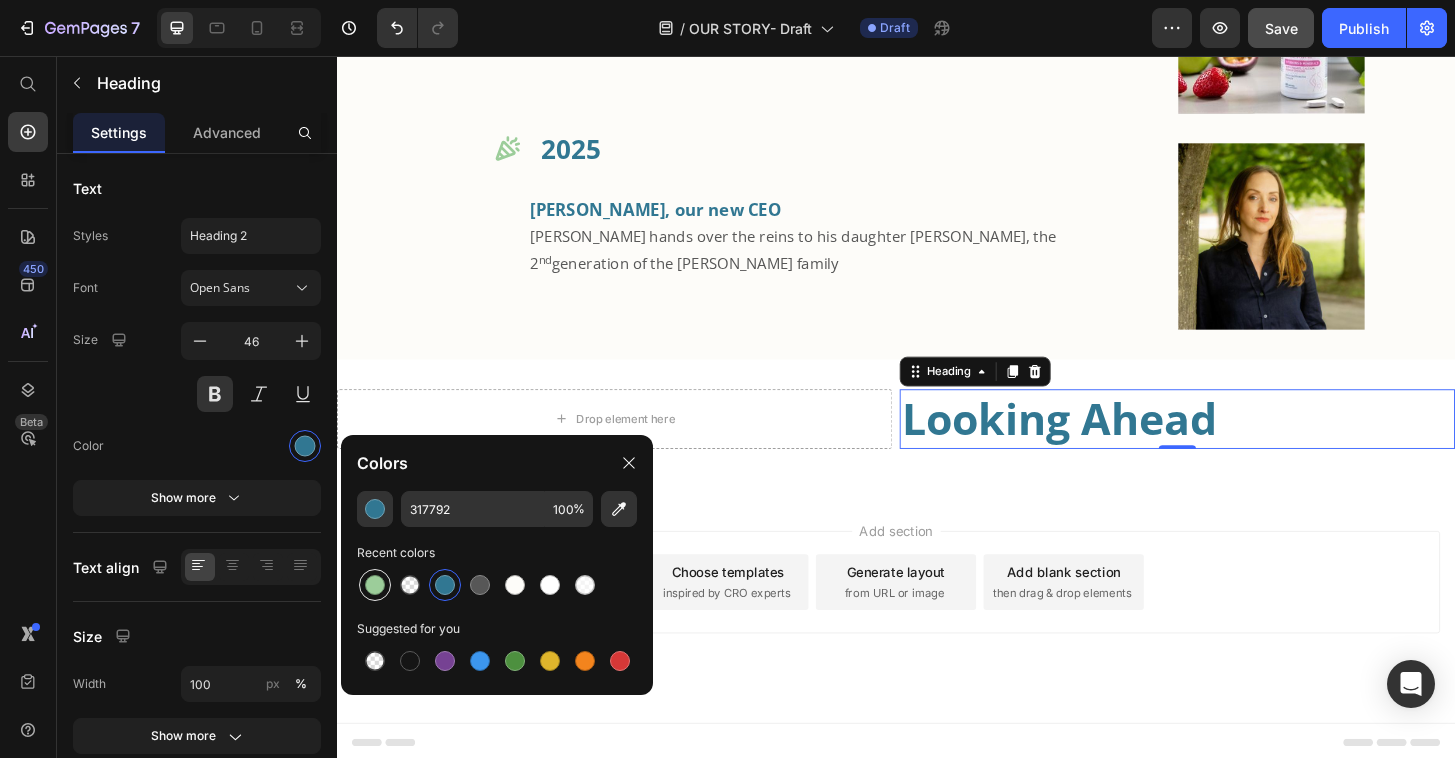 click at bounding box center (375, 585) 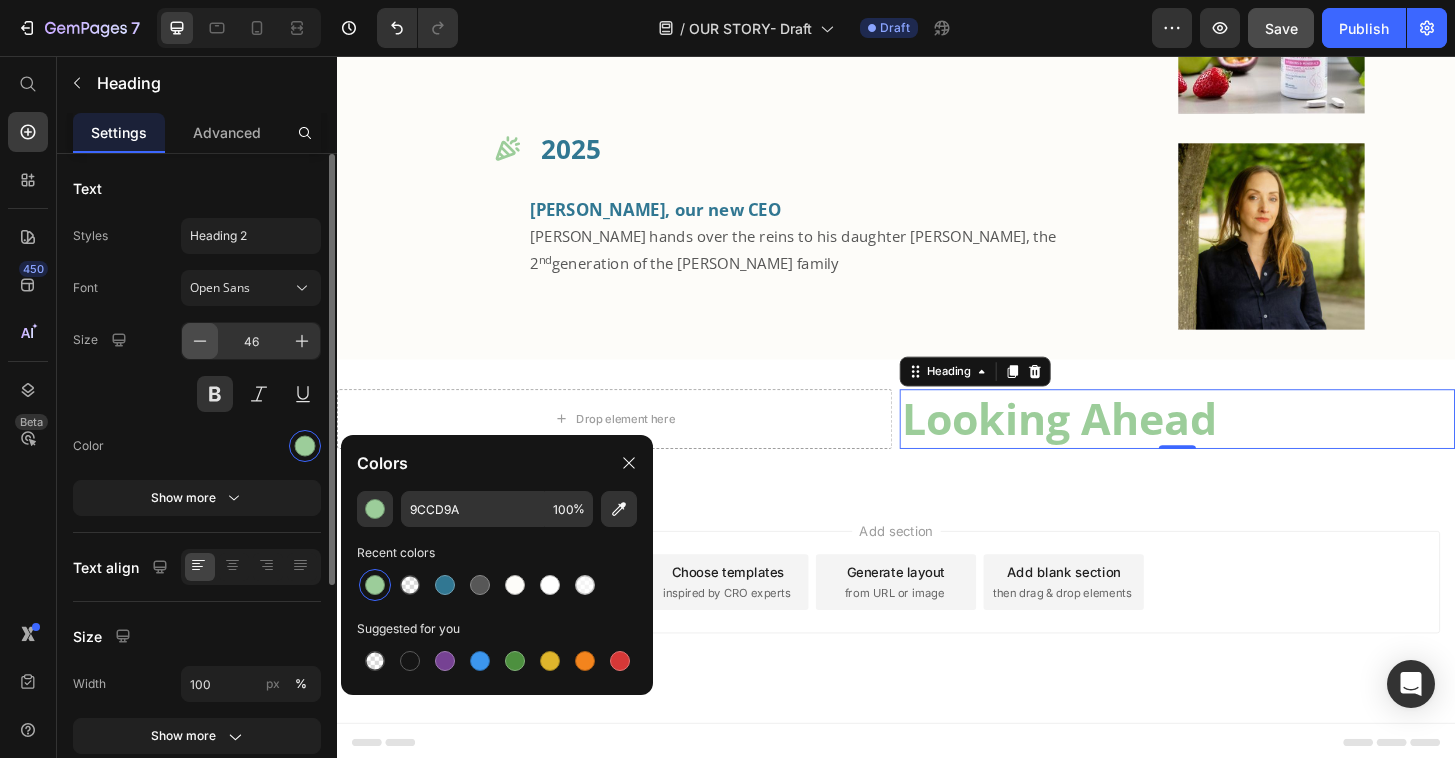 click 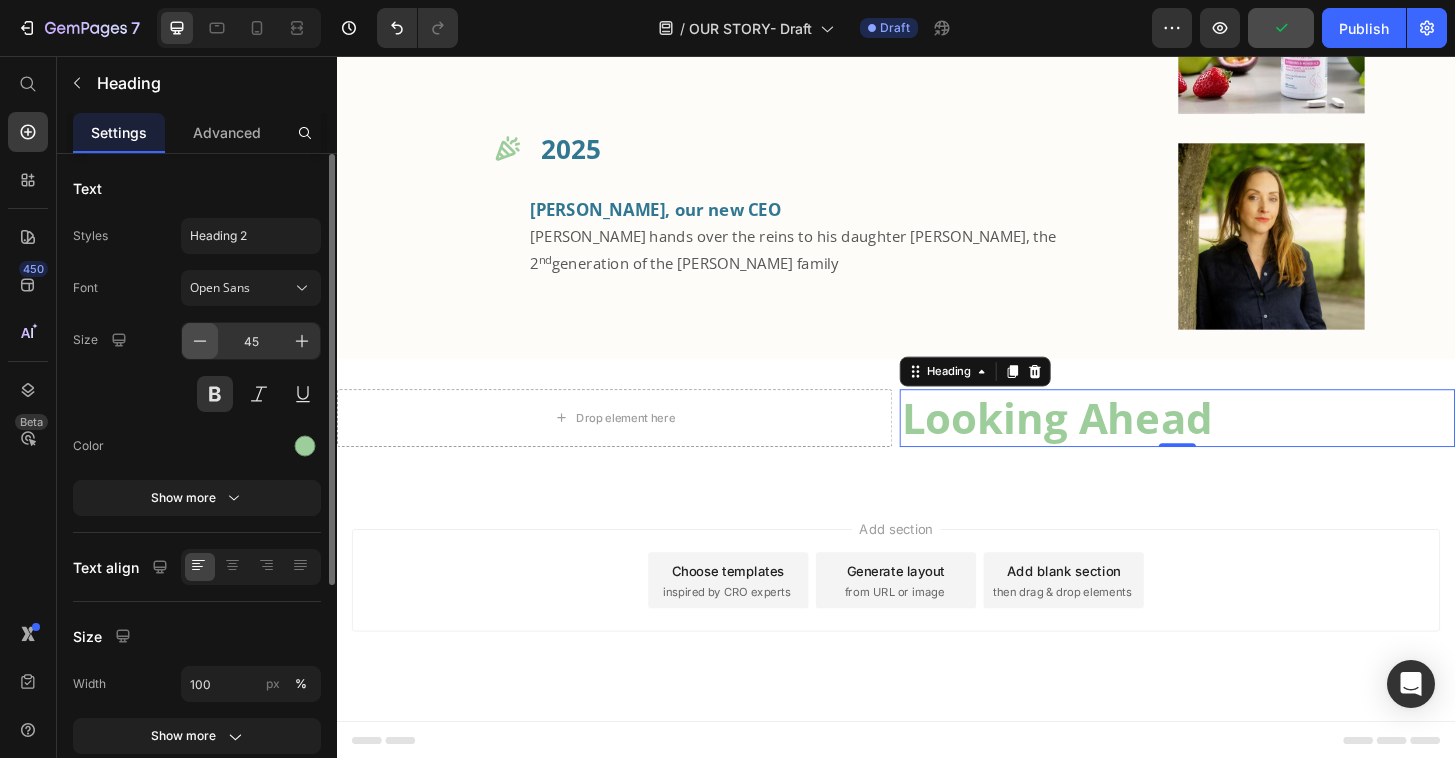 click 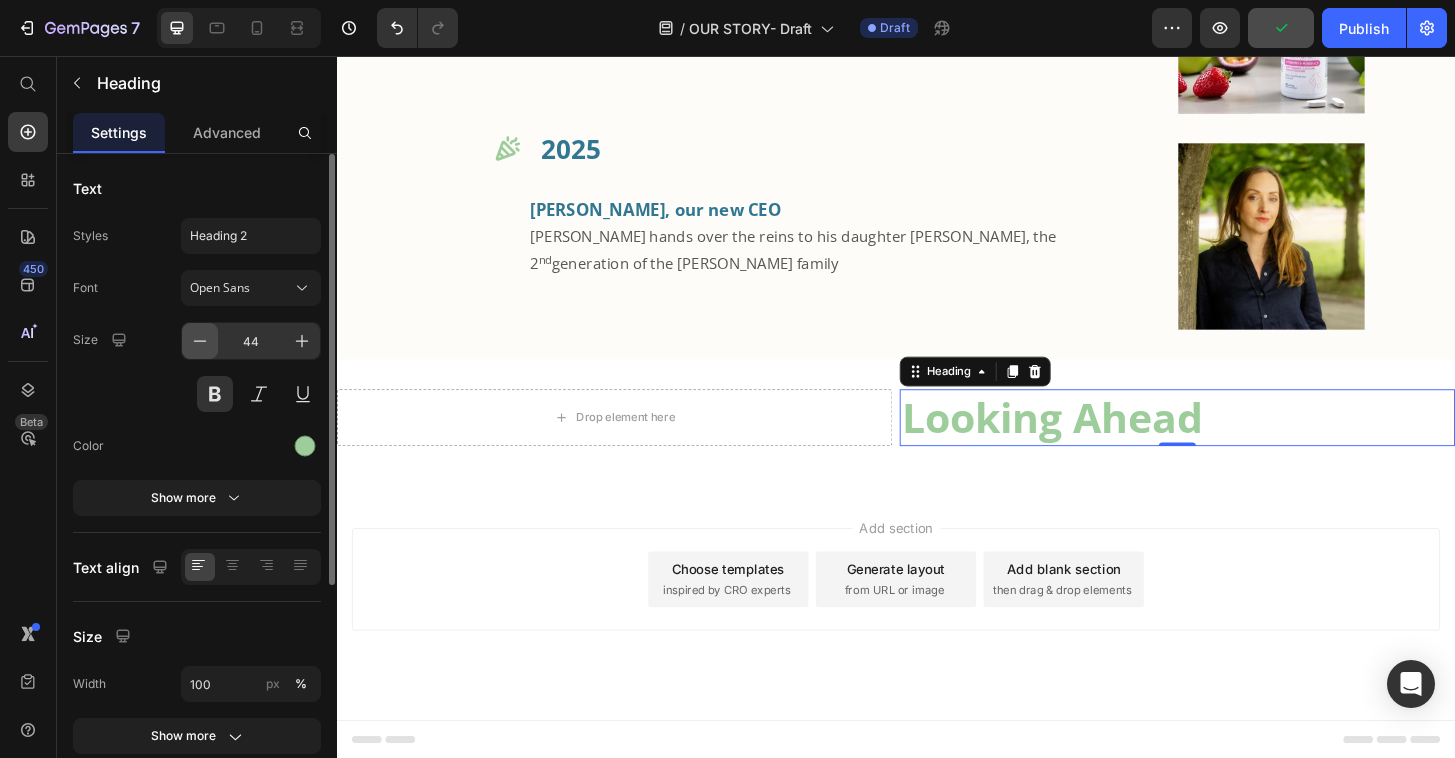 click 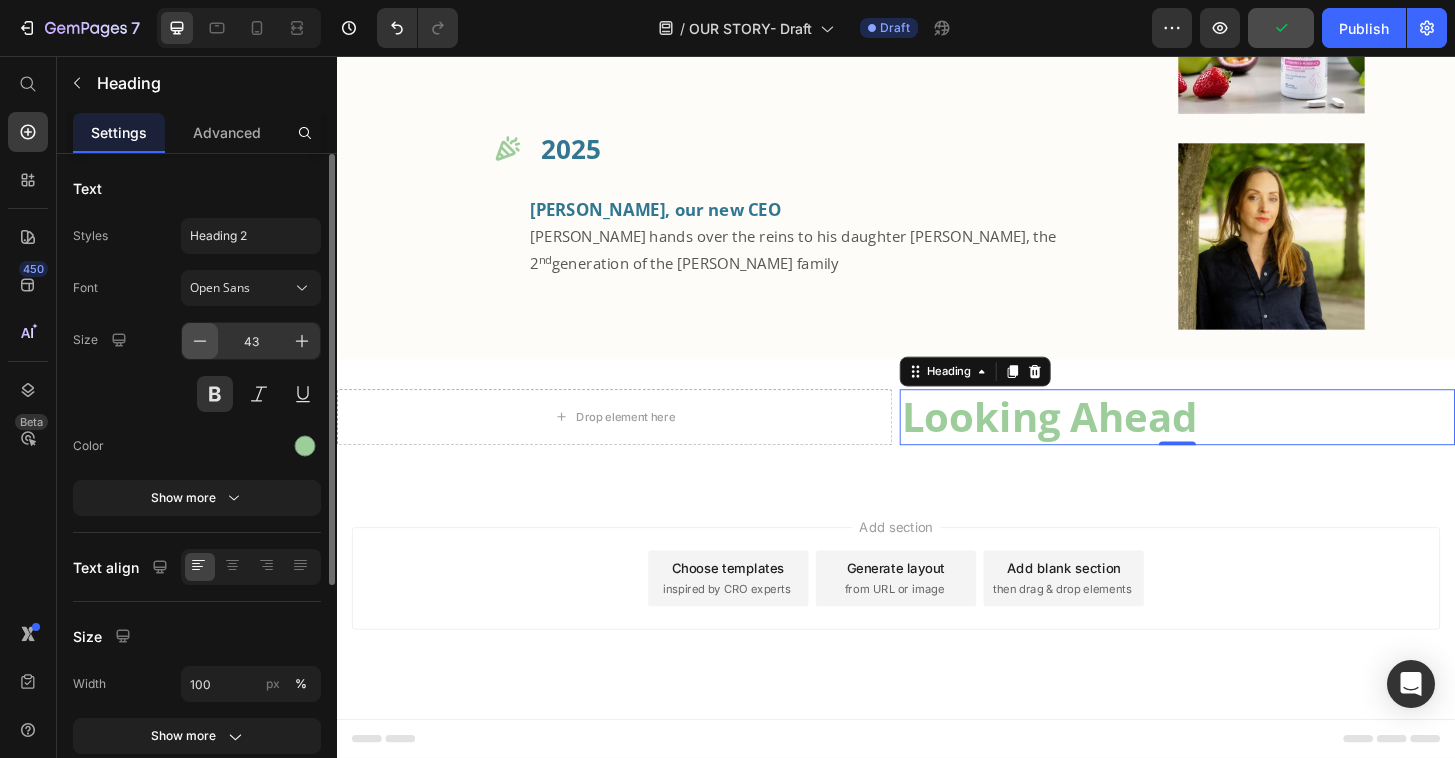 click 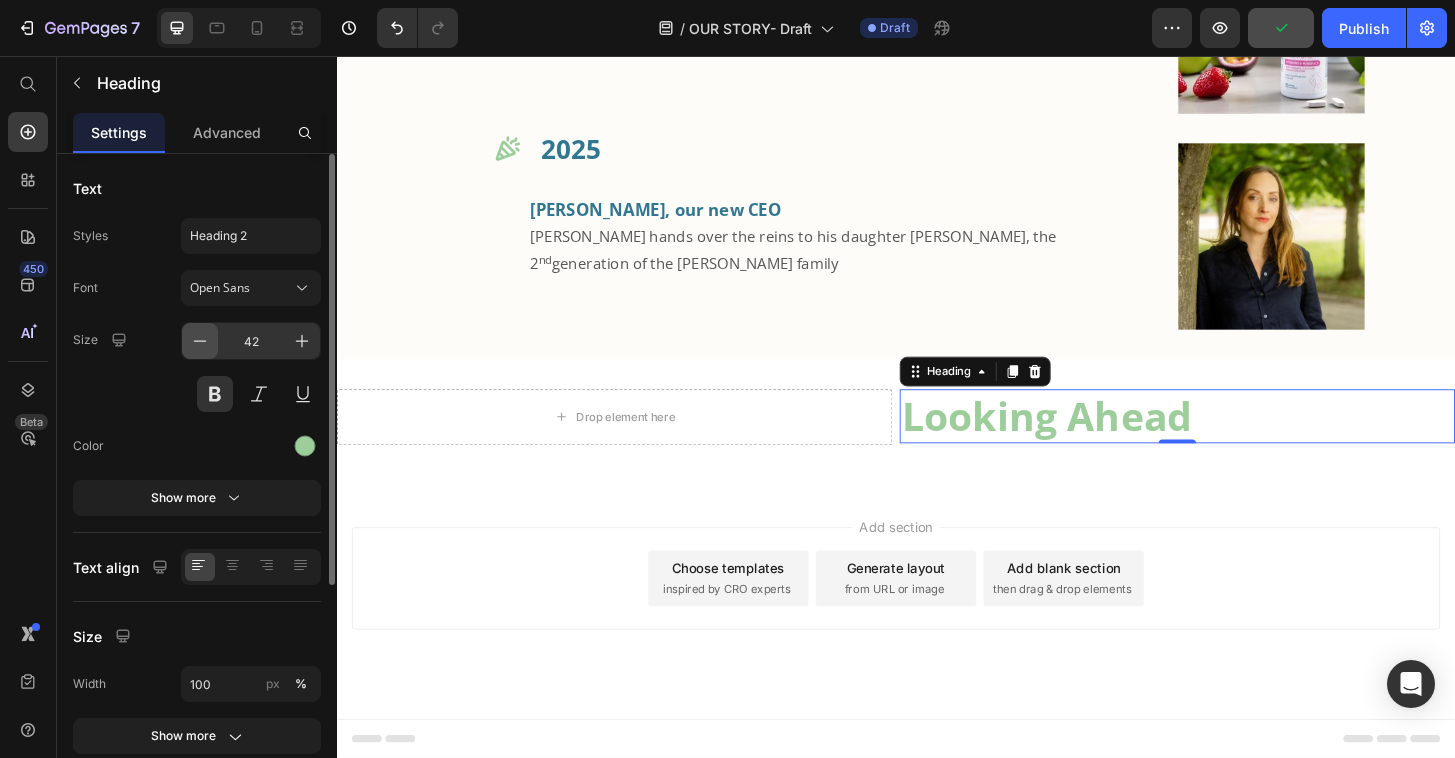 click 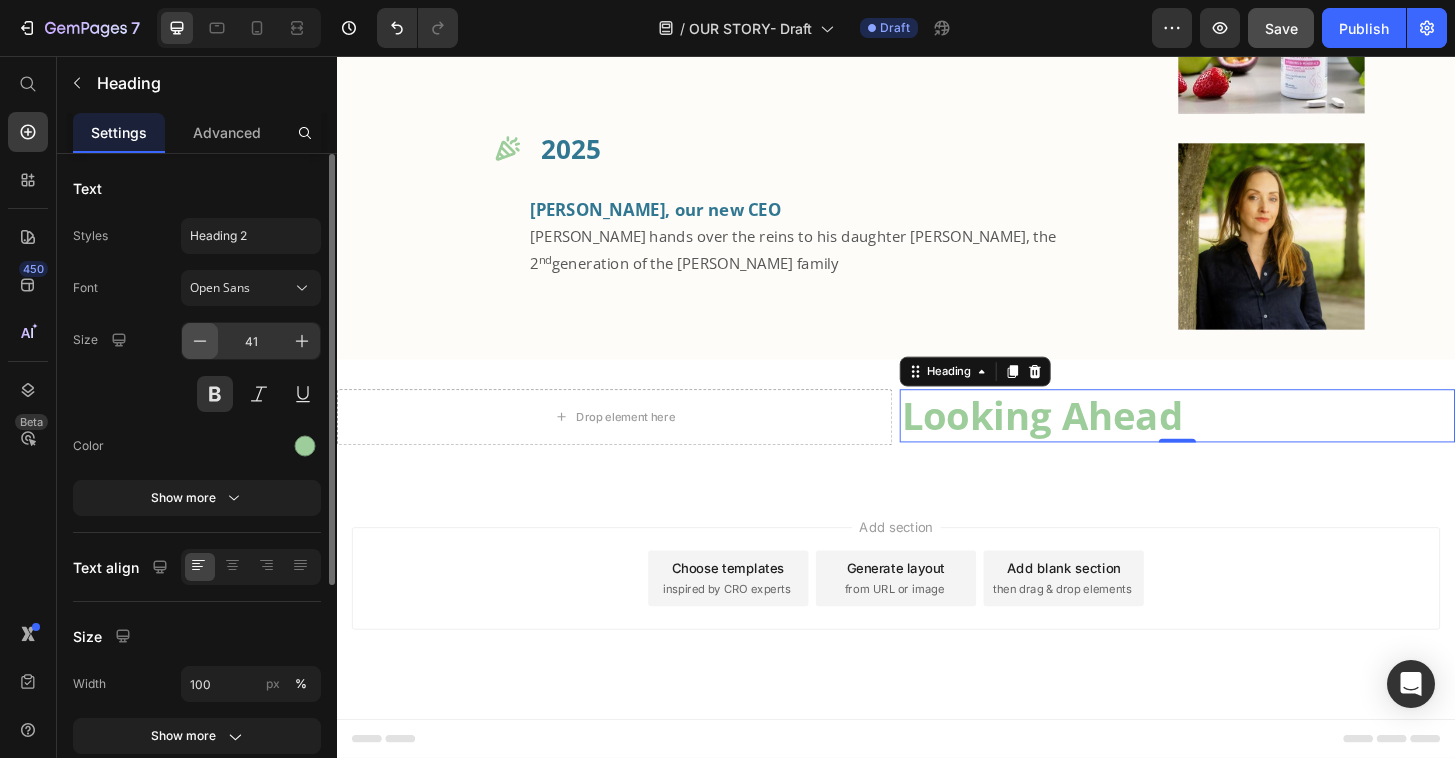 click 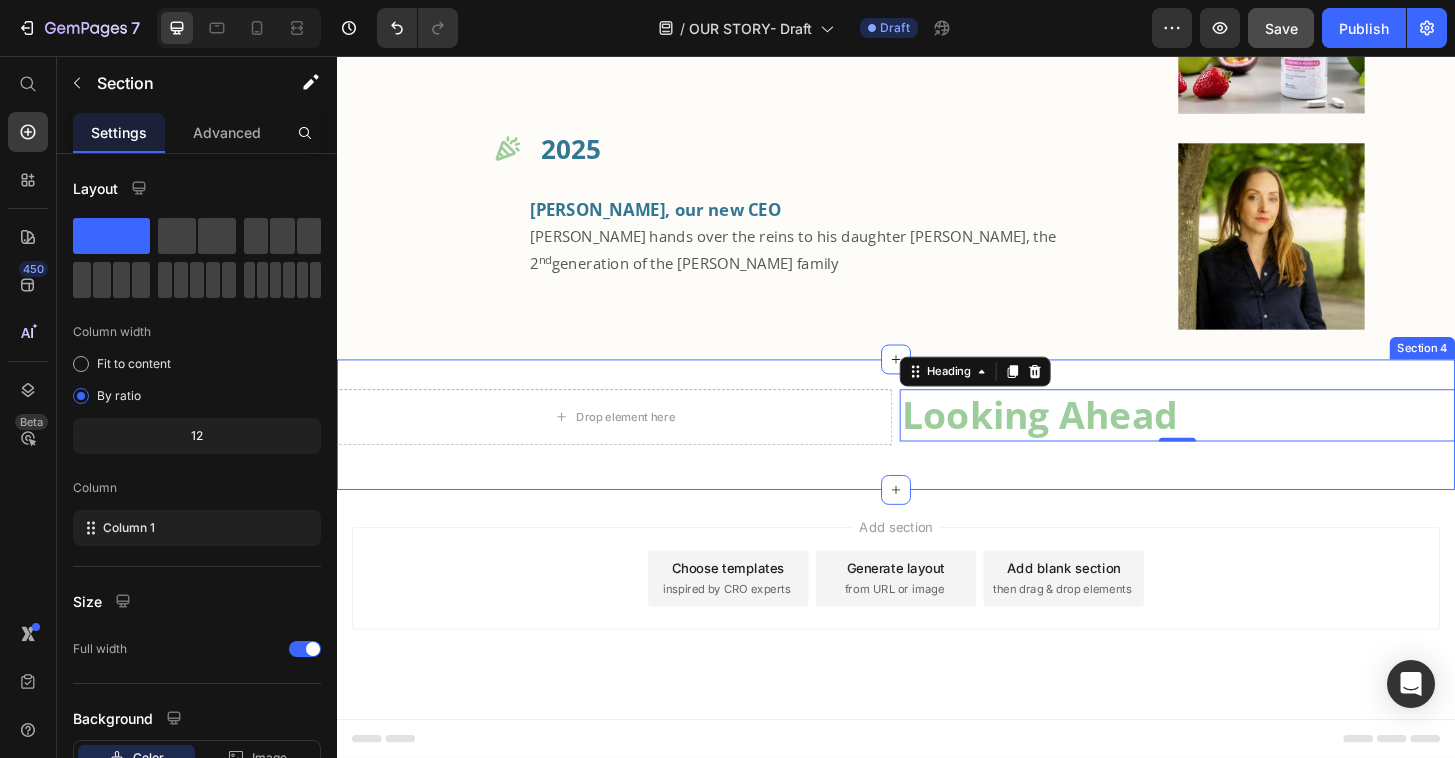 click on "Drop element here Looking Ahead Heading   0 Row Section 4" at bounding box center (937, 452) 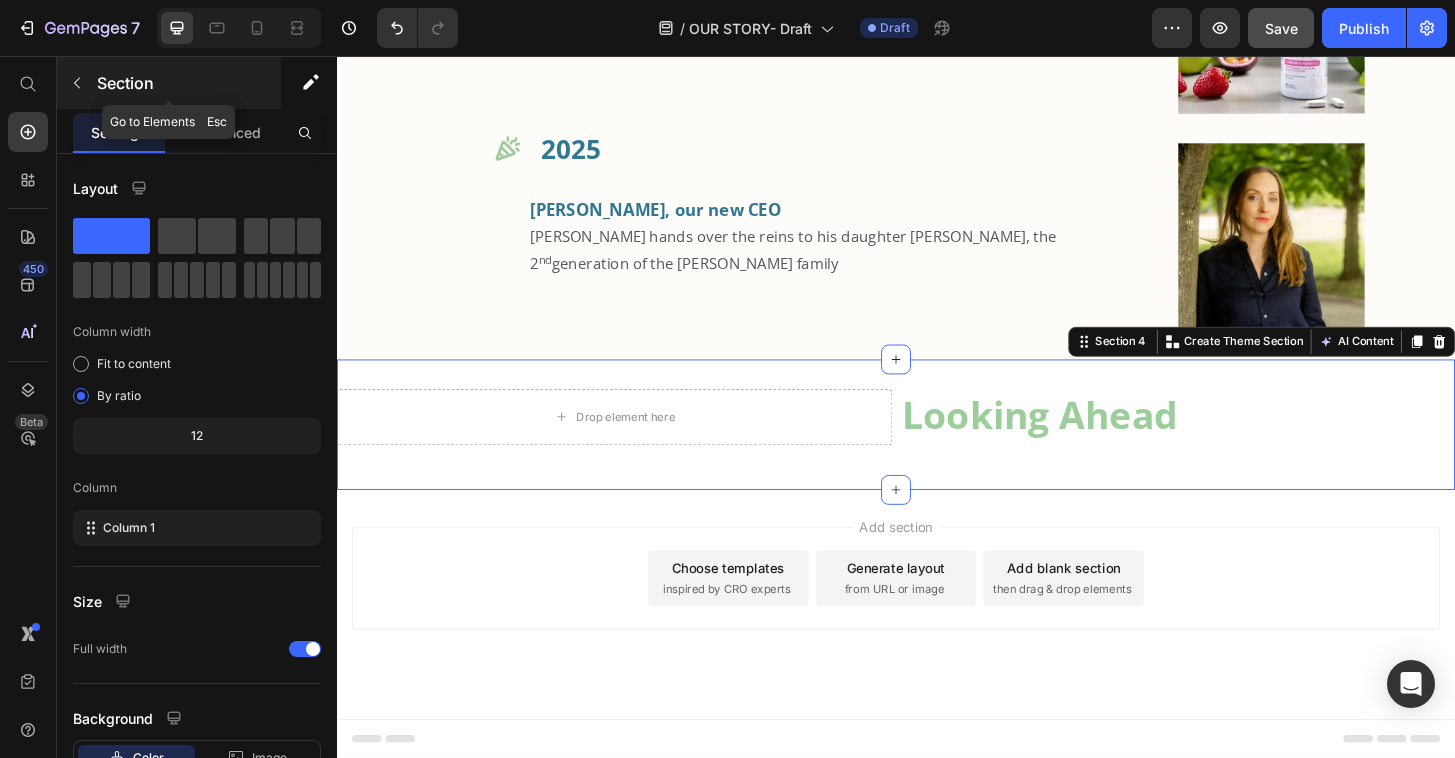 click 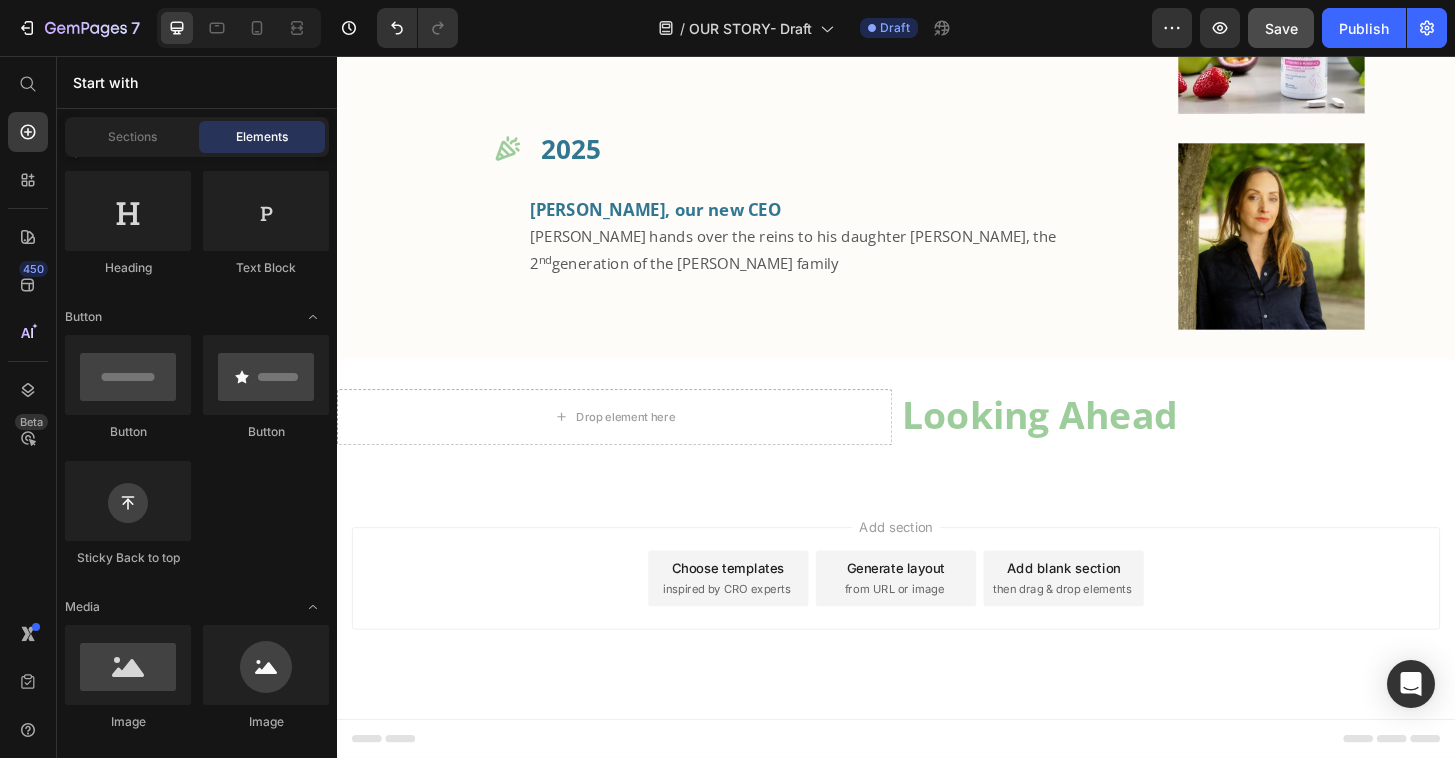 scroll, scrollTop: 333, scrollLeft: 0, axis: vertical 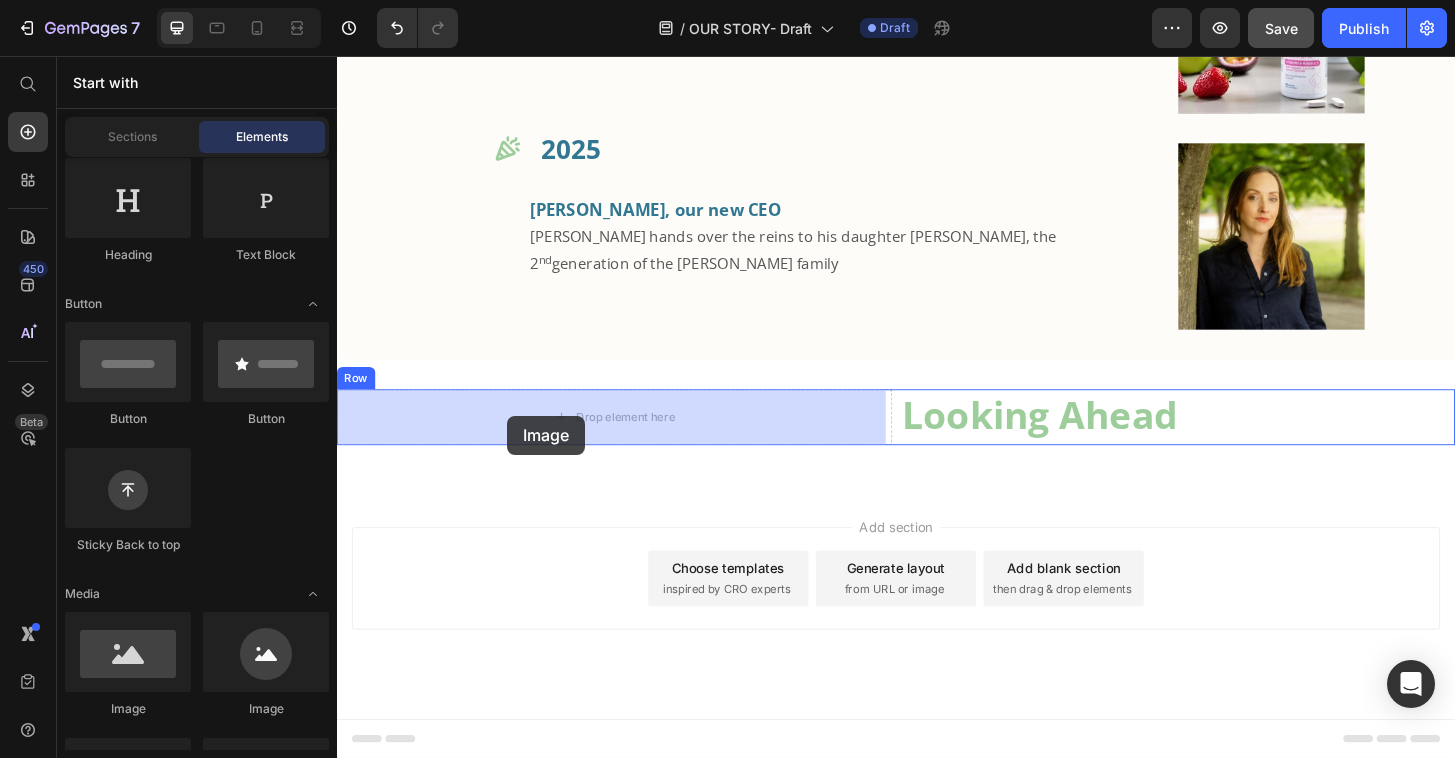 drag, startPoint x: 478, startPoint y: 717, endPoint x: 470, endPoint y: 469, distance: 248.129 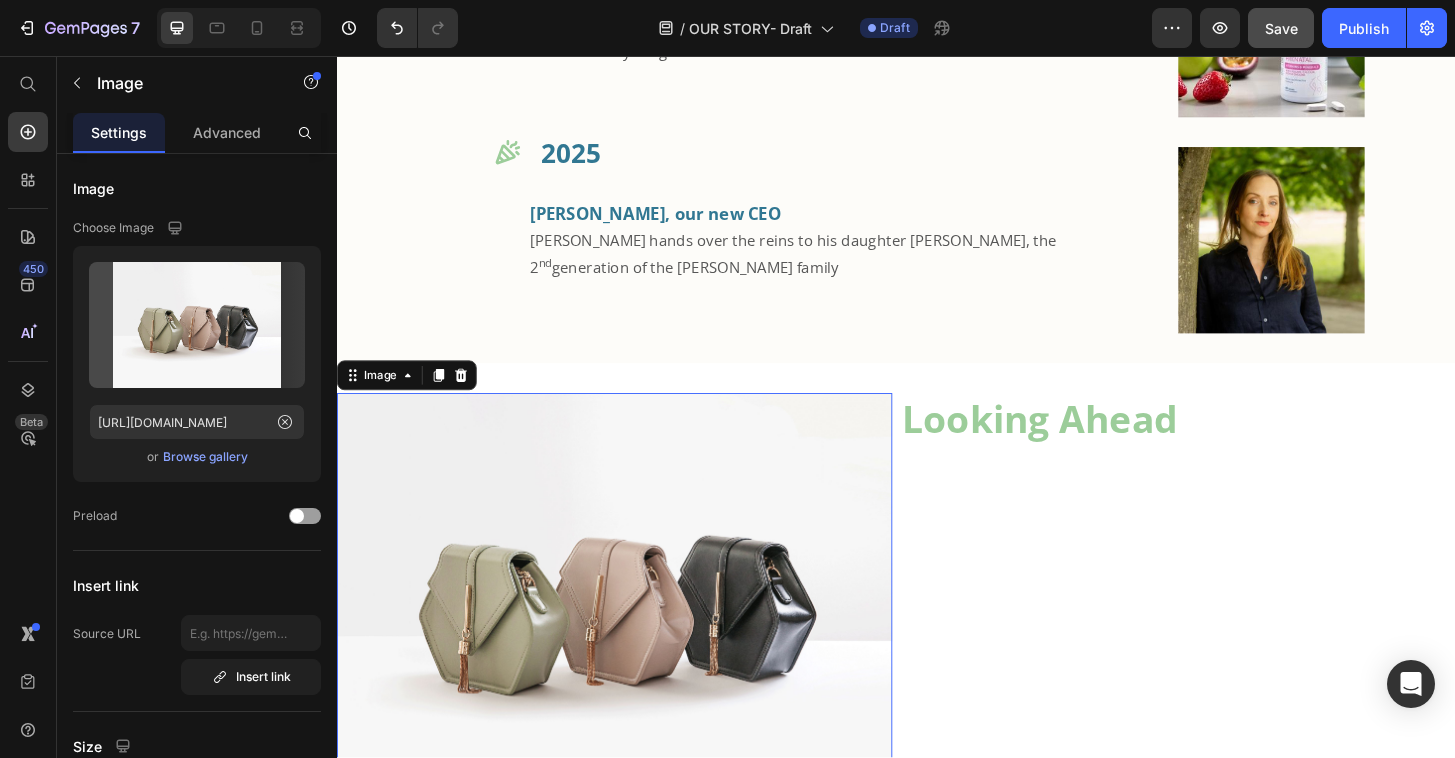 scroll, scrollTop: 2759, scrollLeft: 0, axis: vertical 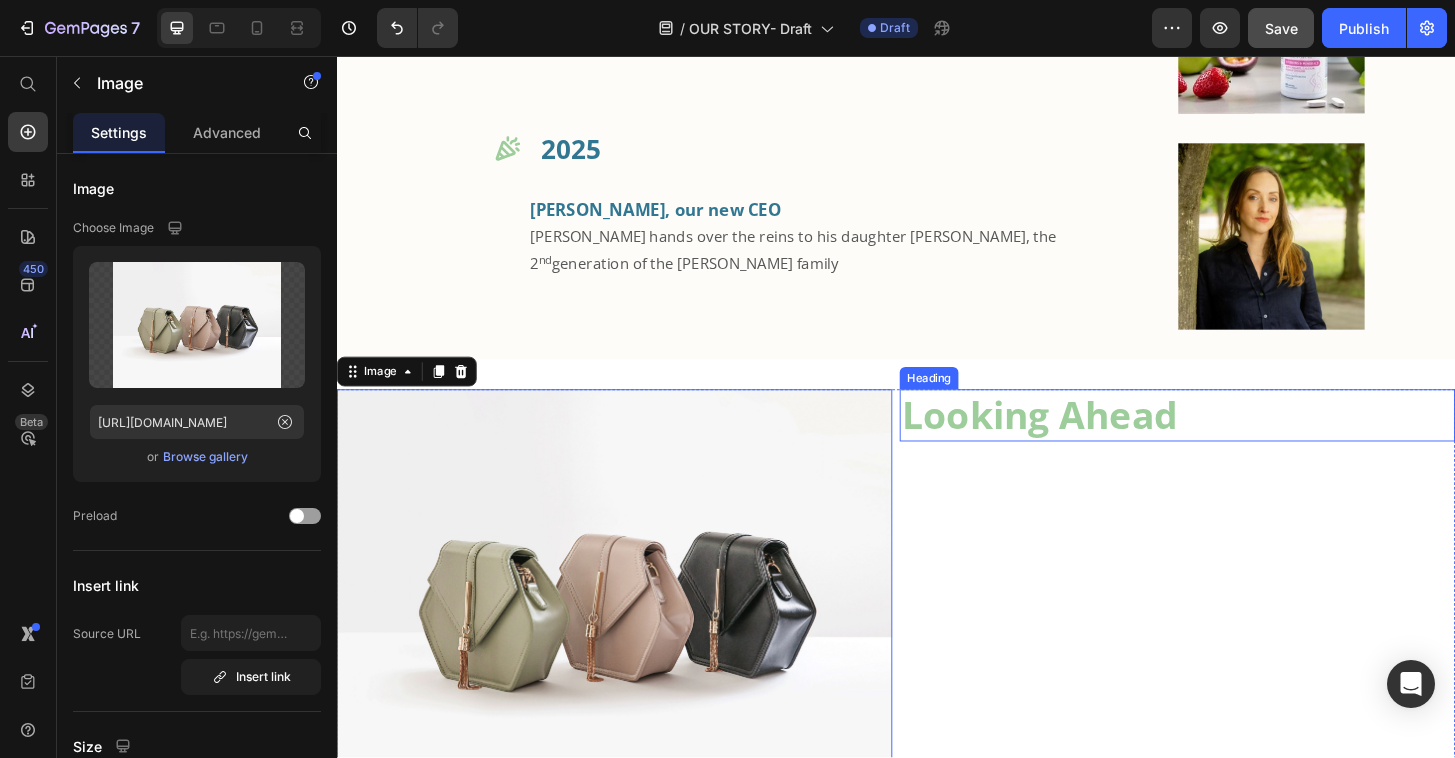 click on "Looking Ahead" at bounding box center [1239, 442] 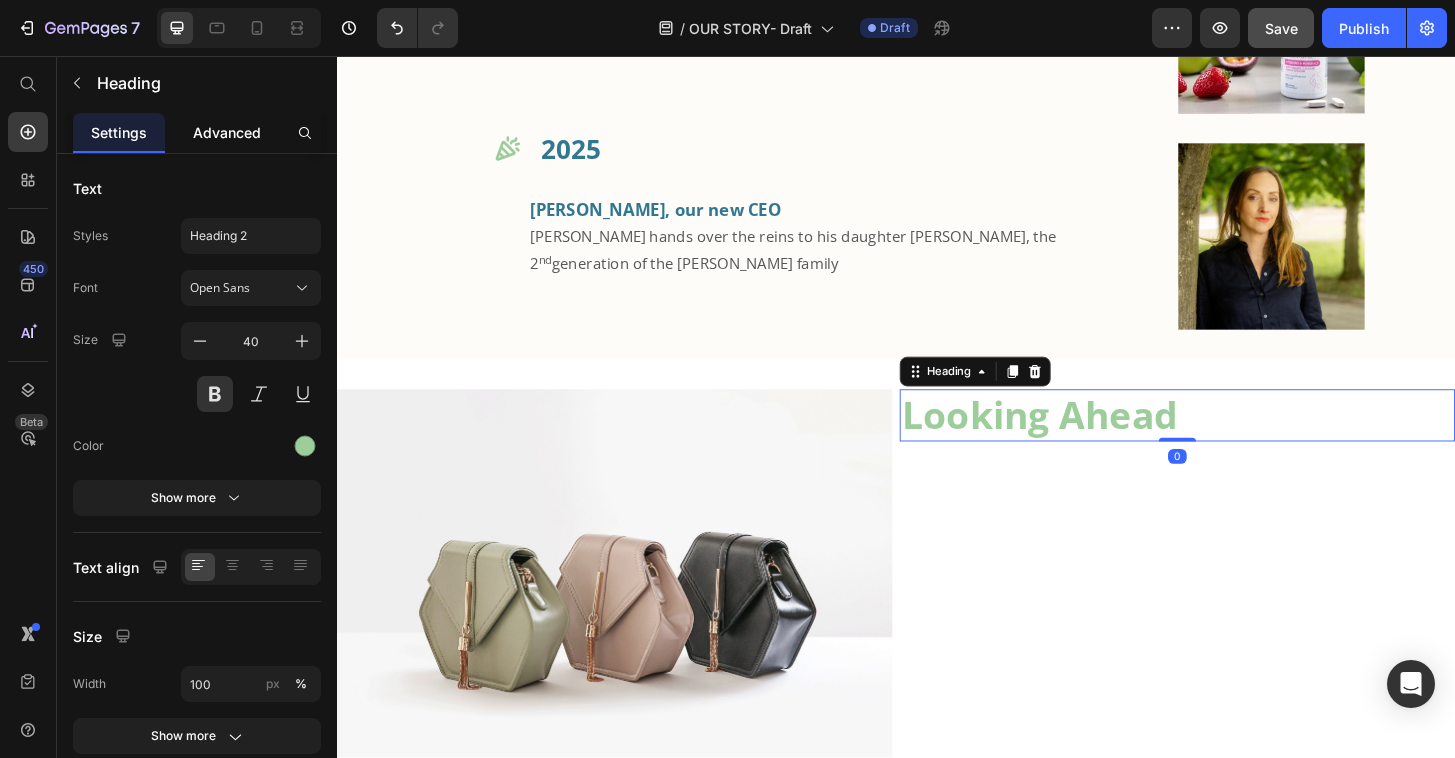 click on "Advanced" at bounding box center (227, 132) 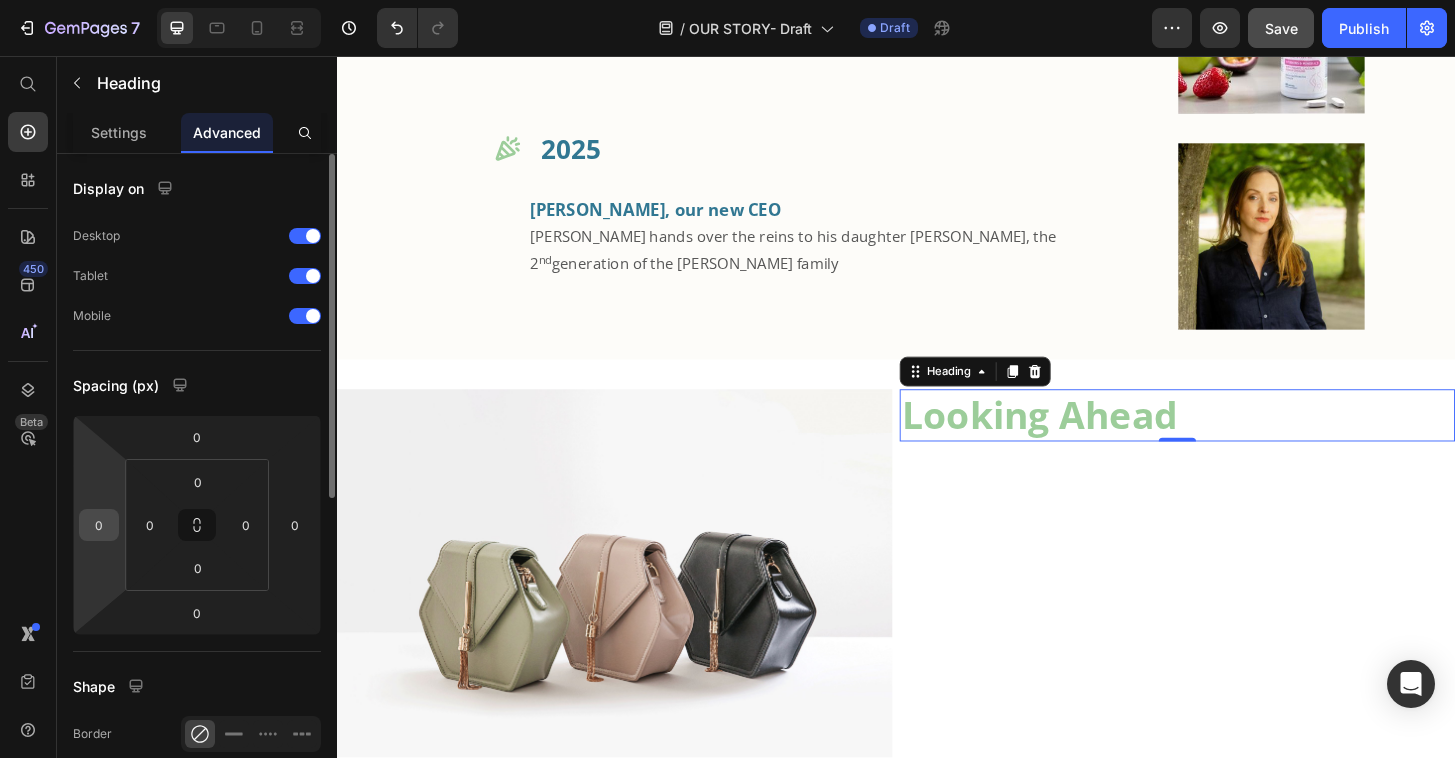 click on "0" at bounding box center (99, 525) 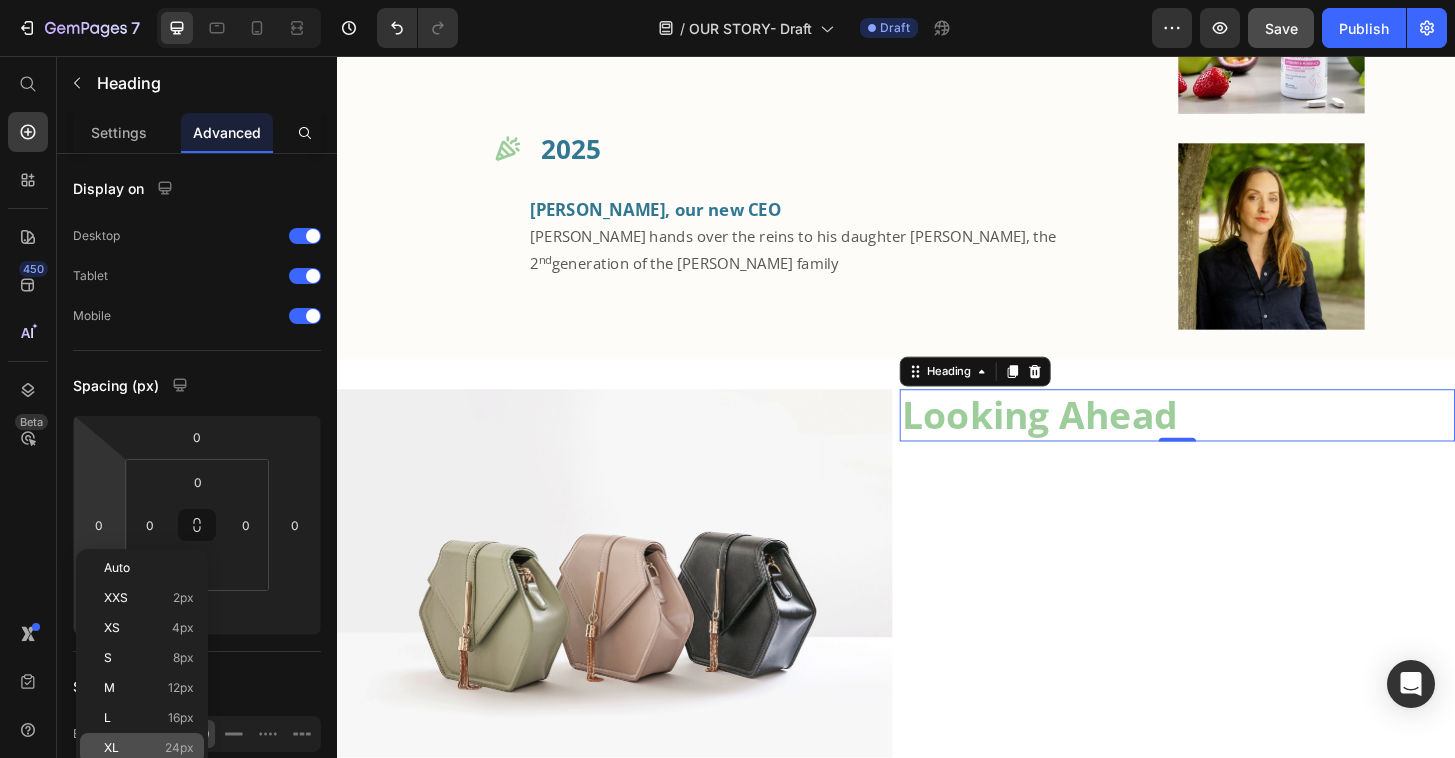 click on "XL 24px" 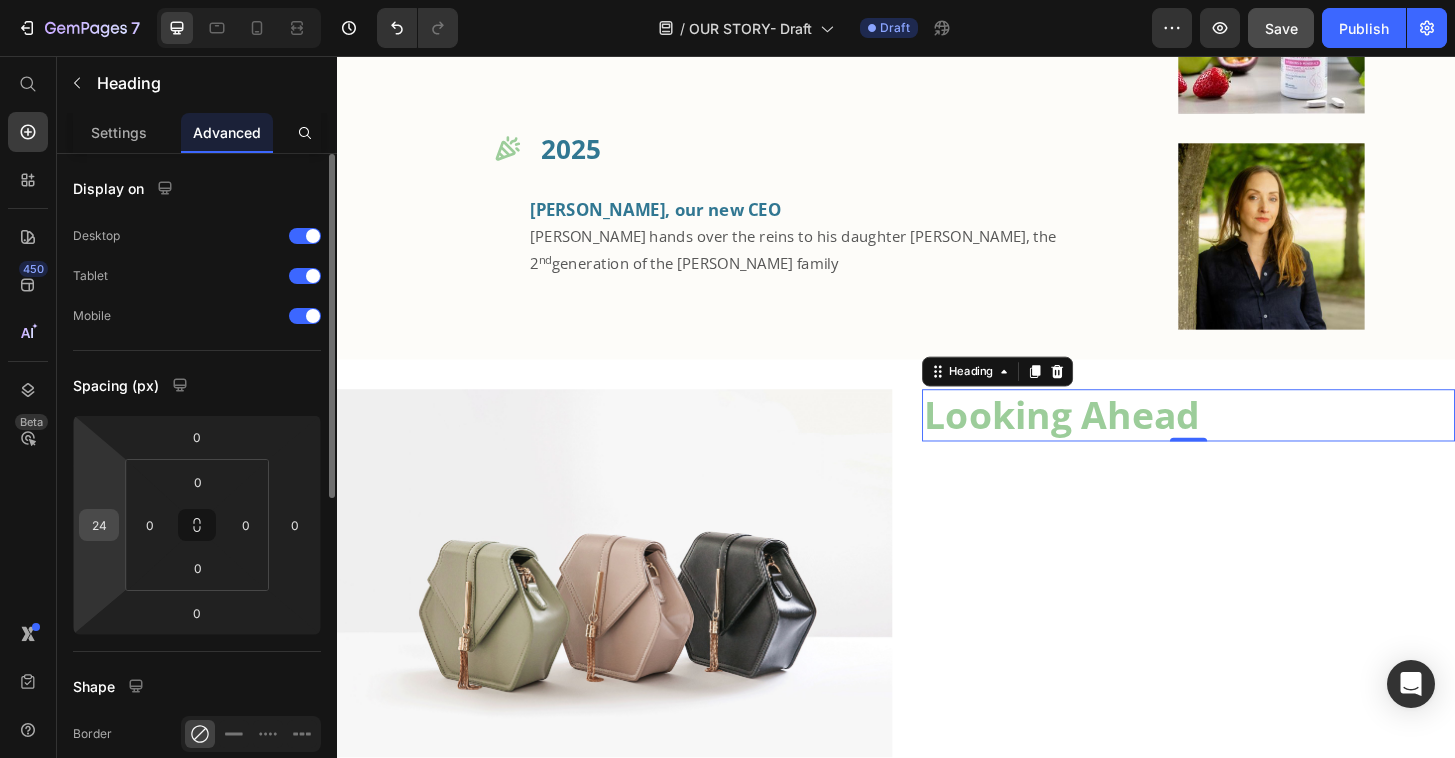 click on "24" at bounding box center (99, 525) 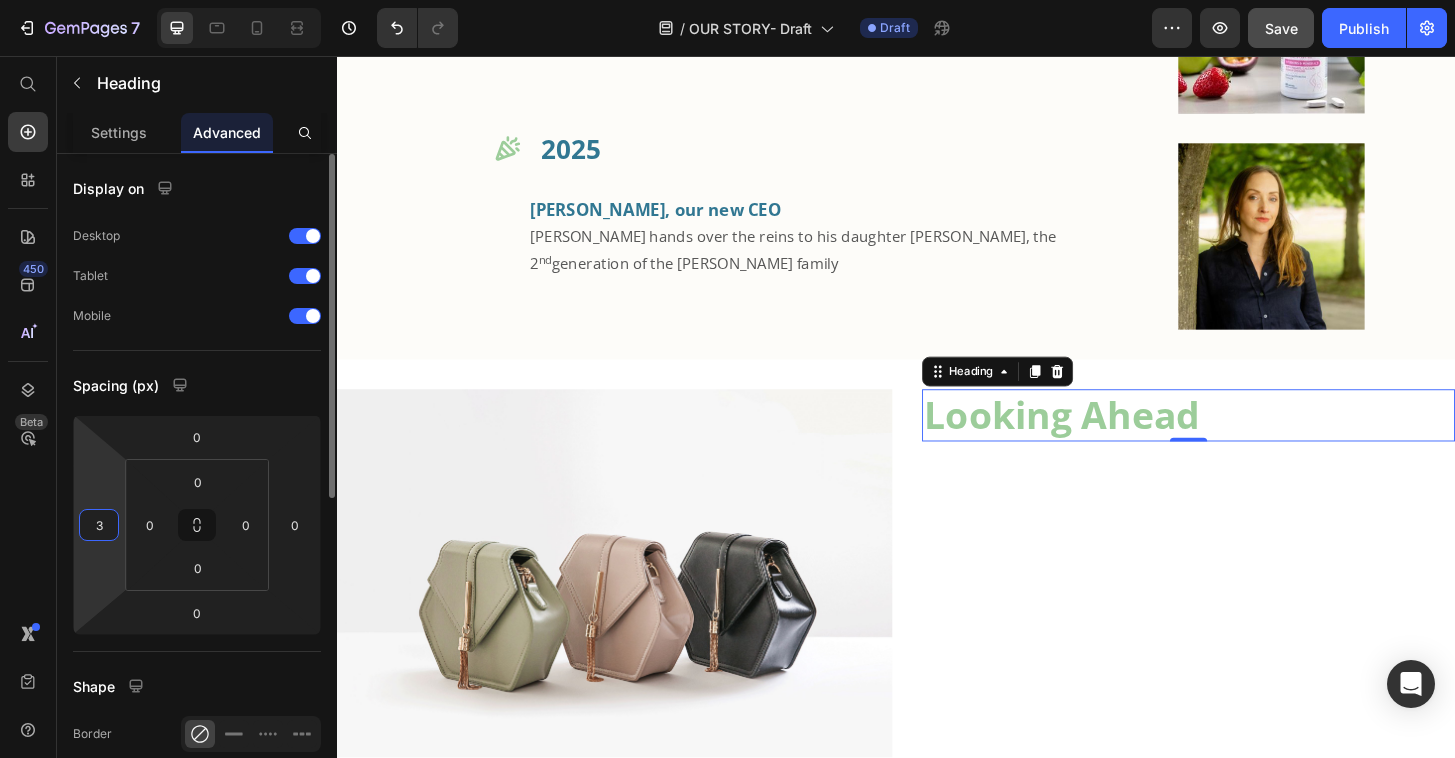 type on "30" 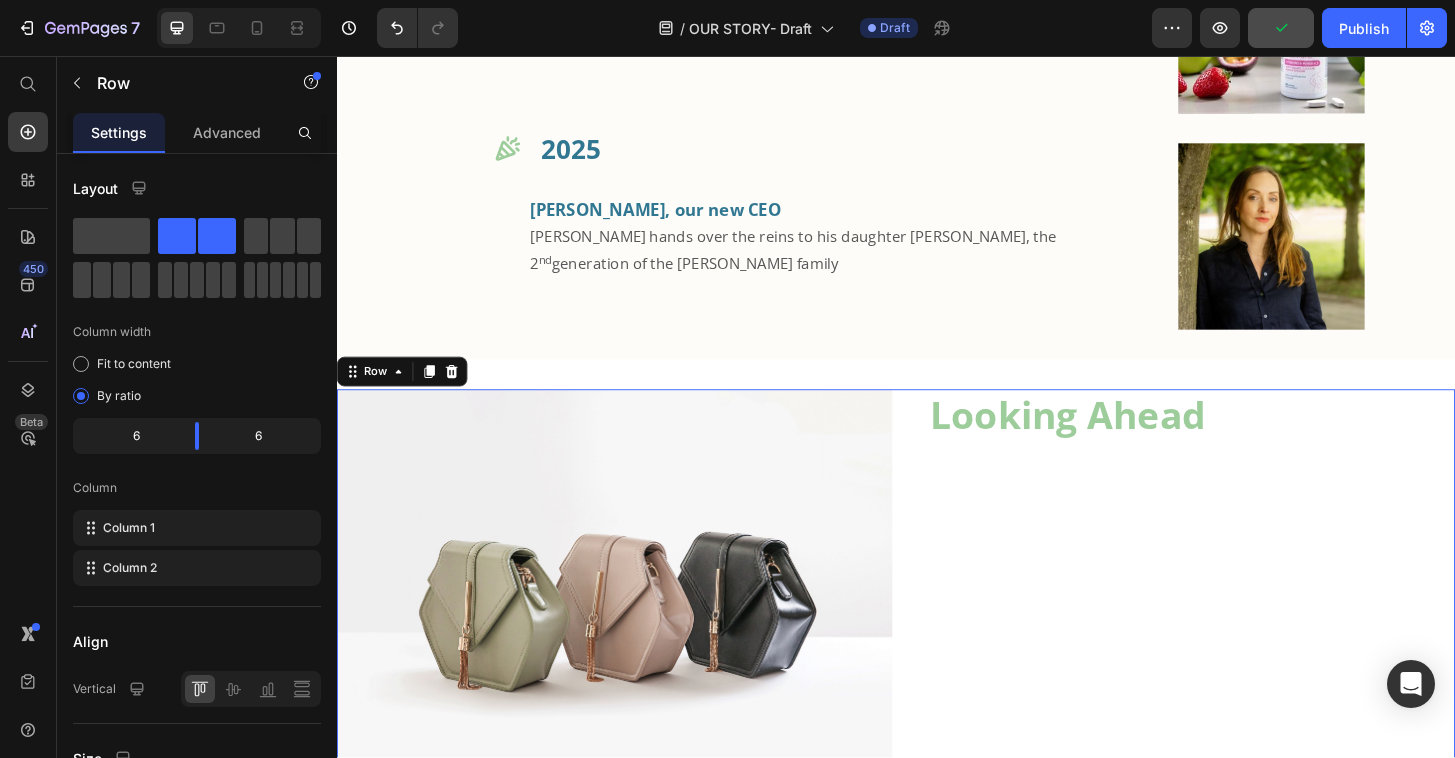 click on "Looking Ahead Heading" at bounding box center (1239, 637) 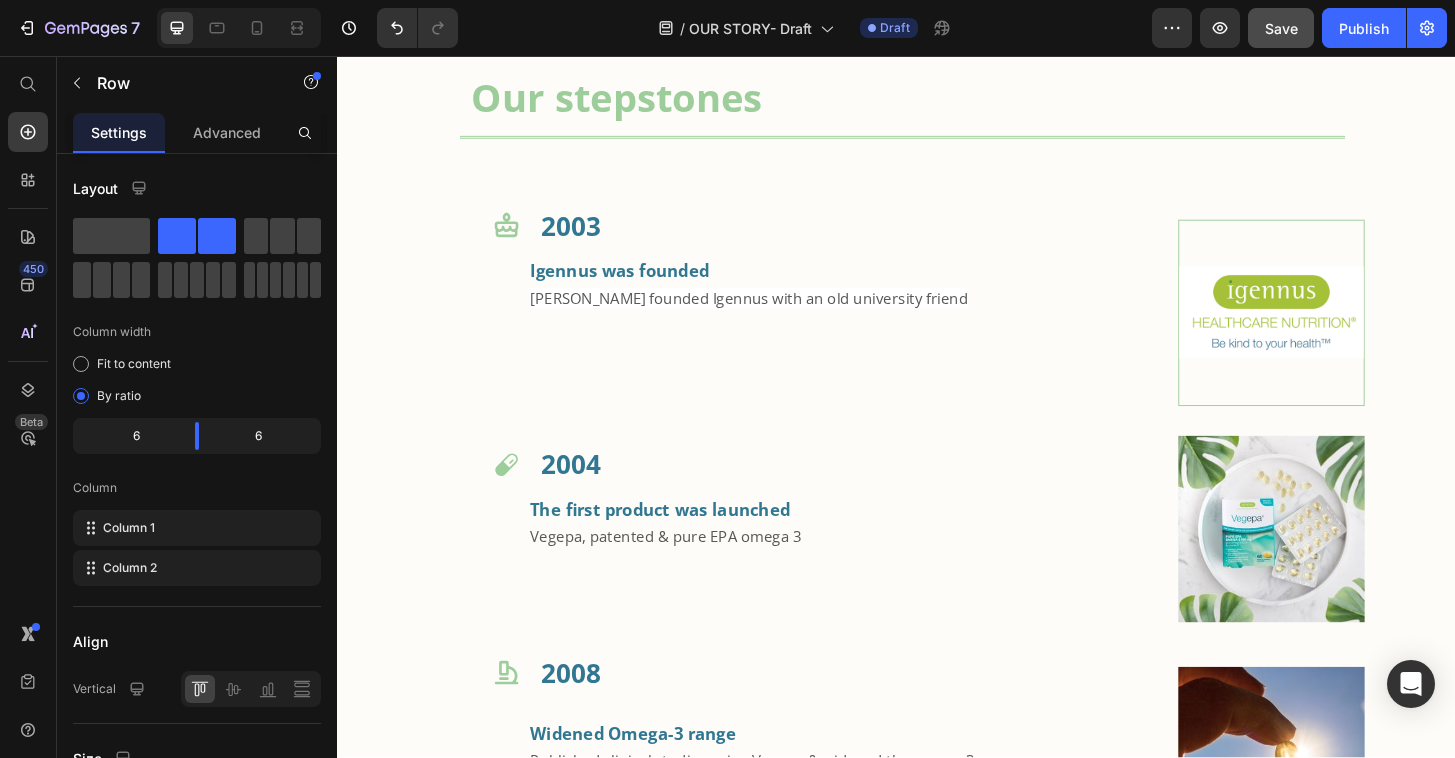 scroll, scrollTop: 830, scrollLeft: 0, axis: vertical 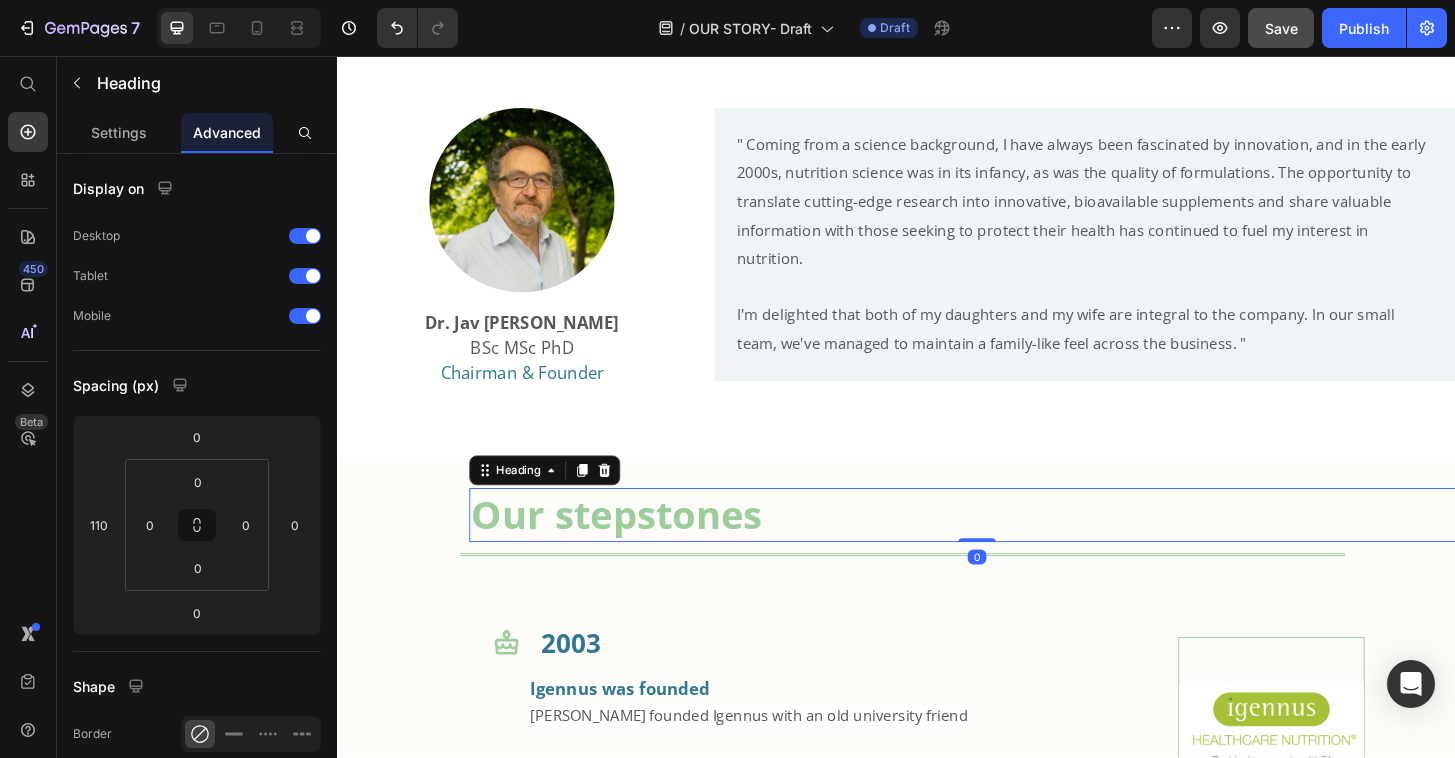 click on "Our stepstones" at bounding box center (1024, 548) 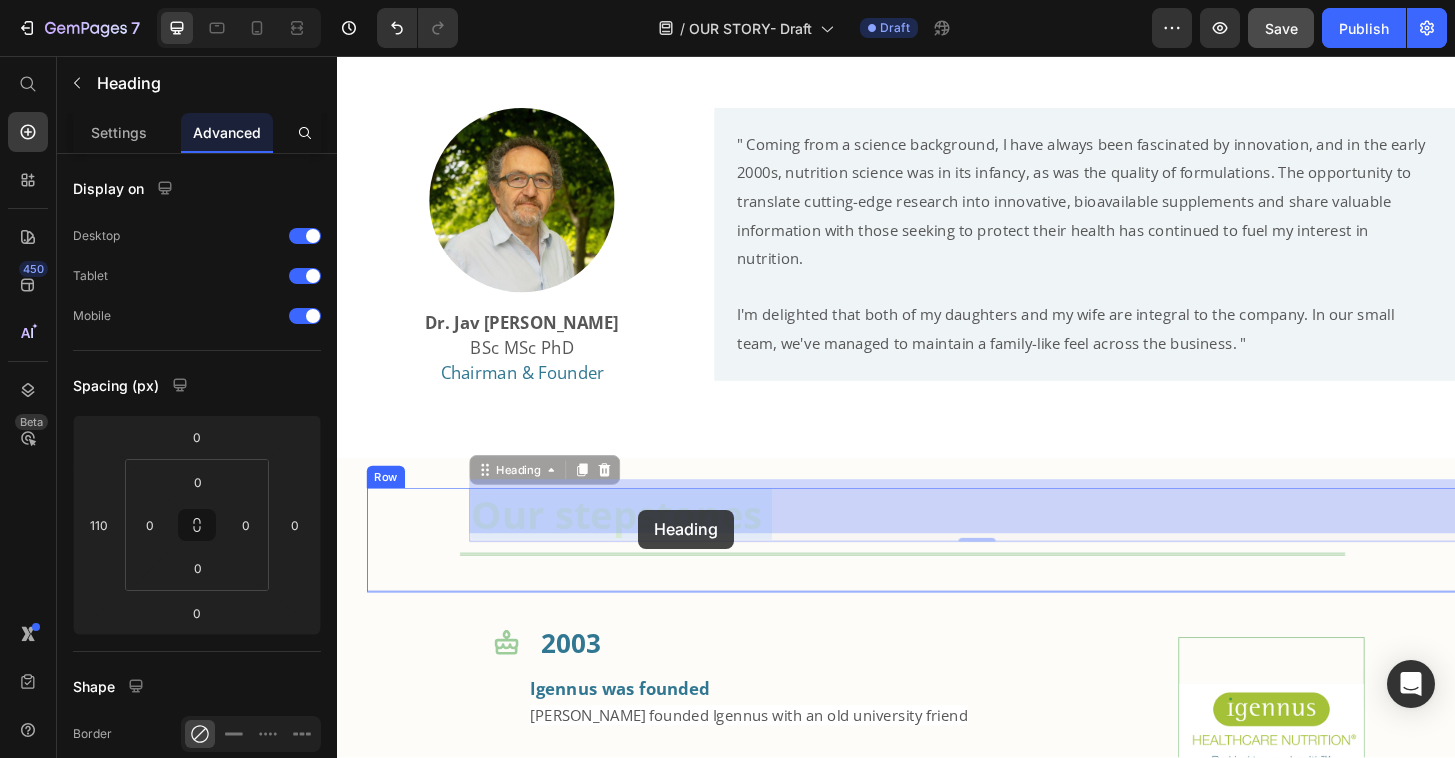 drag, startPoint x: 673, startPoint y: 545, endPoint x: 660, endPoint y: 543, distance: 13.152946 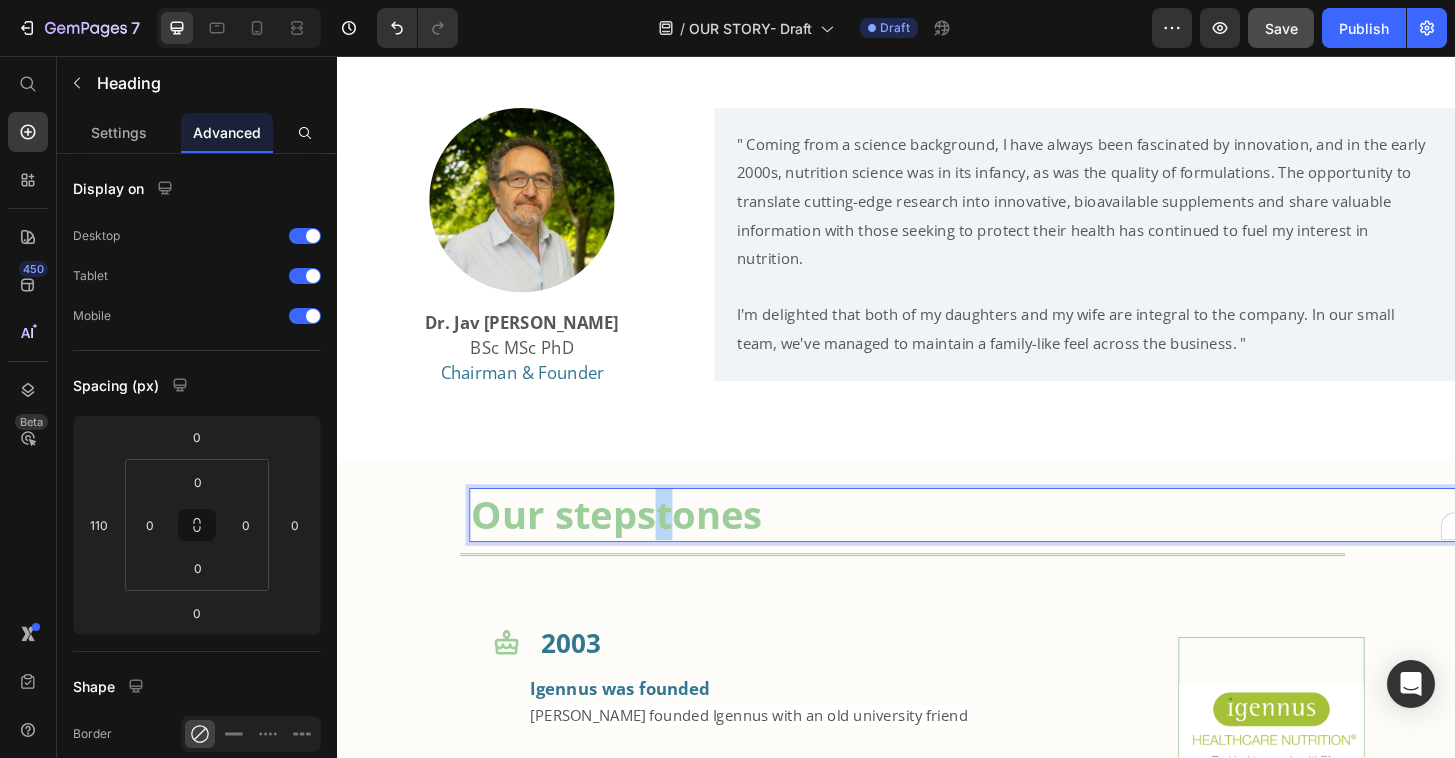 drag, startPoint x: 705, startPoint y: 532, endPoint x: 672, endPoint y: 534, distance: 33.06055 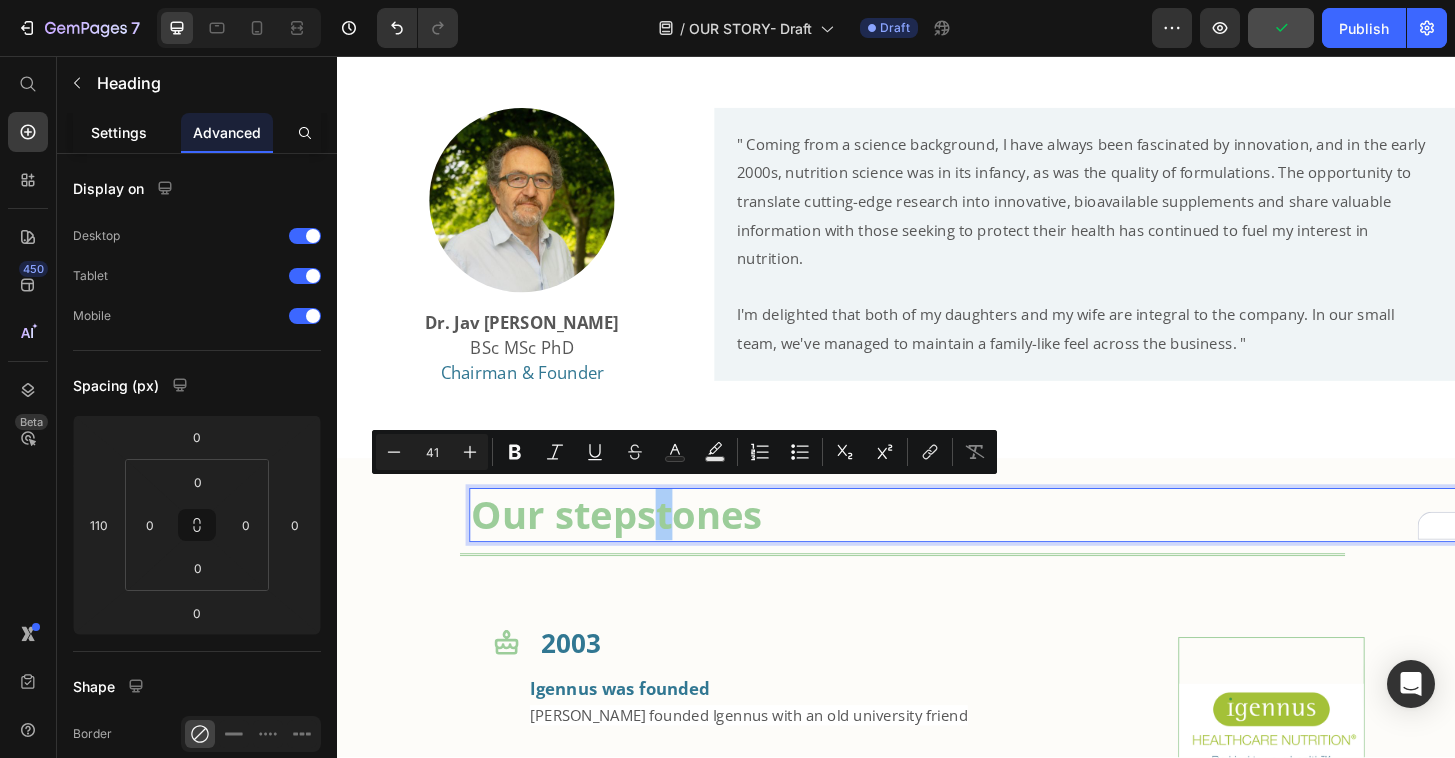 click on "Settings" at bounding box center [119, 132] 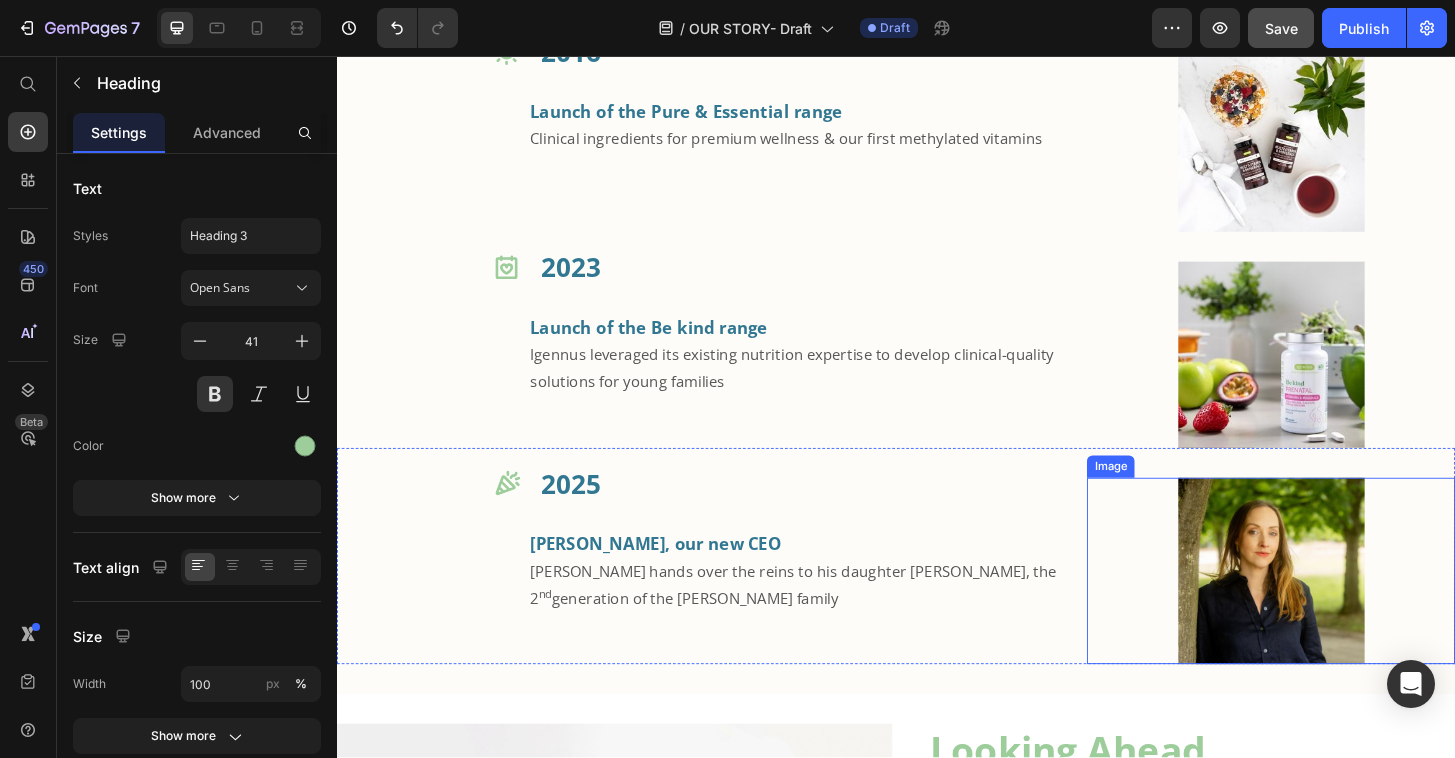 scroll, scrollTop: 2677, scrollLeft: 0, axis: vertical 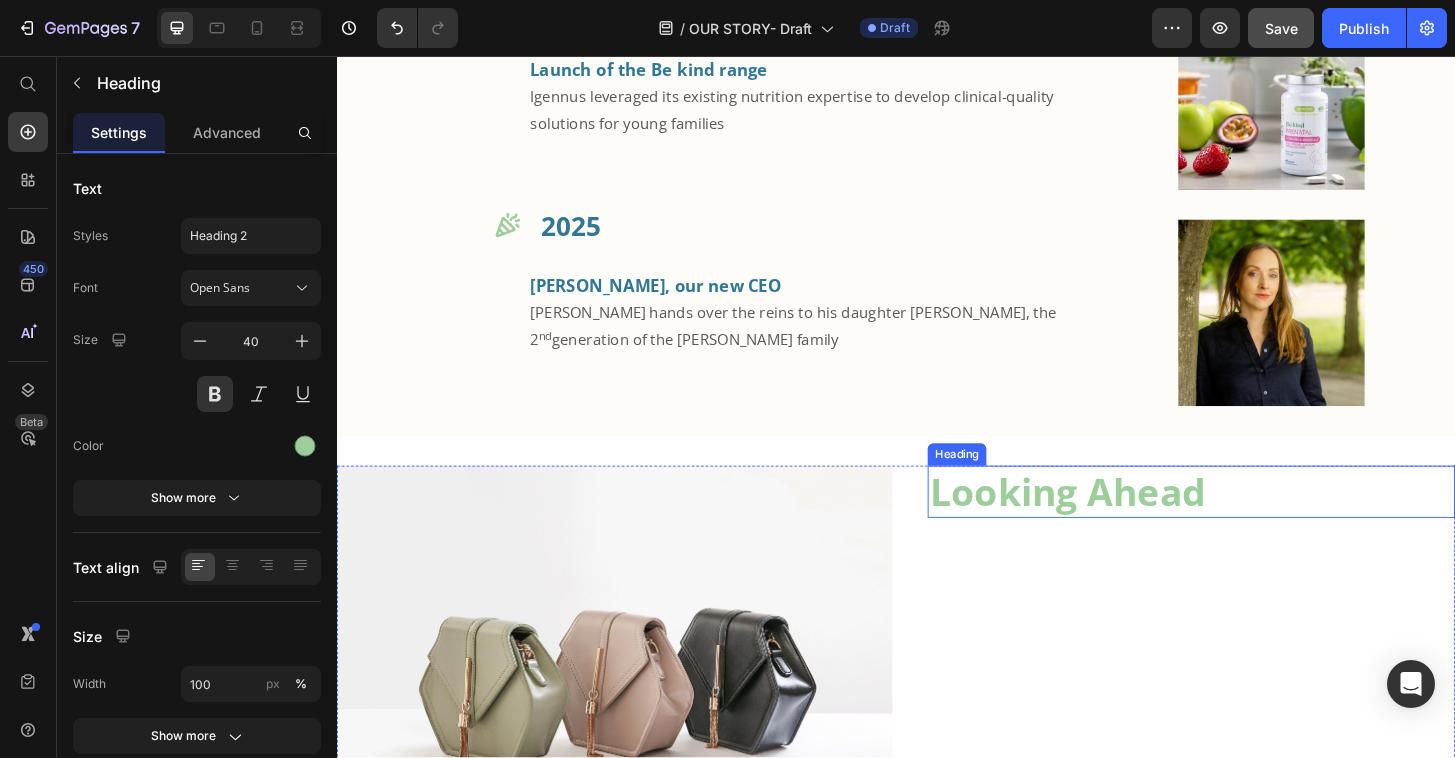 click on "Looking Ahead" at bounding box center [1254, 524] 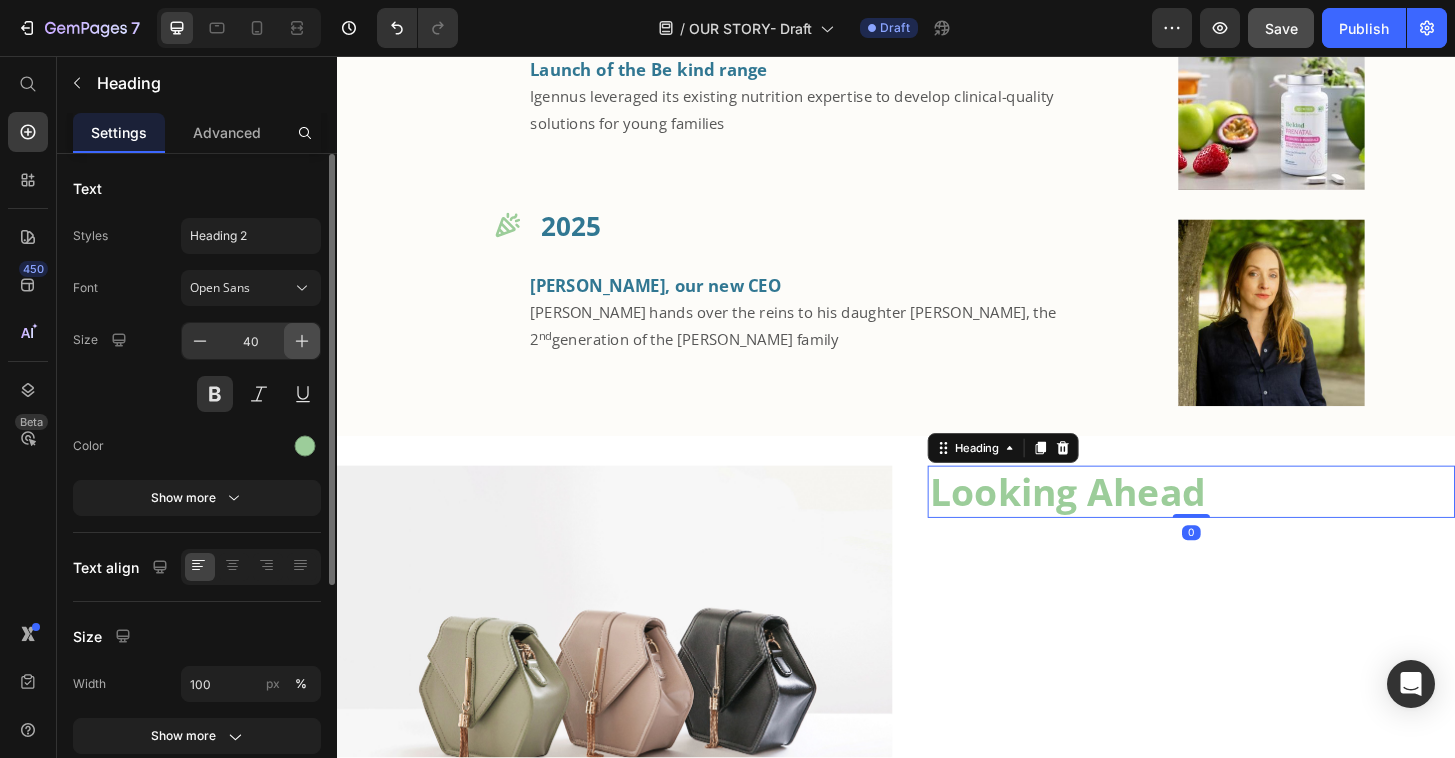 click 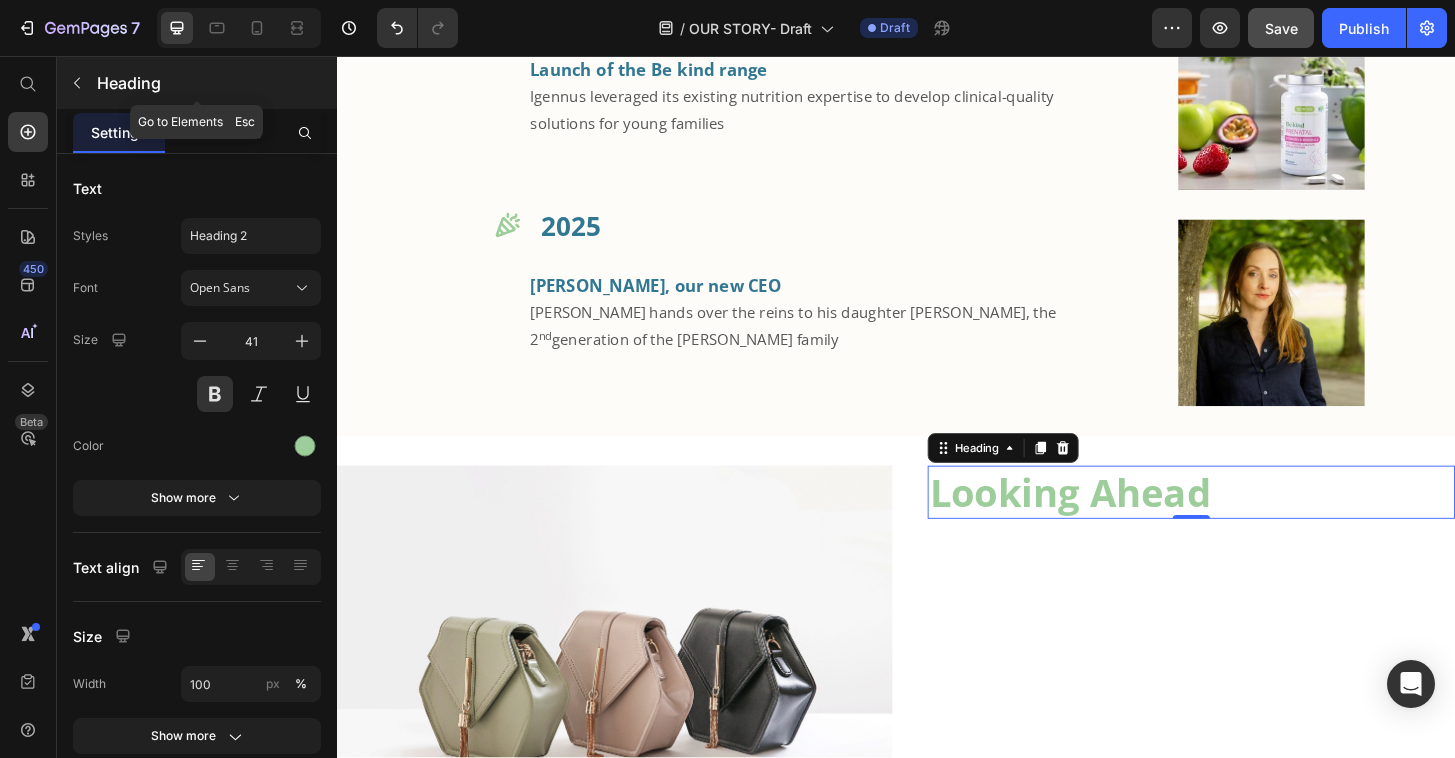 click 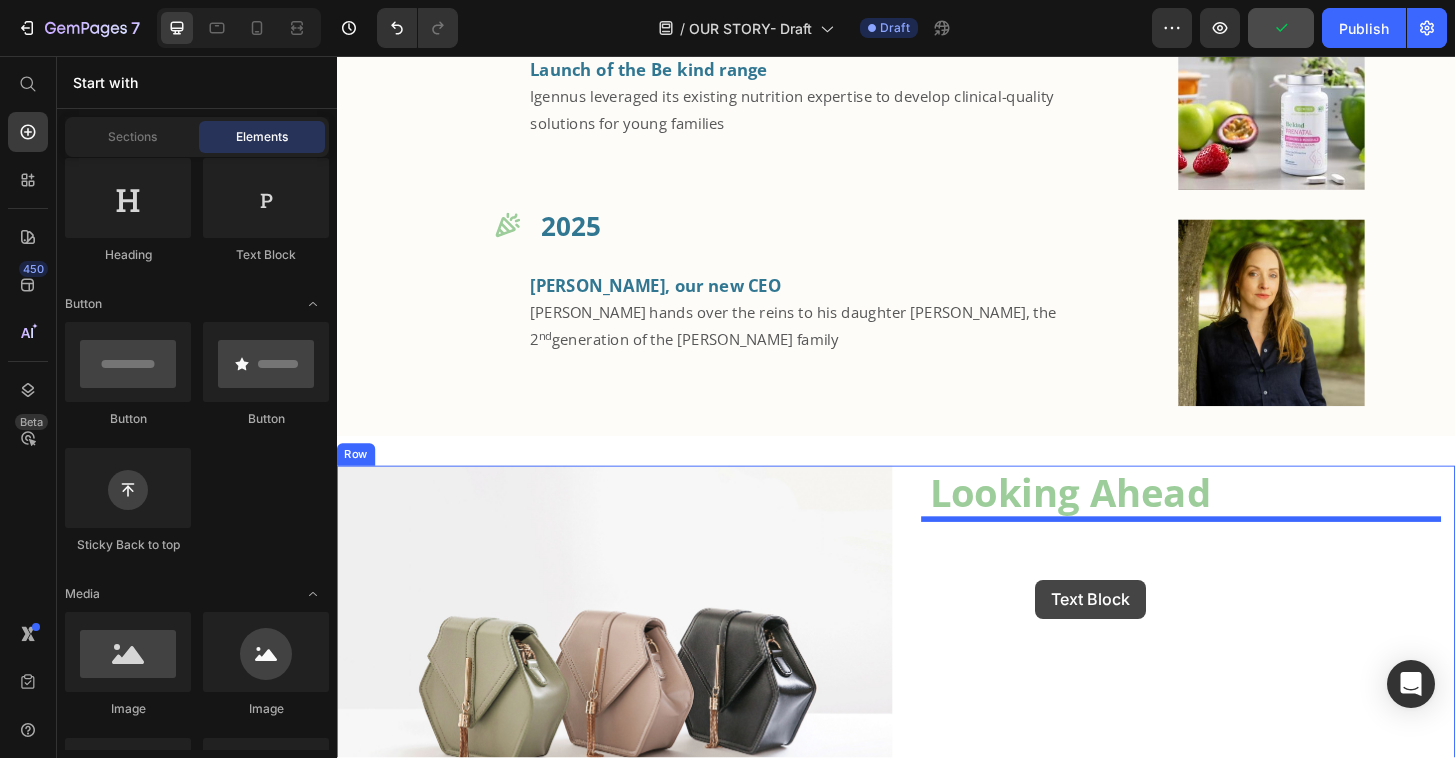 drag, startPoint x: 604, startPoint y: 253, endPoint x: 1086, endPoint y: 618, distance: 604.6065 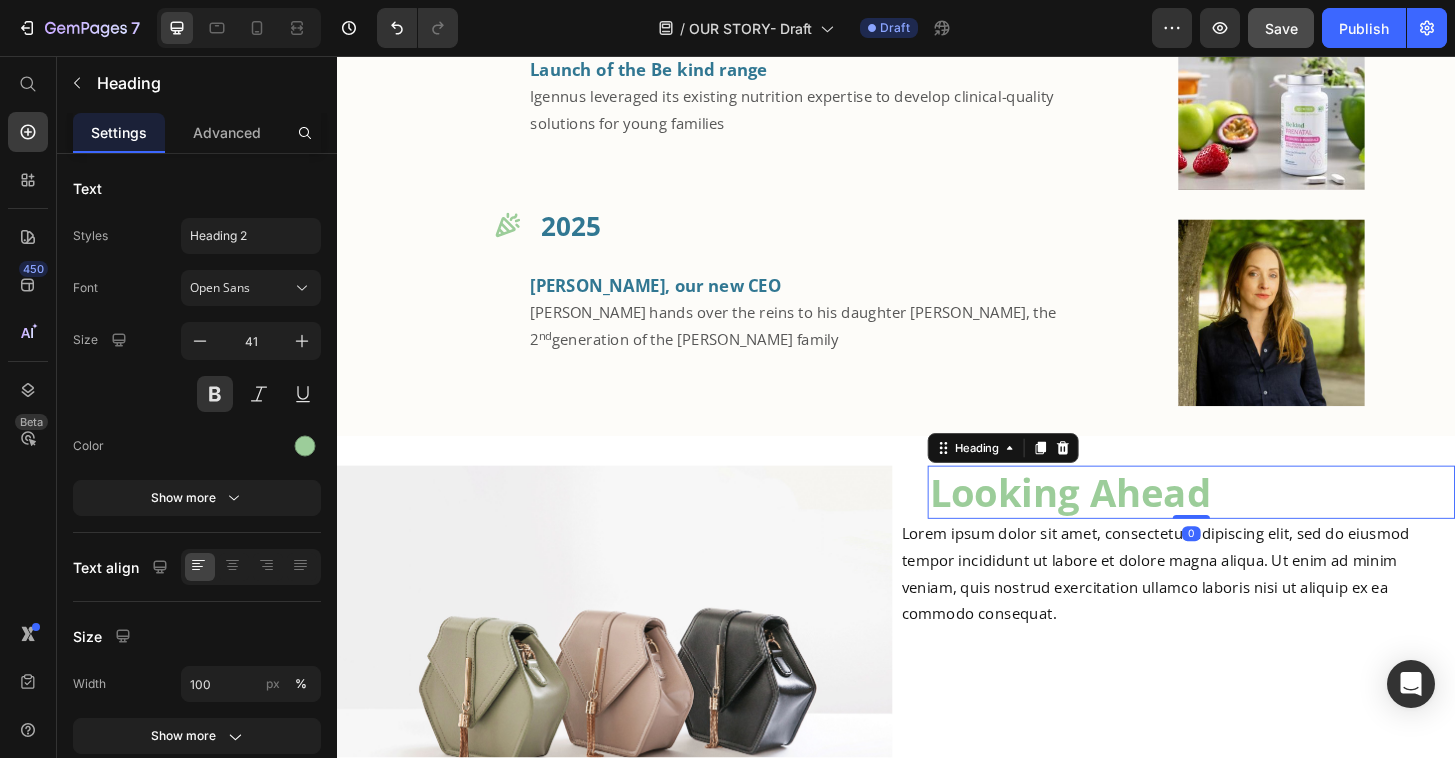click on "Looking Ahead" at bounding box center (1254, 524) 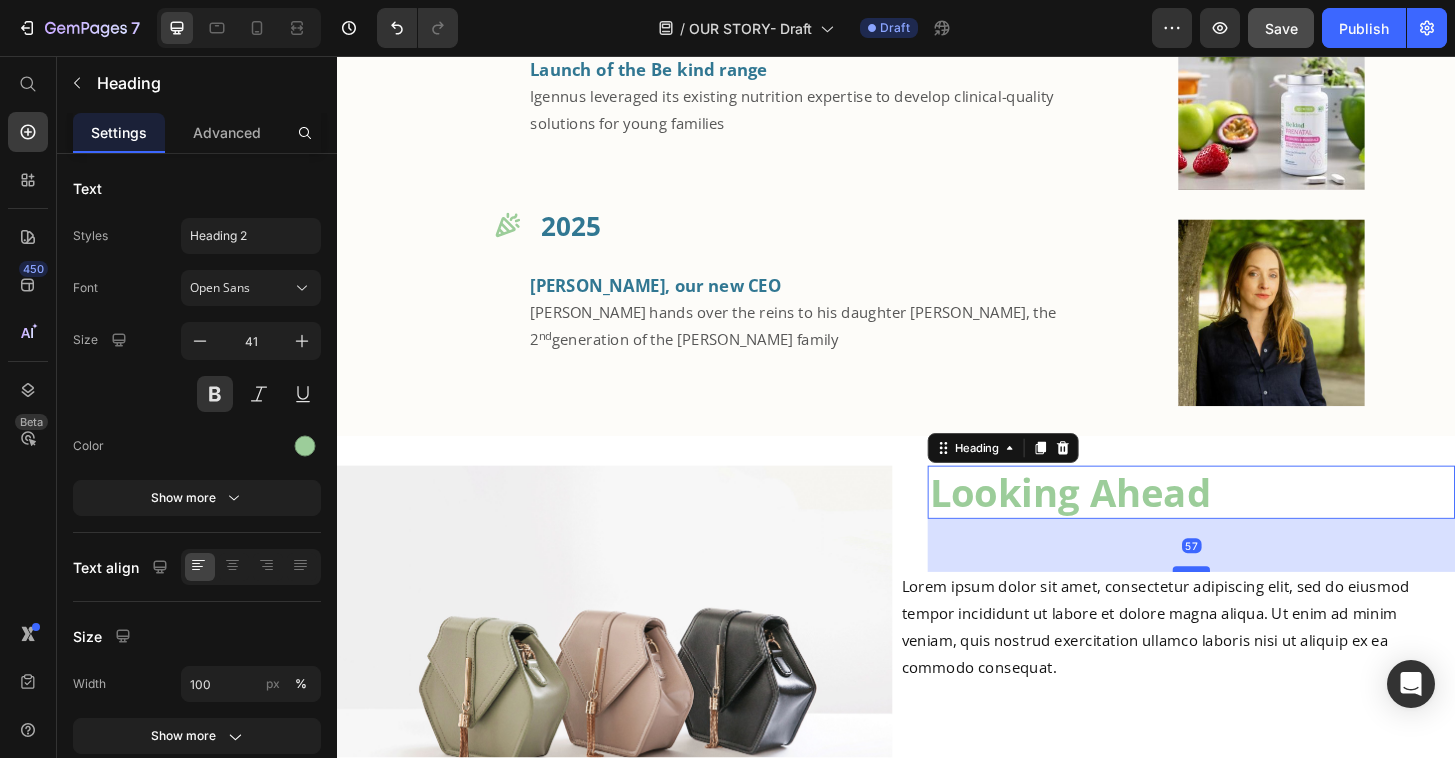 drag, startPoint x: 1245, startPoint y: 549, endPoint x: 1245, endPoint y: 606, distance: 57 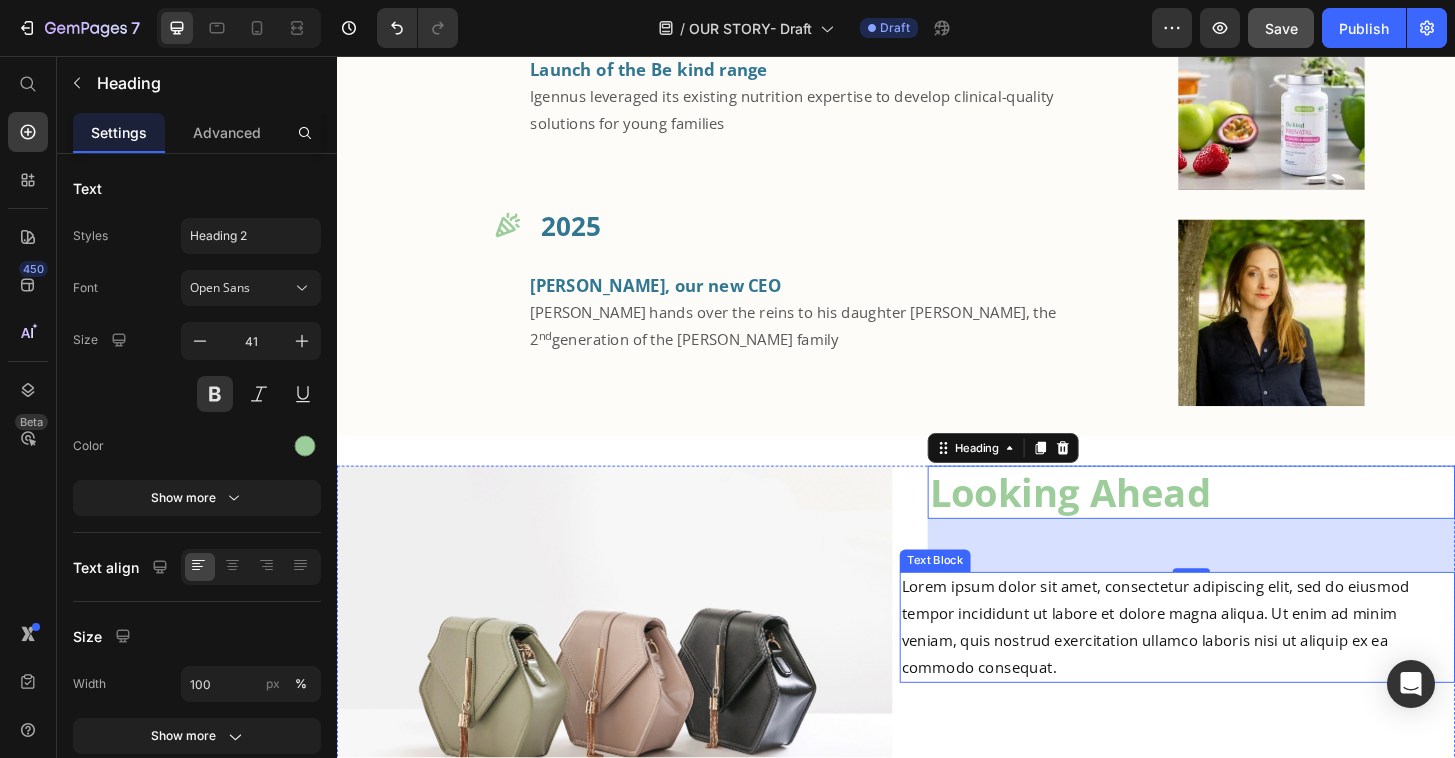 click on "Lorem ipsum dolor sit amet, consectetur adipiscing elit, sed do eiusmod tempor incididunt ut labore et dolore magna aliqua. Ut enim ad minim veniam, quis nostrud exercitation ullamco laboris nisi ut aliquip ex ea commodo consequat." at bounding box center (1239, 669) 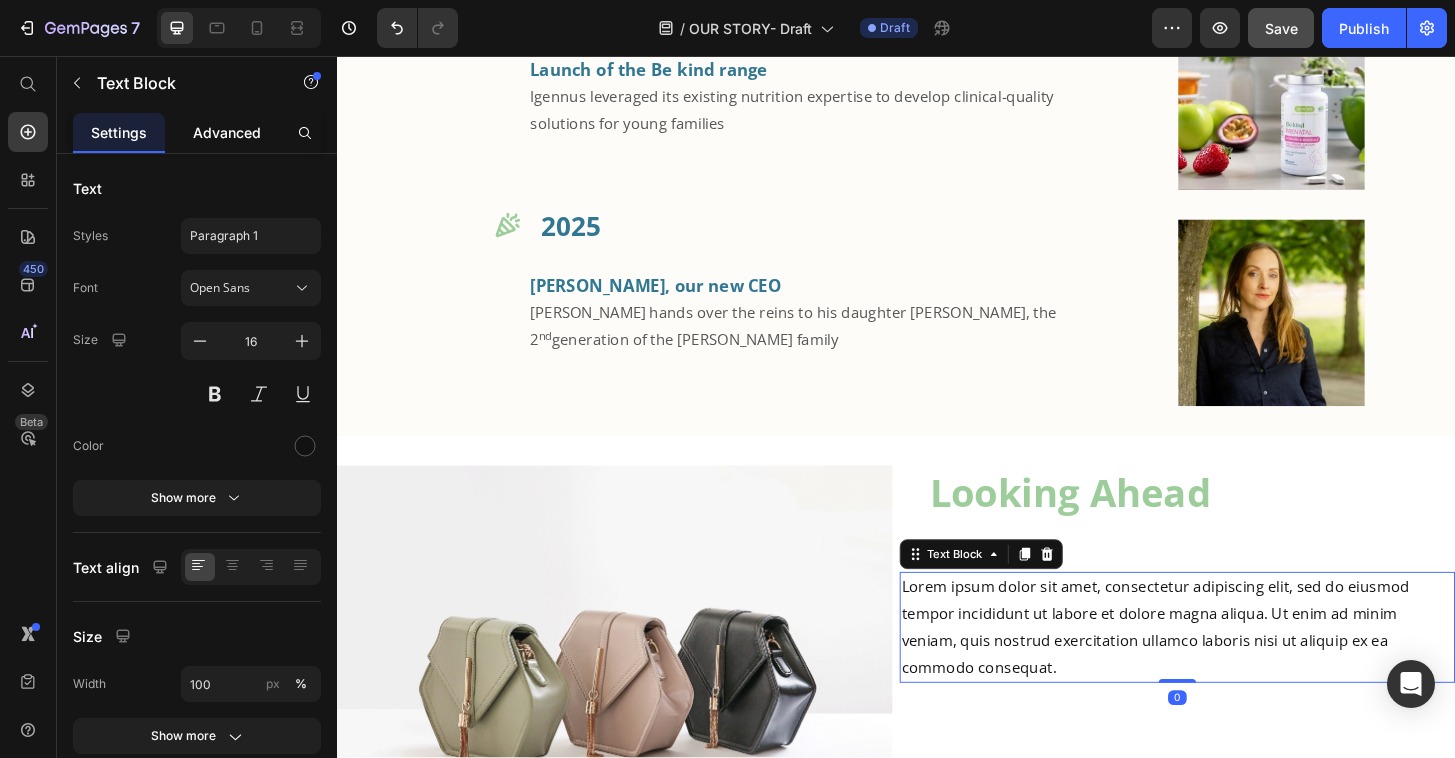 click on "Advanced" at bounding box center [227, 132] 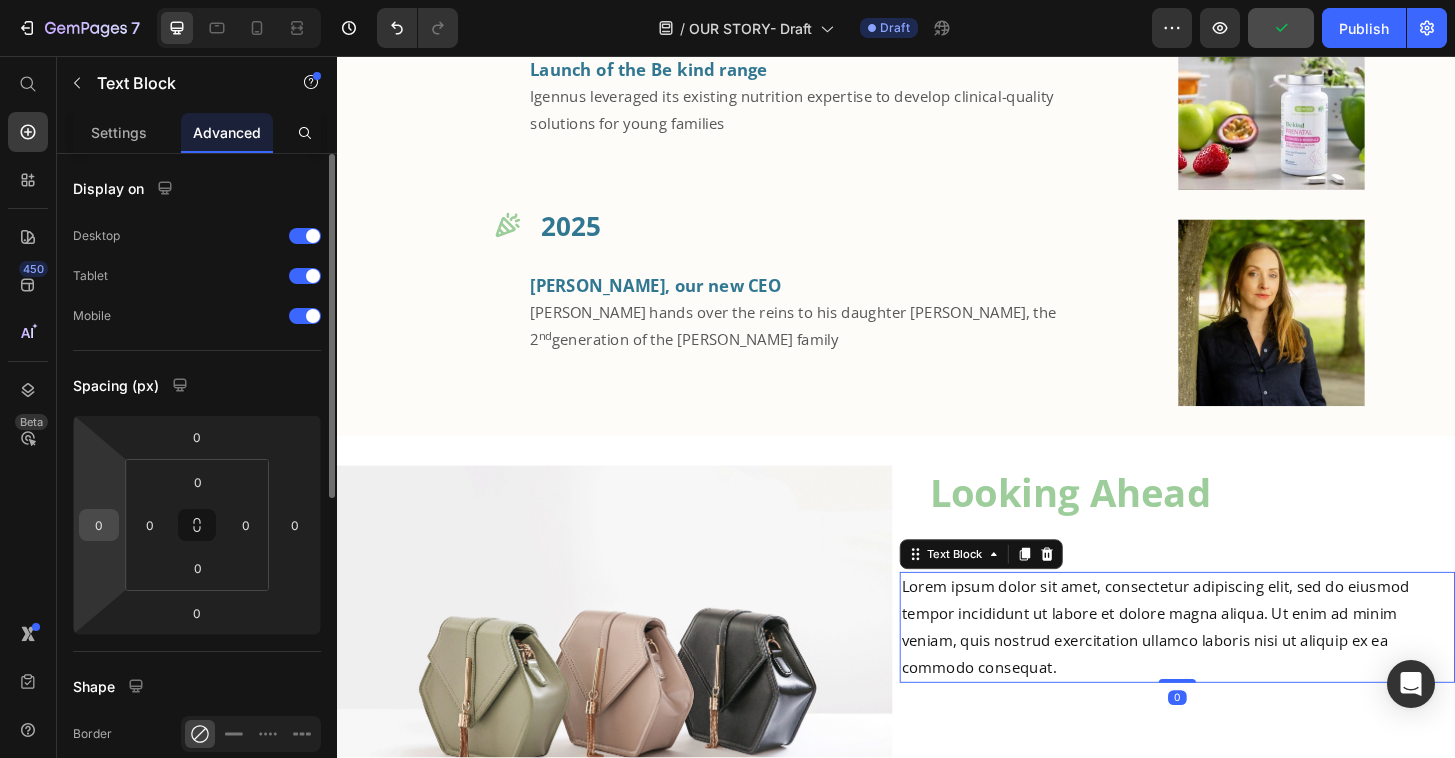 click on "0" at bounding box center (99, 525) 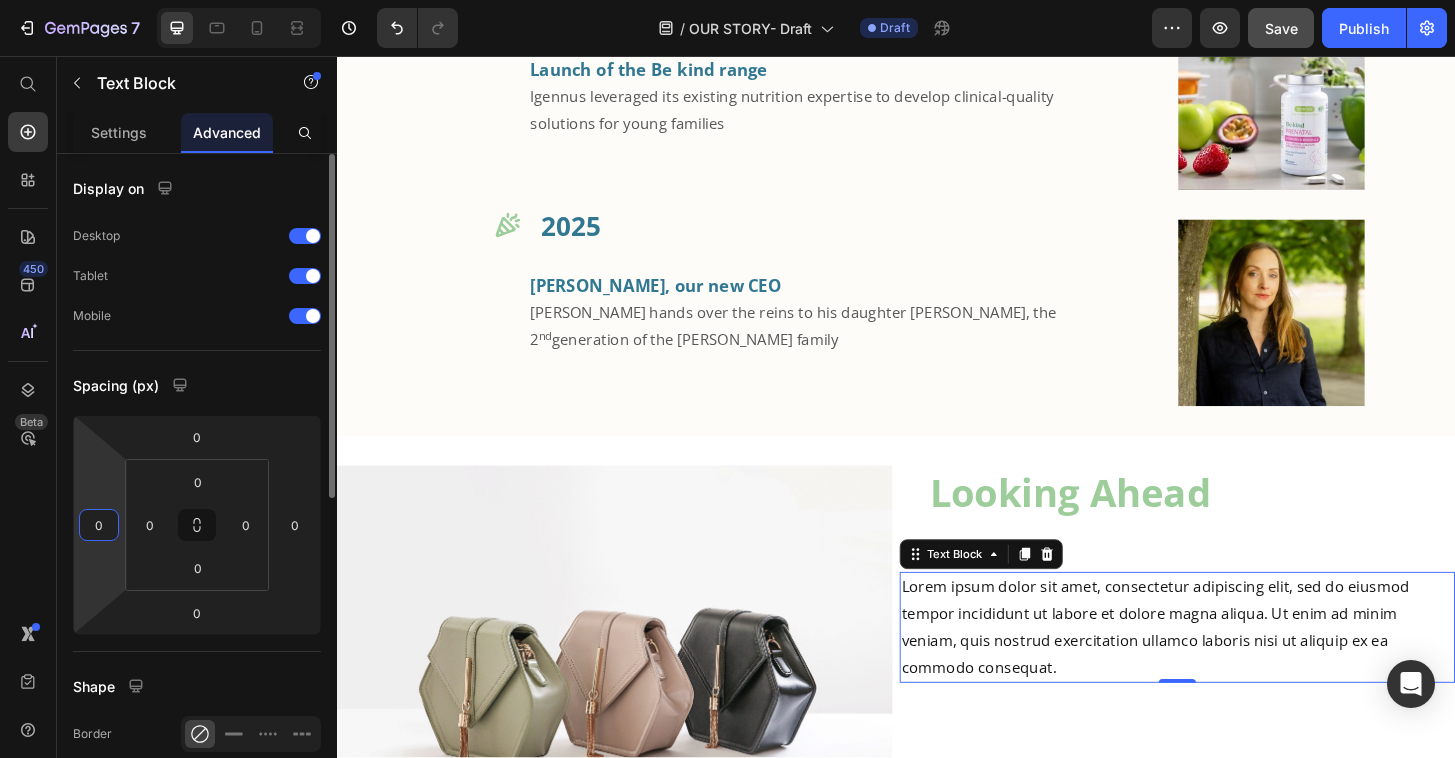 click on "0" at bounding box center (99, 525) 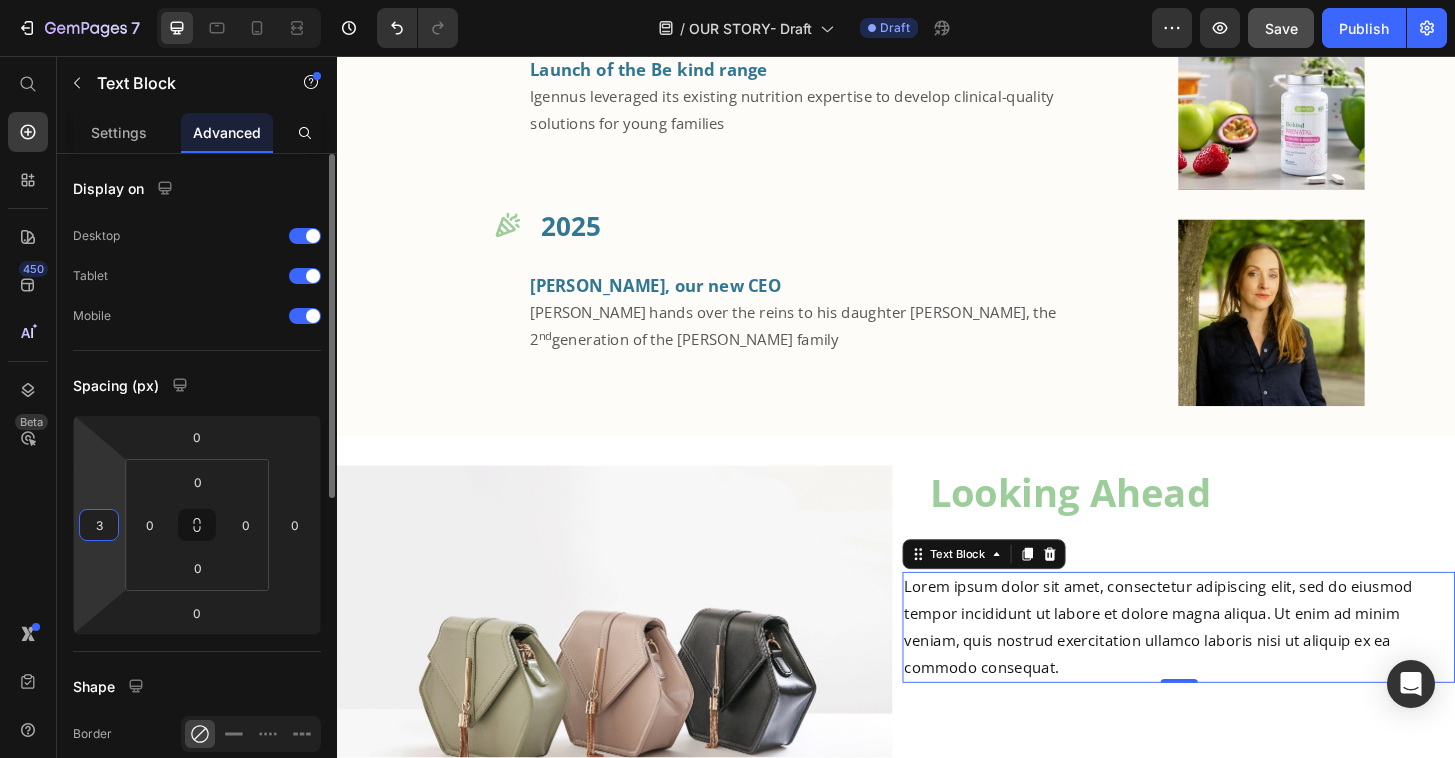 type on "30" 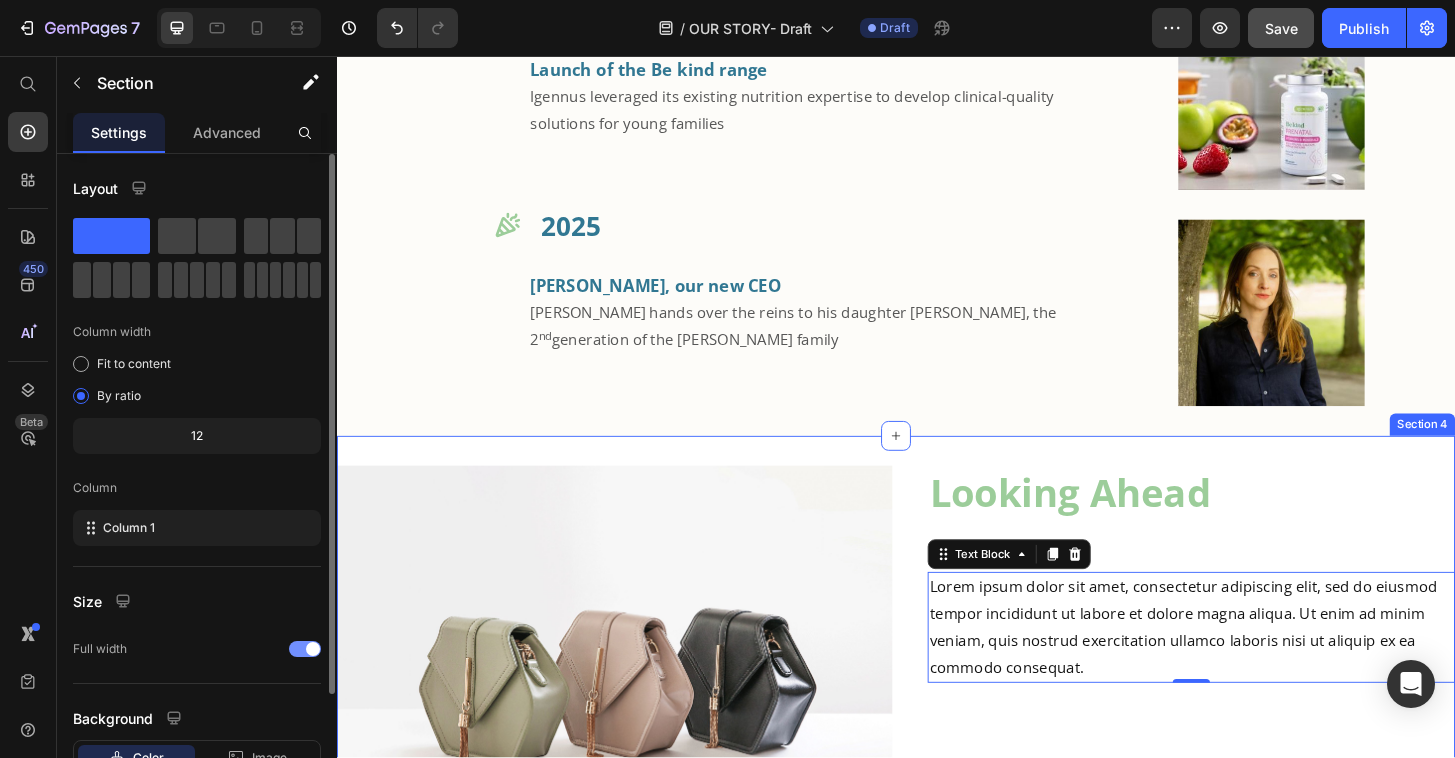 click on "Image Looking Ahead Heading Lorem ipsum dolor sit amet, consectetur adipiscing elit, sed do eiusmod tempor incididunt ut labore et dolore magna aliqua. Ut enim ad minim veniam, quis nostrud exercitation ullamco laboris nisi ut aliquip ex ea commodo consequat. Text Block   0 Row Section 4" at bounding box center [937, 727] 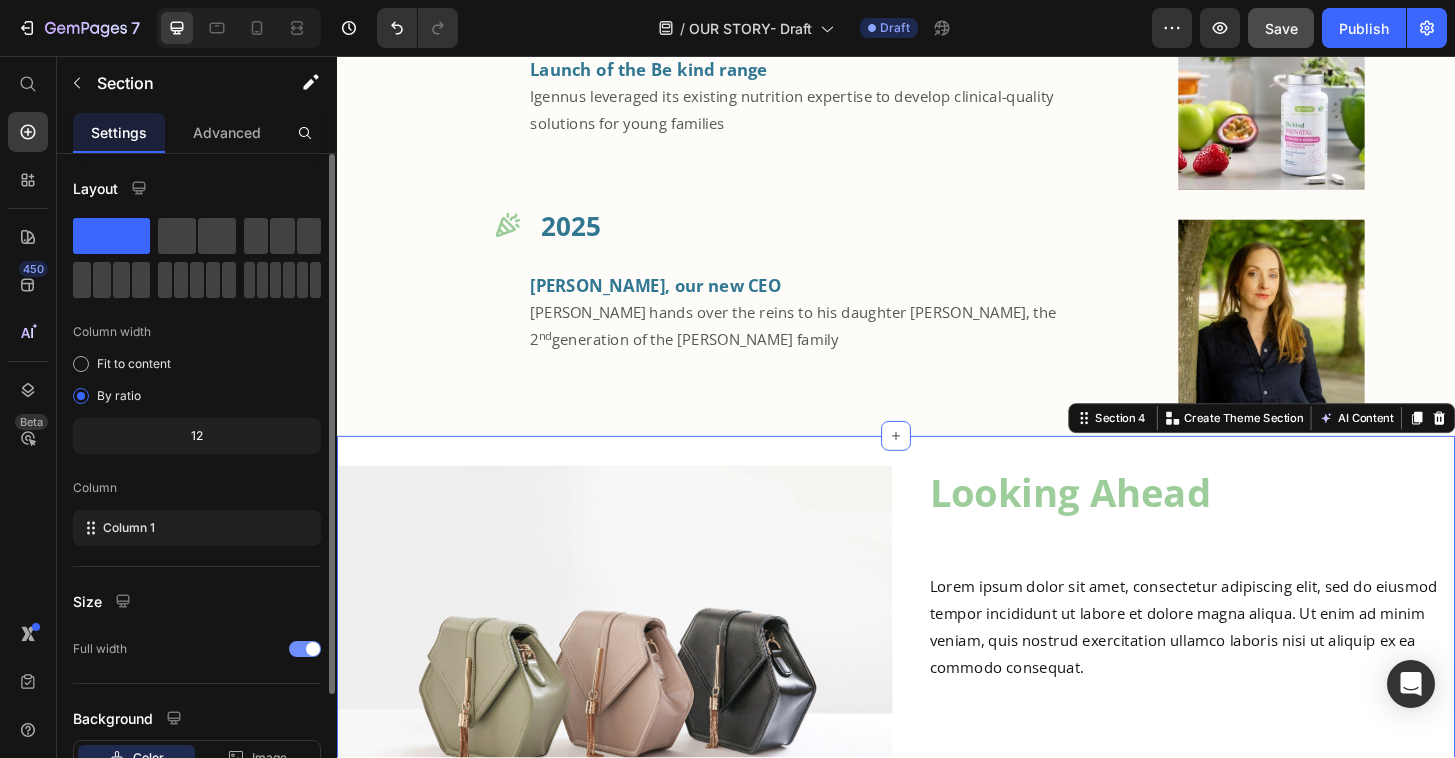 click on "Image Looking Ahead Heading Lorem ipsum dolor sit amet, consectetur adipiscing elit, sed do eiusmod tempor incididunt ut labore et dolore magna aliqua. Ut enim ad minim veniam, quis nostrud exercitation ullamco laboris nisi ut aliquip ex ea commodo consequat. Text Block Row Section 4   Create Theme Section AI Content Write with GemAI What would you like to describe here? Tone and Voice Persuasive Product *FREE GIFT*Neurobalance - Zinc, Magnesium & Vitamin B6 for Adults & Children Show more Generate" at bounding box center [937, 727] 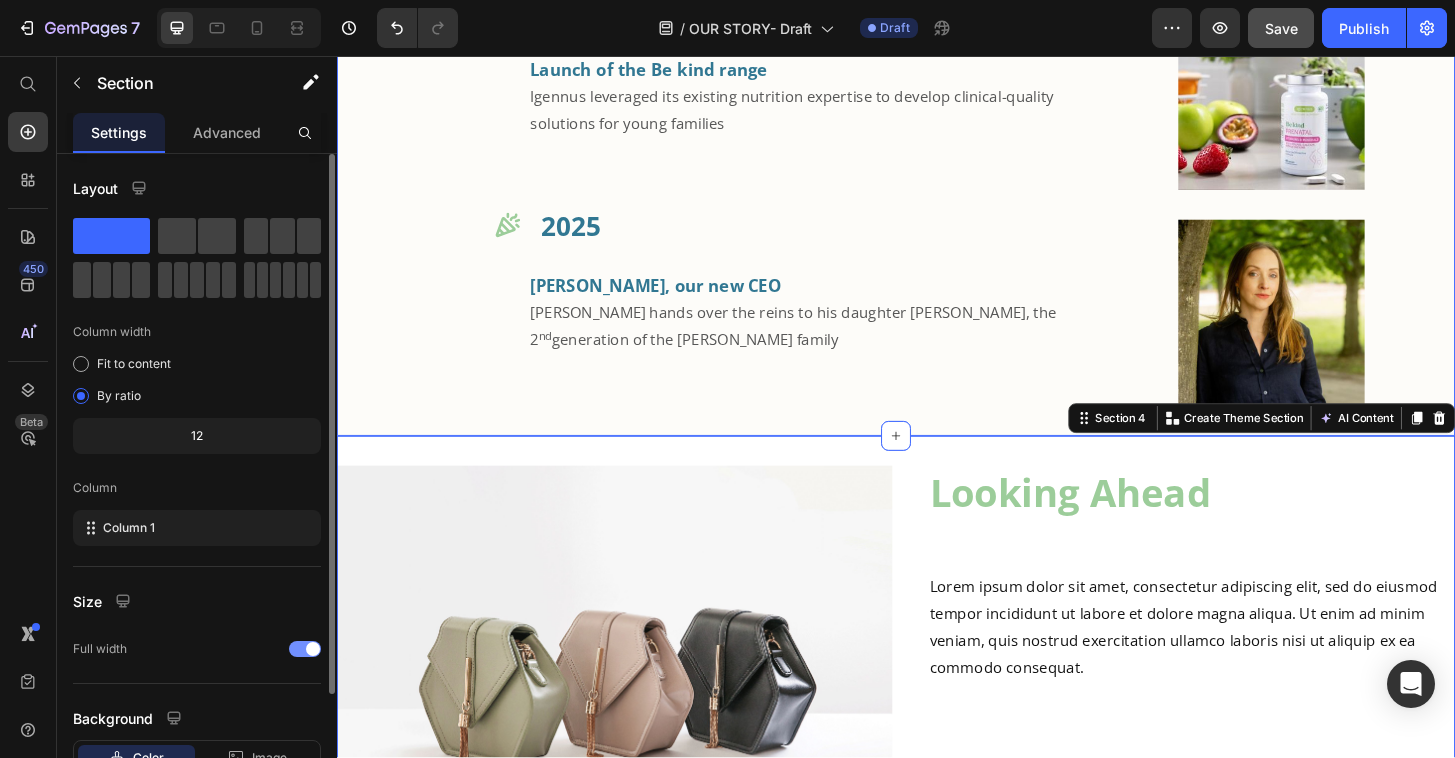 click on "2025 Heading Mina, our new CEO Jav hands over the reins to his daughter Mina, the 2 nd  generation of the Nazemi family Text Block" at bounding box center [838, 316] 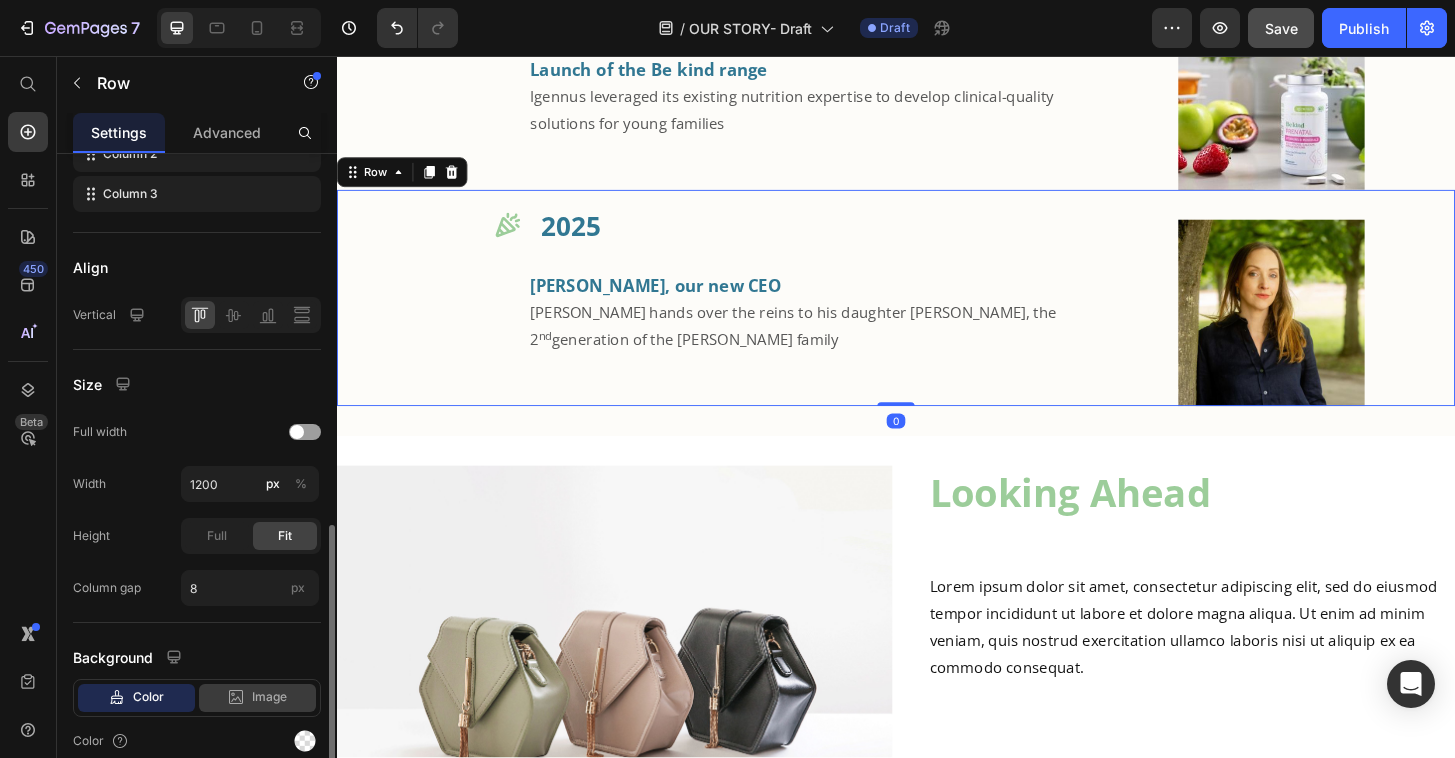scroll, scrollTop: 500, scrollLeft: 0, axis: vertical 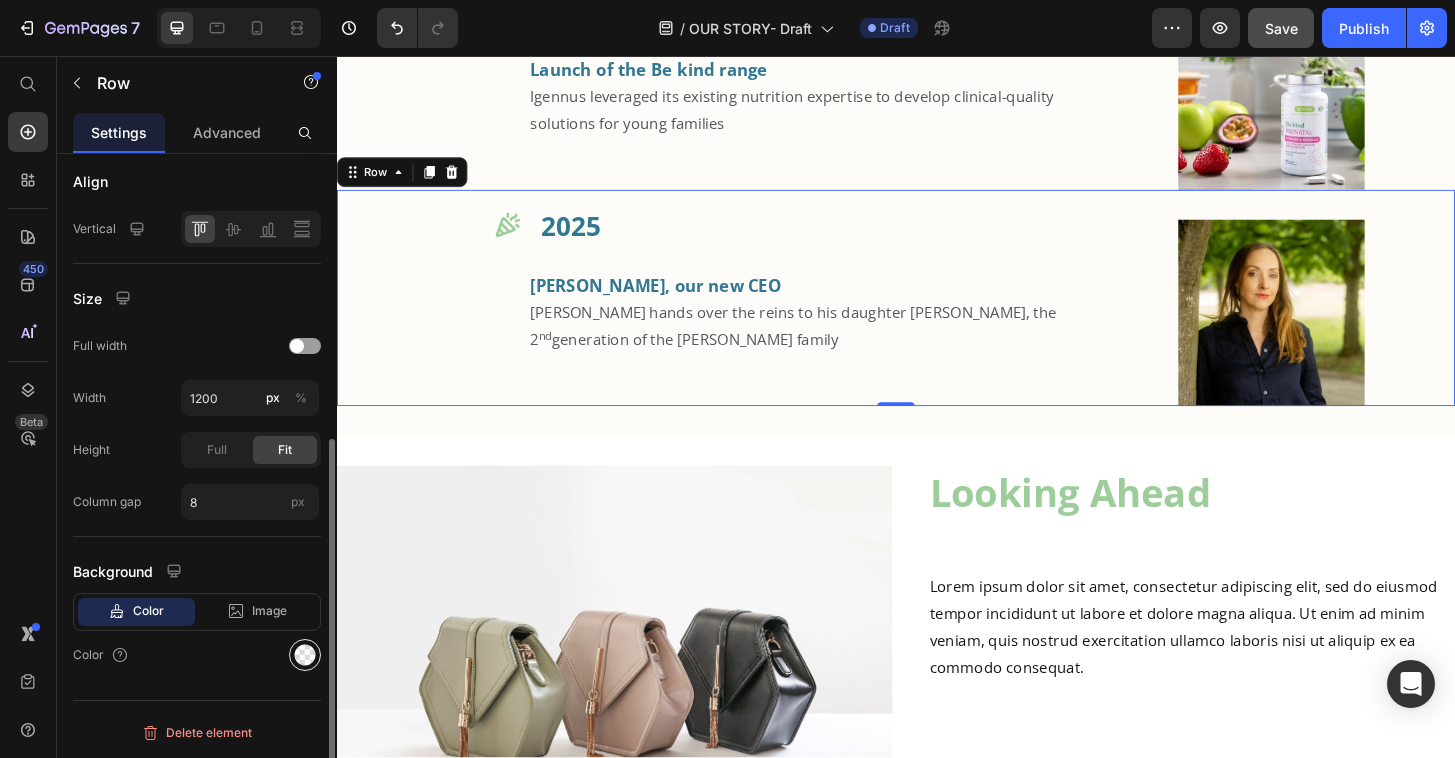 click at bounding box center (305, 655) 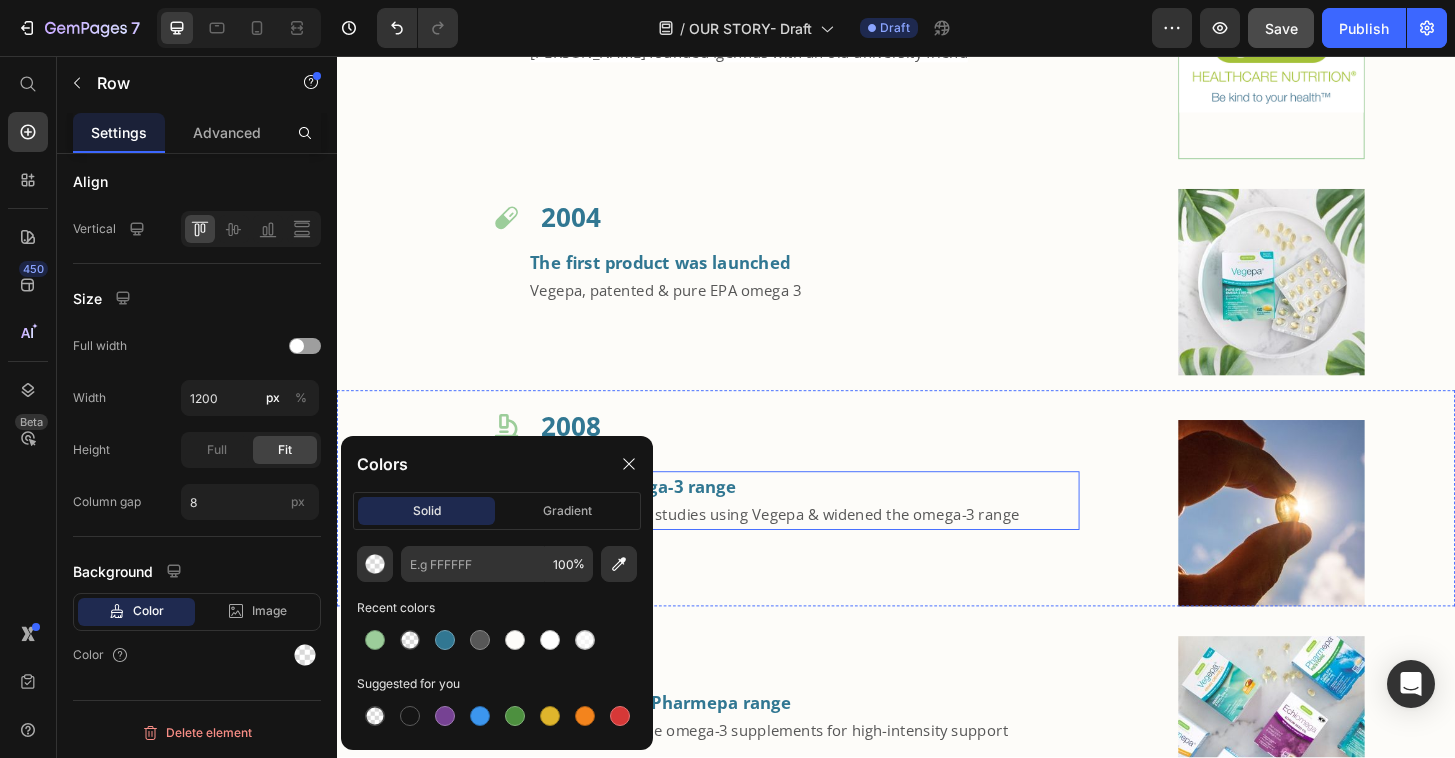 scroll, scrollTop: 1047, scrollLeft: 0, axis: vertical 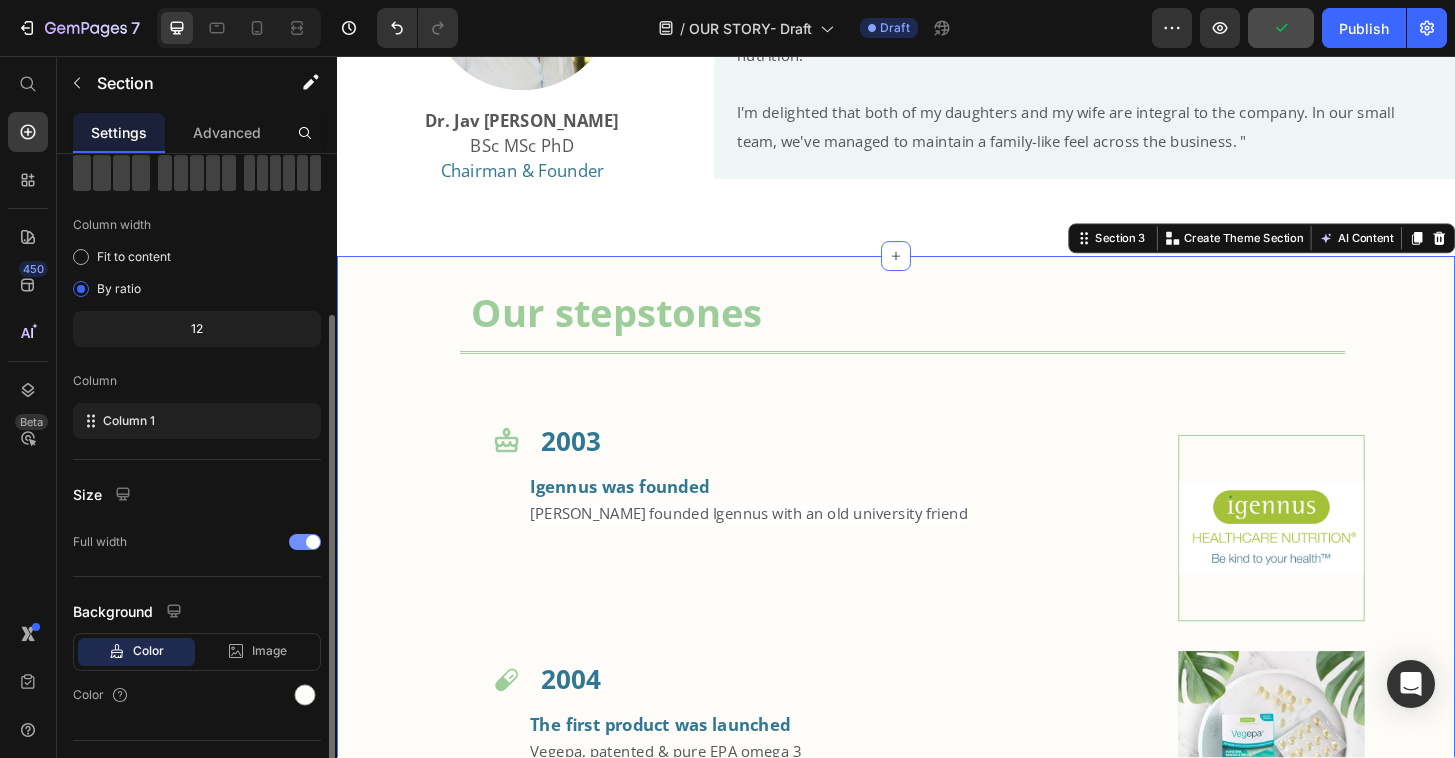 click on "Our stepstones Heading                Title Line Row
Icon 2003 Heading Igennus was founded Jav Nazemi founded Igennus with an old university friend   Text Block Image Row
Icon 2004 Heading The first product was launched Vegepa, patented & pure EPA omega 3 Text Block Image Row
Icon 2008 Heading Widened Omega-3 range Published clinical studies using Vegepa & widened the omega-3 range Text Block Image Row
Icon 2013 Heading Launch of the Pharmepa range Prescription-grade omega-3 supplements for high-intensity support Text Block Image Row
Icon 2016 Heading Launch of the Pure & Essential range Clinical ingredients for premium wellness & our first methylated vitamins Text Block Image Row
Icon 2023 Heading Launch of the Be kind range Igennus leveraged its existing nutrition expertise to develop clinical-quality solutions for young families Text Block Image Row
Icon 2025 Heading Mina, our new CEO nd Image" at bounding box center (937, 1186) 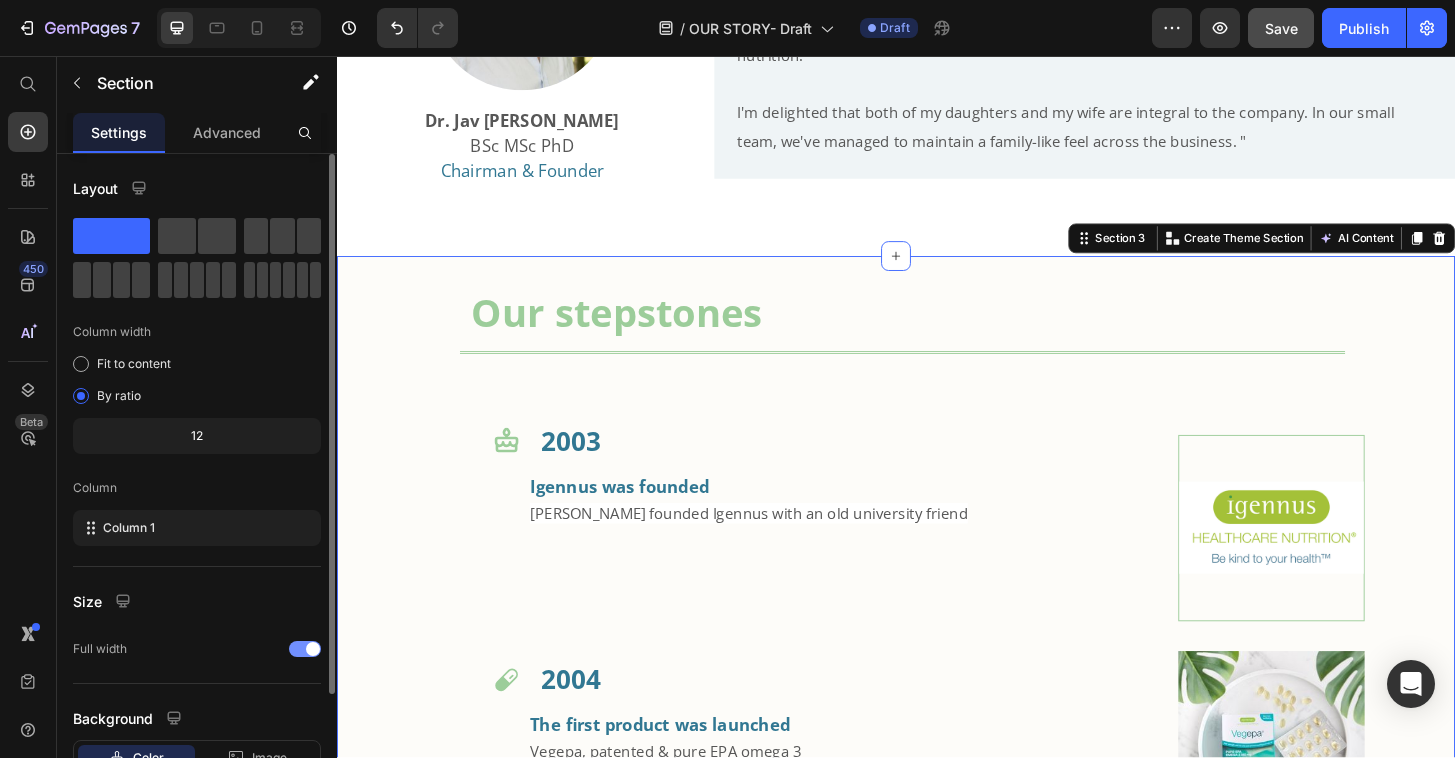 scroll, scrollTop: 147, scrollLeft: 0, axis: vertical 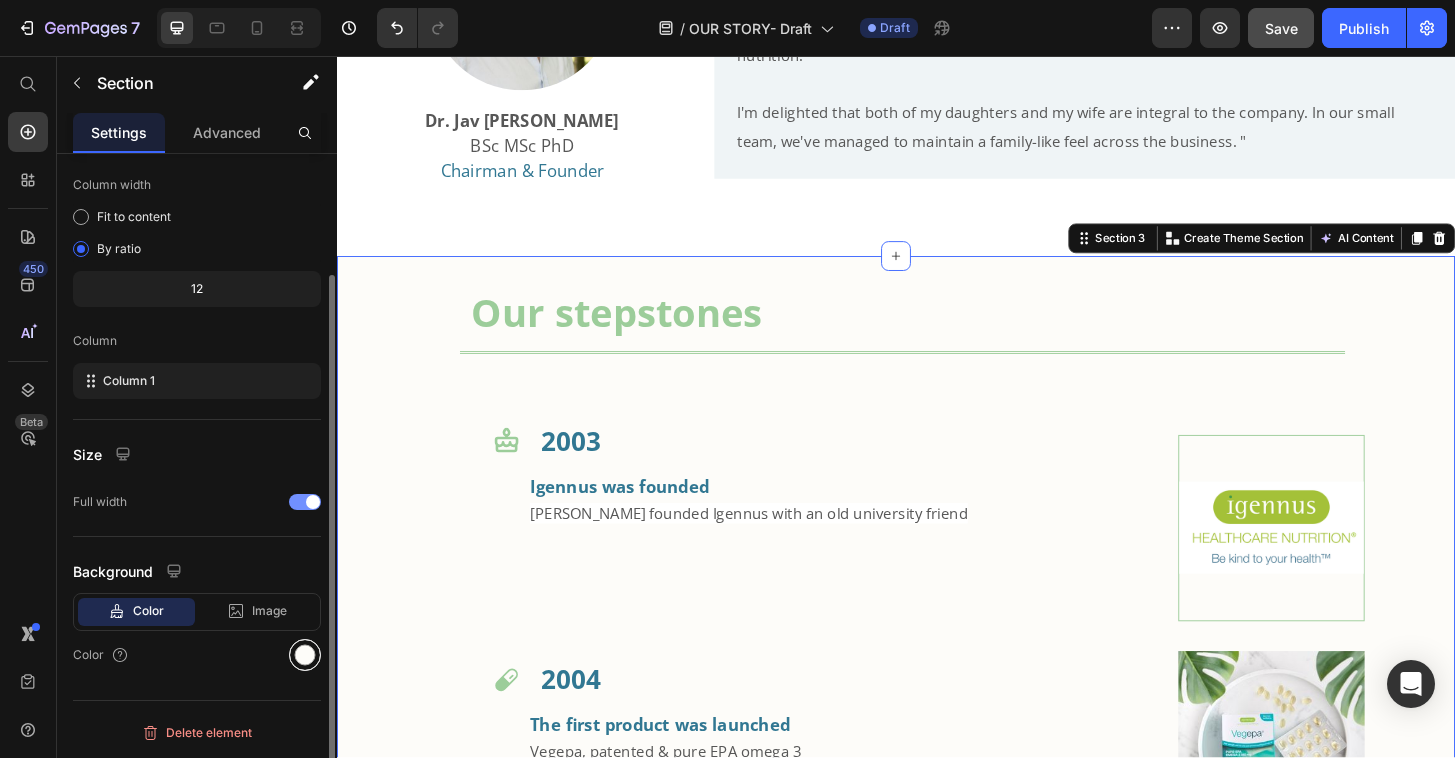 click at bounding box center (305, 655) 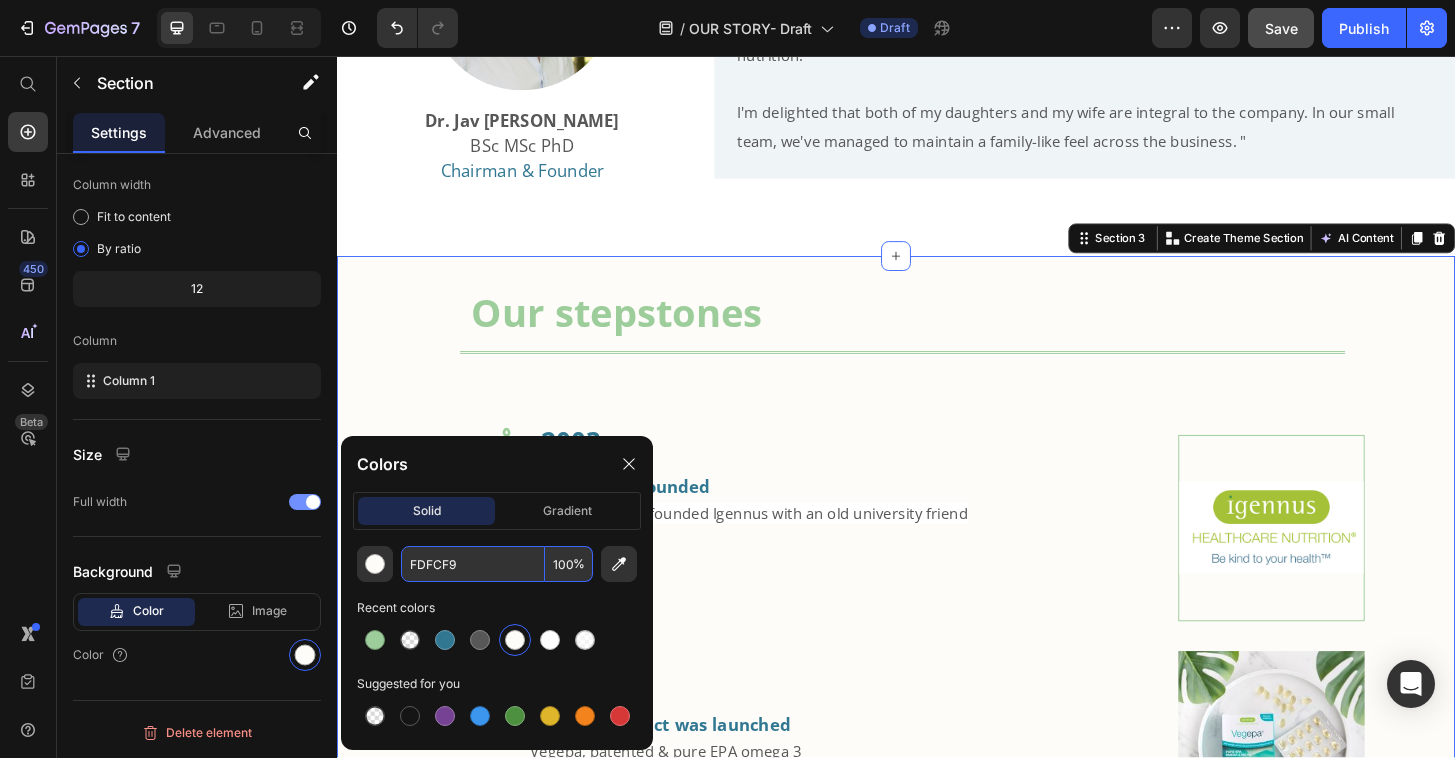 click on "FDFCF9" at bounding box center (473, 564) 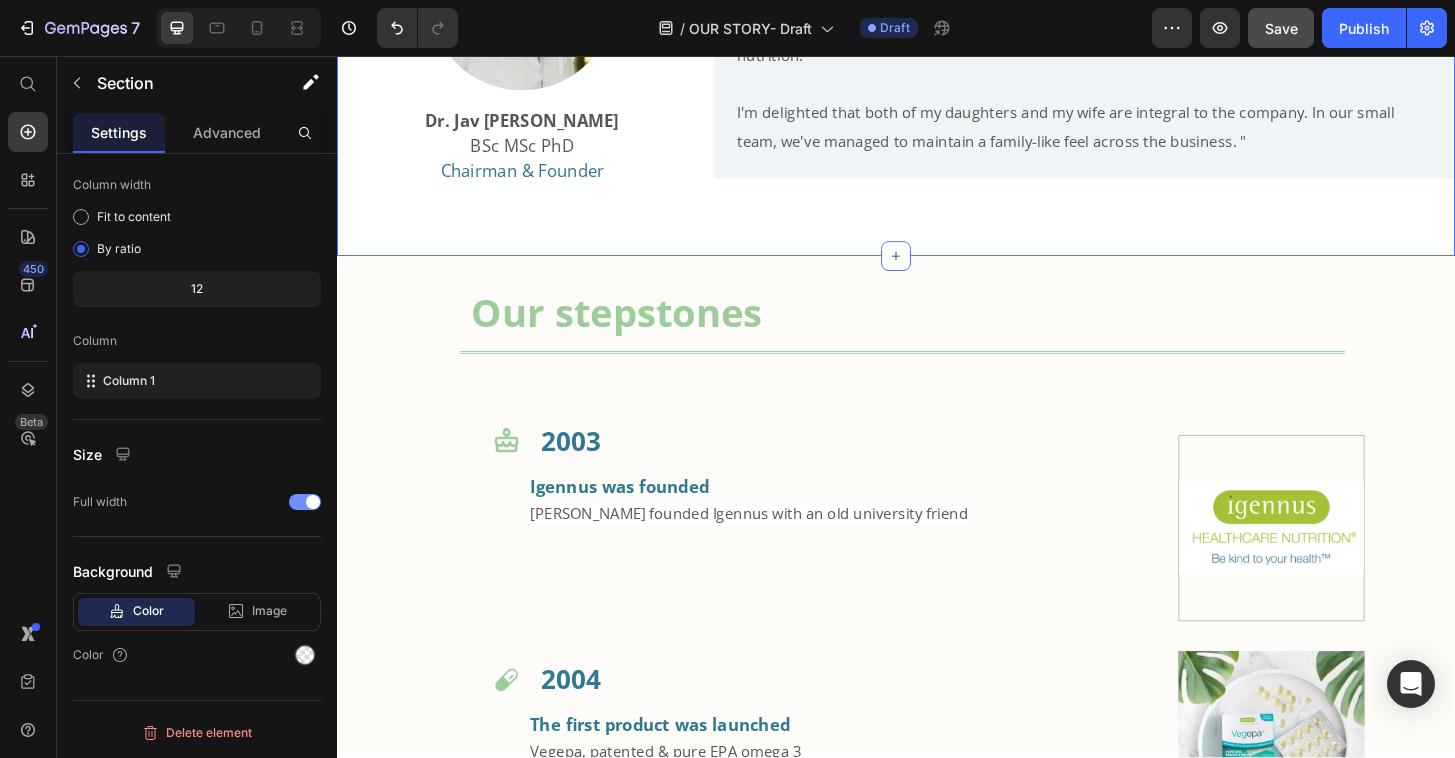 click on "Image Dr. Jav Nazemi BSc MSc PhD Chairman & Founder Heading " Coming from a science background, I have always been fascinated by innovation, and in the early 2000s, nutrition science was in its infancy, as was the quality of formulations. The opportunity to translate cutting-edge research into innovative, bioavailable supplements and share valuable information with those seeking to protect their health has continued to fuel my interest in nutrition.   I'm delighted that both of my daughters and my wife are integral to the company. In our small team, we've managed to maintain a family-like feel across the business. " Text Block Row Section 2   Create Theme Section AI Content Write with GemAI What would you like to describe here? Tone and Voice Persuasive Product *FREE GIFT*Neurobalance - Zinc, Magnesium & Vitamin B6 for Adults & Children Show more Generate" at bounding box center [937, 67] 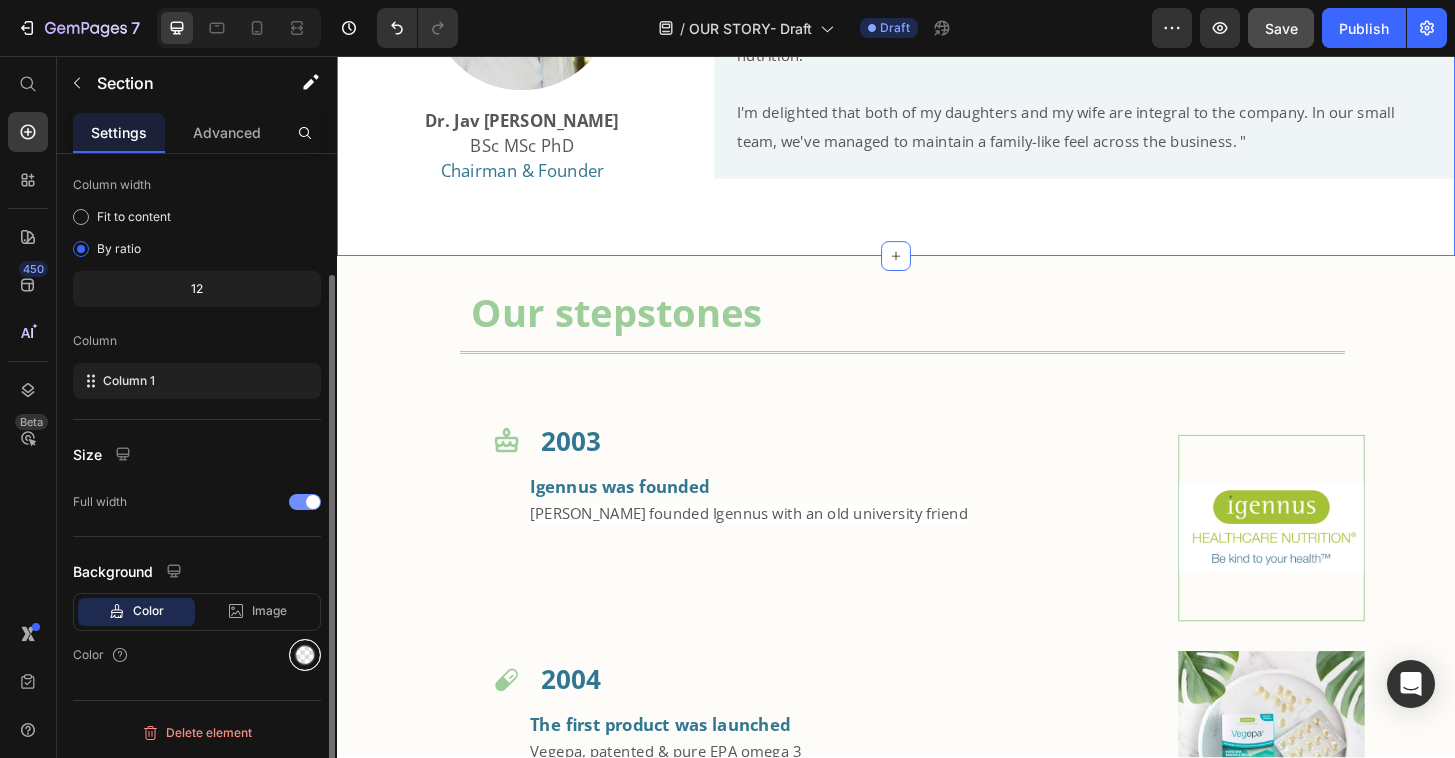 click at bounding box center [305, 655] 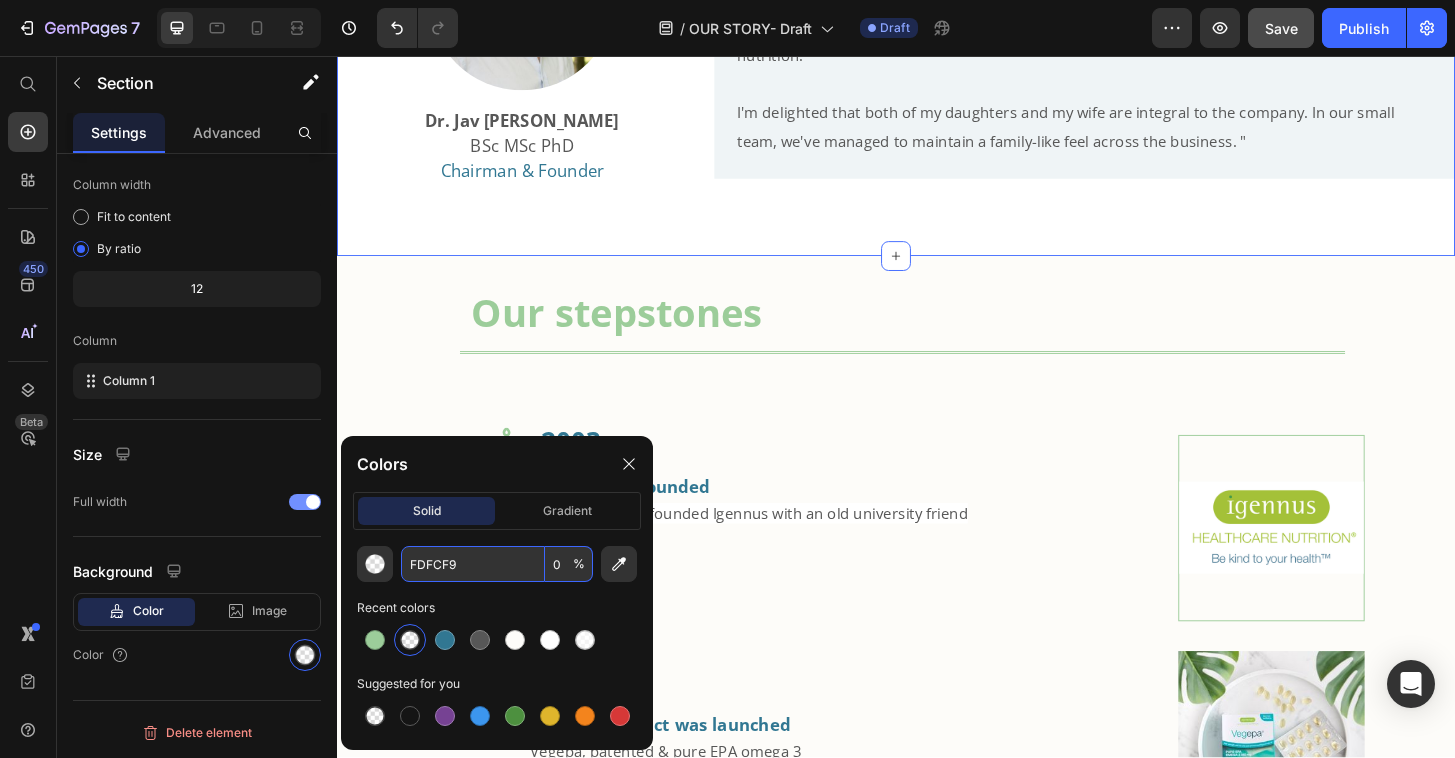 click on "FDFCF9" at bounding box center (473, 564) 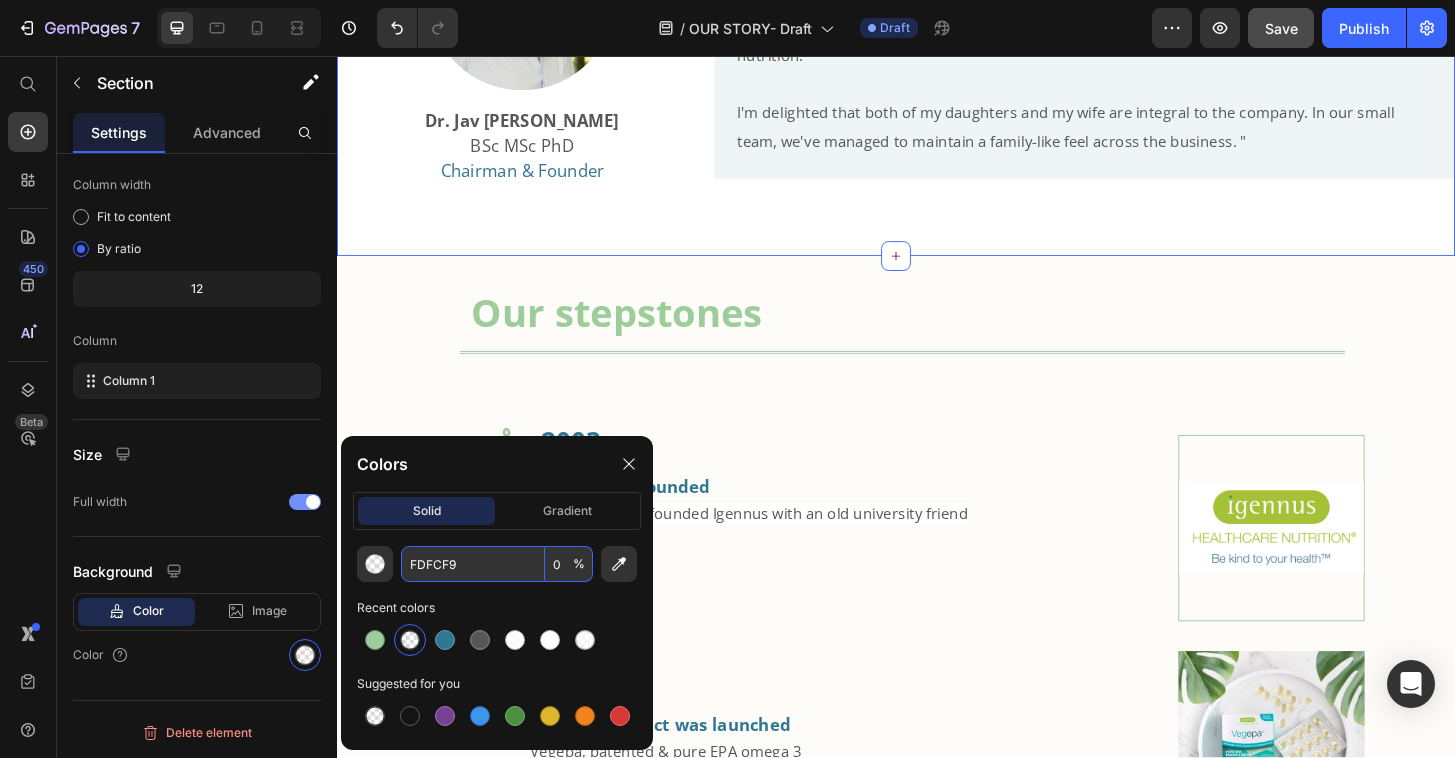click on "0" at bounding box center (569, 564) 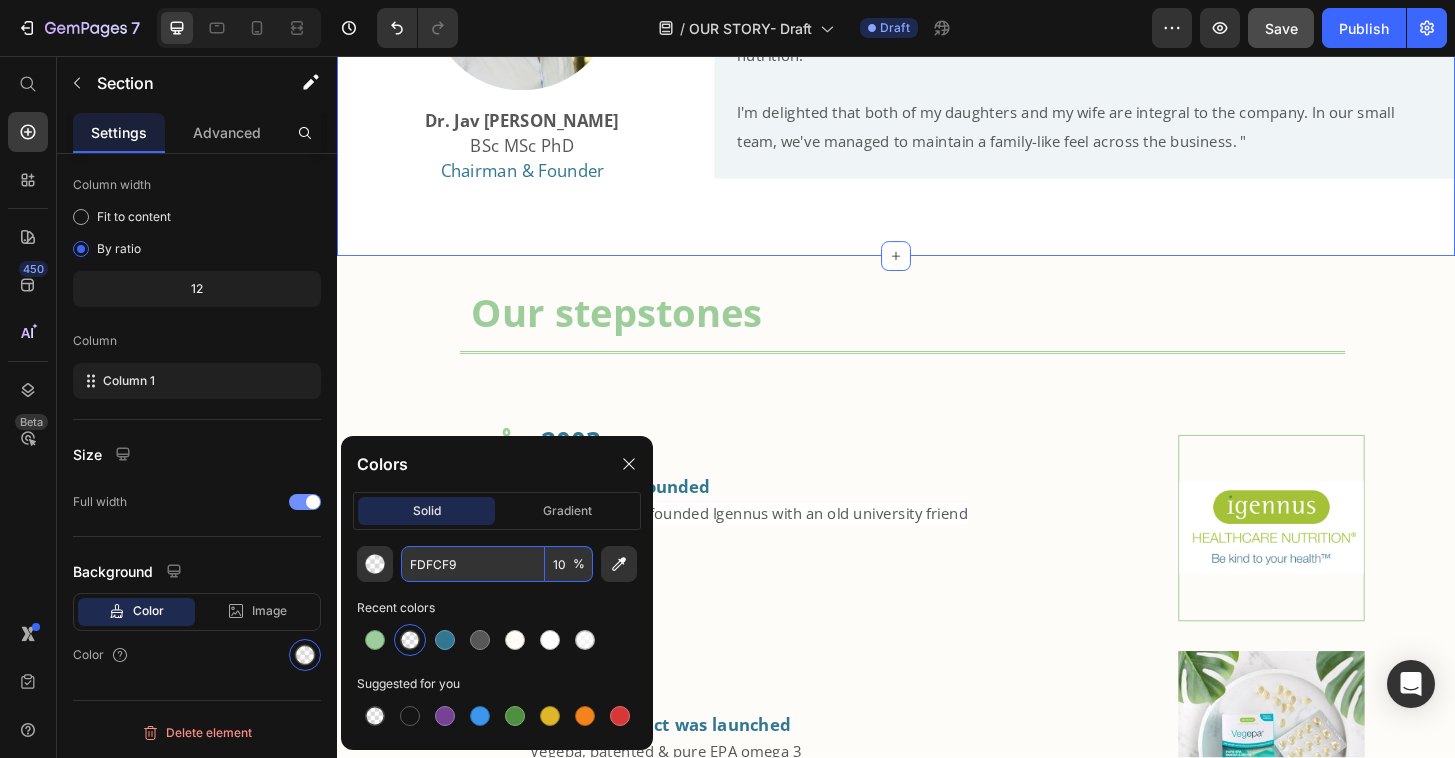 type on "100" 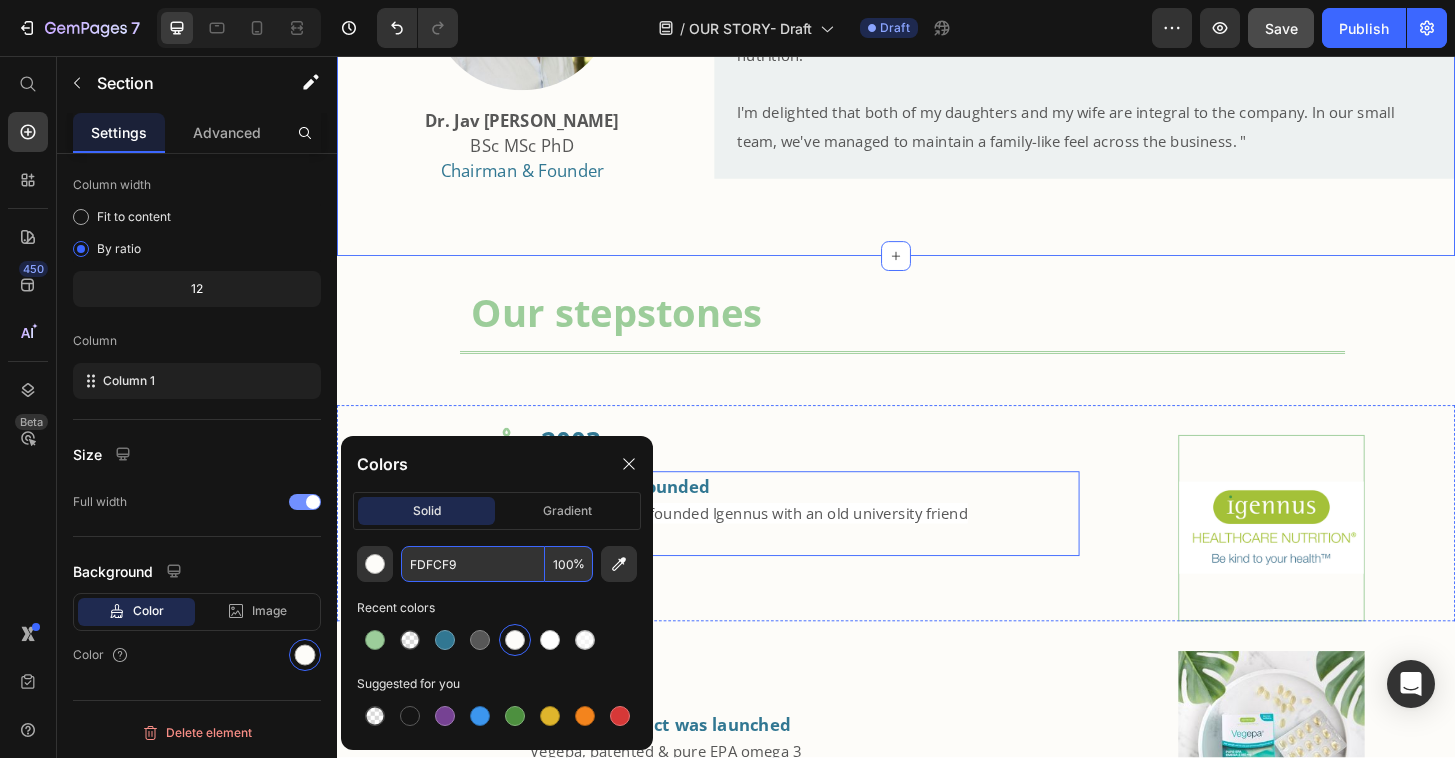 click on "[PERSON_NAME] founded Igennus with an old university friend" at bounding box center [838, 562] 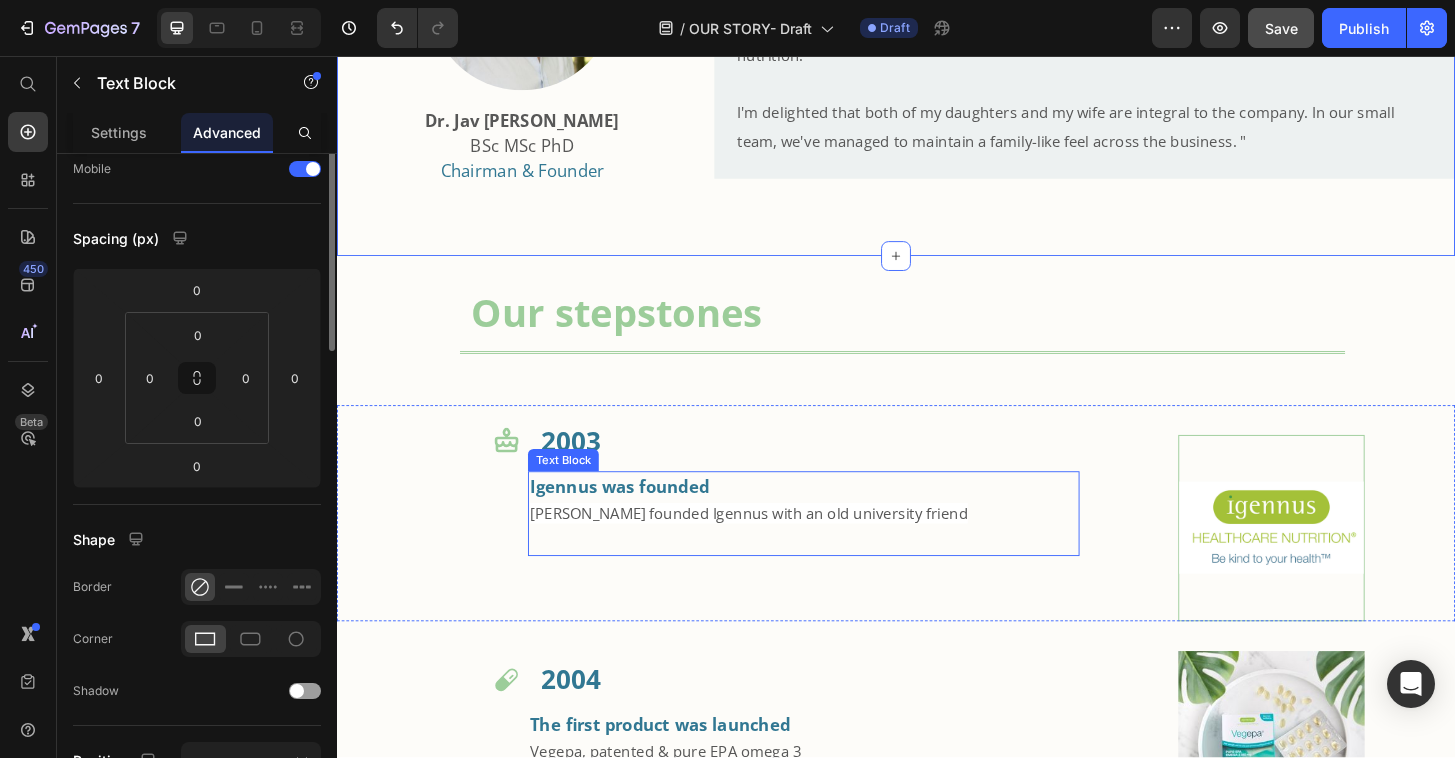 scroll, scrollTop: 0, scrollLeft: 0, axis: both 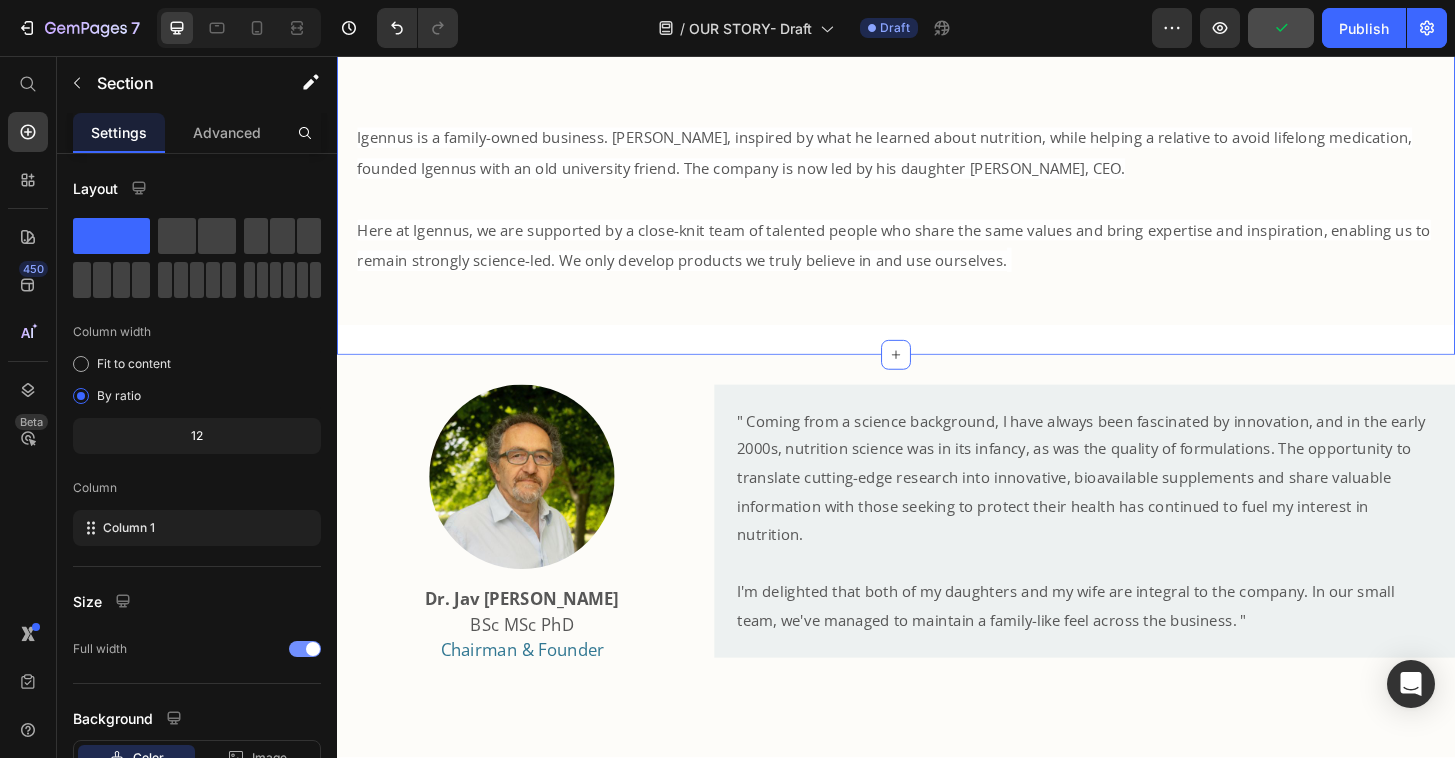 click on "Our Story Heading
Drop element here Hero Banner Igennus is a family-owned business. Jav Nazemi, inspired by what he learned about nutrition, while helping a relative to avoid lifelong medication, founded Igennus with an old university friend. The company is now led by his daughter Mina, CEO.    Here at Igennus, we are supported by a close-knit team of talented people who share the same values and bring expertise and inspiration, enabling us to remain strongly science-led. We only develop products we truly believe in and use ourselves.   Text Block Row Section 1   Create Theme Section AI Content Write with GemAI What would you like to describe here? Tone and Voice Persuasive Product *FREE GIFT*Neurobalance - Zinc, Magnesium & Vitamin B6 for Adults & Children Show more Generate" at bounding box center (937, -30) 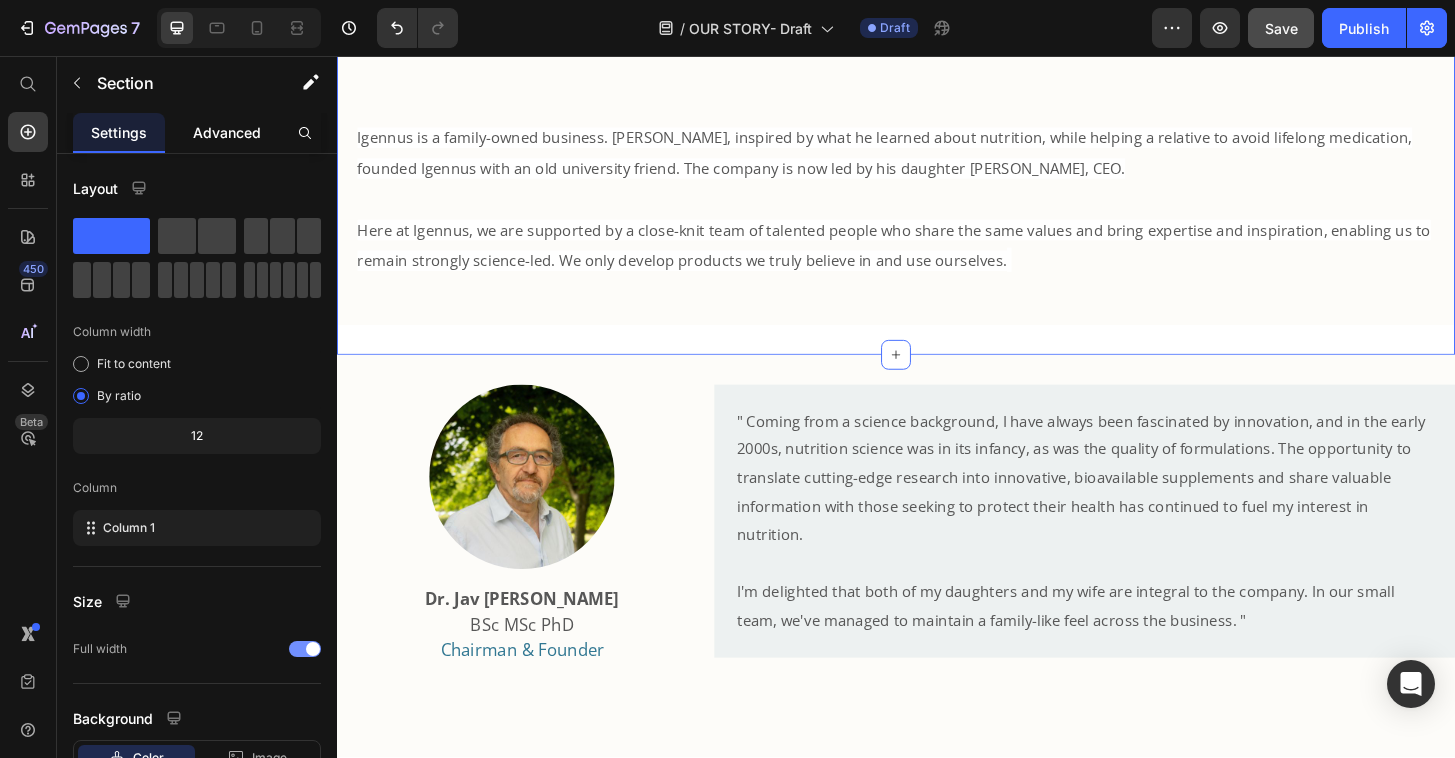 click on "Advanced" at bounding box center [227, 132] 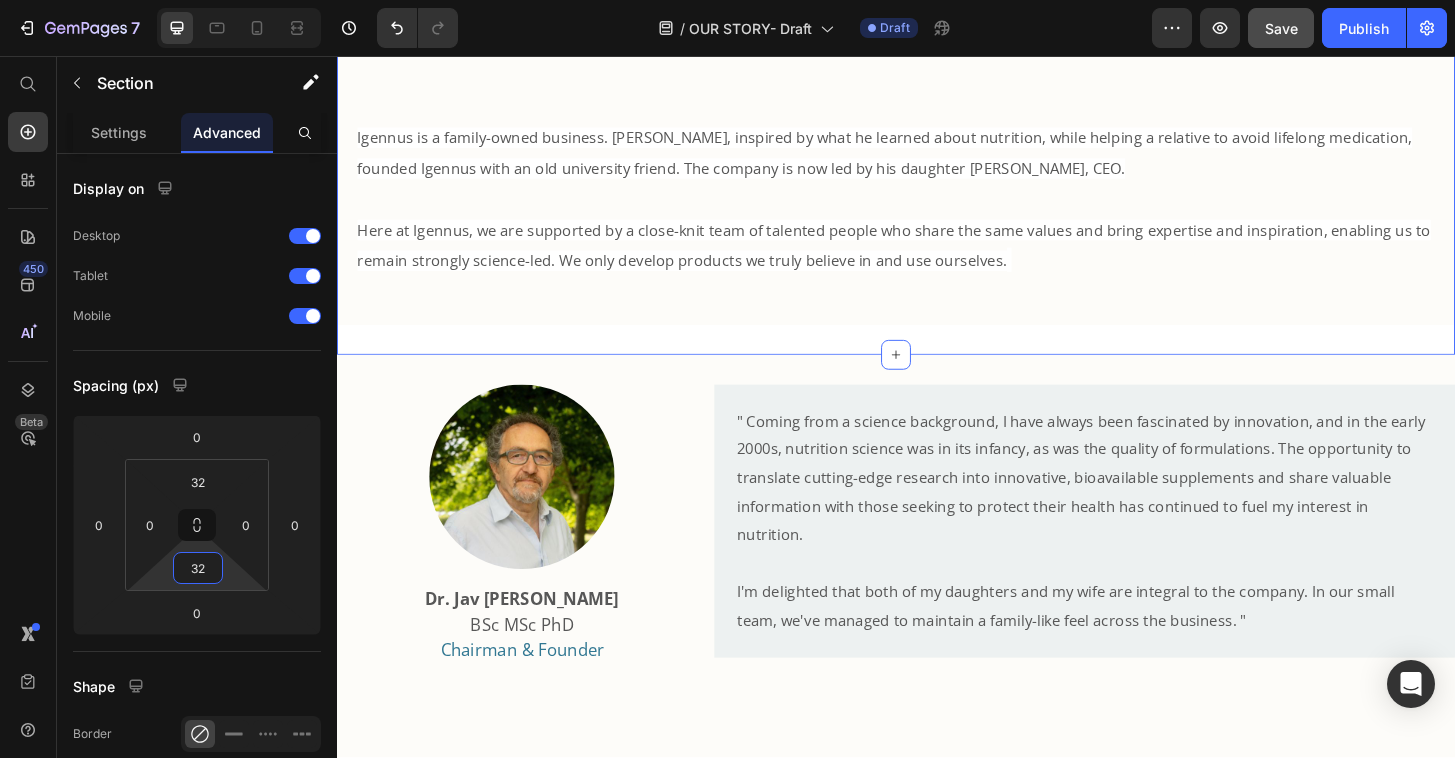 click on "32" at bounding box center [198, 568] 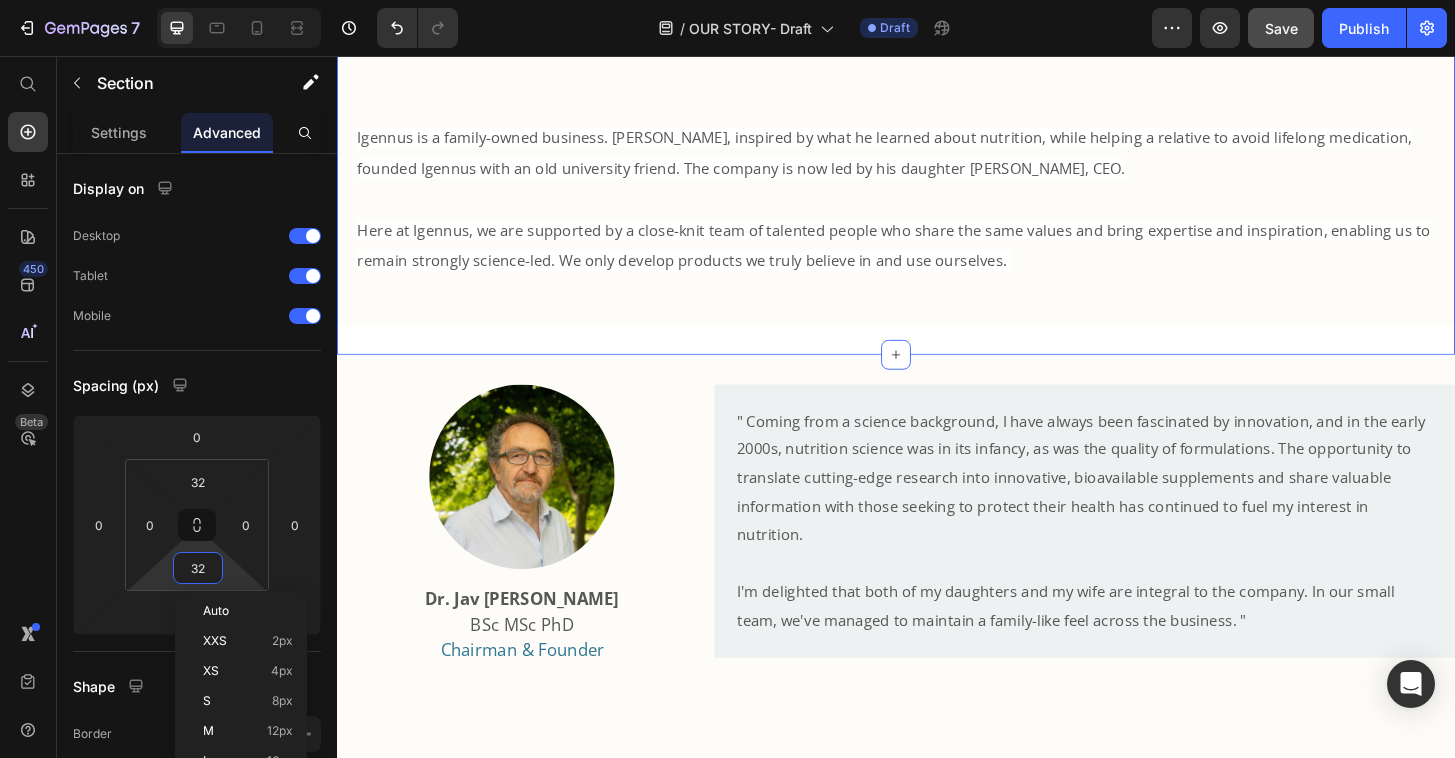 type on "0" 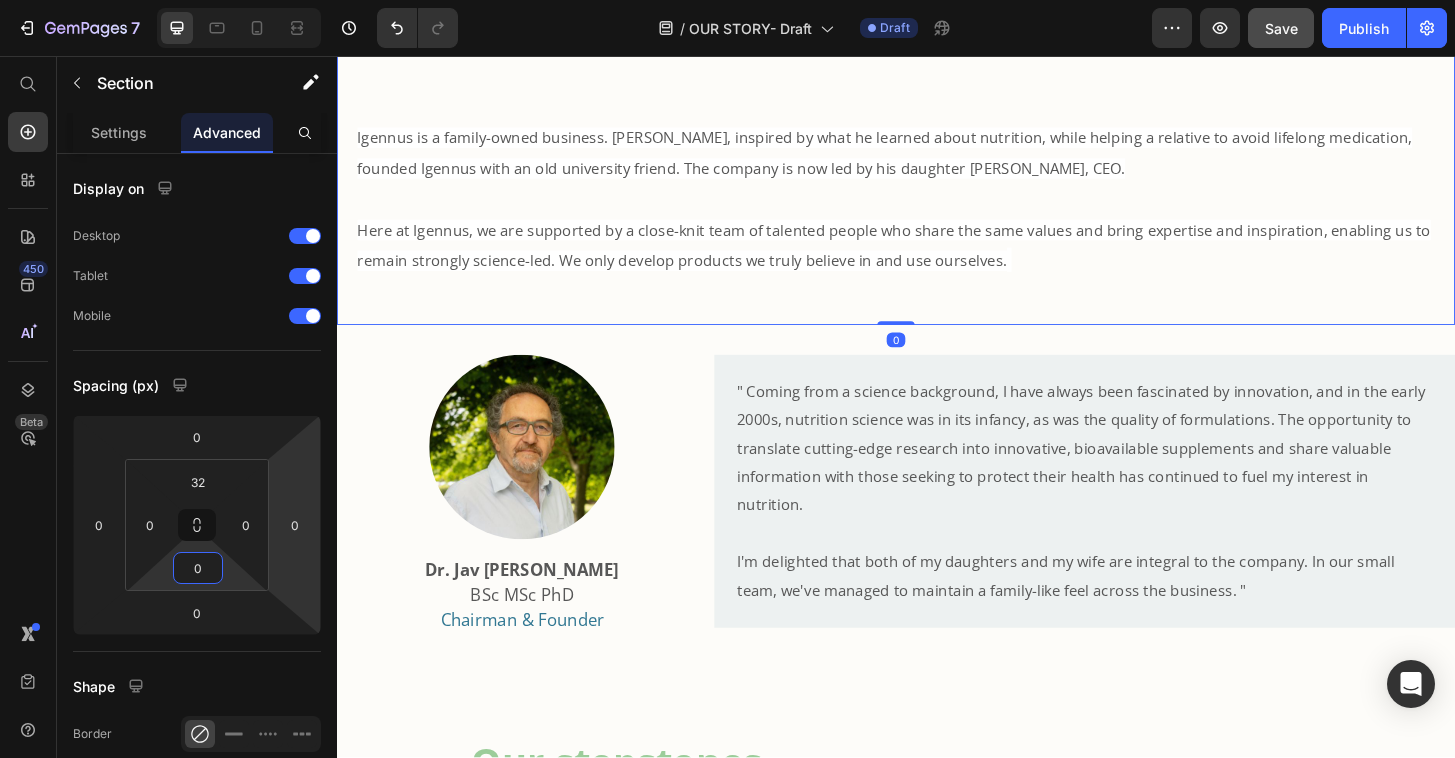 click on "Our Story Heading
Drop element here Hero Banner Igennus is a family-owned business. Jav Nazemi, inspired by what he learned about nutrition, while helping a relative to avoid lifelong medication, founded Igennus with an old university friend. The company is now led by his daughter Mina, CEO.    Here at Igennus, we are supported by a close-knit team of talented people who share the same values and bring expertise and inspiration, enabling us to remain strongly science-led. We only develop products we truly believe in and use ourselves.   Text Block" at bounding box center (937, -30) 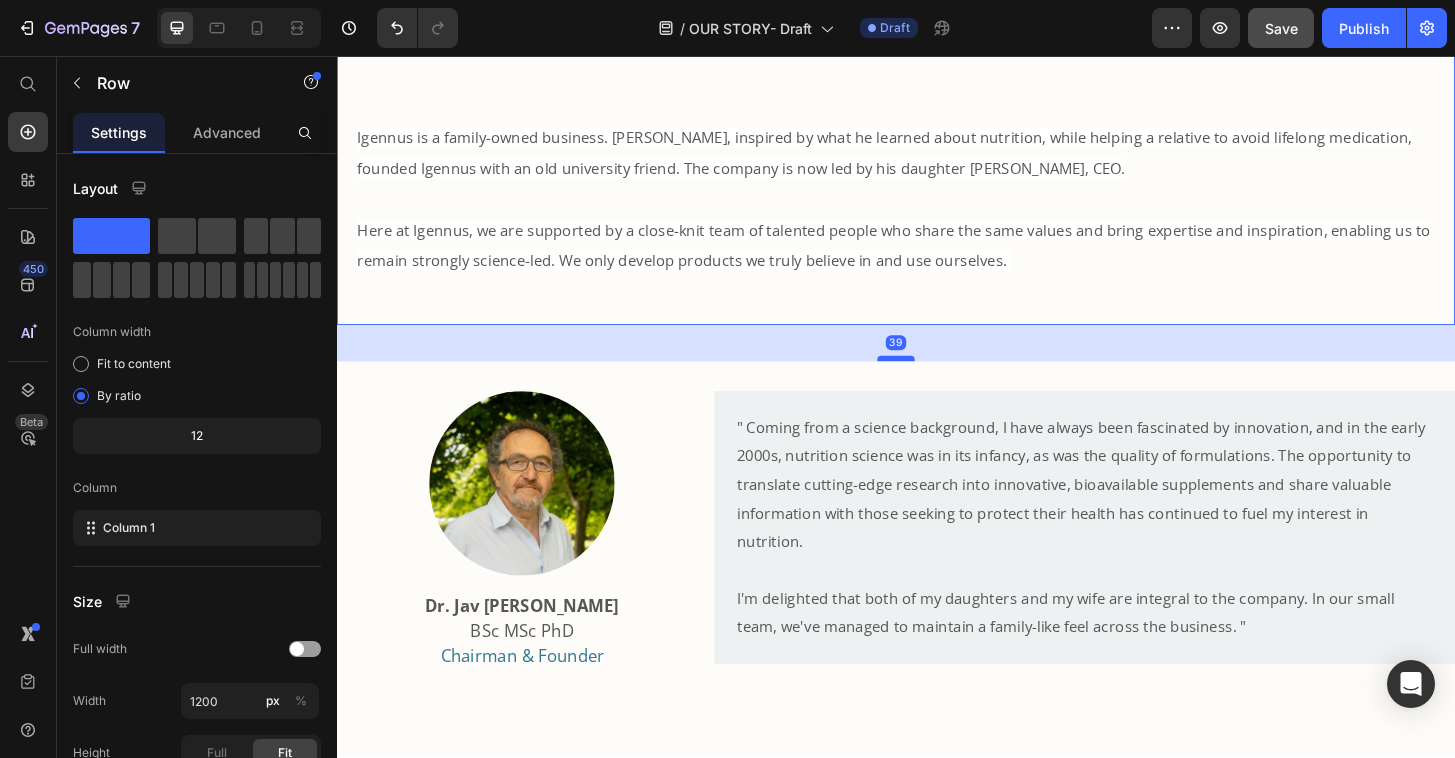 drag, startPoint x: 944, startPoint y: 336, endPoint x: 943, endPoint y: 375, distance: 39.012817 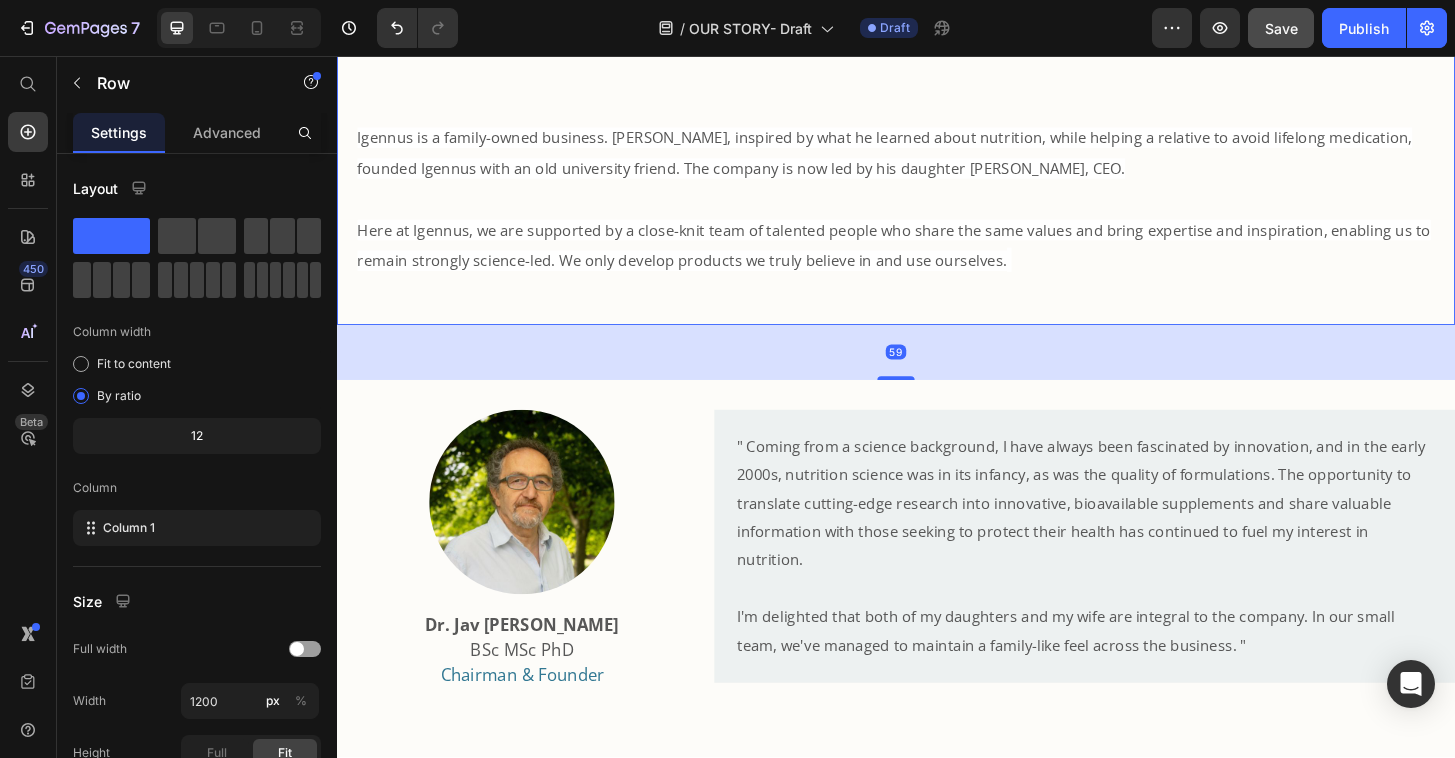 drag, startPoint x: 928, startPoint y: 373, endPoint x: 990, endPoint y: 368, distance: 62.201286 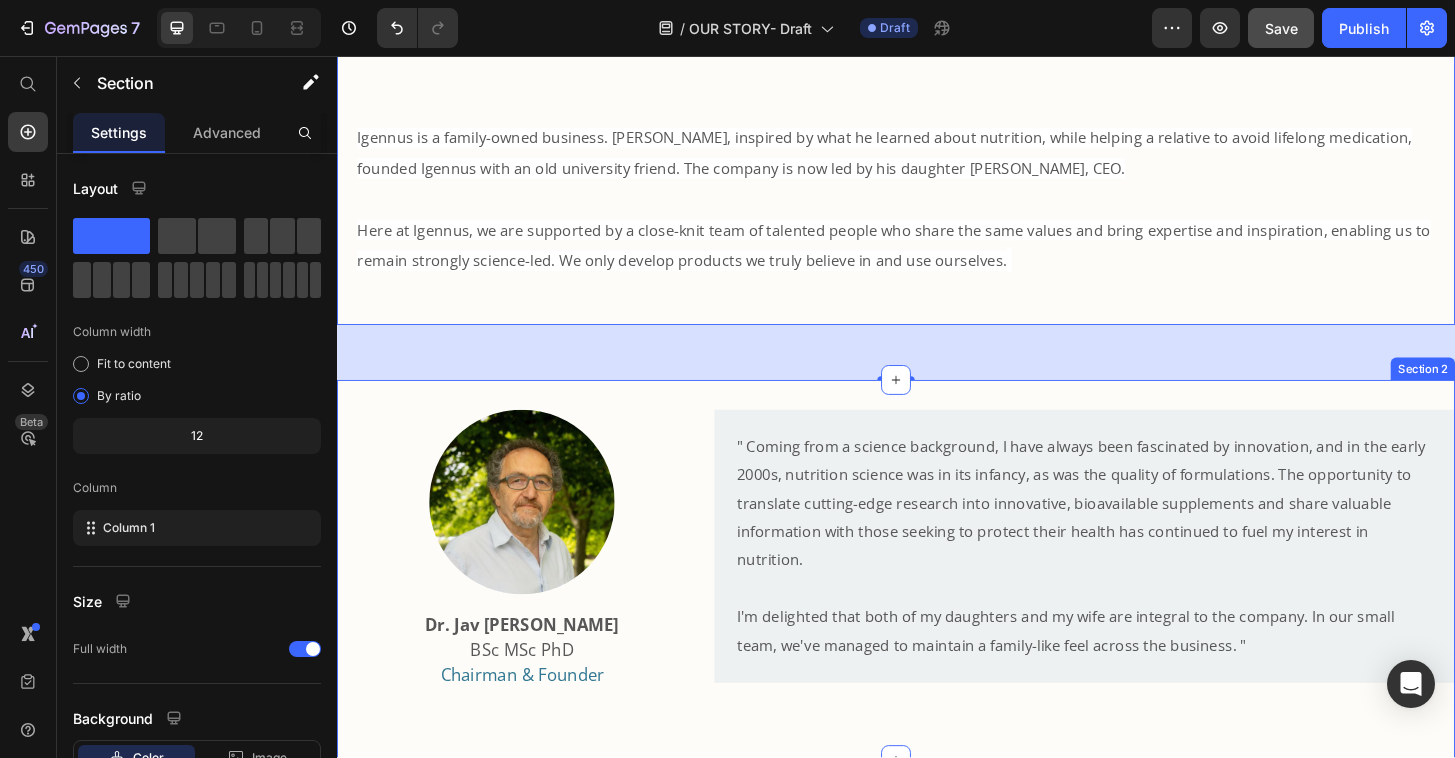 click on "Image Dr. Jav Nazemi BSc MSc PhD Chairman & Founder Heading " Coming from a science background, I have always been fascinated by innovation, and in the early 2000s, nutrition science was in its infancy, as was the quality of formulations. The opportunity to translate cutting-edge research into innovative, bioavailable supplements and share valuable information with those seeking to protect their health has continued to fuel my interest in nutrition.   I'm delighted that both of my daughters and my wife are integral to the company. In our small team, we've managed to maintain a family-like feel across the business. " Text Block Row Section 2" at bounding box center (937, 608) 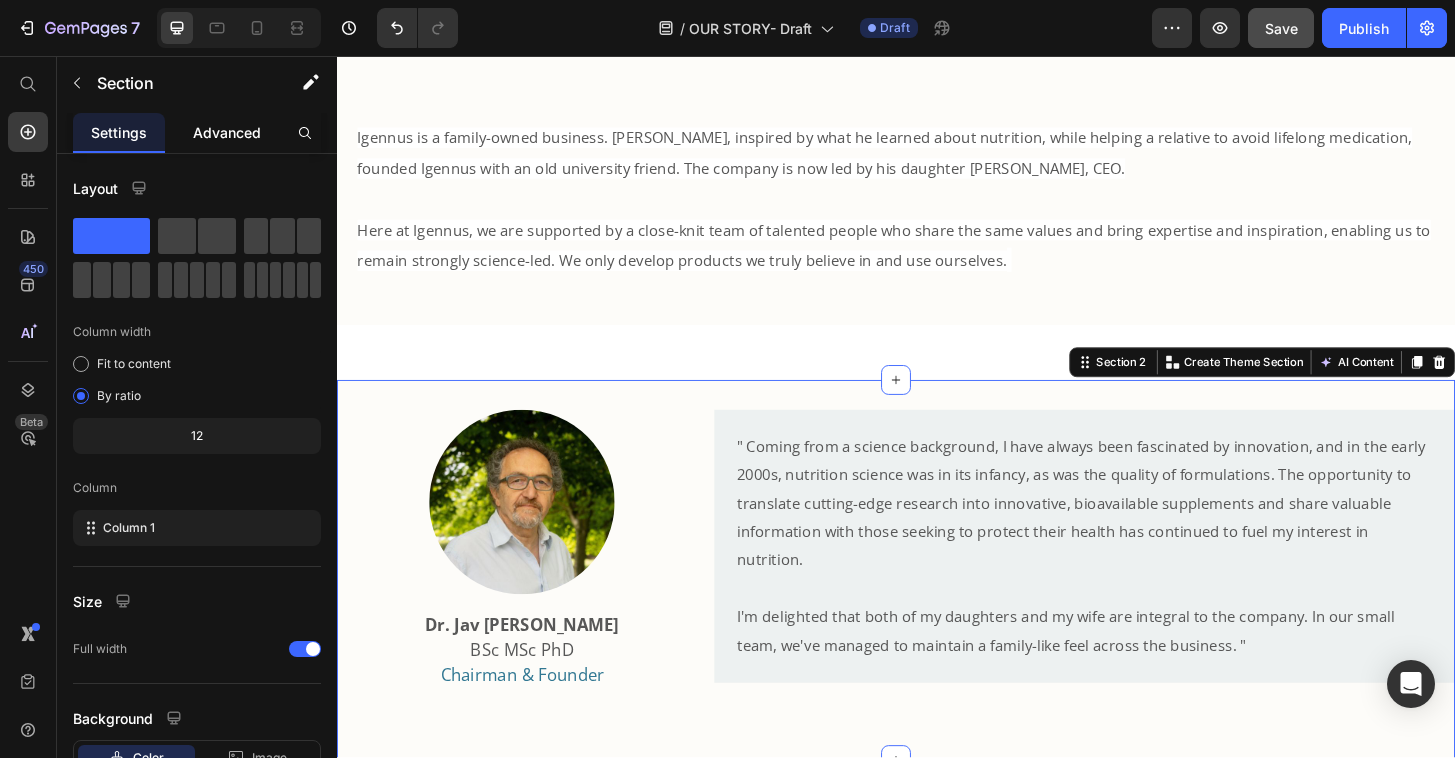 click on "Advanced" at bounding box center [227, 132] 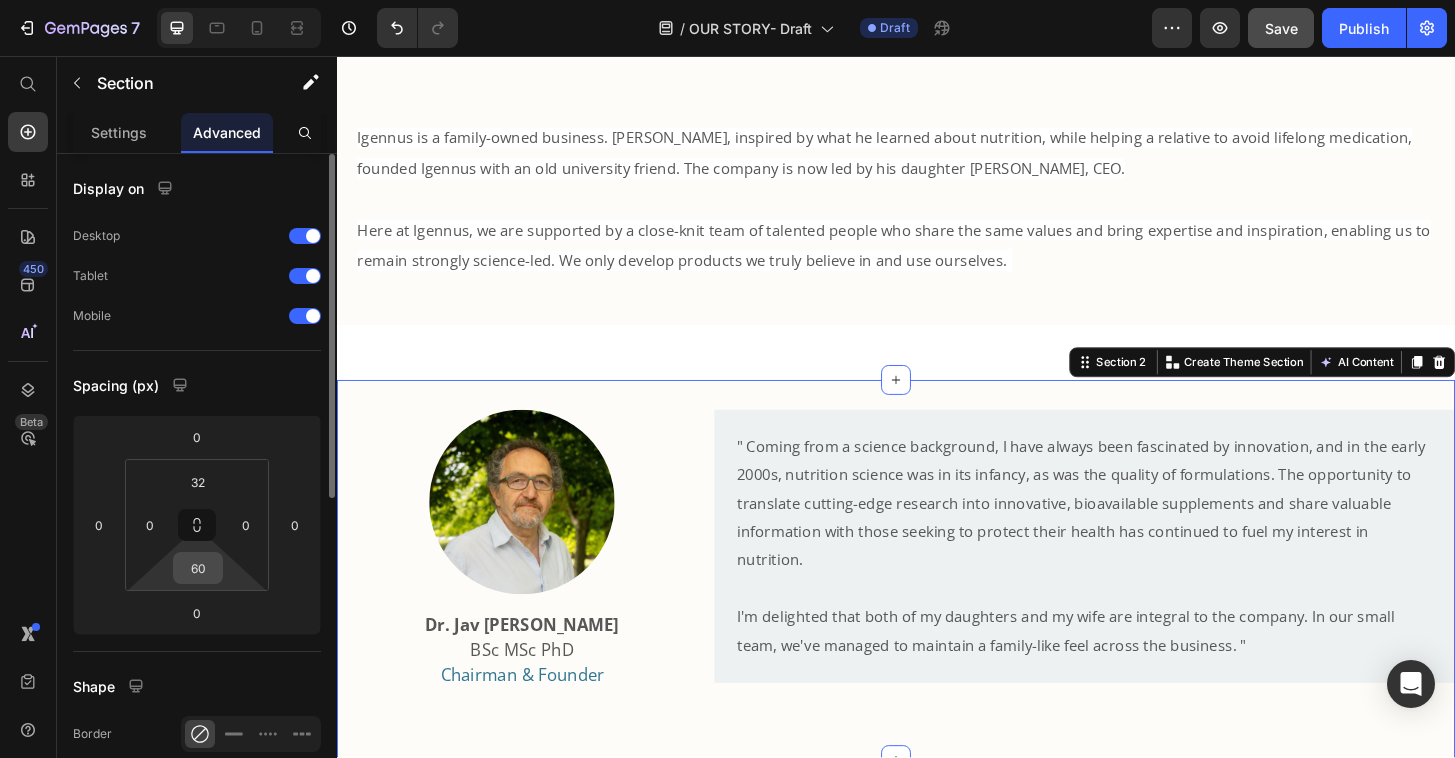 click on "60" at bounding box center (198, 568) 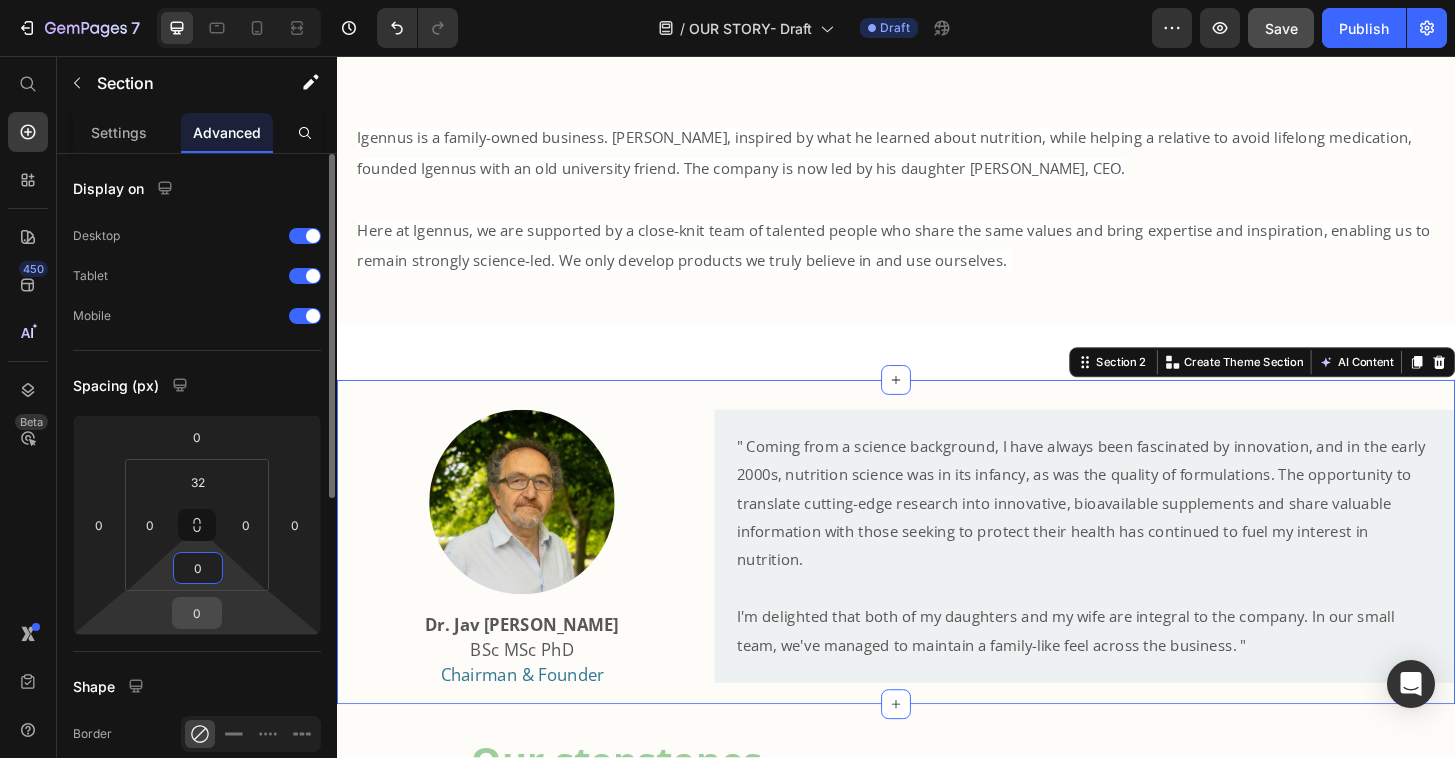 type on "0" 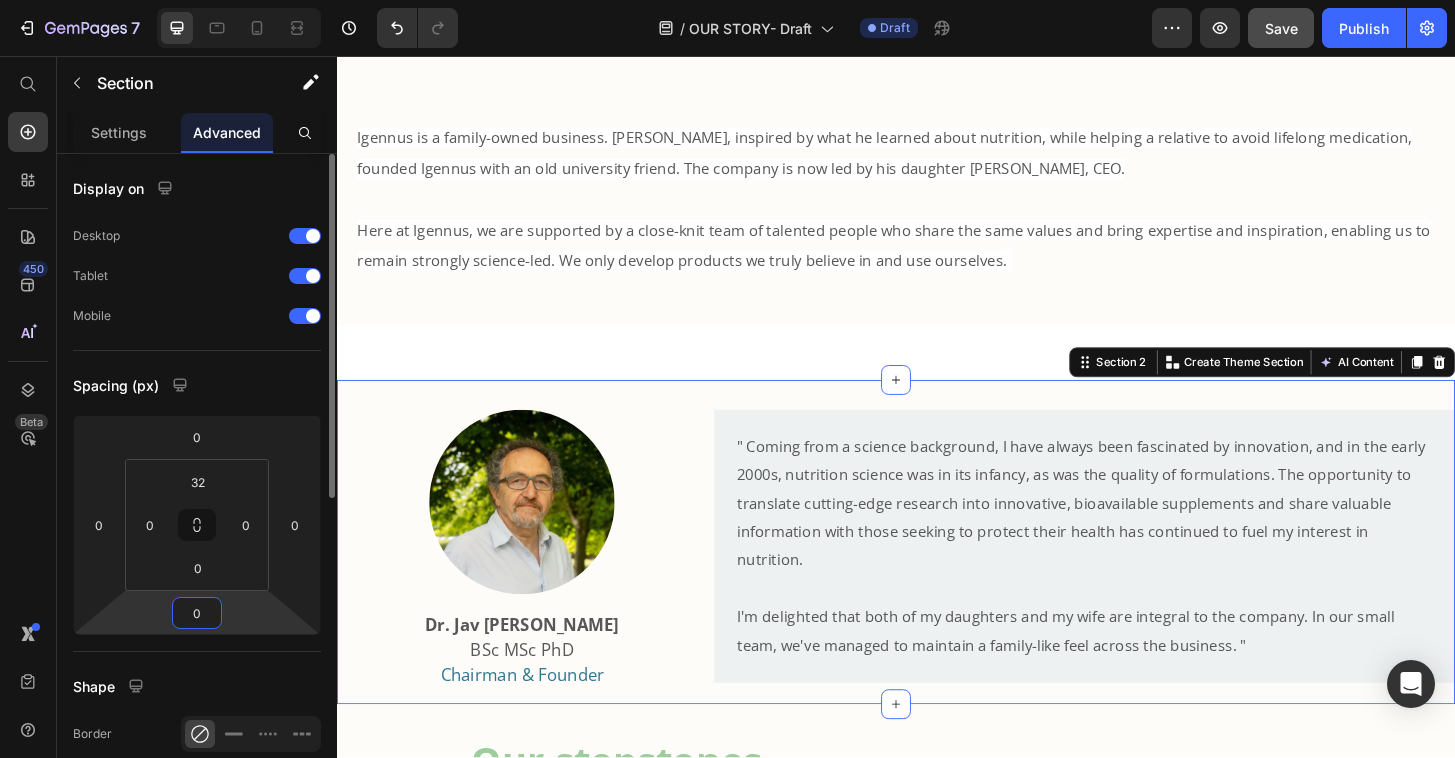 click on "0" at bounding box center [197, 613] 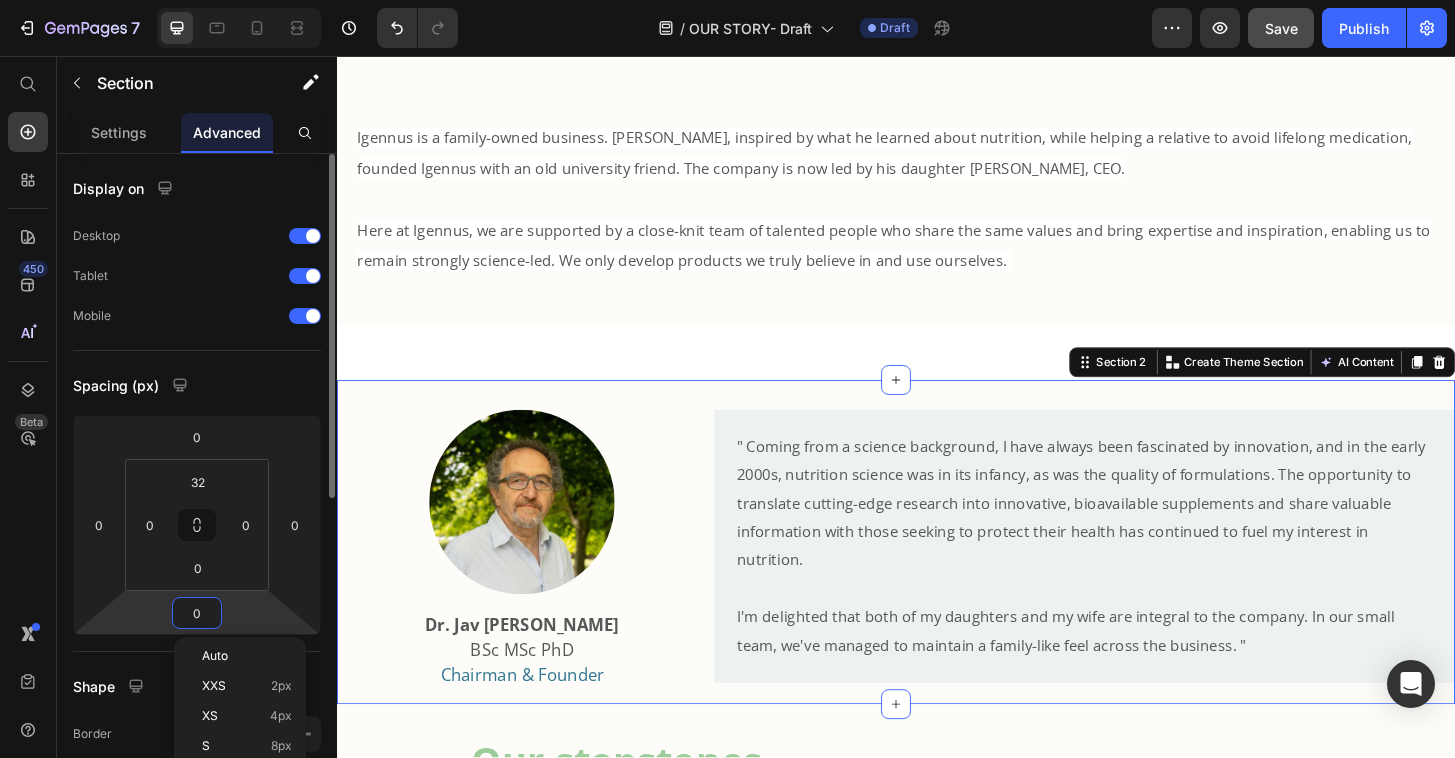 type on "3" 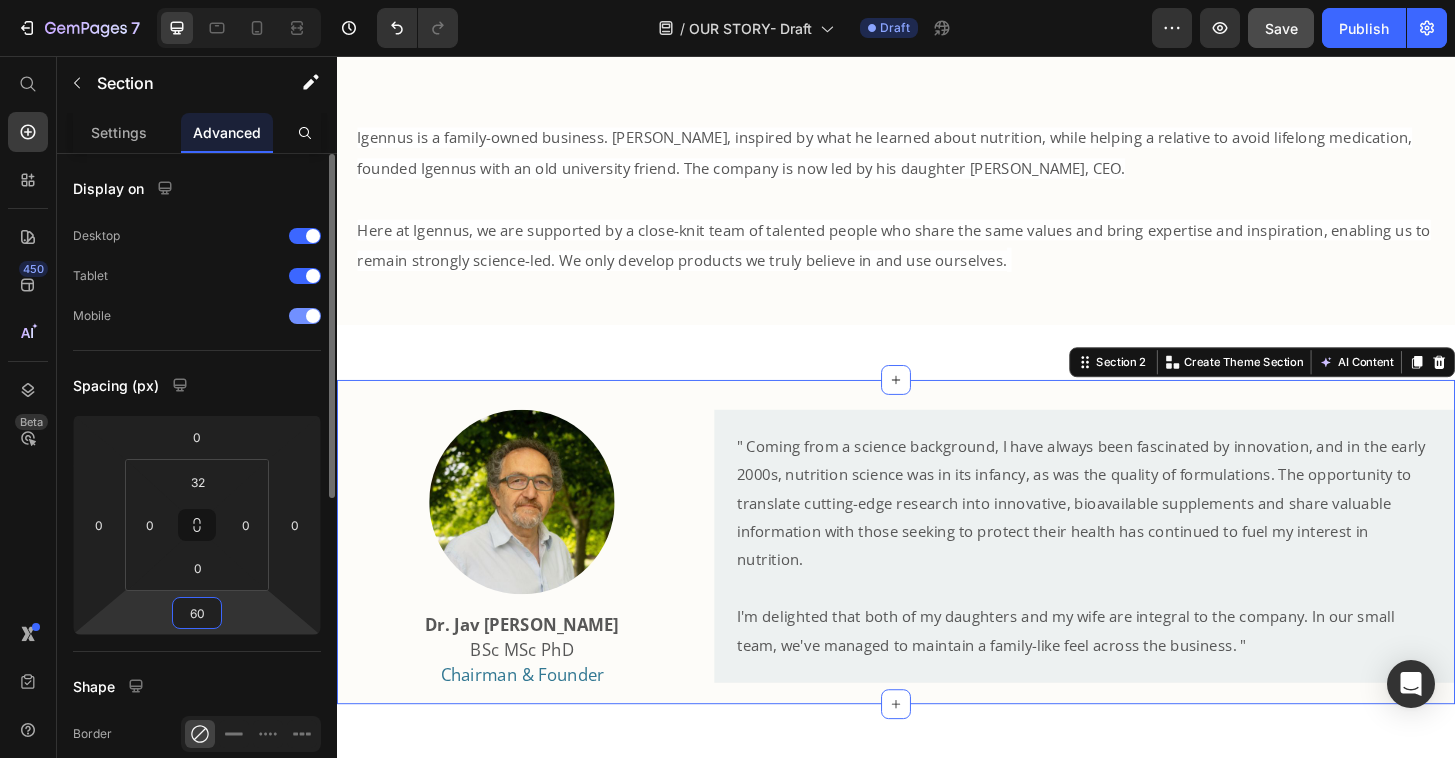 type on "60" 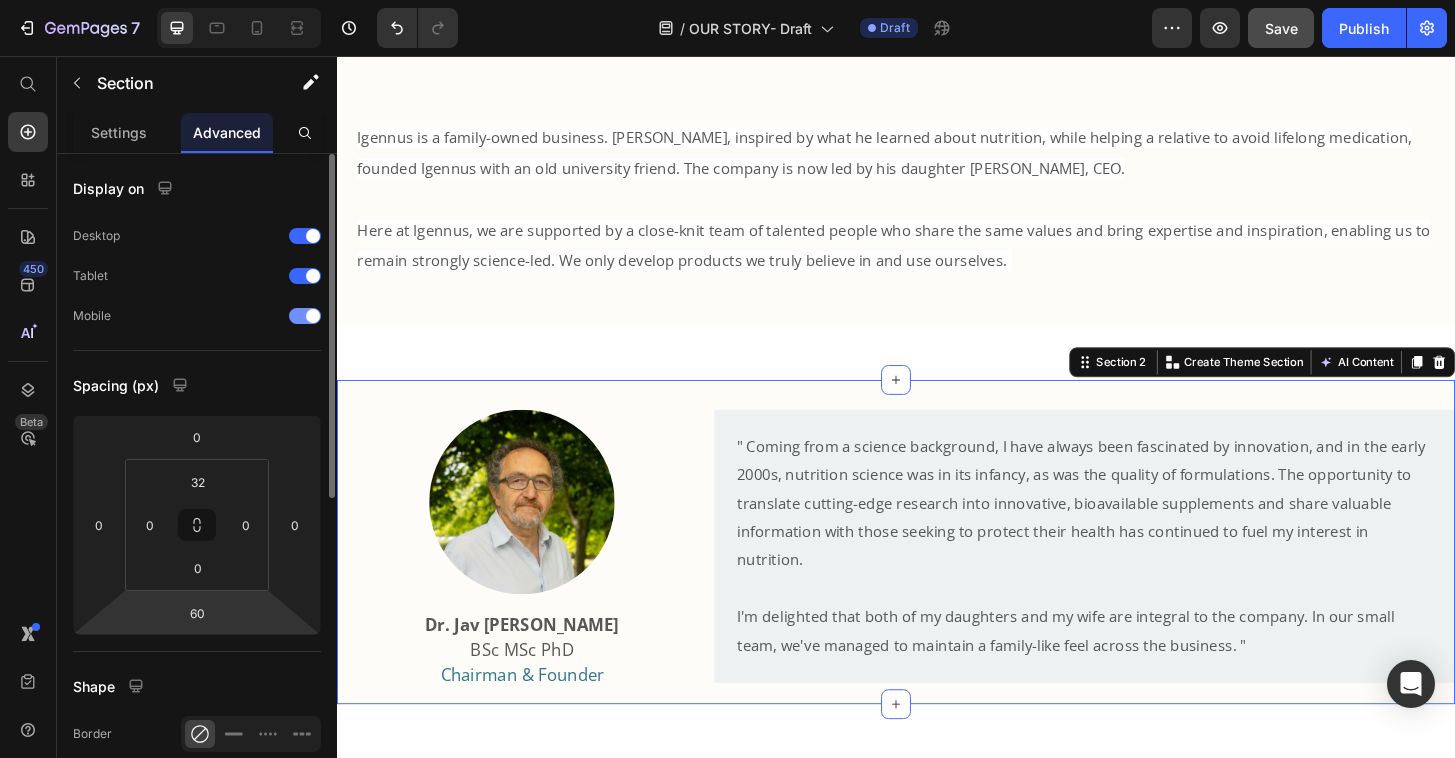 click on "Mobile" at bounding box center (197, 316) 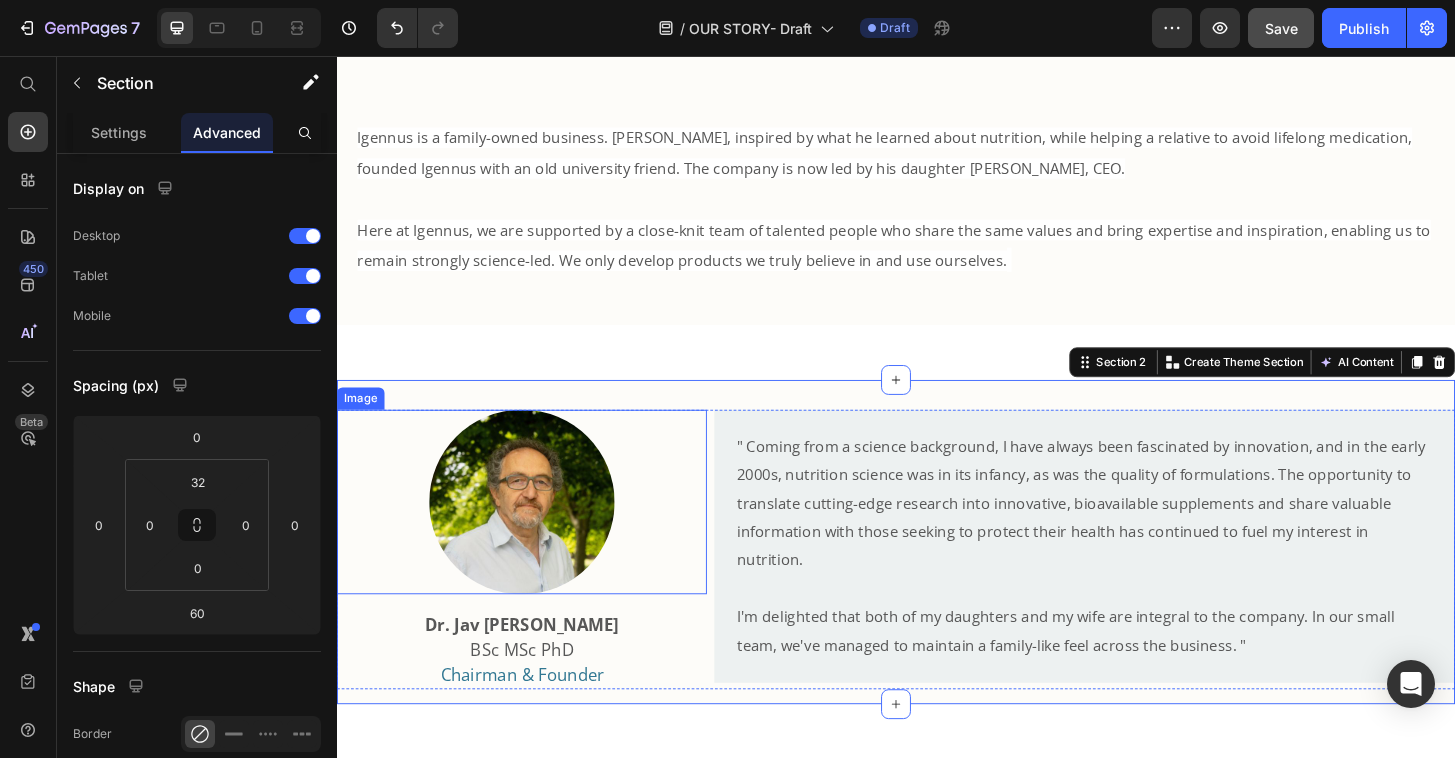 scroll, scrollTop: 559, scrollLeft: 0, axis: vertical 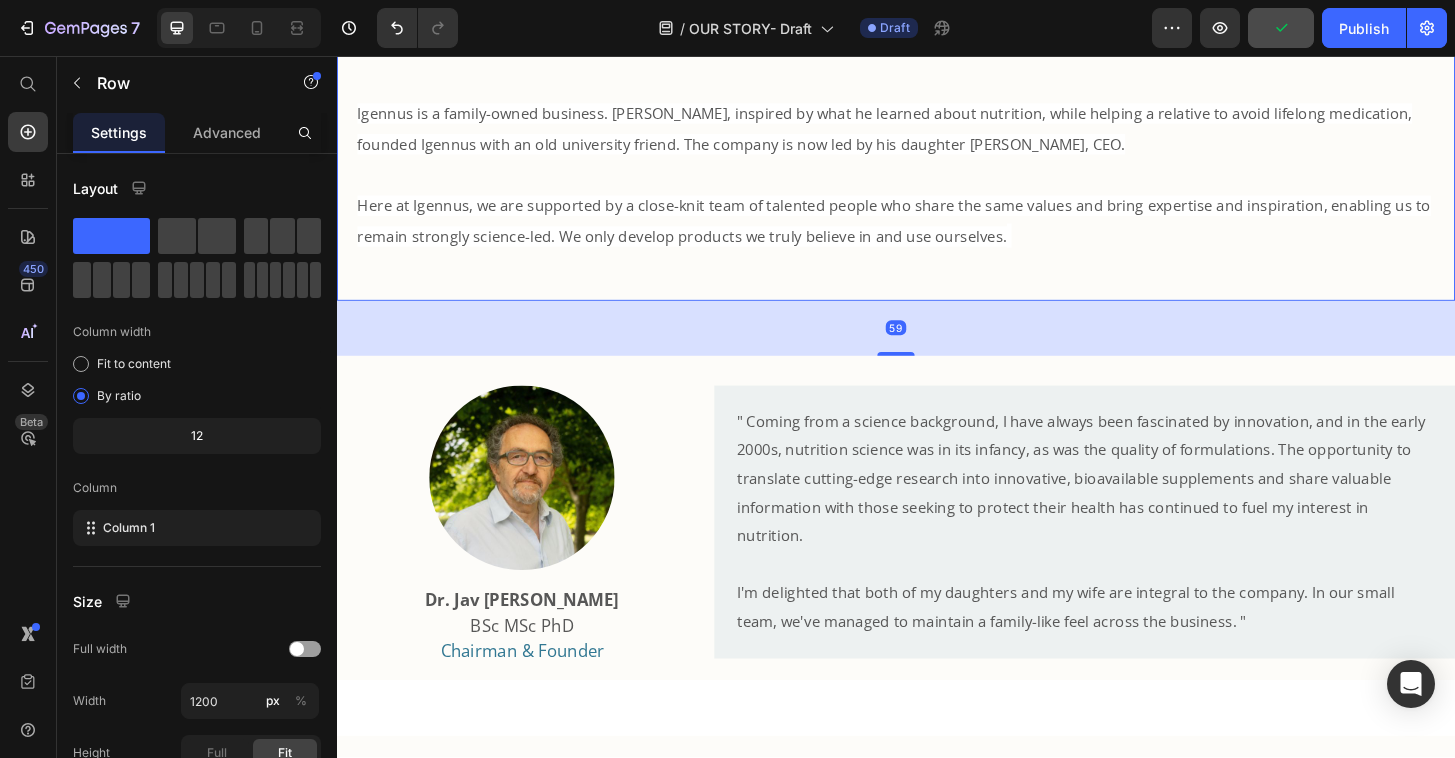 click on "Our Story Heading
Drop element here Hero Banner Igennus is a family-owned business. Jav Nazemi, inspired by what he learned about nutrition, while helping a relative to avoid lifelong medication, founded Igennus with an old university friend. The company is now led by his daughter Mina, CEO.    Here at Igennus, we are supported by a close-knit team of talented people who share the same values and bring expertise and inspiration, enabling us to remain strongly science-led. We only develop products we truly believe in and use ourselves.   Text Block" at bounding box center [937, -56] 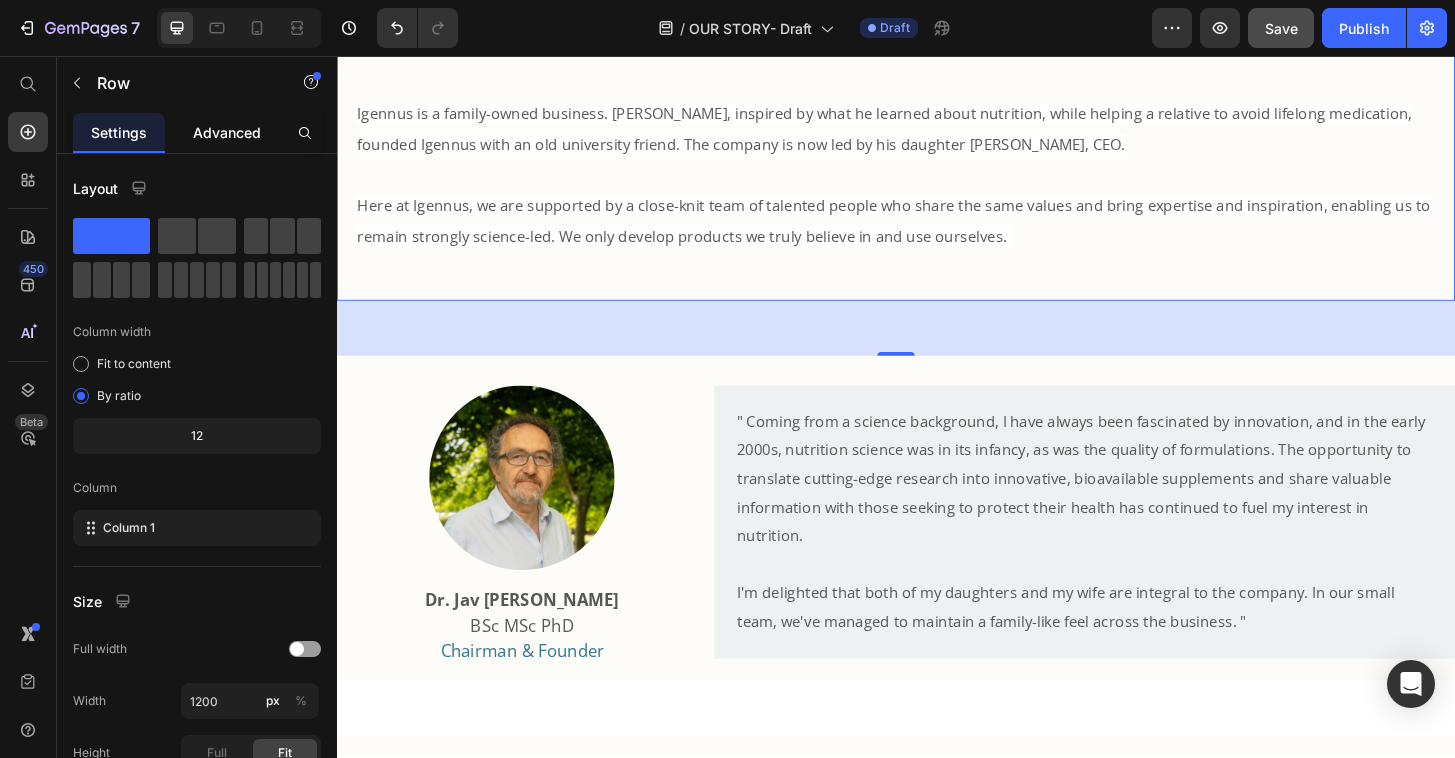 click on "Advanced" at bounding box center [227, 132] 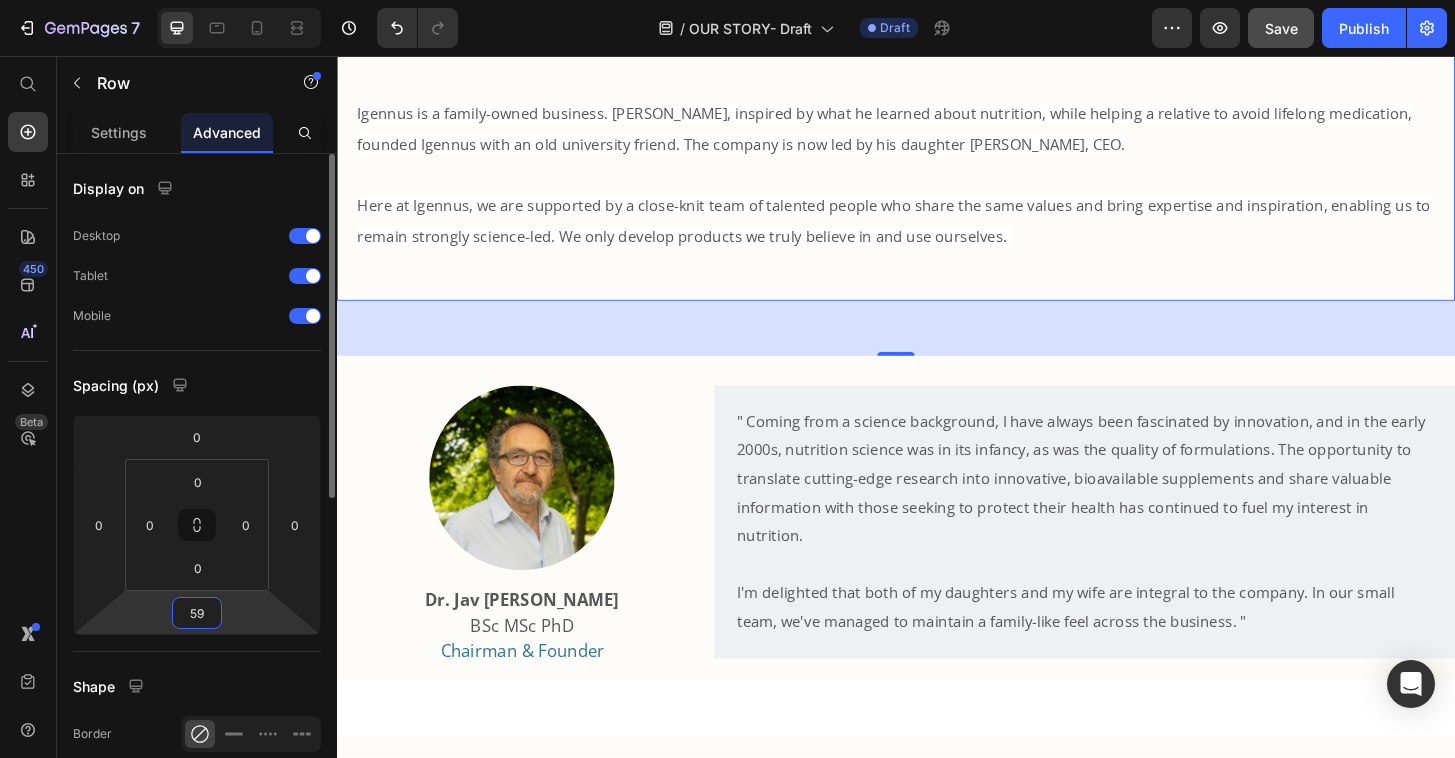 click on "59" at bounding box center [197, 613] 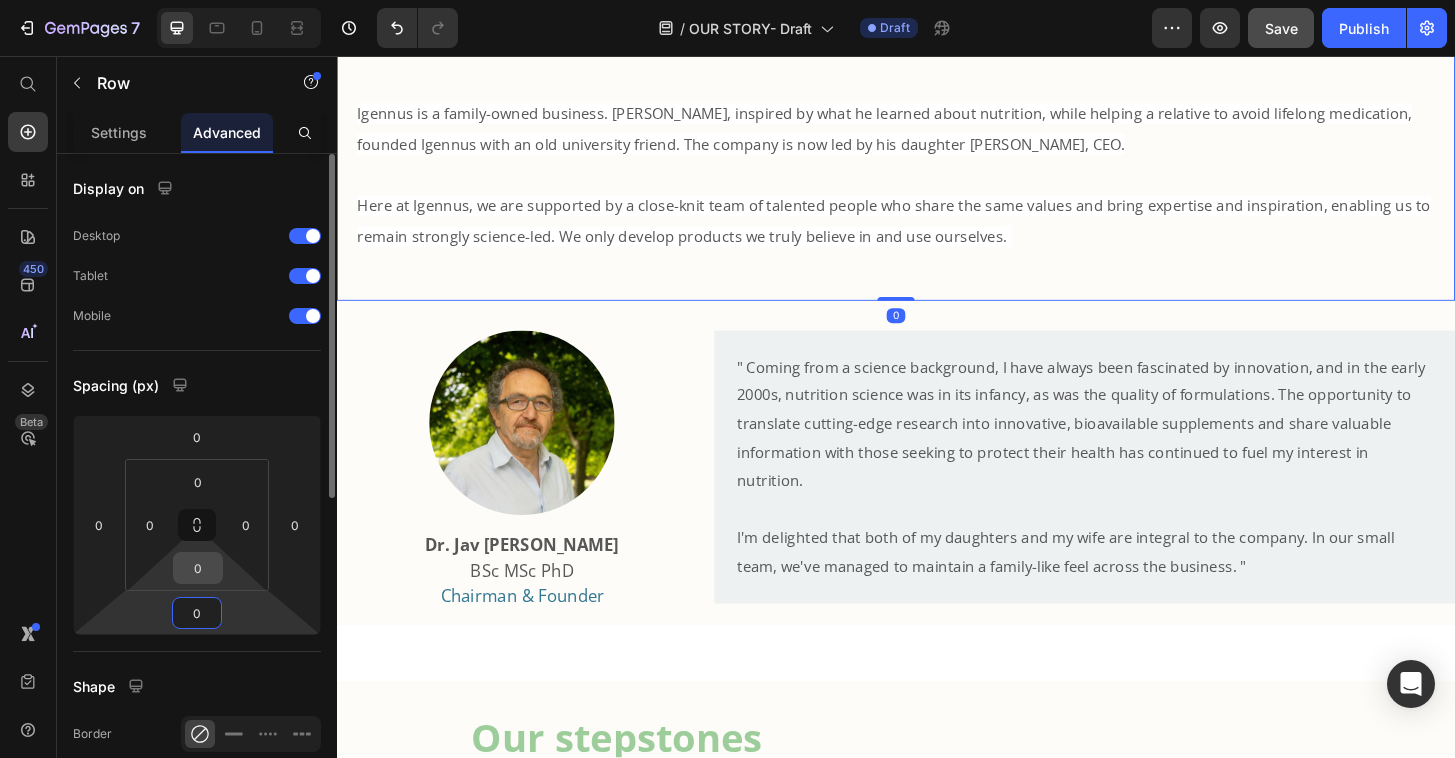 type on "0" 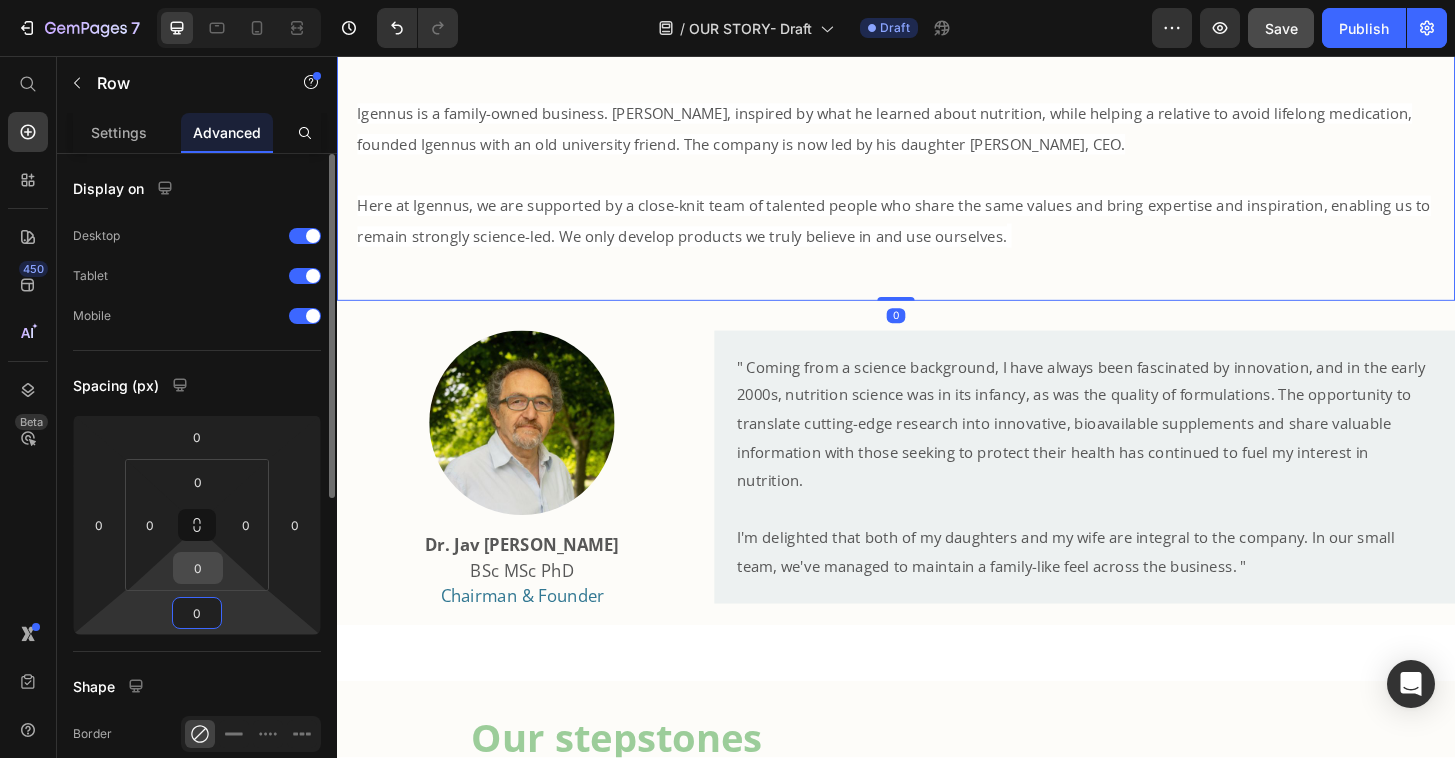 click on "0" at bounding box center (198, 568) 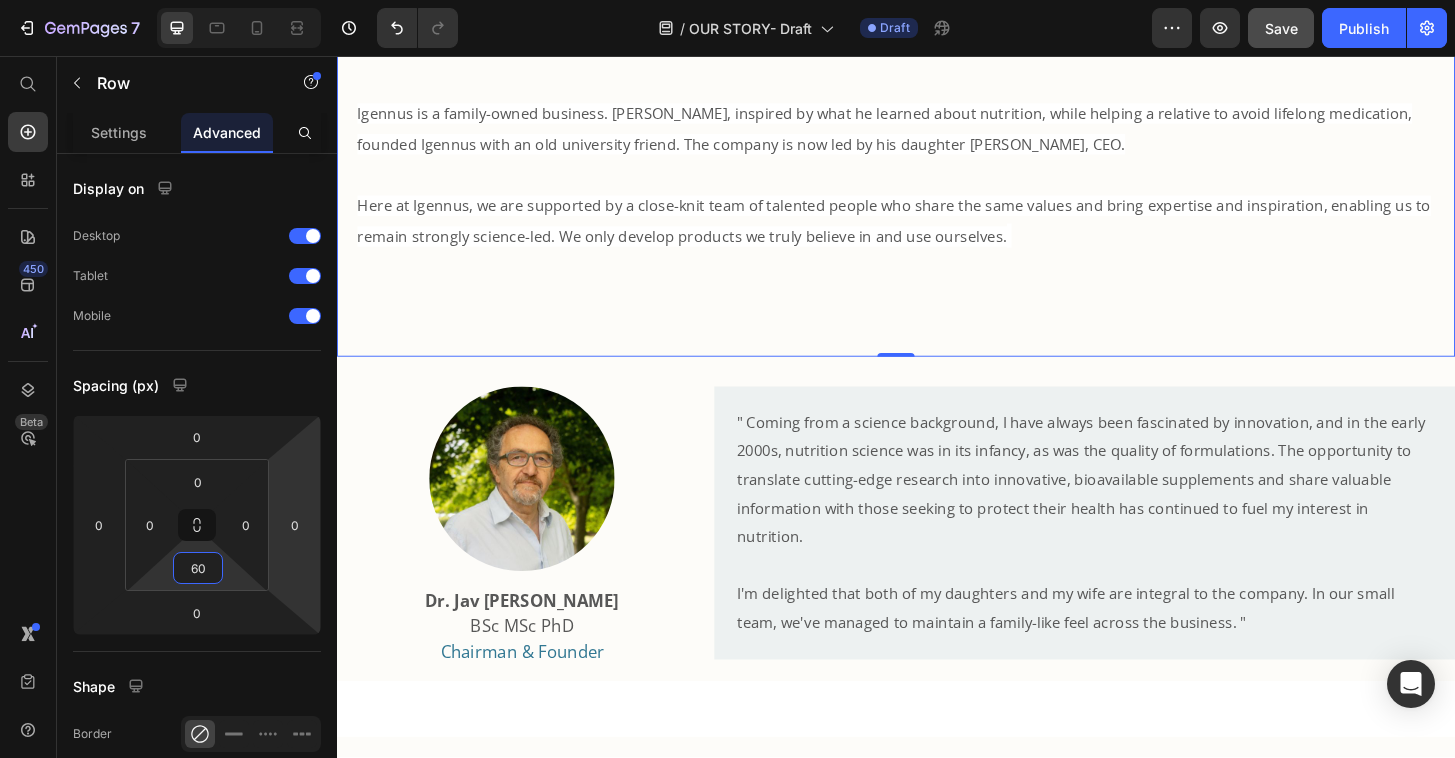 type on "60" 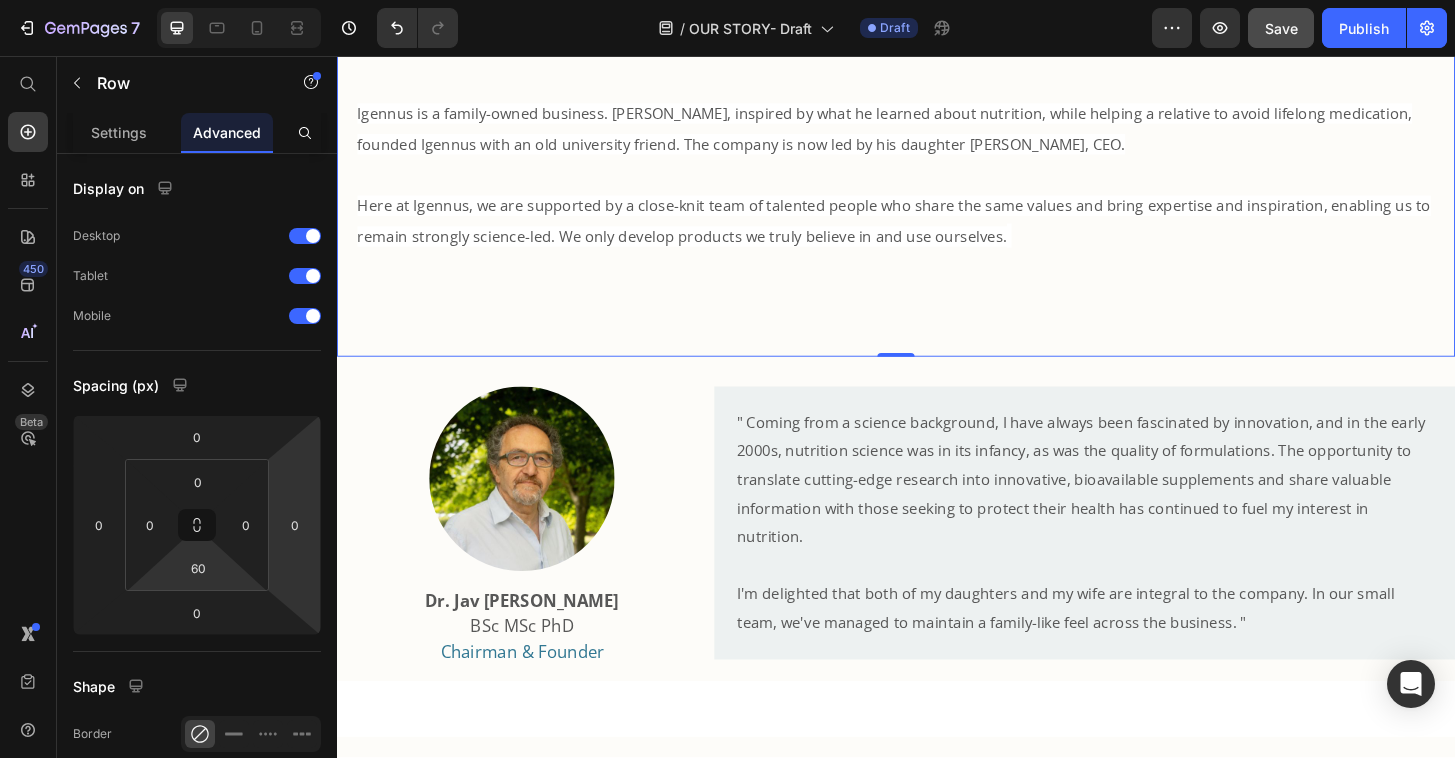 click on "Our Story Heading
Drop element here Hero Banner Igennus is a family-owned business. Jav Nazemi, inspired by what he learned about nutrition, while helping a relative to avoid lifelong medication, founded Igennus with an old university friend. The company is now led by his daughter Mina, CEO.    Here at Igennus, we are supported by a close-knit team of talented people who share the same values and bring expertise and inspiration, enabling us to remain strongly science-led. We only develop products we truly believe in and use ourselves.   Text Block" at bounding box center [937, -56] 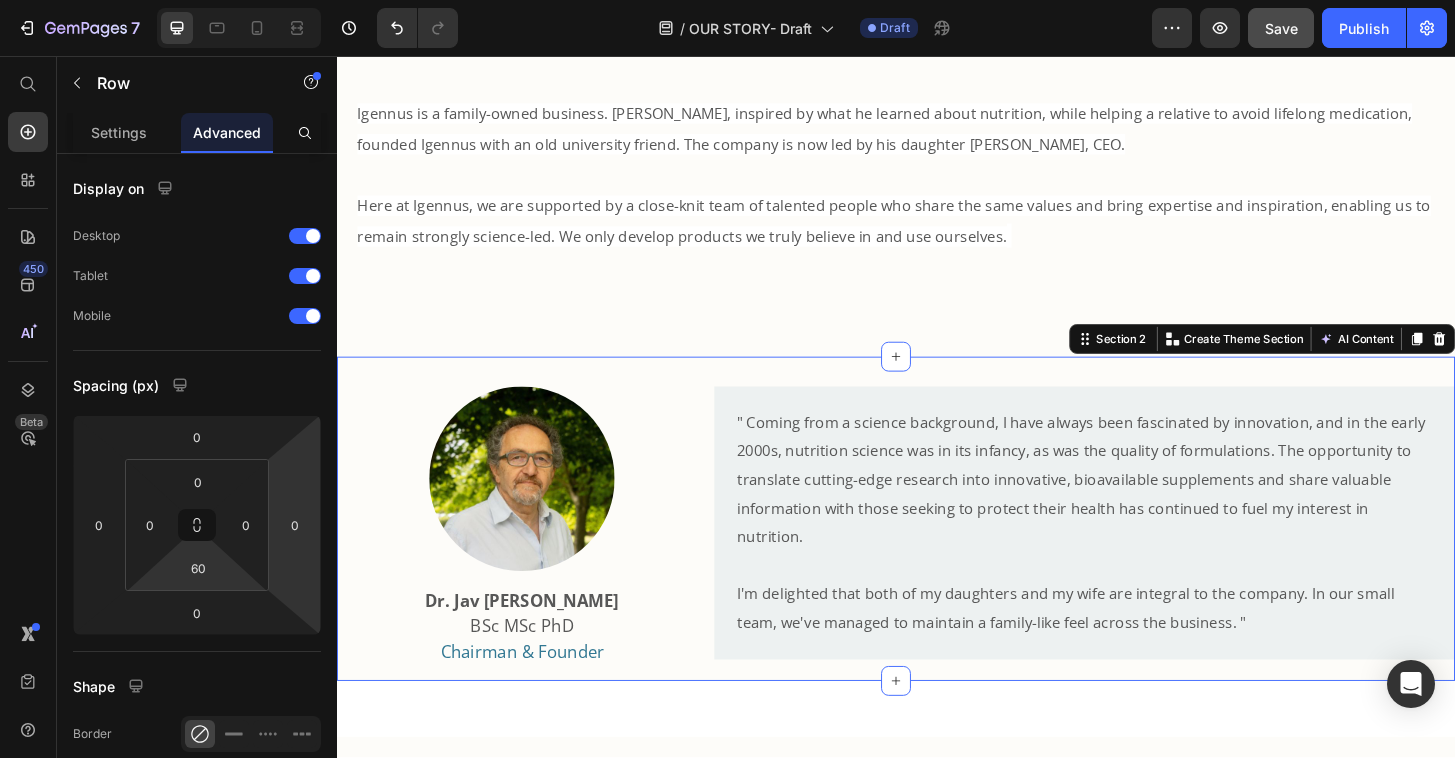 click on "Image Dr. Jav Nazemi BSc MSc PhD Chairman & Founder Heading " Coming from a science background, I have always been fascinated by innovation, and in the early 2000s, nutrition science was in its infancy, as was the quality of formulations. The opportunity to translate cutting-edge research into innovative, bioavailable supplements and share valuable information with those seeking to protect their health has continued to fuel my interest in nutrition.   I'm delighted that both of my daughters and my wife are integral to the company. In our small team, we've managed to maintain a family-like feel across the business. " Text Block Row Section 2   Create Theme Section AI Content Write with GemAI What would you like to describe here? Tone and Voice Persuasive Product Show more Generate" at bounding box center [937, 553] 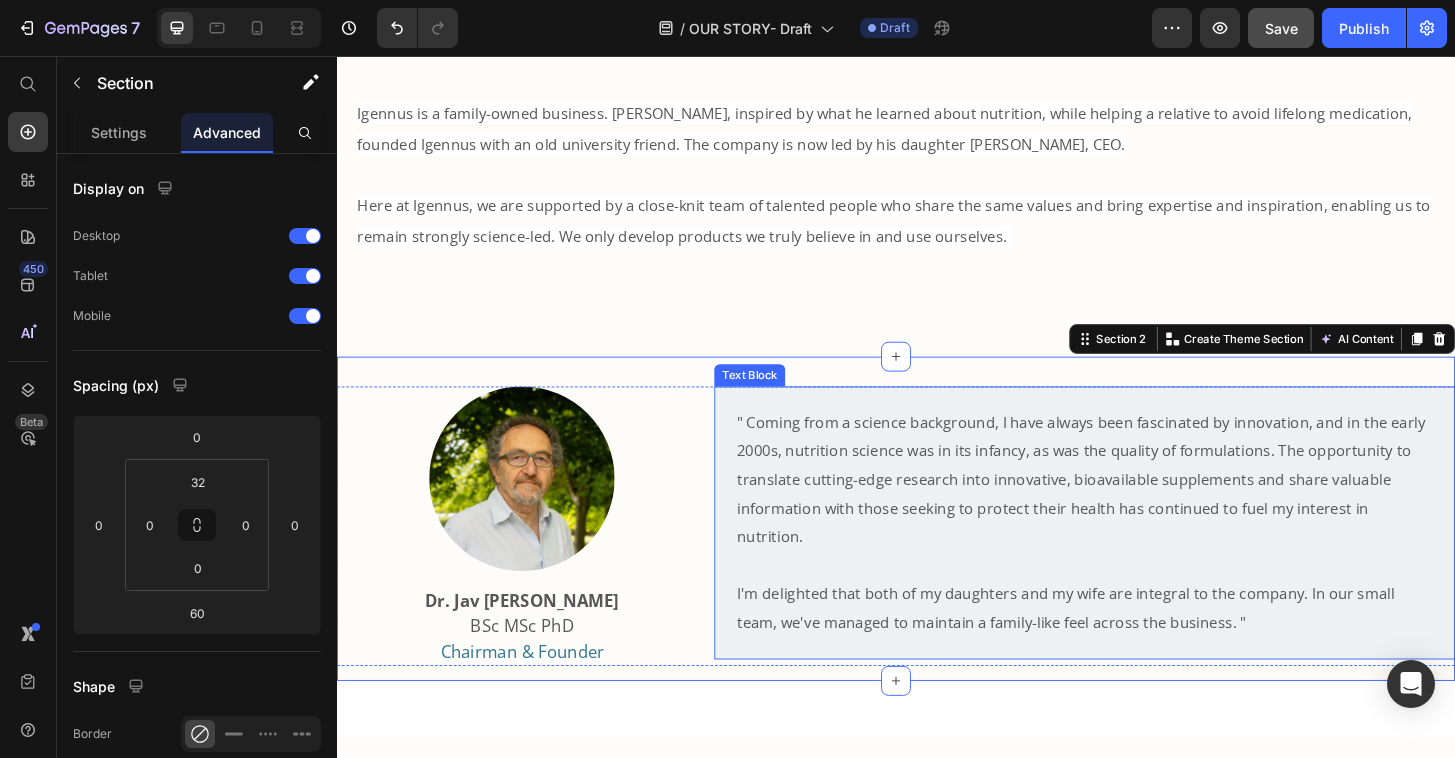 scroll, scrollTop: 880, scrollLeft: 0, axis: vertical 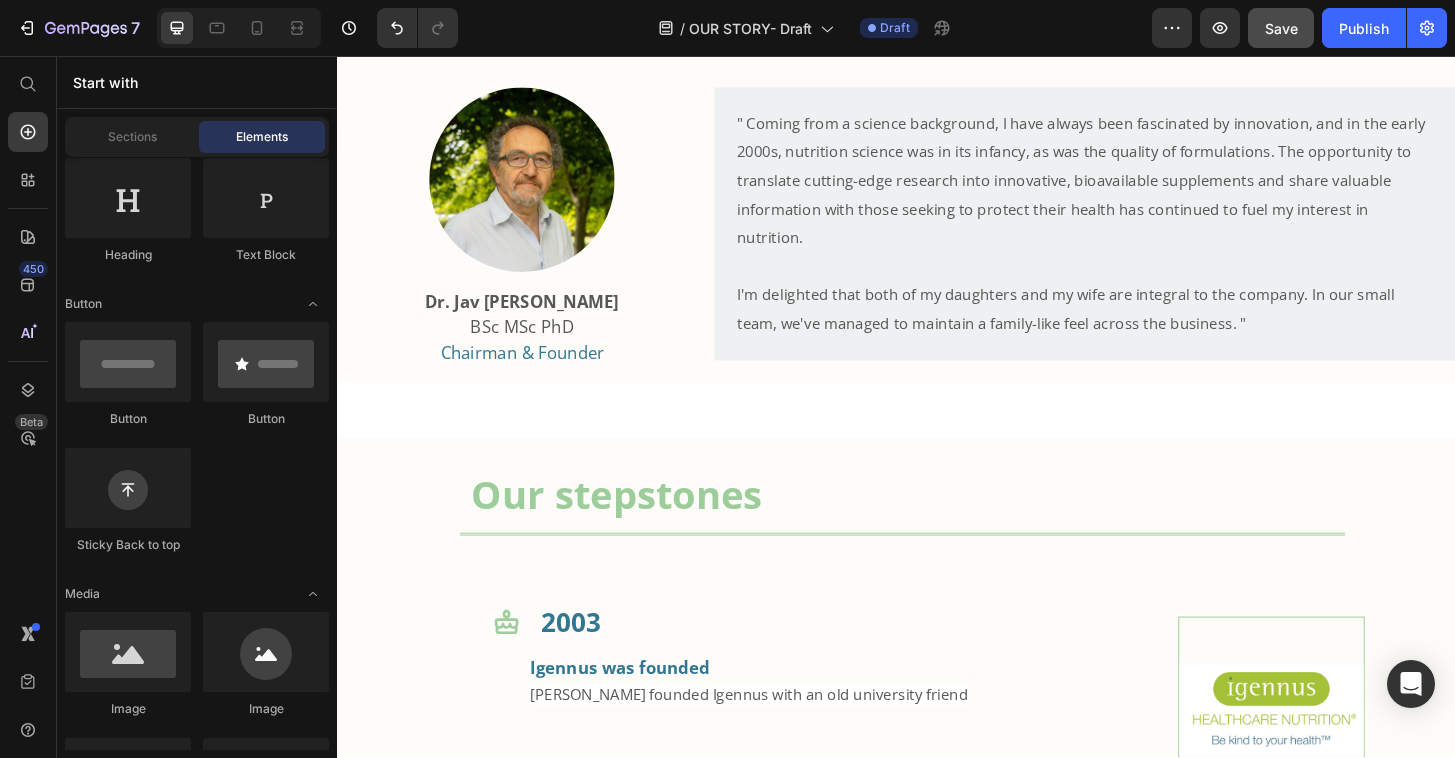 click on "Our Story Heading
Drop element here Hero Banner Igennus is a family-owned business. Jav Nazemi, inspired by what he learned about nutrition, while helping a relative to avoid lifelong medication, founded Igennus with an old university friend. The company is now led by his daughter Mina, CEO.    Here at Igennus, we are supported by a close-knit team of talented people who share the same values and bring expertise and inspiration, enabling us to remain strongly science-led. We only develop products we truly believe in and use ourselves.   Text Block Row Section 1 Image Dr. Jav Nazemi BSc MSc PhD Chairman & Founder Heading   I'm delighted that both of my daughters and my wife are integral to the company. In our small team, we've managed to maintain a family-like feel across the business. " Text Block Row Section 2 Our stepstones Heading                Title Line Row
Icon 2003 Heading Igennus was founded Jav Nazemi founded Igennus with an old university friend   Text Block" at bounding box center [937, 1018] 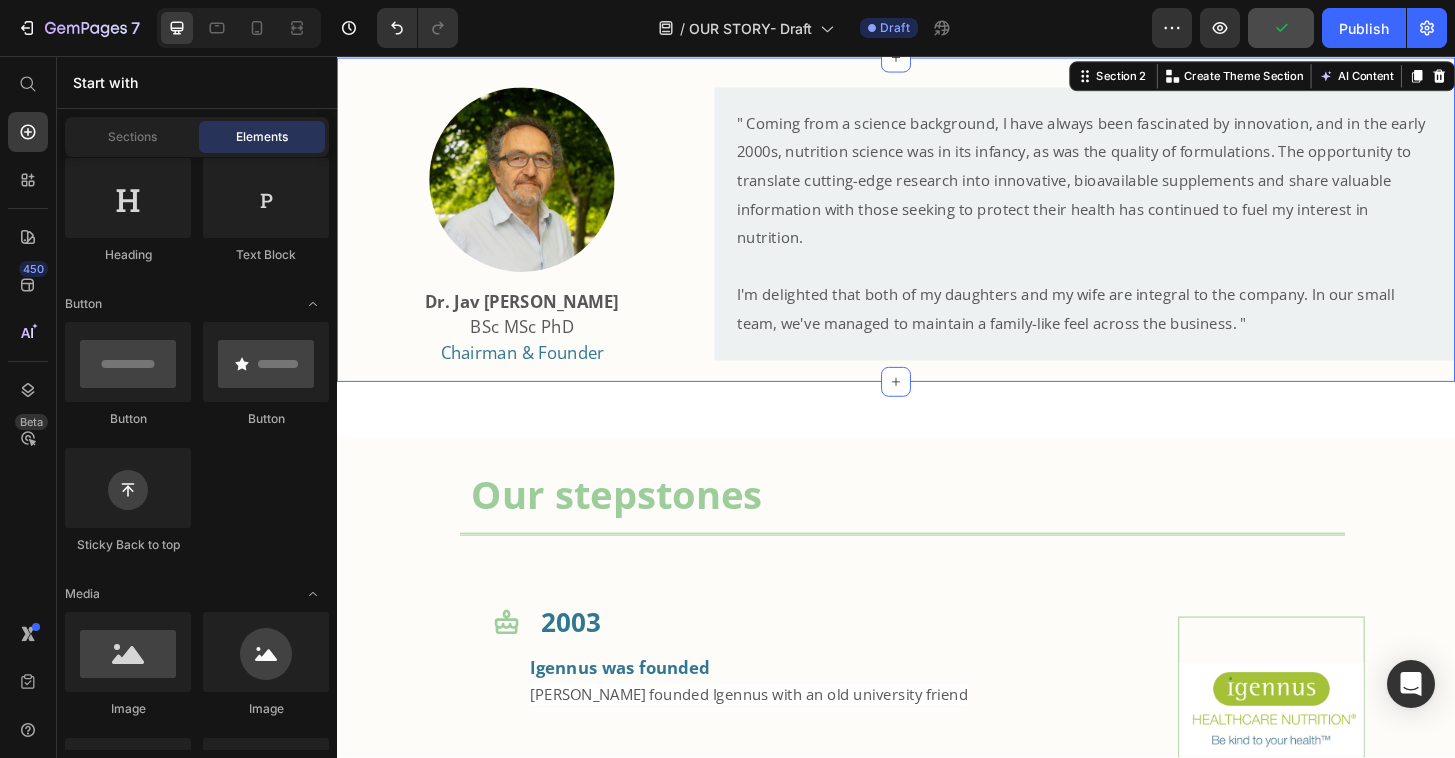 click on "Image Dr. Jav Nazemi BSc MSc PhD Chairman & Founder Heading " Coming from a science background, I have always been fascinated by innovation, and in the early 2000s, nutrition science was in its infancy, as was the quality of formulations. The opportunity to translate cutting-edge research into innovative, bioavailable supplements and share valuable information with those seeking to protect their health has continued to fuel my interest in nutrition.   I'm delighted that both of my daughters and my wife are integral to the company. In our small team, we've managed to maintain a family-like feel across the business. " Text Block Row" at bounding box center [937, 248] 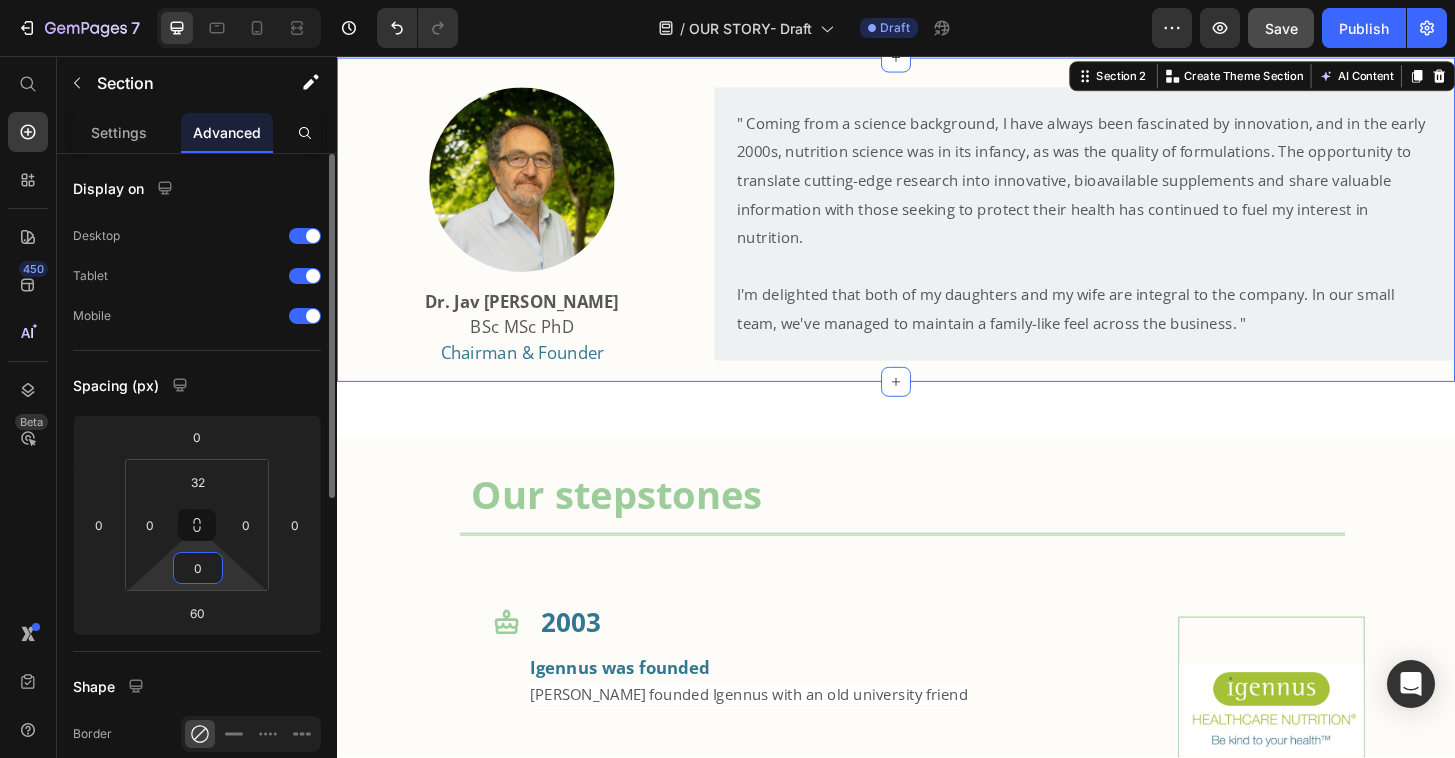 click on "0" at bounding box center (198, 568) 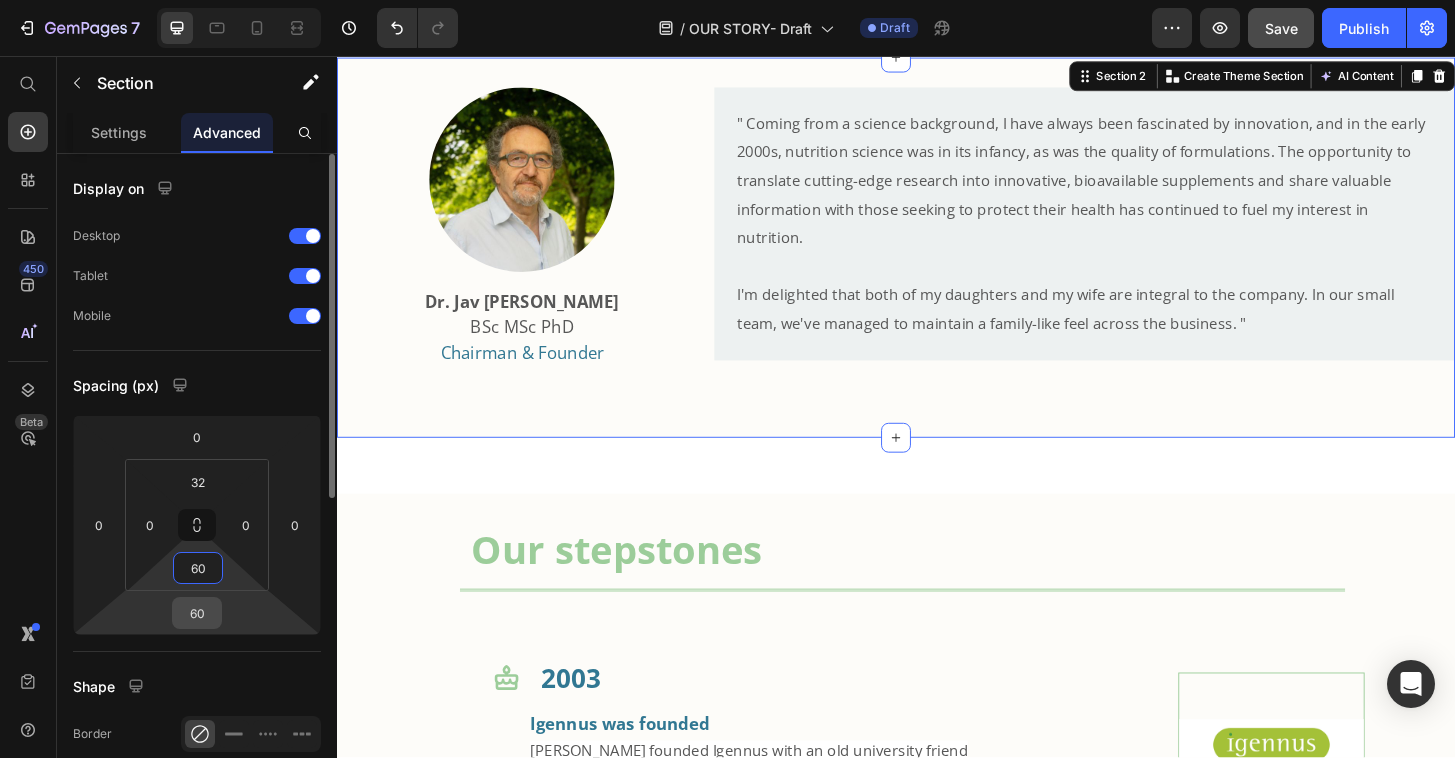 type on "60" 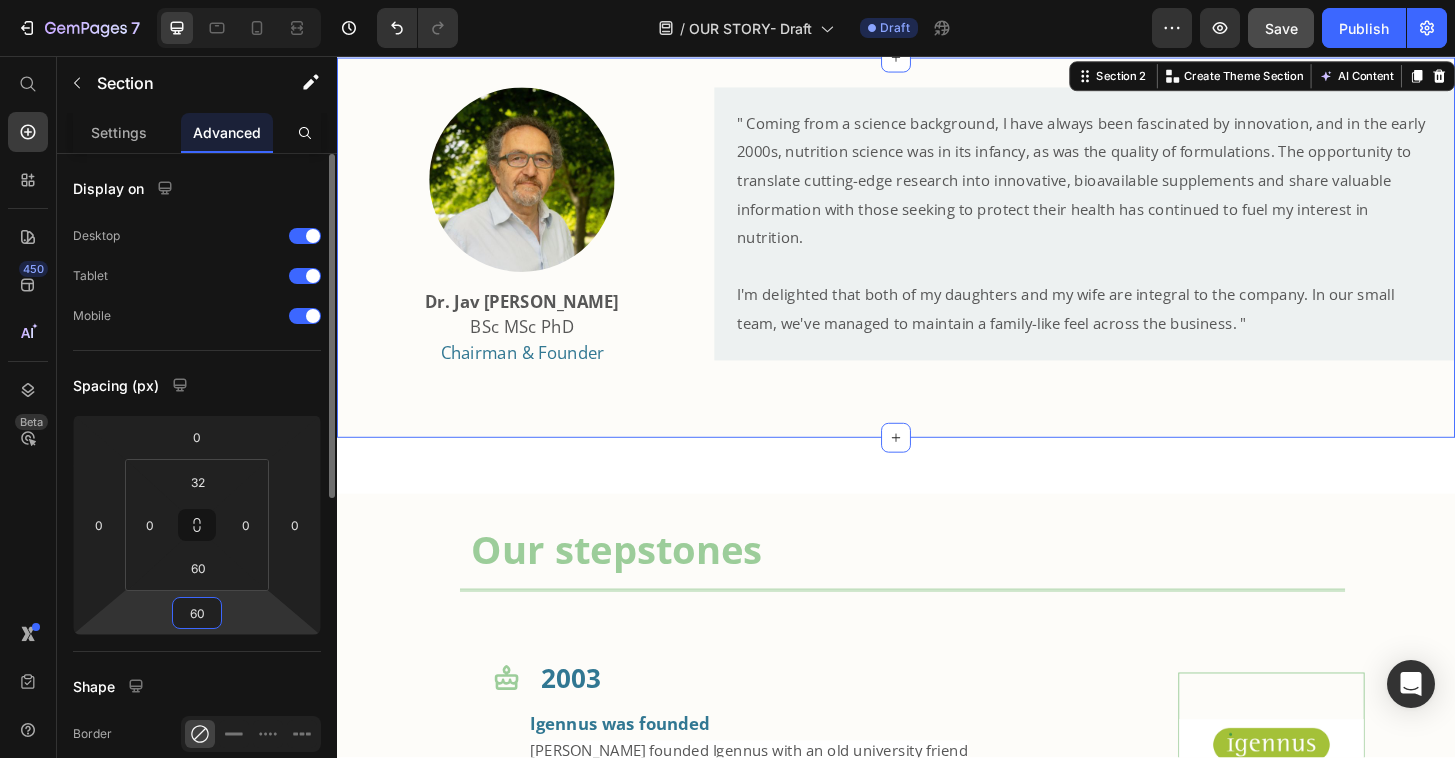 click on "60" at bounding box center (197, 613) 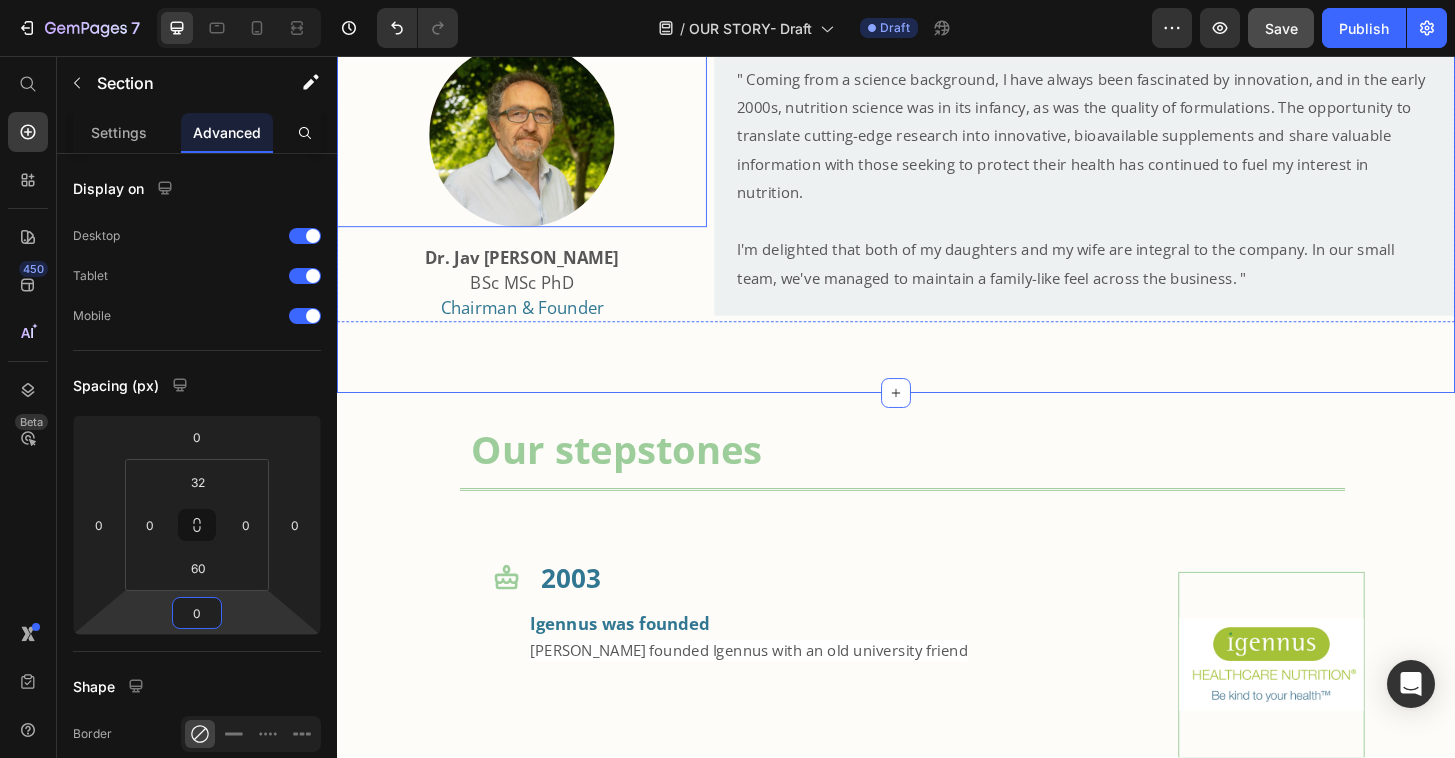 scroll, scrollTop: 954, scrollLeft: 0, axis: vertical 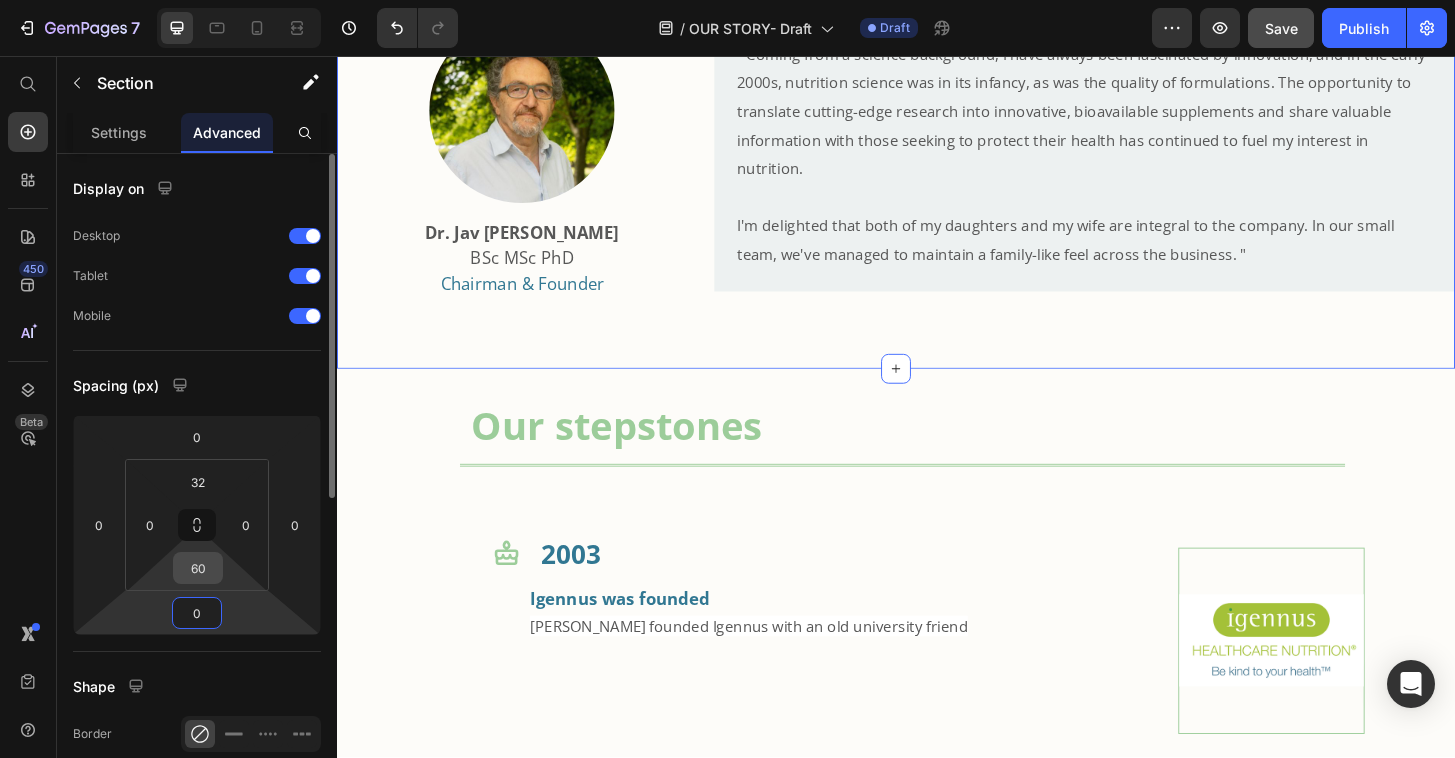 type on "0" 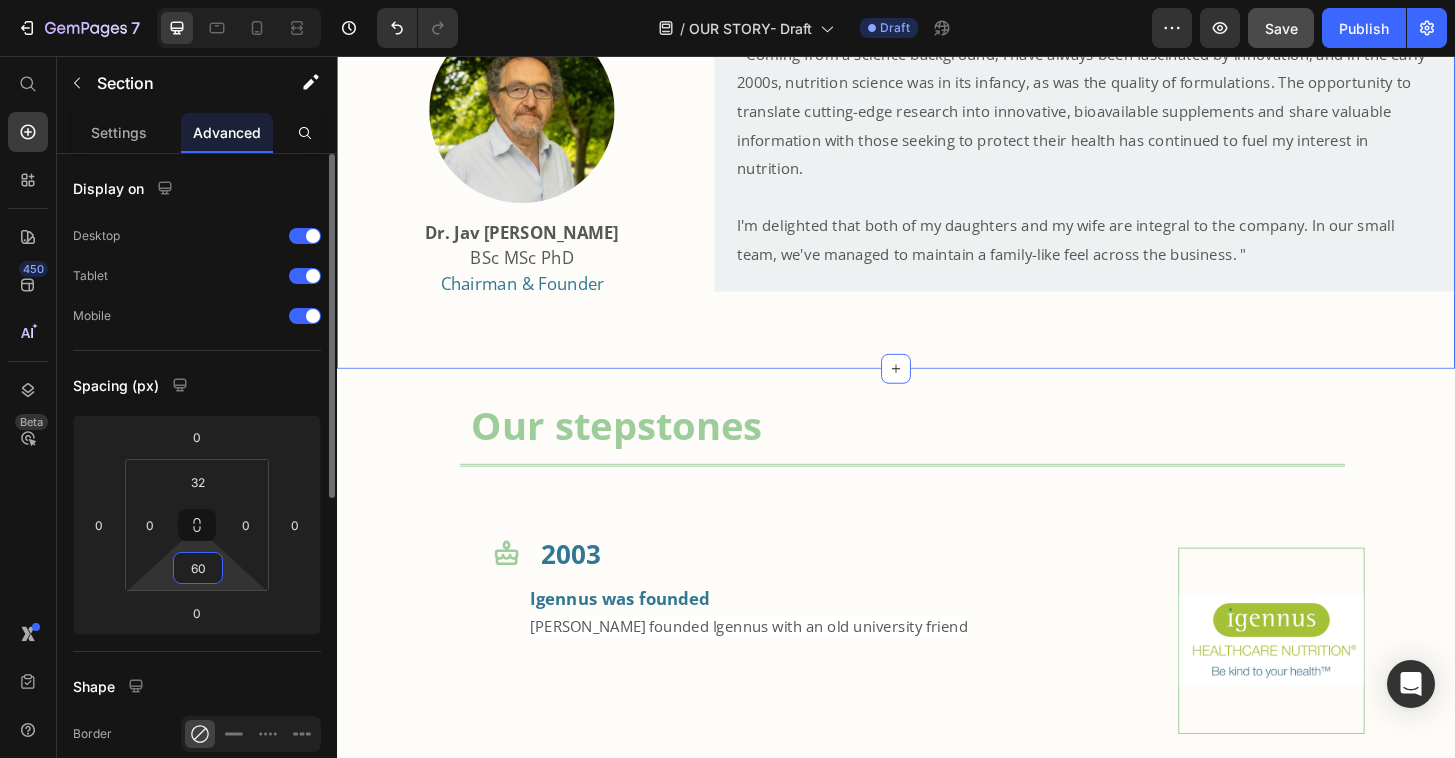 click on "60" at bounding box center [198, 568] 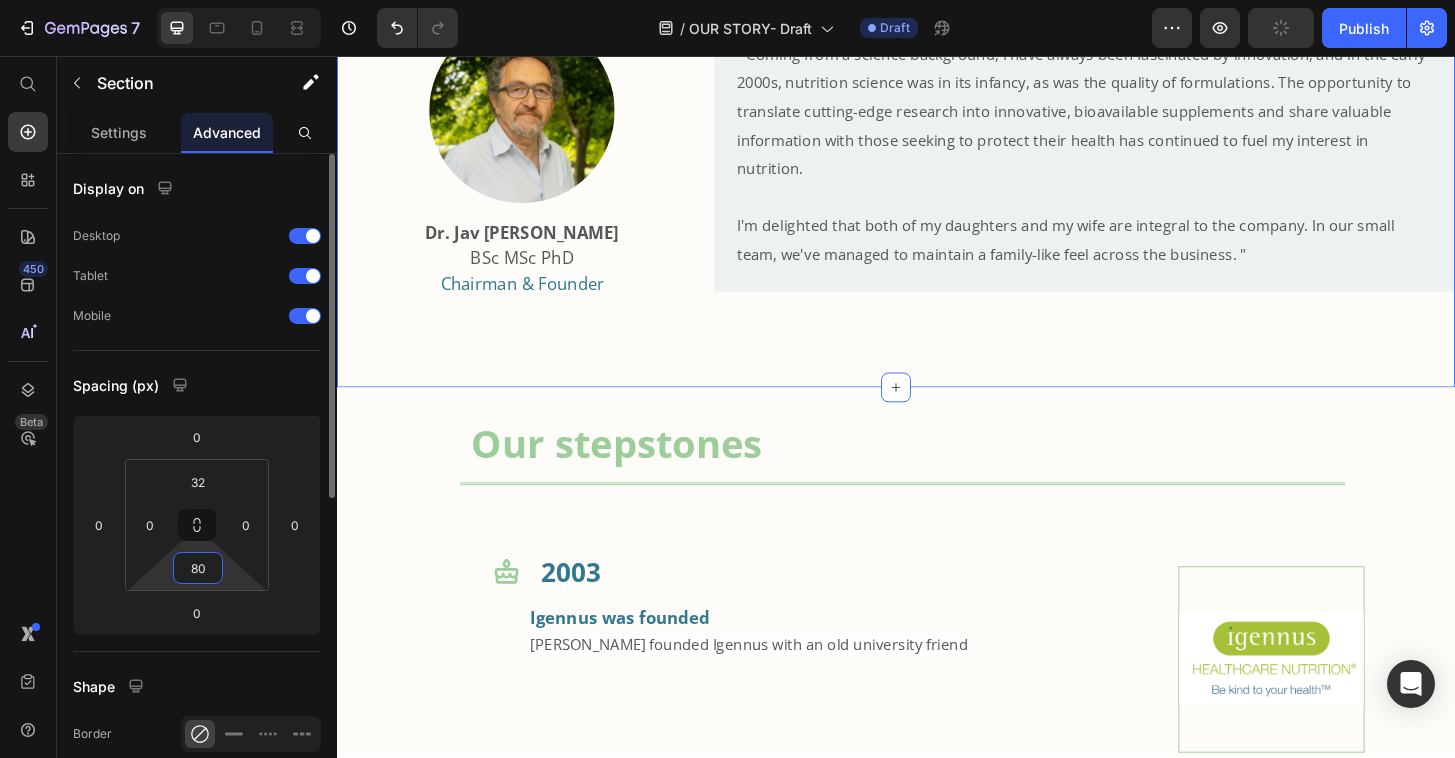 type on "8" 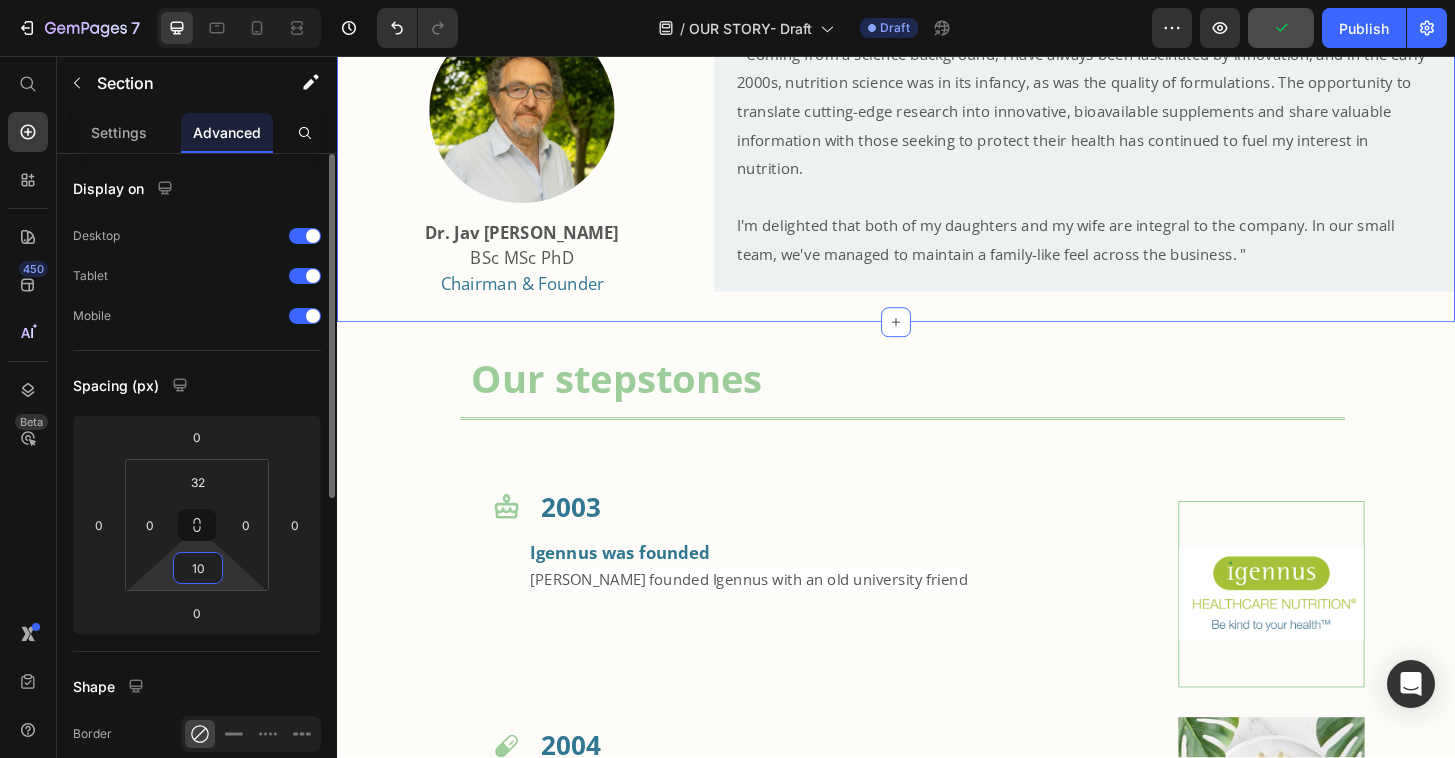 type on "100" 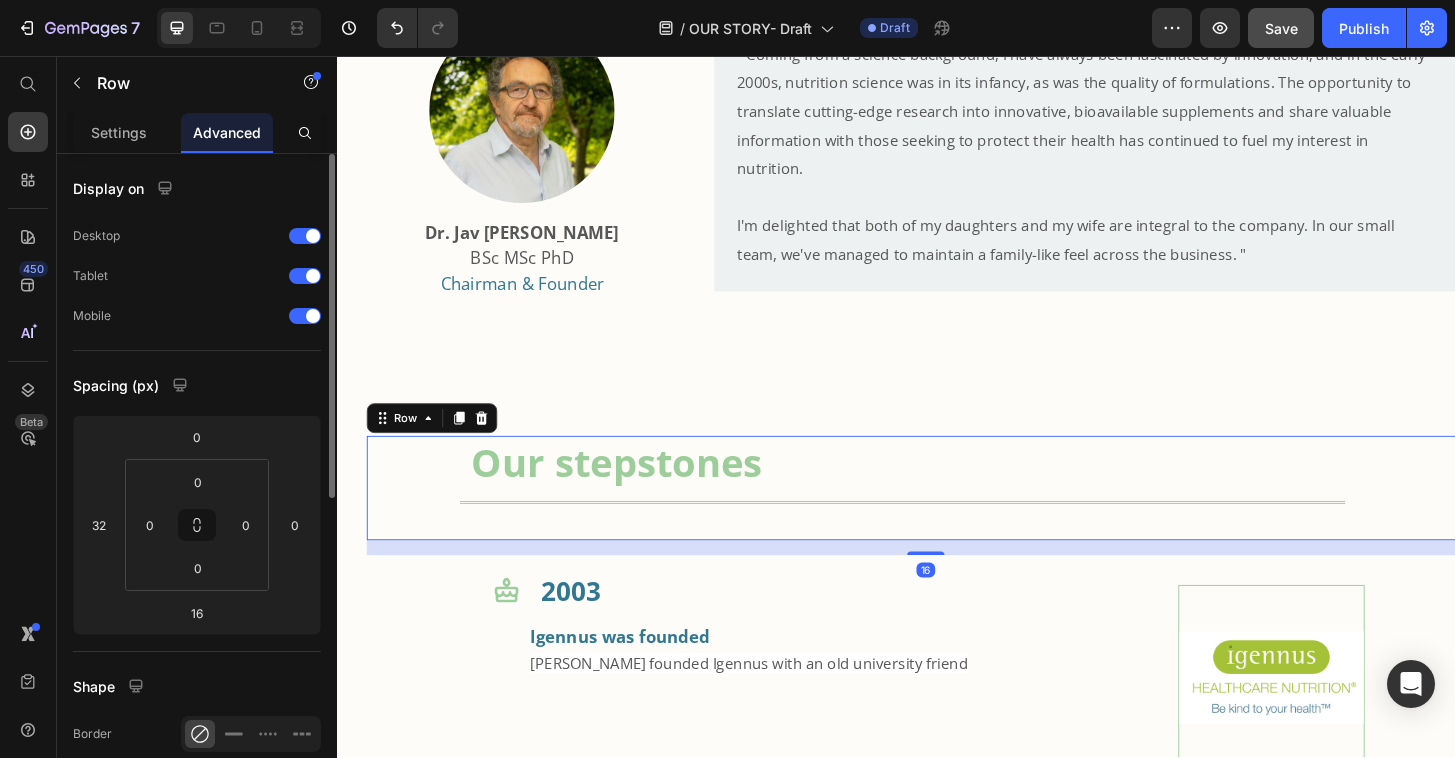 click on "Our stepstones Heading                Title Line" at bounding box center [969, 519] 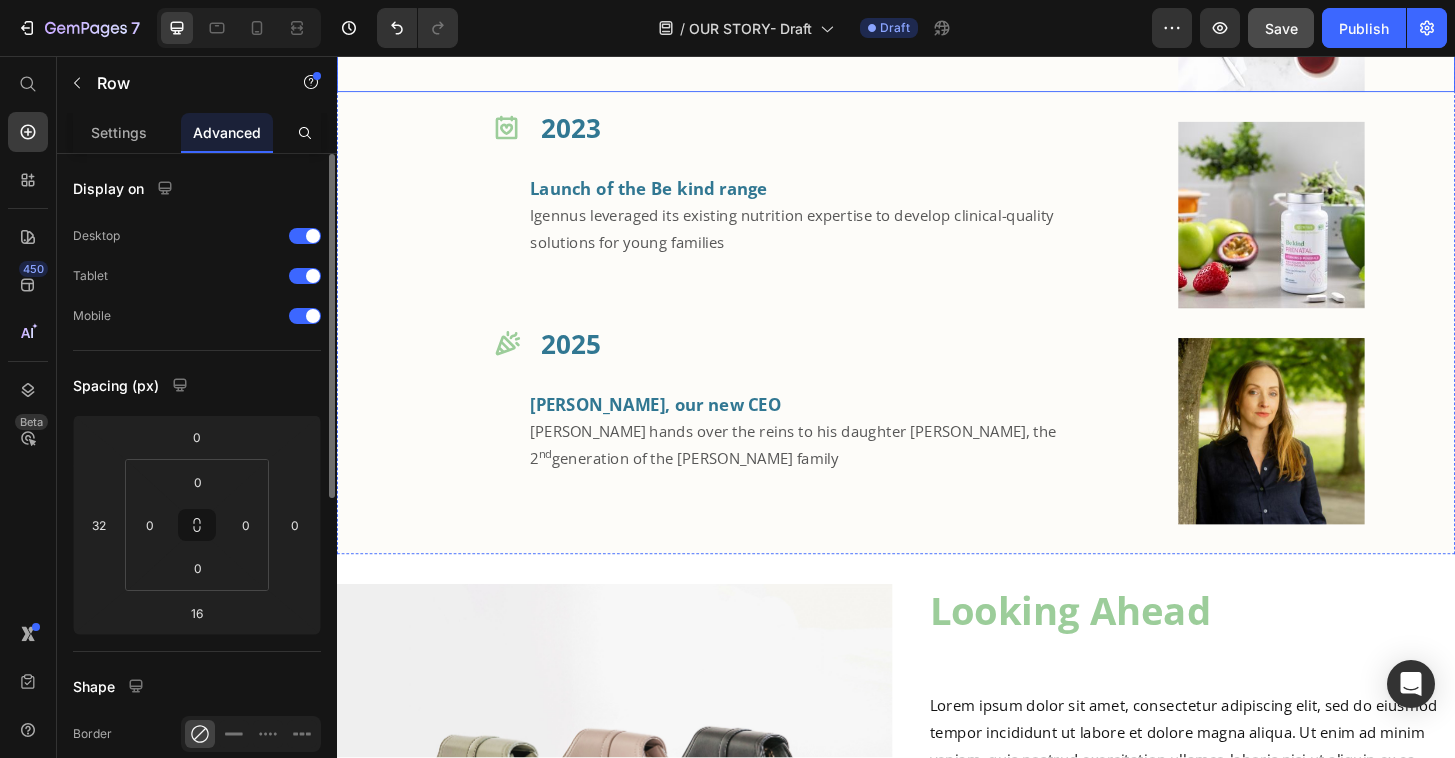 scroll, scrollTop: 3107, scrollLeft: 0, axis: vertical 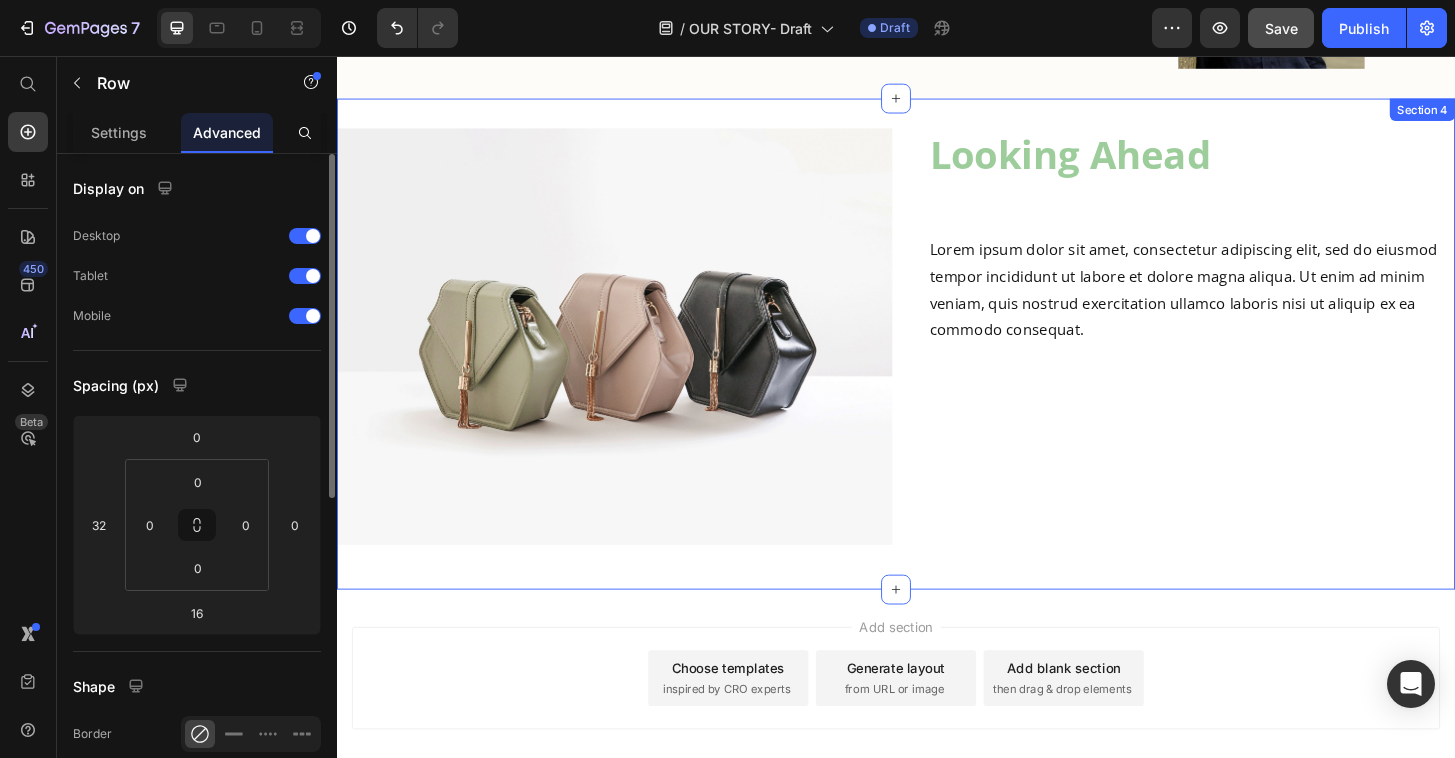 click on "Image Looking Ahead Heading Lorem ipsum dolor sit amet, consectetur adipiscing elit, sed do eiusmod tempor incididunt ut labore et dolore magna aliqua. Ut enim ad minim veniam, quis nostrud exercitation ullamco laboris nisi ut aliquip ex ea commodo consequat. Text Block Row Section 4" at bounding box center [937, 365] 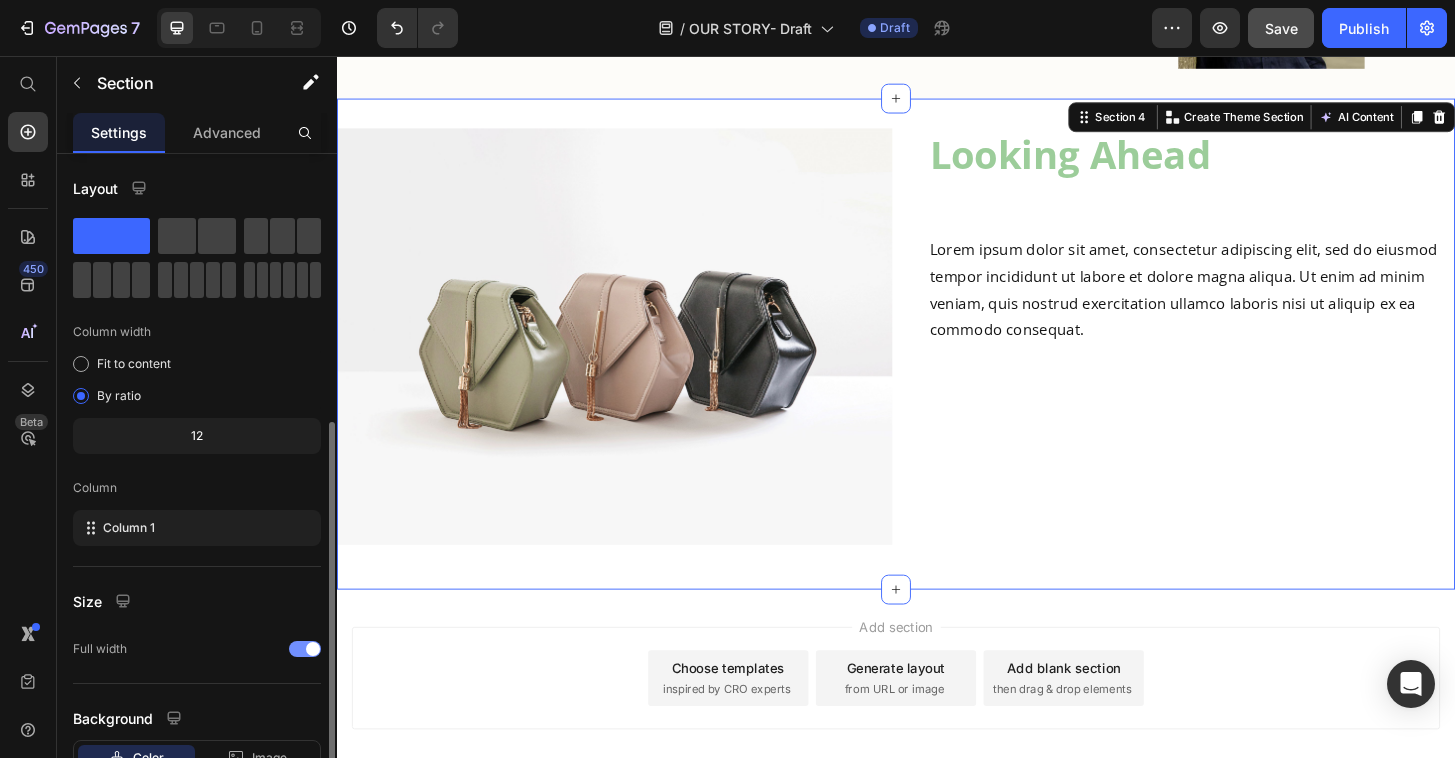 scroll, scrollTop: 147, scrollLeft: 0, axis: vertical 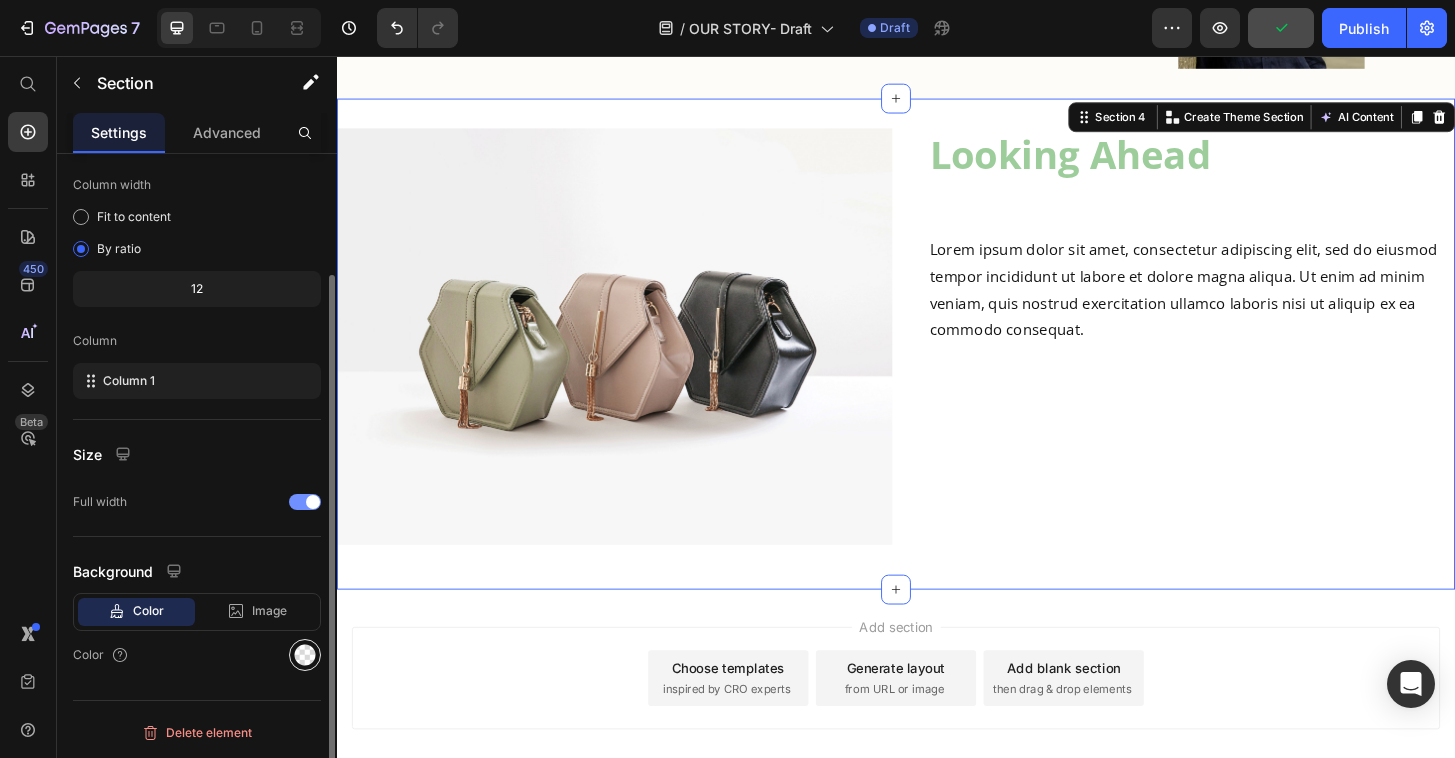 click at bounding box center [305, 655] 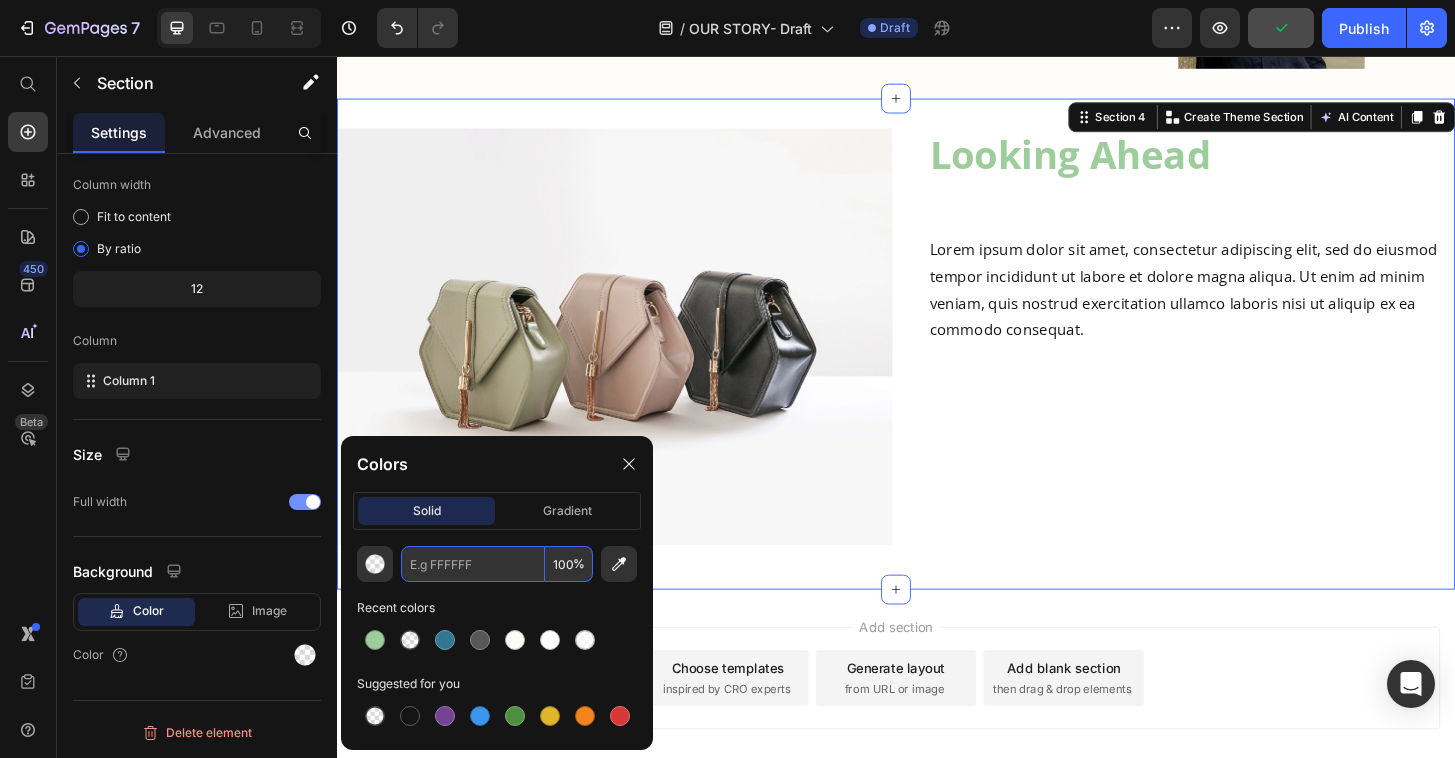 click at bounding box center [473, 564] 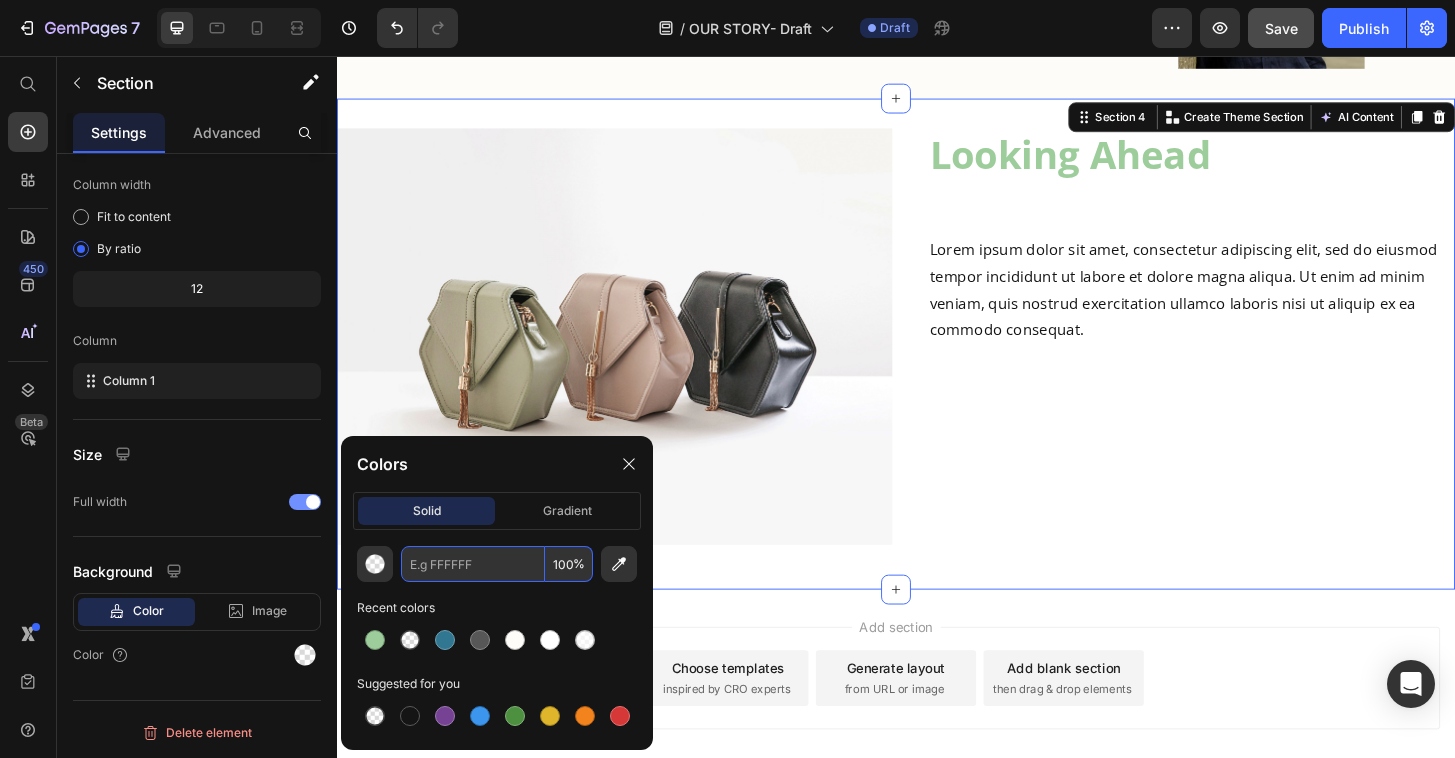 paste on "FDFCF9" 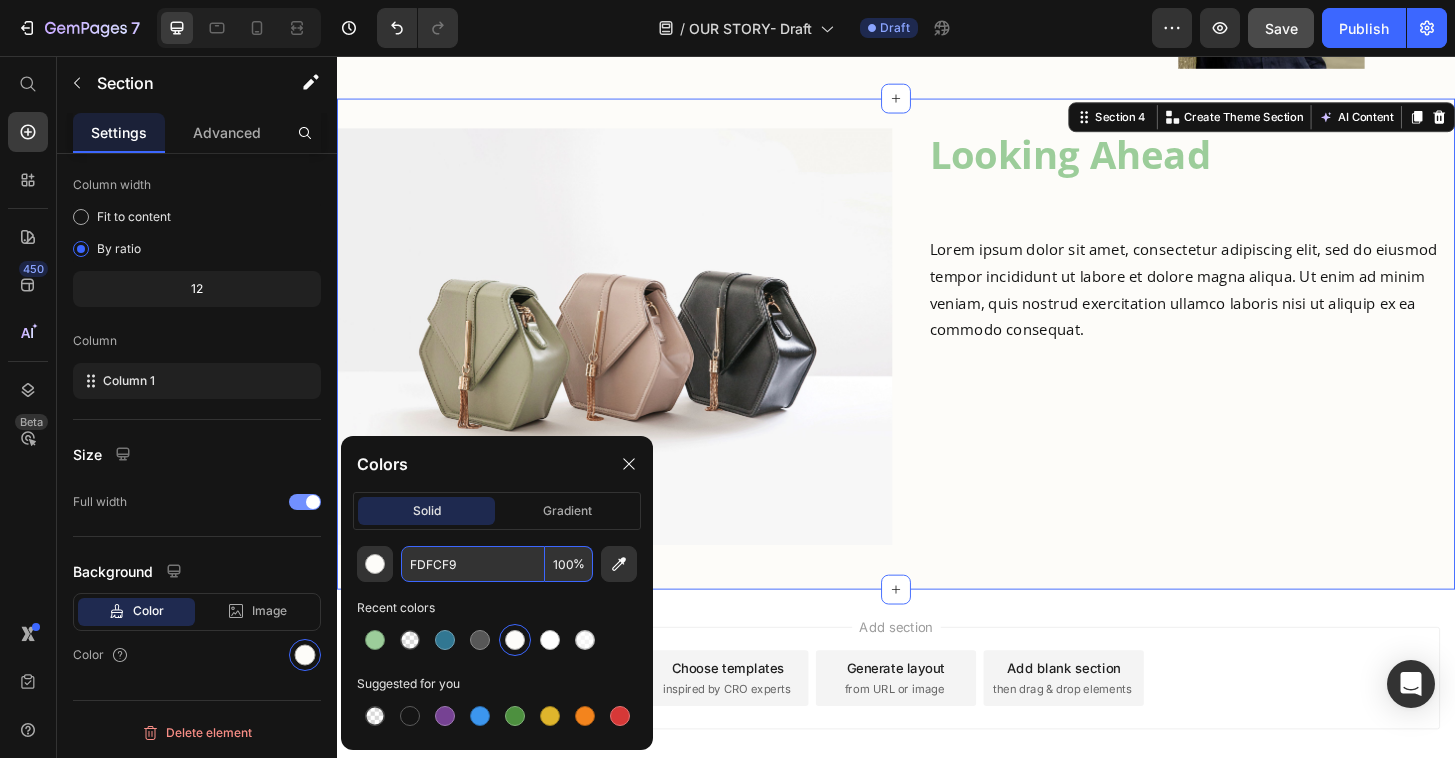 type on "FDFCF9" 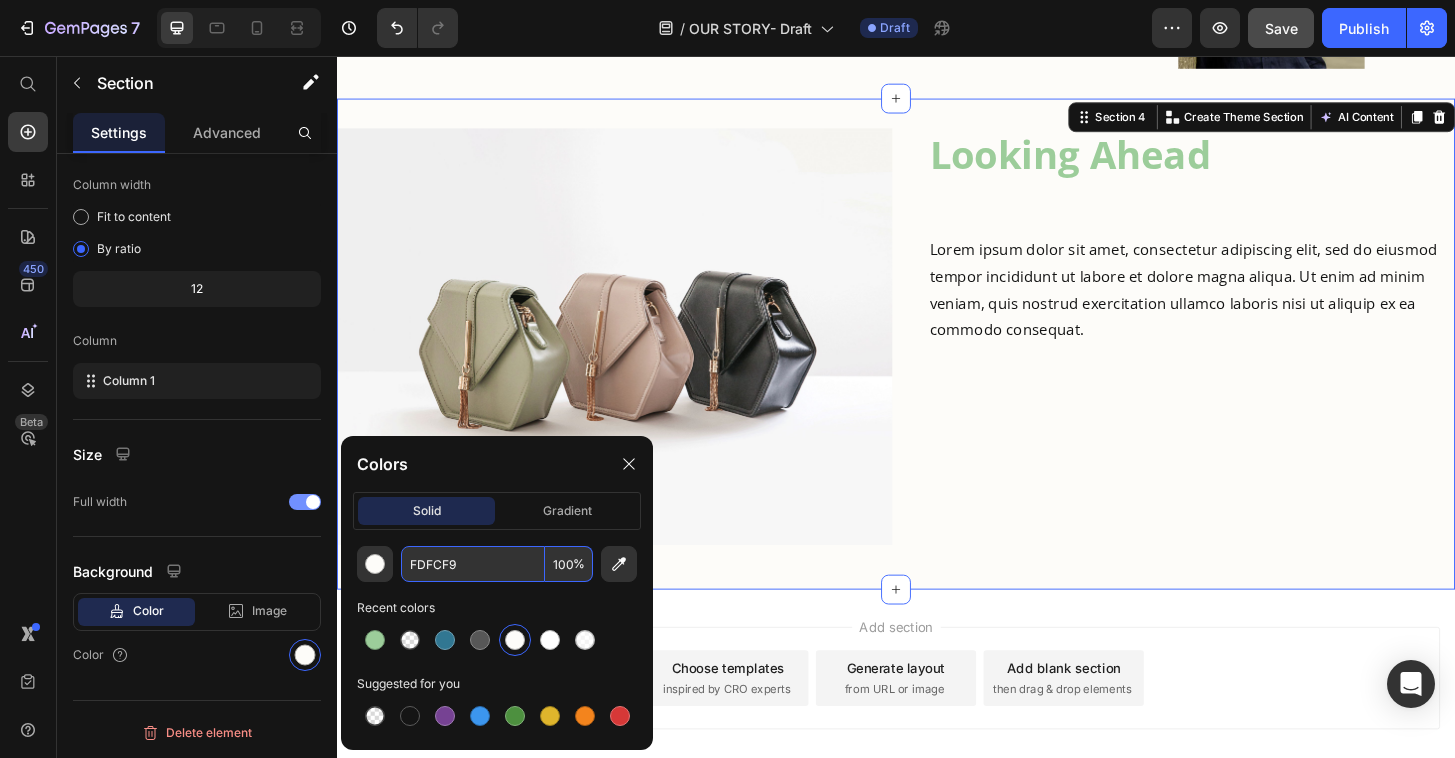 click on "Add section Choose templates inspired by CRO experts Generate layout from URL or image Add blank section then drag & drop elements" at bounding box center [937, 752] 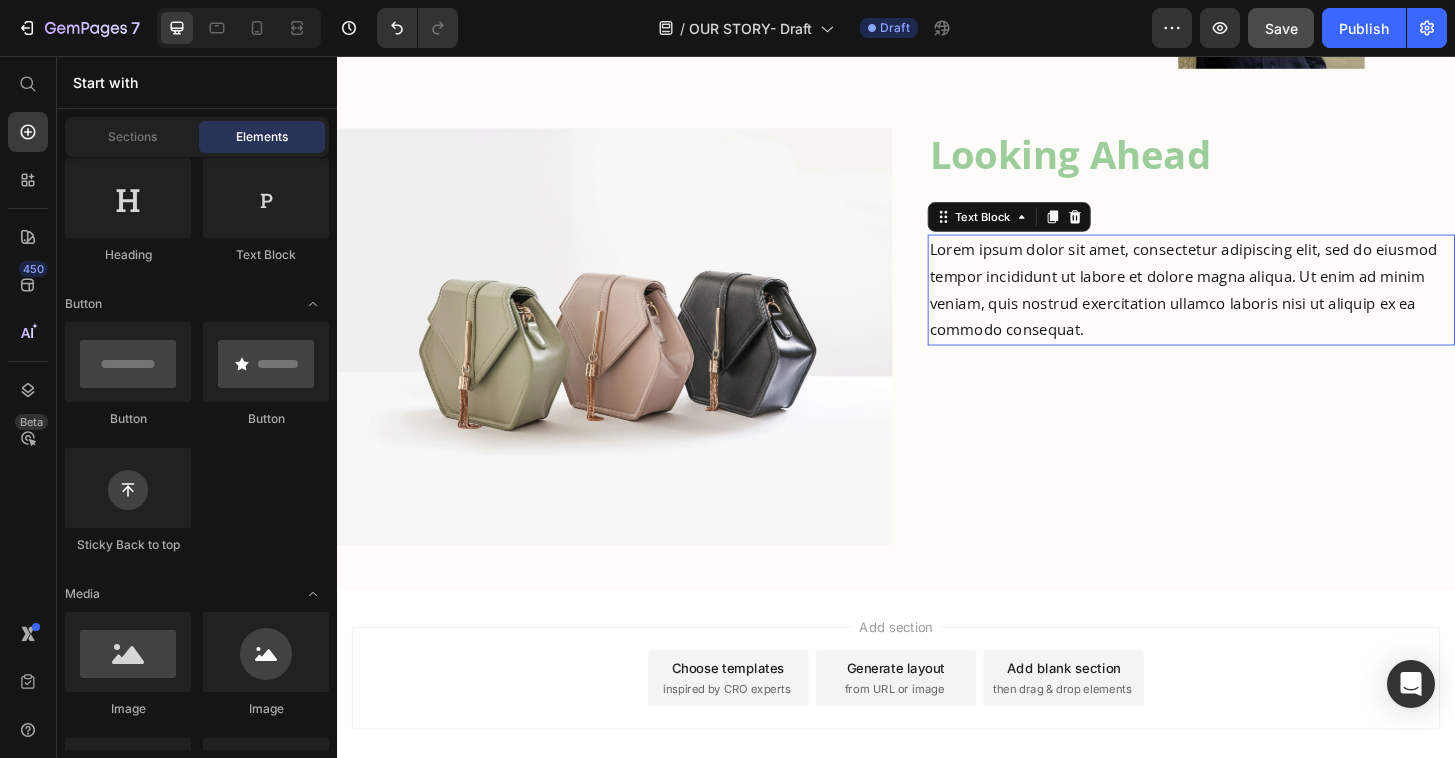 click on "Lorem ipsum dolor sit amet, consectetur adipiscing elit, sed do eiusmod tempor incididunt ut labore et dolore magna aliqua. Ut enim ad minim veniam, quis nostrud exercitation ullamco laboris nisi ut aliquip ex ea commodo consequat." at bounding box center [1254, 307] 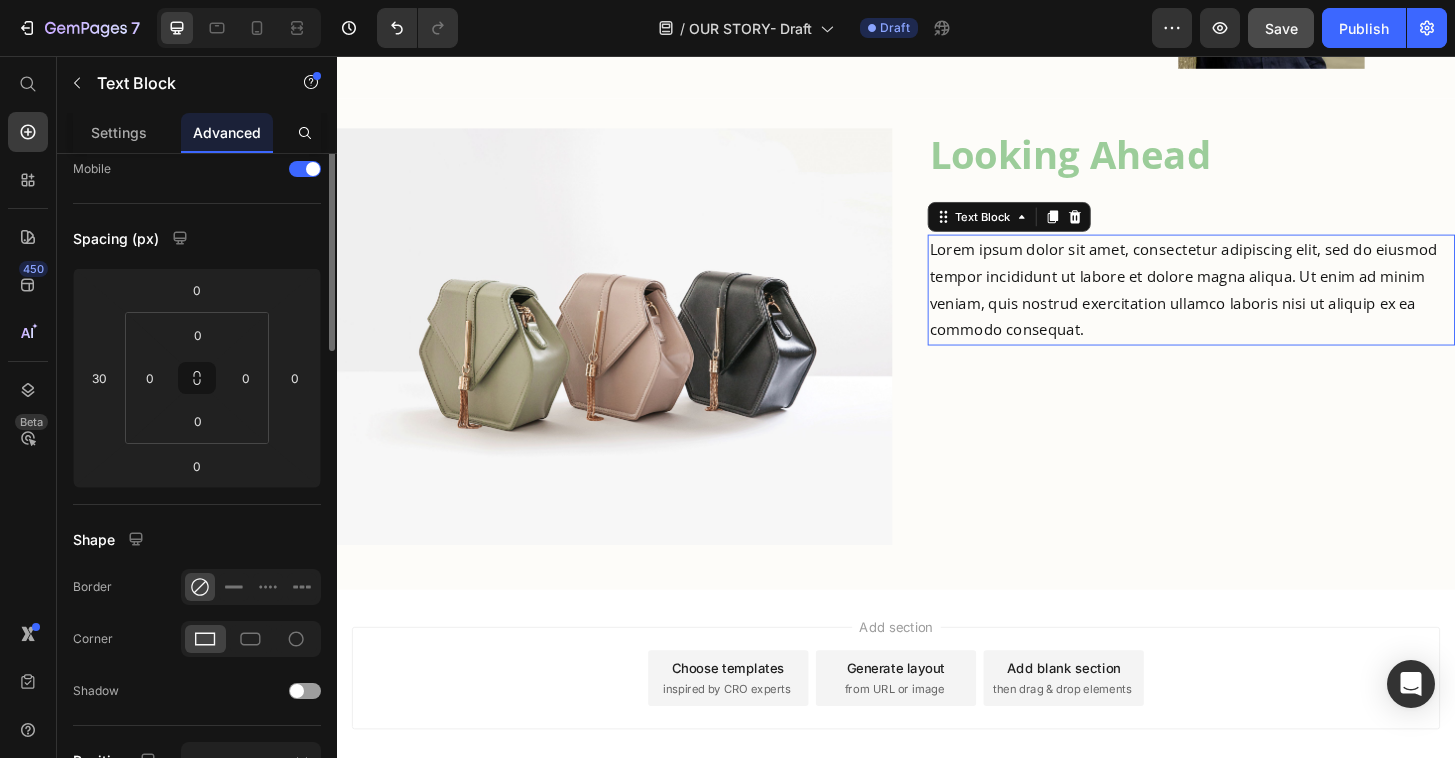 scroll, scrollTop: 0, scrollLeft: 0, axis: both 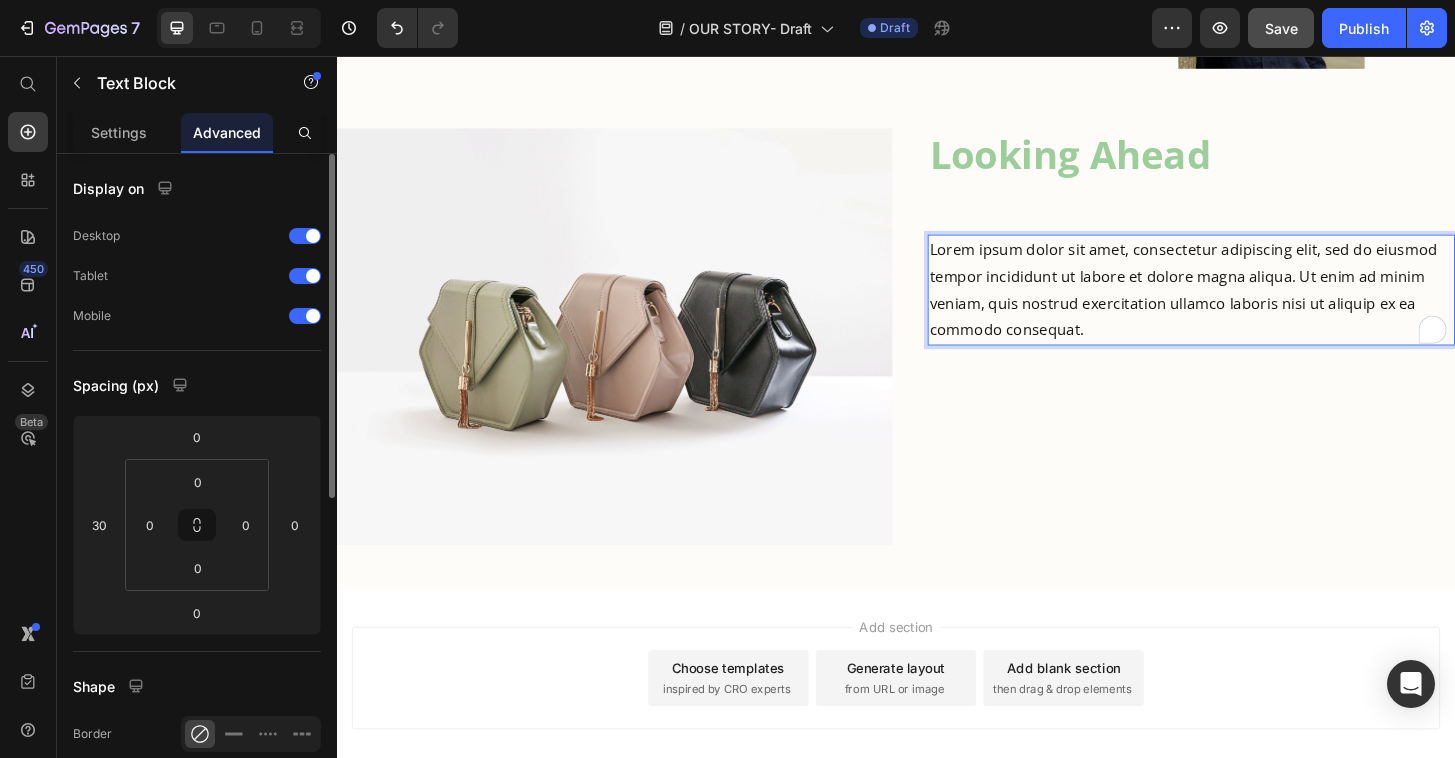 click on "Lorem ipsum dolor sit amet, consectetur adipiscing elit, sed do eiusmod tempor incididunt ut labore et dolore magna aliqua. Ut enim ad minim veniam, quis nostrud exercitation ullamco laboris nisi ut aliquip ex ea commodo consequat." at bounding box center (1254, 307) 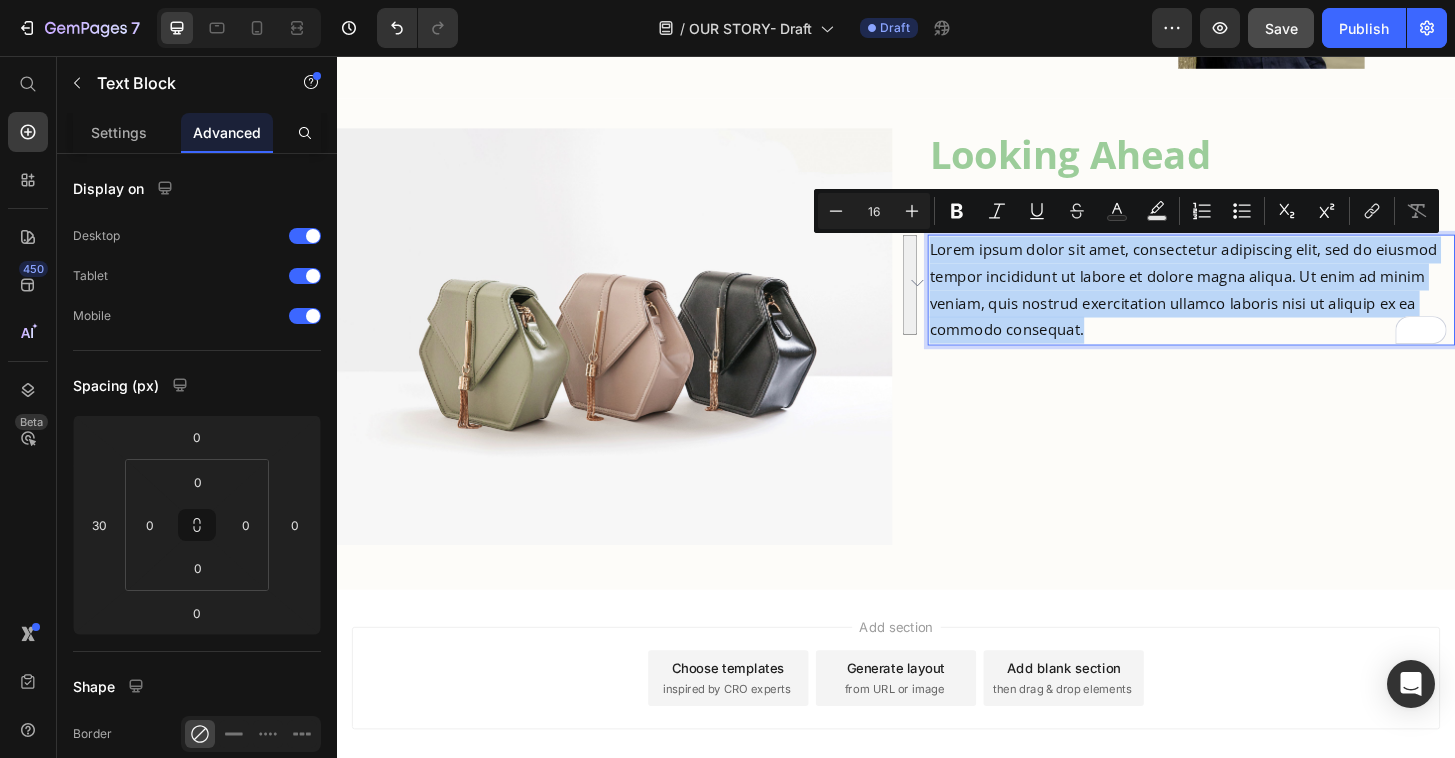 drag, startPoint x: 1129, startPoint y: 351, endPoint x: 963, endPoint y: 264, distance: 187.41664 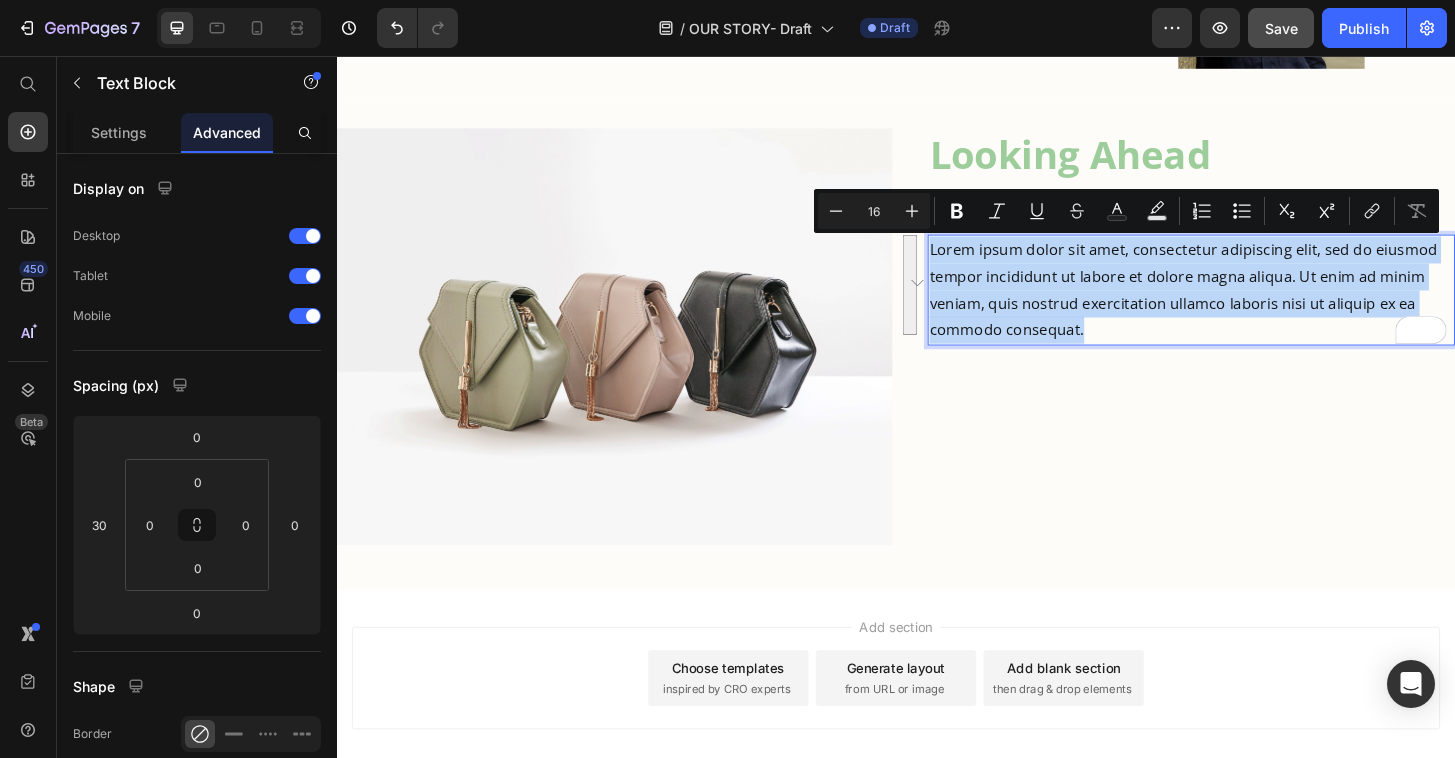 click on "Lorem ipsum dolor sit amet, consectetur adipiscing elit, sed do eiusmod tempor incididunt ut labore et dolore magna aliqua. Ut enim ad minim veniam, quis nostrud exercitation ullamco laboris nisi ut aliquip ex ea commodo consequat." at bounding box center (1254, 307) 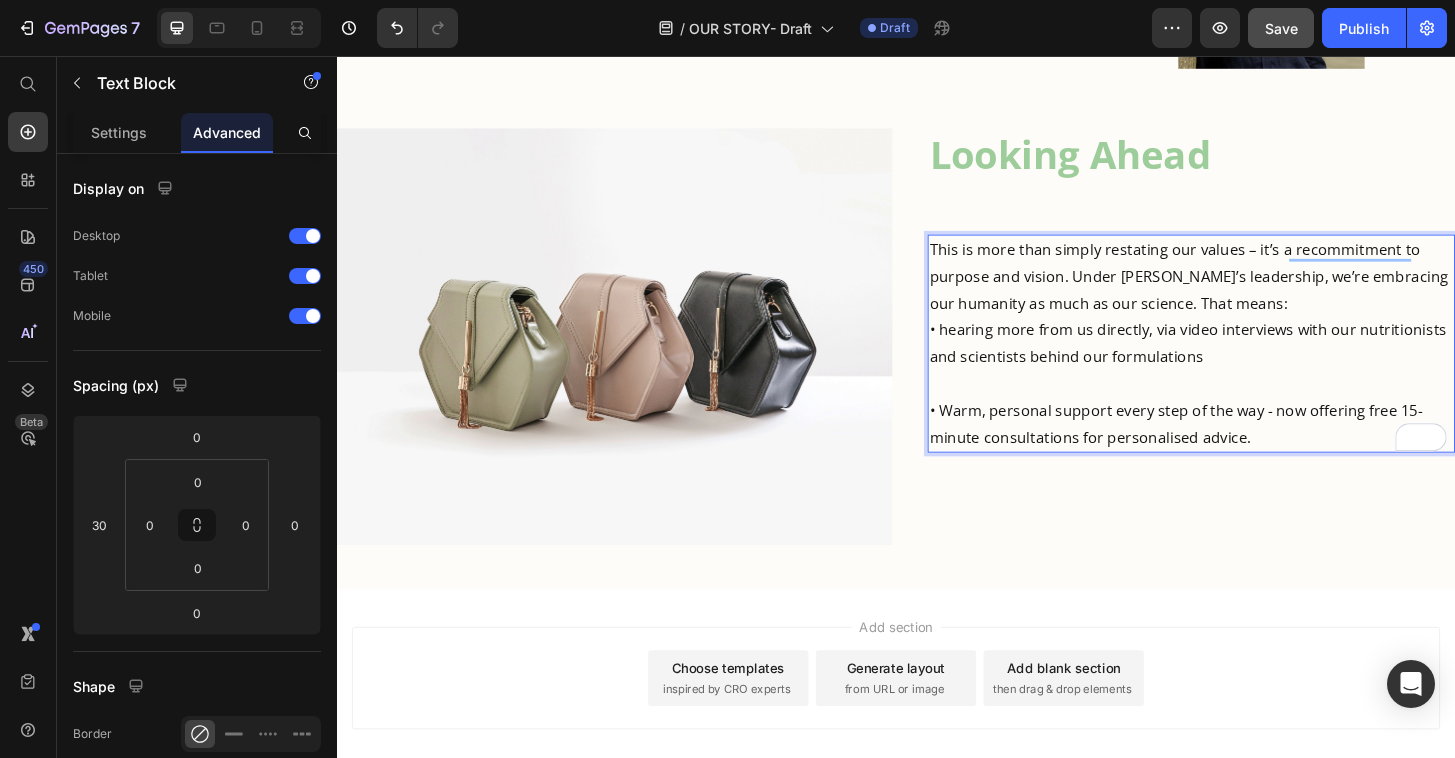 scroll, scrollTop: 3082, scrollLeft: 0, axis: vertical 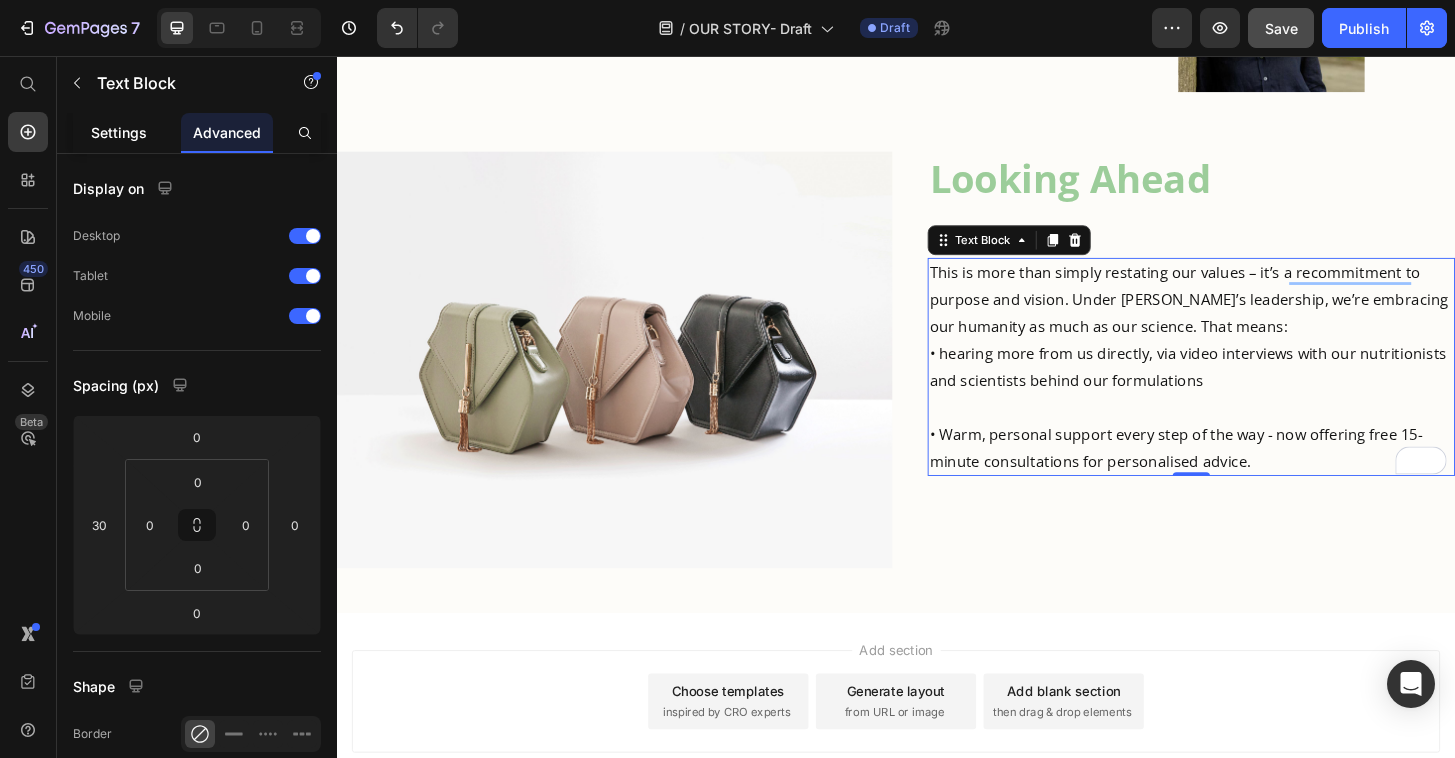 click on "Settings" 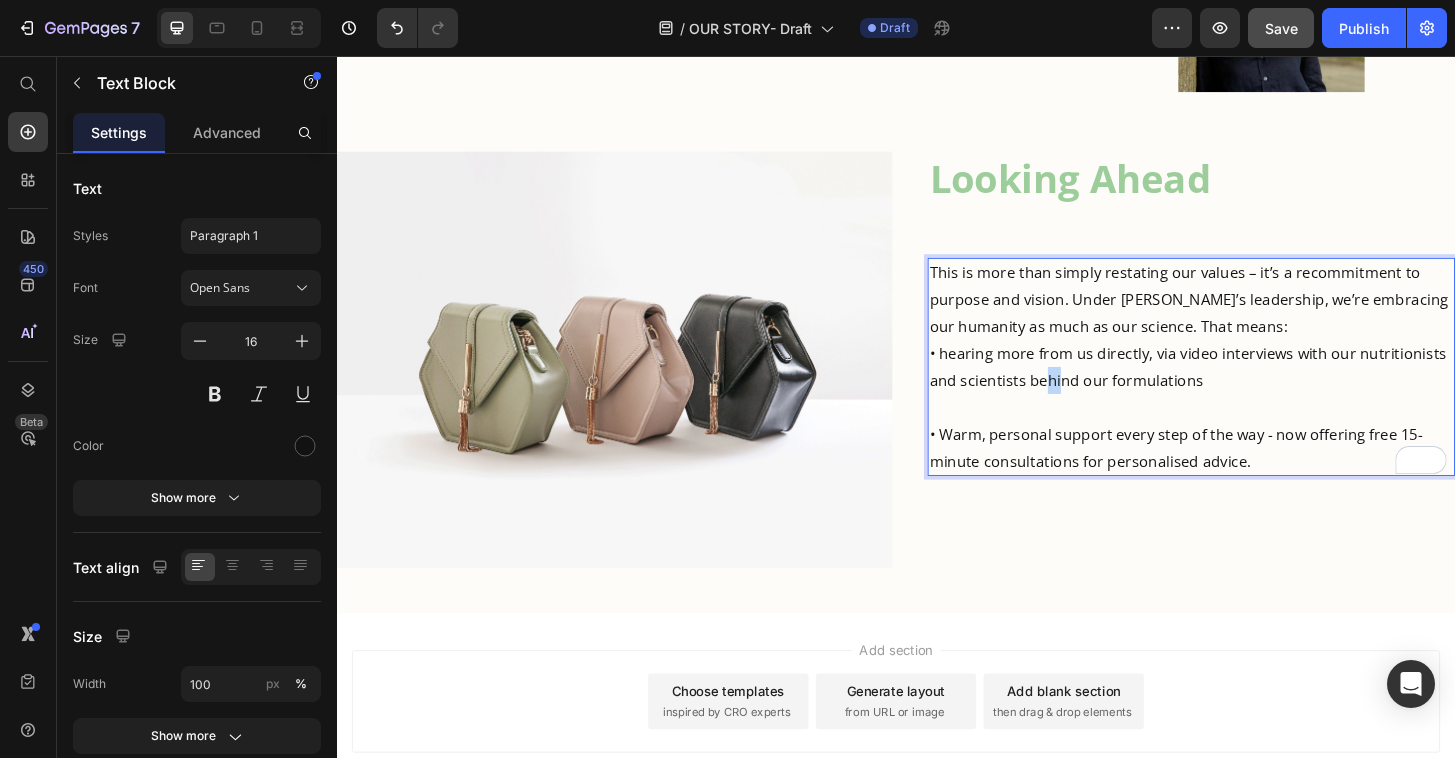 drag, startPoint x: 1107, startPoint y: 405, endPoint x: 1090, endPoint y: 401, distance: 17.464249 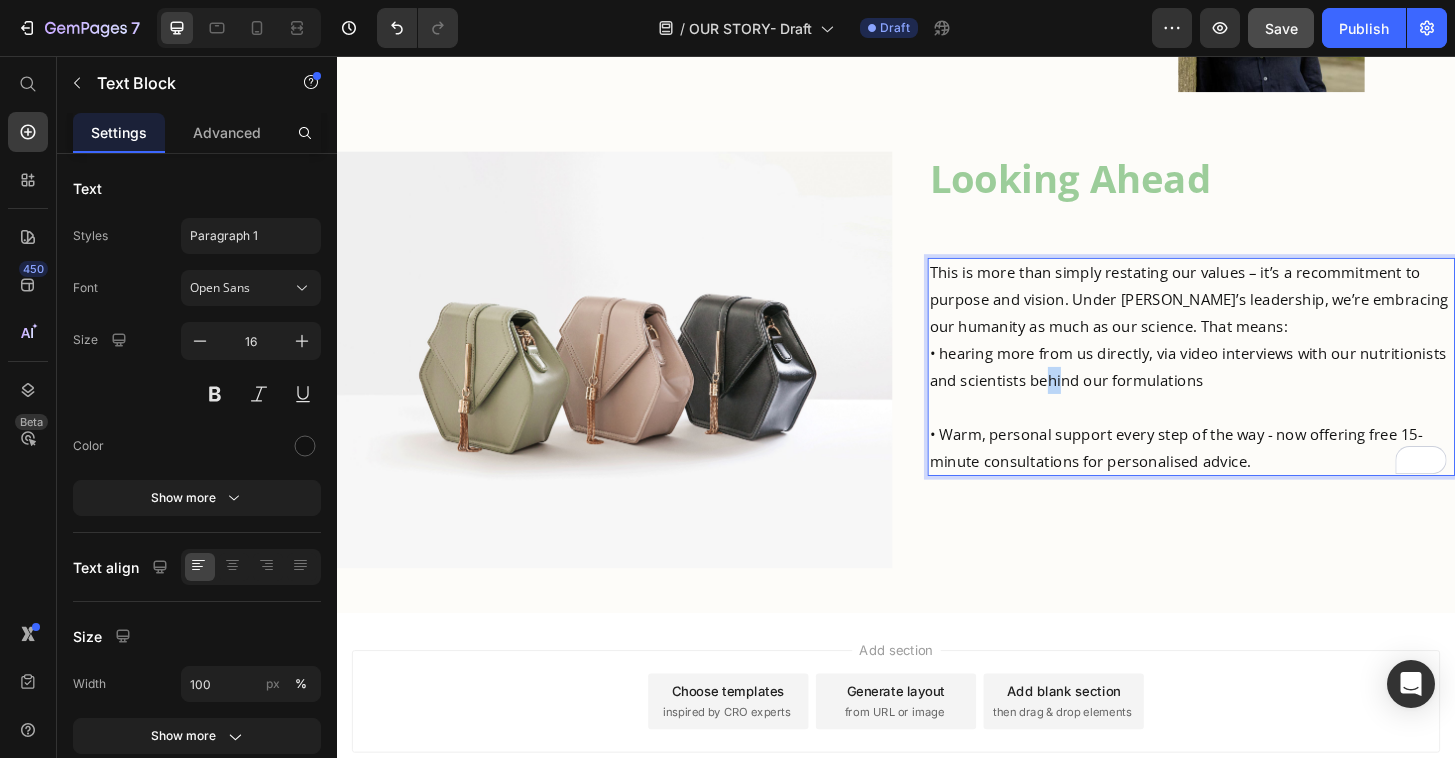 click on "• hearing more from us directly, via video interviews with our nutritionists and scientists behind our formulations" at bounding box center [1254, 390] 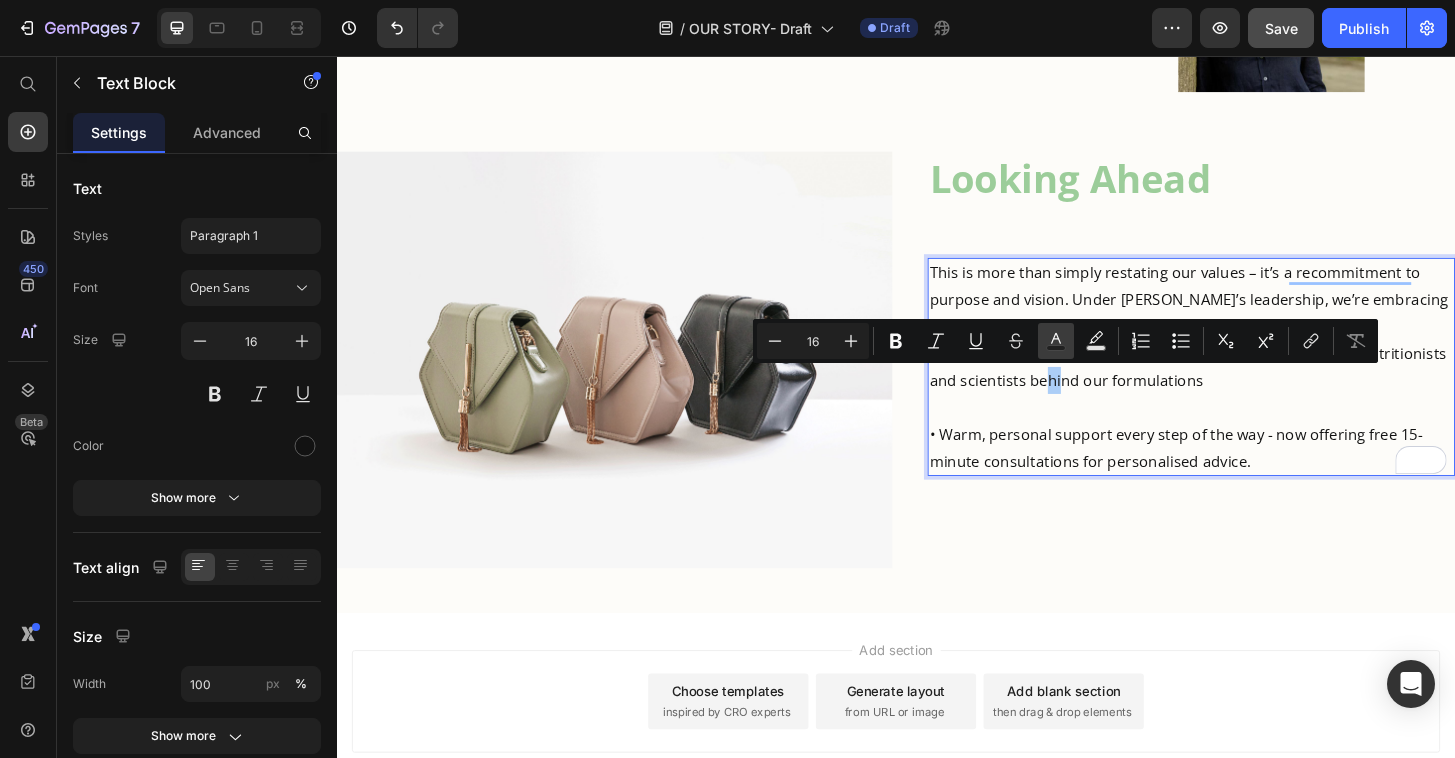 click 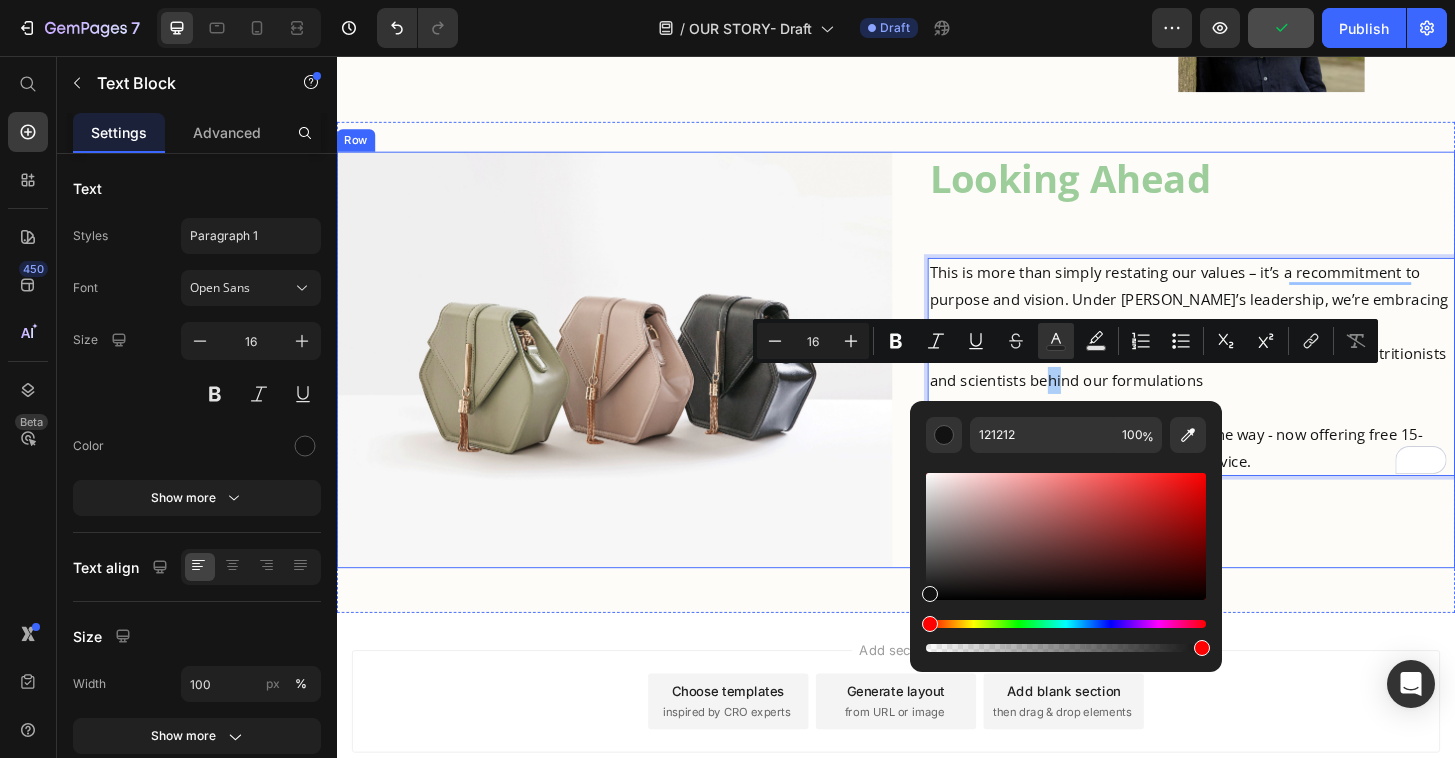 scroll, scrollTop: 2678, scrollLeft: 0, axis: vertical 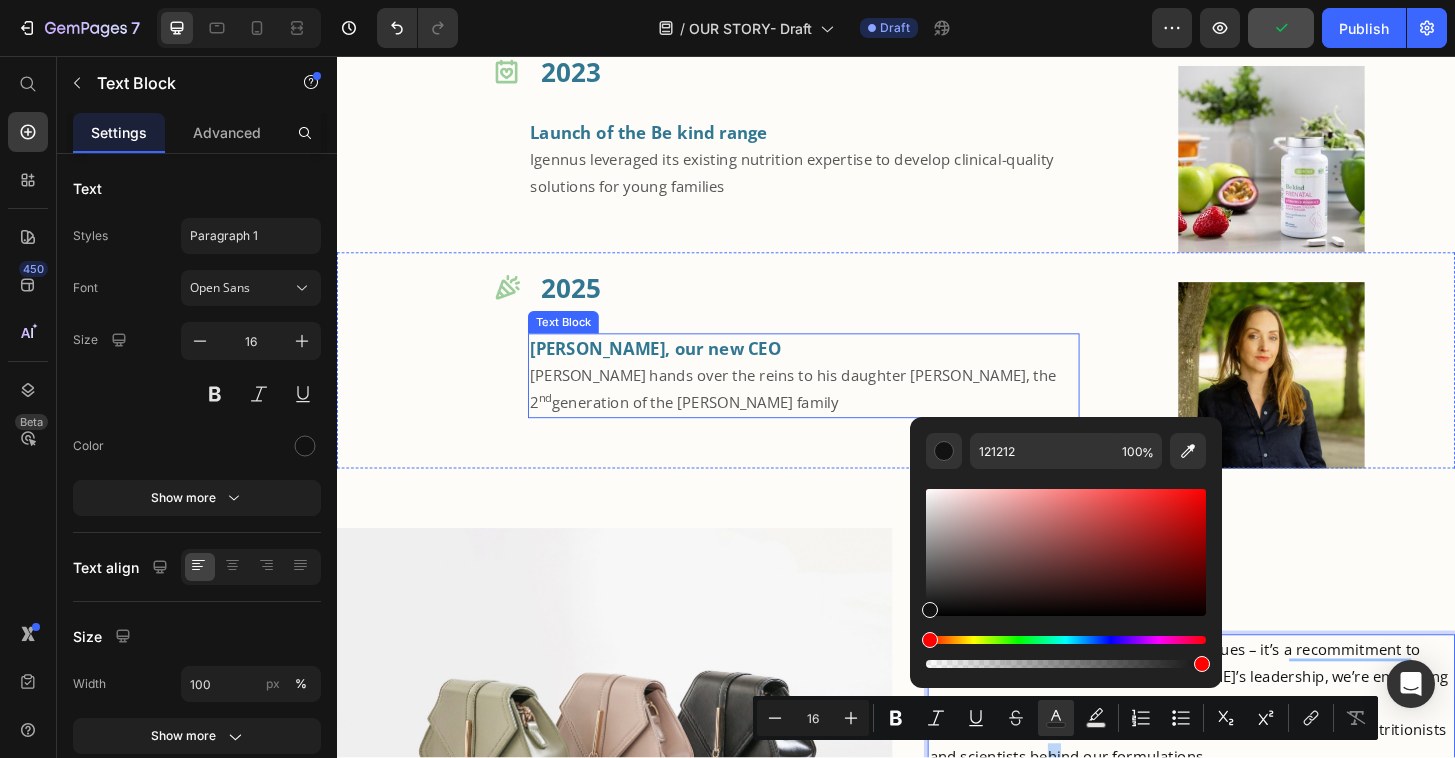 click on "Mina, our new CEO Jav hands over the reins to his daughter Mina, the 2 nd  generation of the Nazemi family" at bounding box center (838, 399) 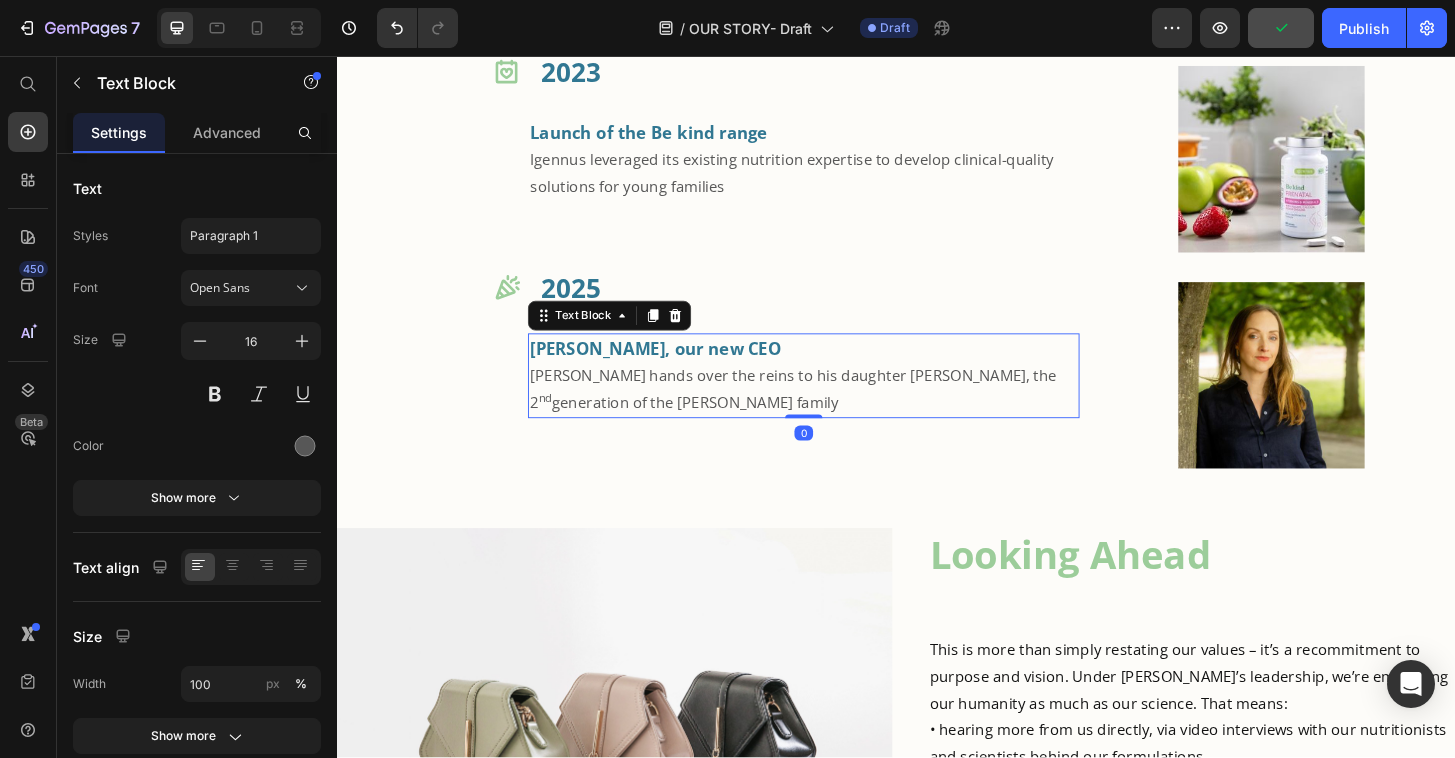click on "Mina, our new CEO Jav hands over the reins to his daughter Mina, the 2 nd  generation of the Nazemi family" at bounding box center (838, 399) 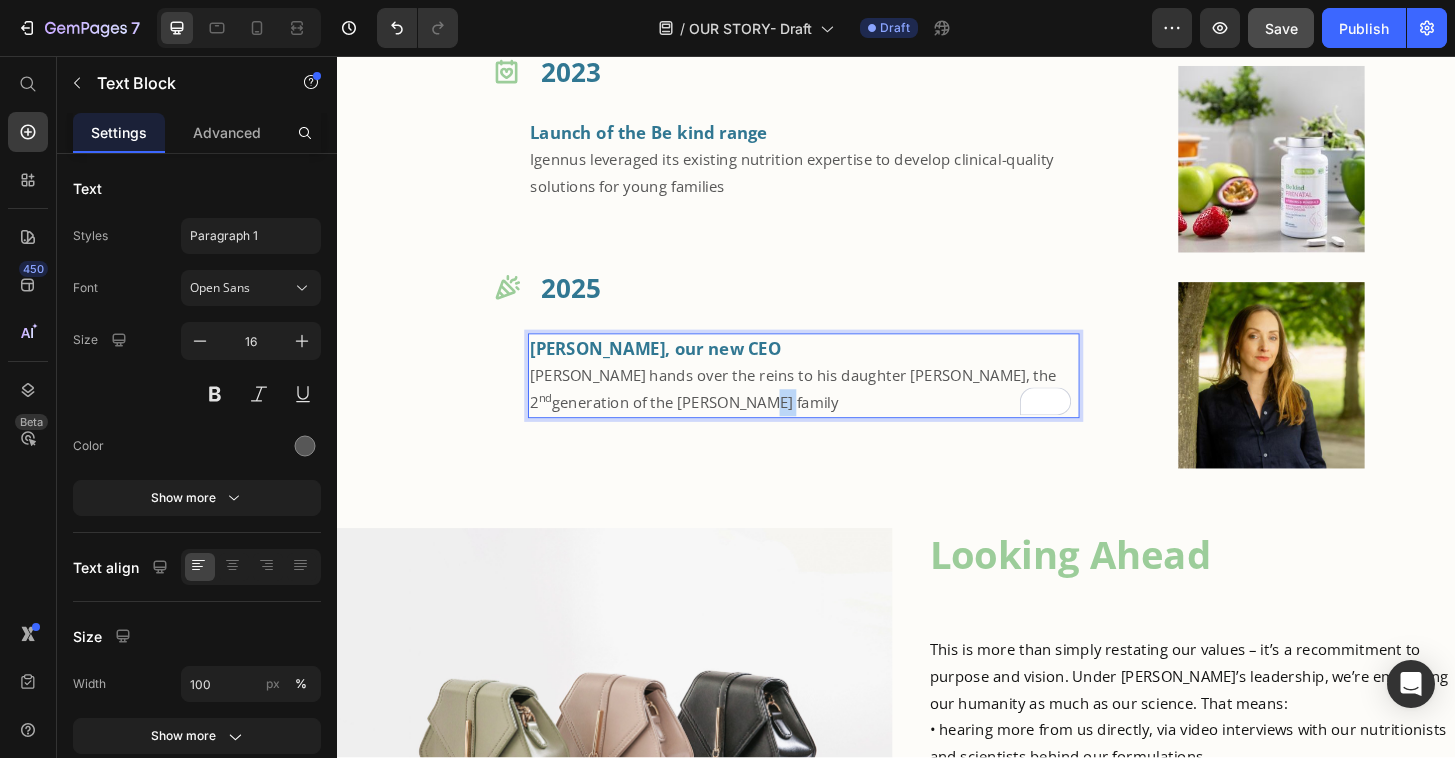 drag, startPoint x: 656, startPoint y: 427, endPoint x: 625, endPoint y: 424, distance: 31.144823 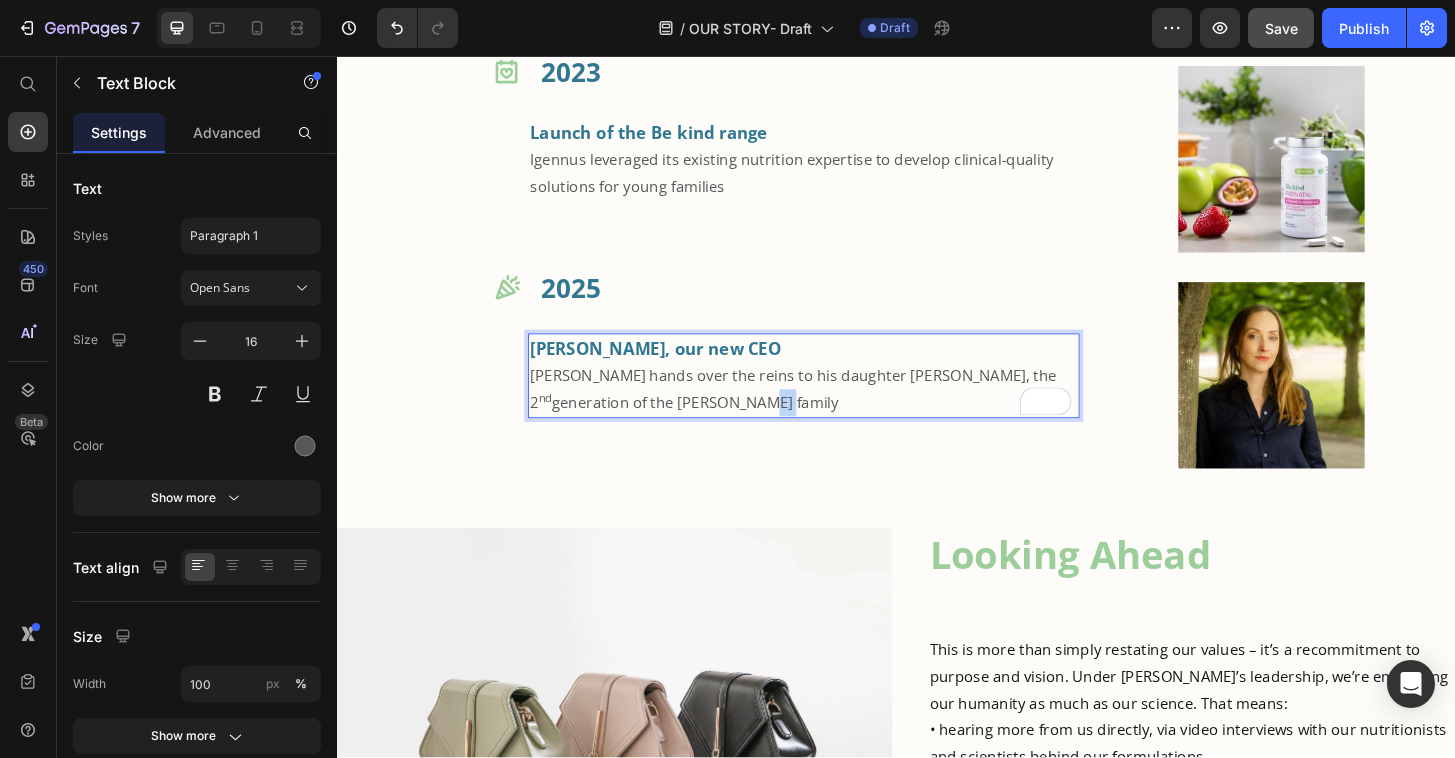 click on "Mina, our new CEO Jav hands over the reins to his daughter Mina, the 2 nd  generation of the Nazemi family" at bounding box center (838, 399) 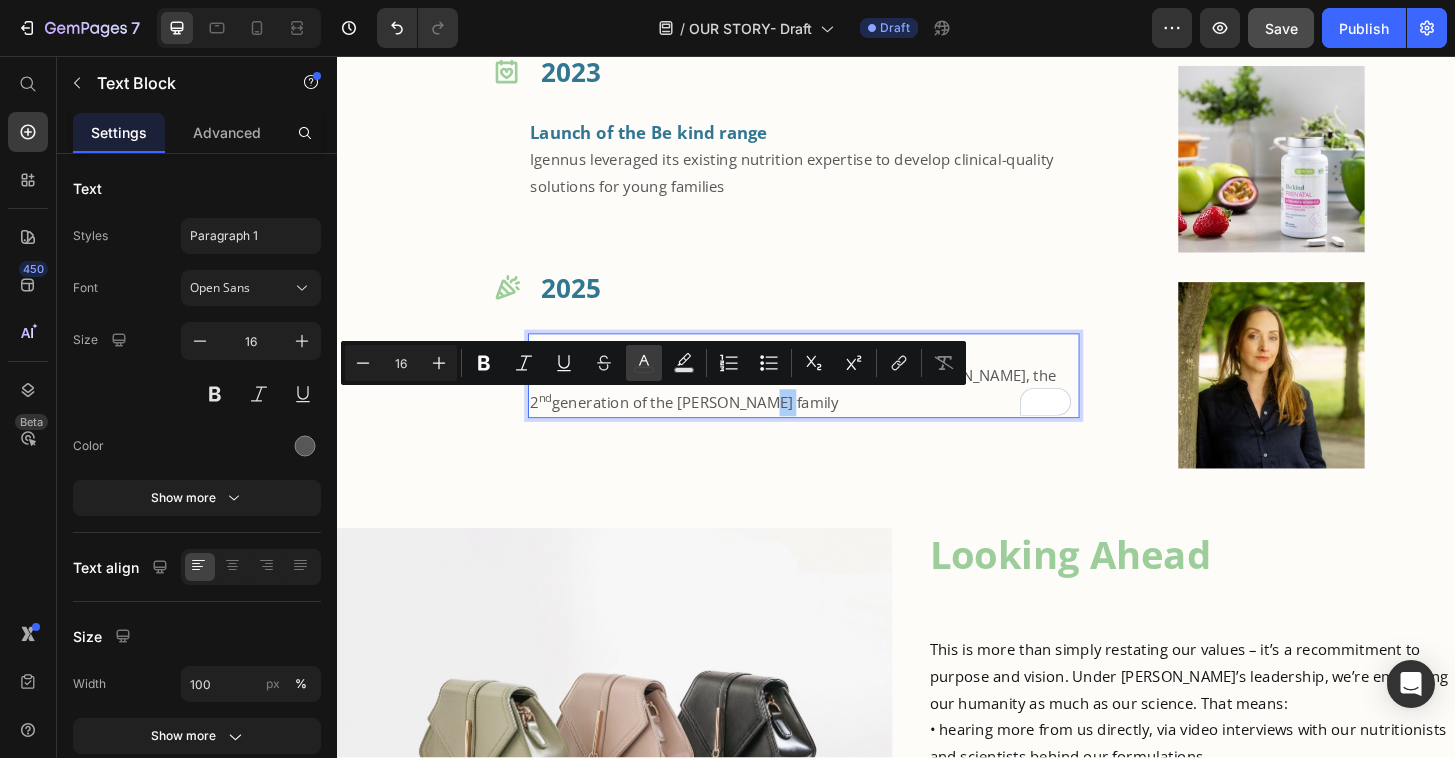 click 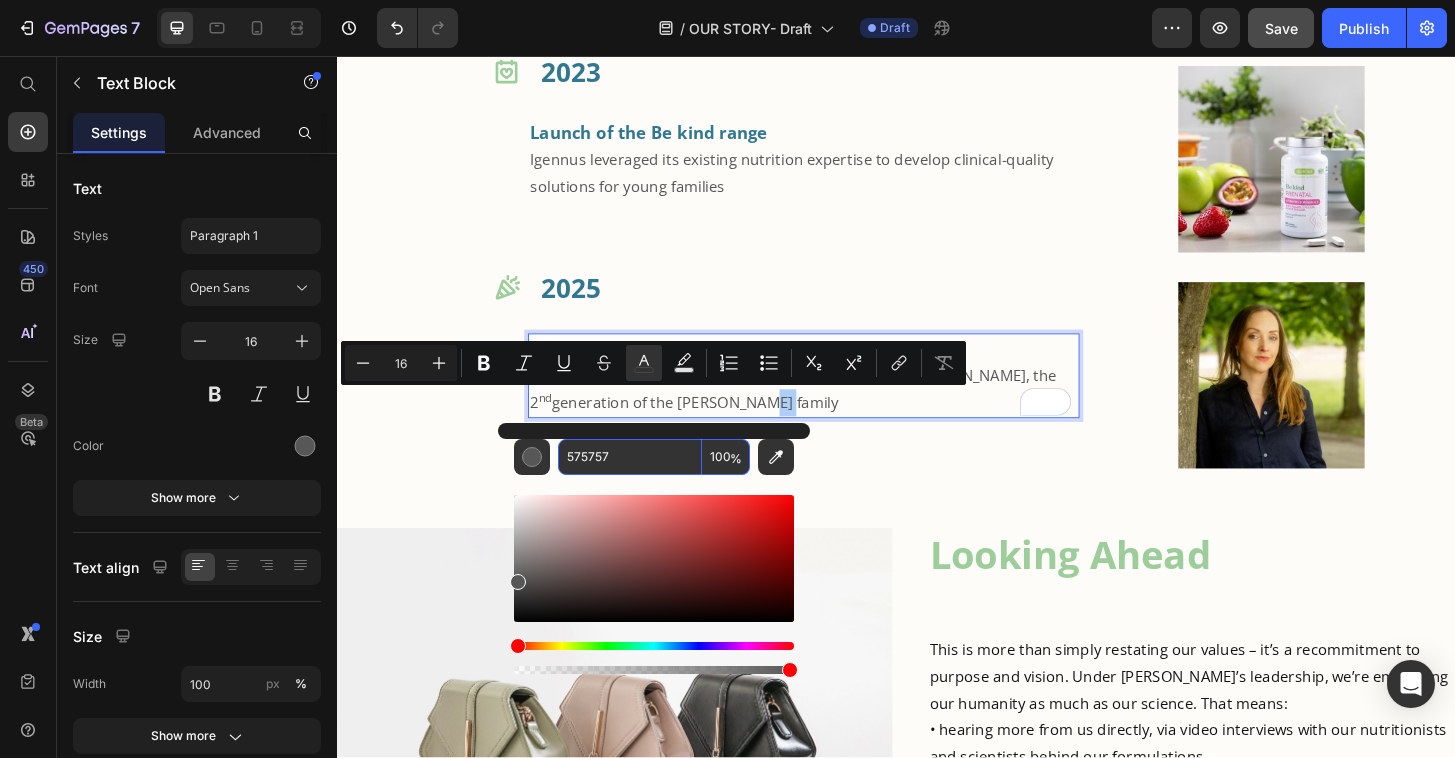 click on "575757" at bounding box center [630, 457] 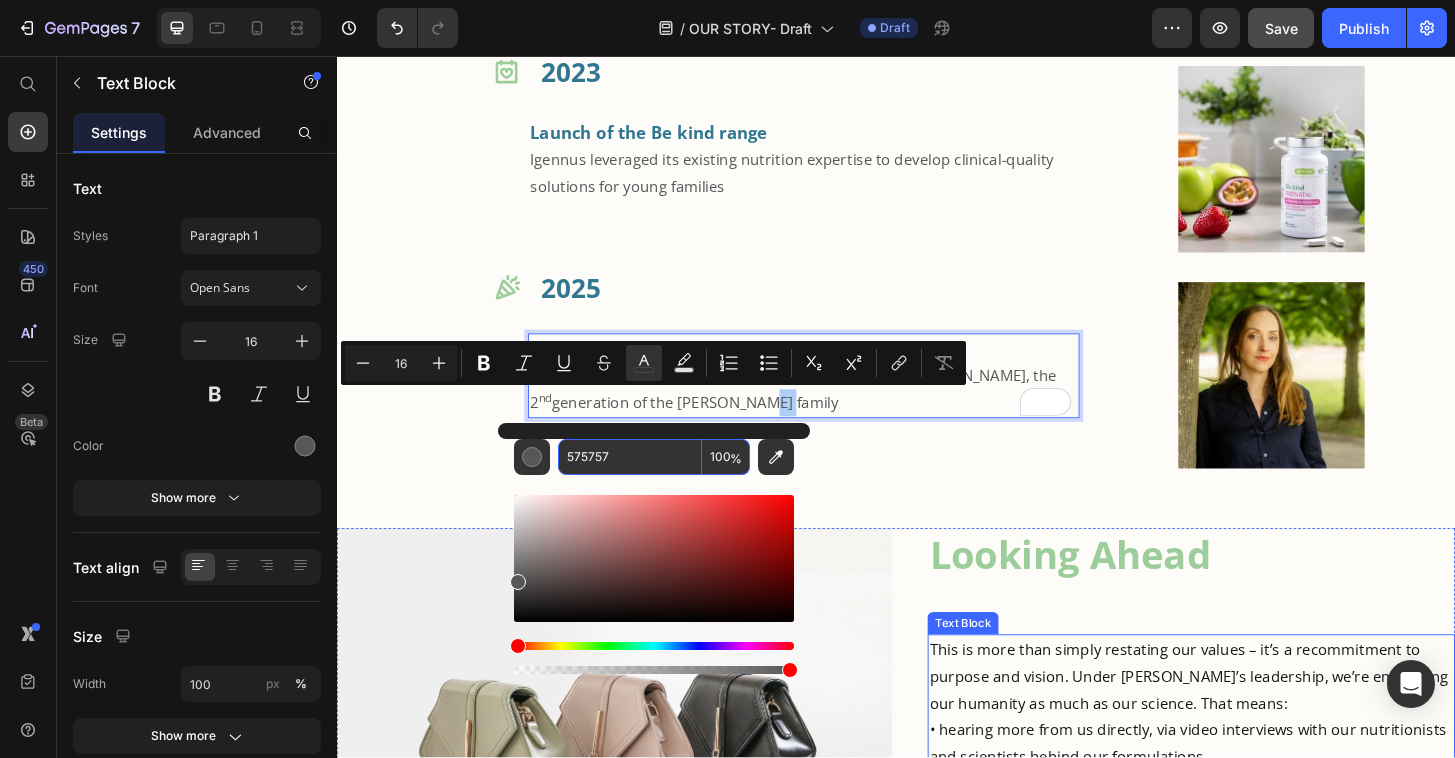 scroll, scrollTop: 2925, scrollLeft: 0, axis: vertical 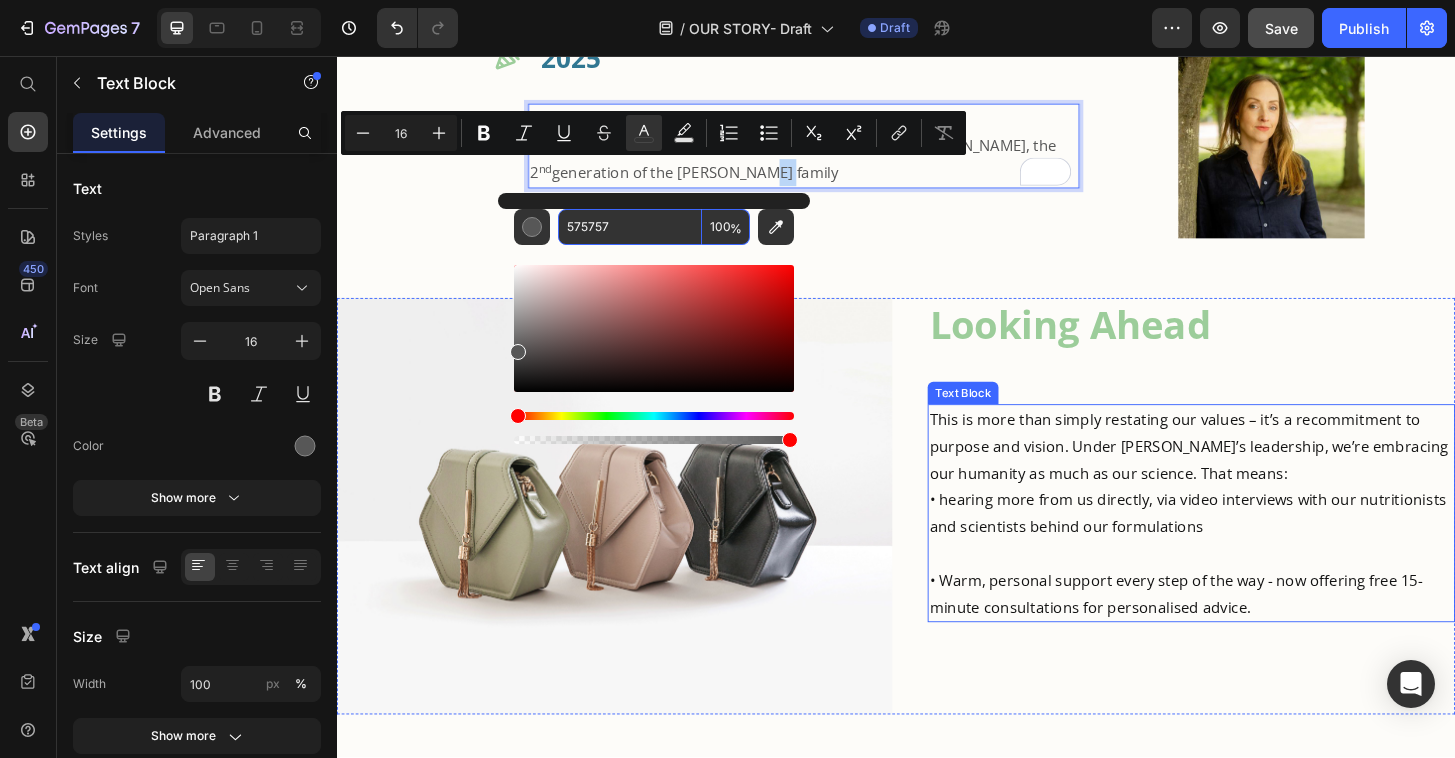 click on "• Warm, personal support every step of the way - now offering free 15-minute consultations for personalised advice." at bounding box center [1254, 634] 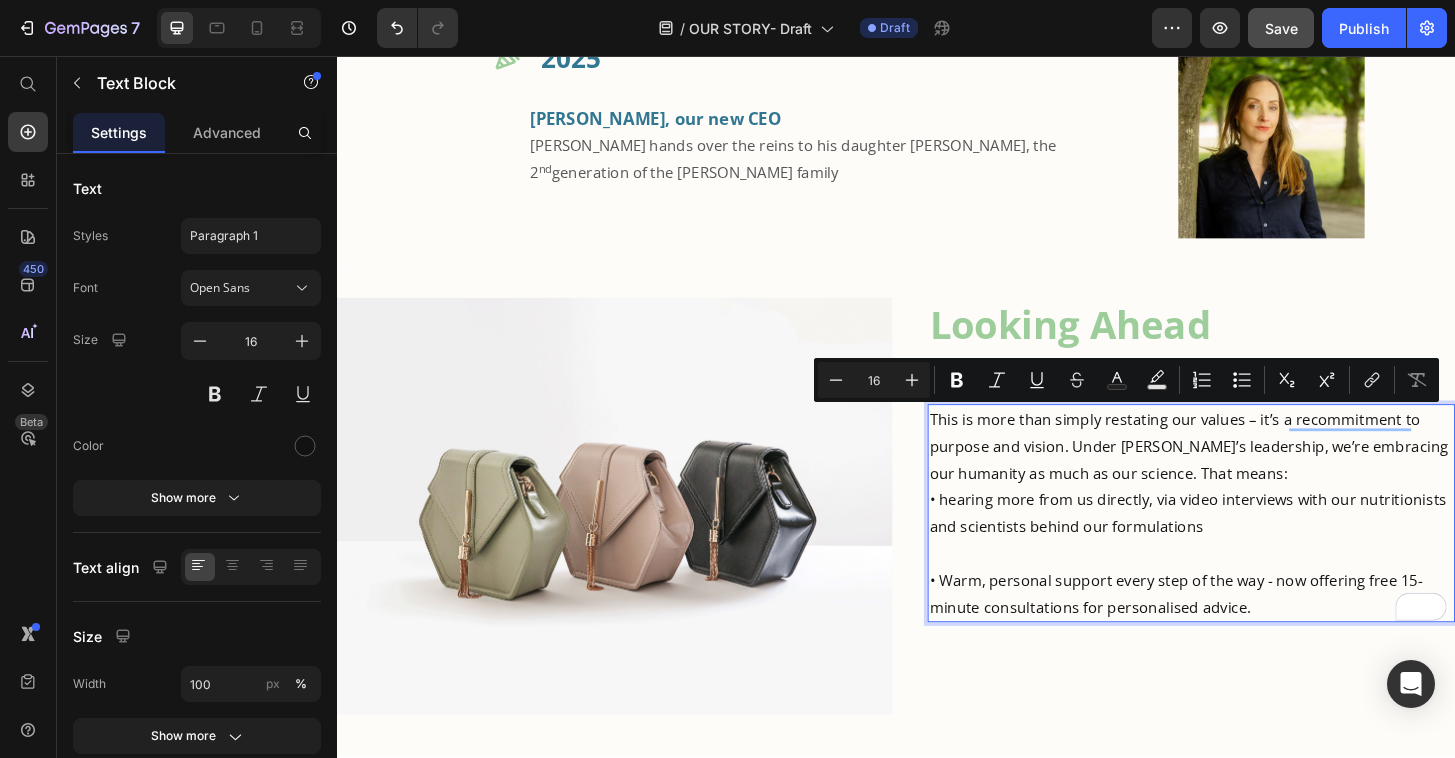 drag, startPoint x: 1308, startPoint y: 651, endPoint x: 967, endPoint y: 449, distance: 396.3395 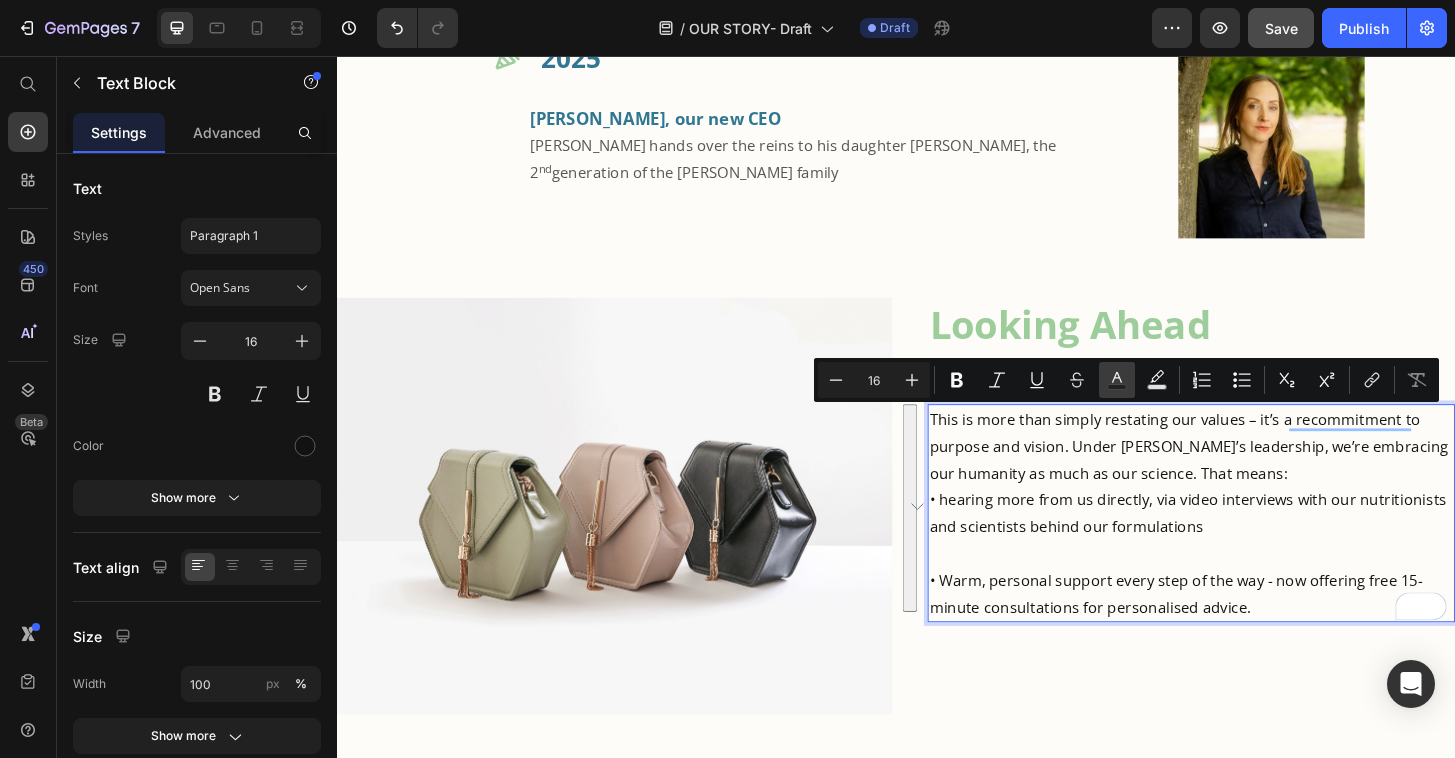 click 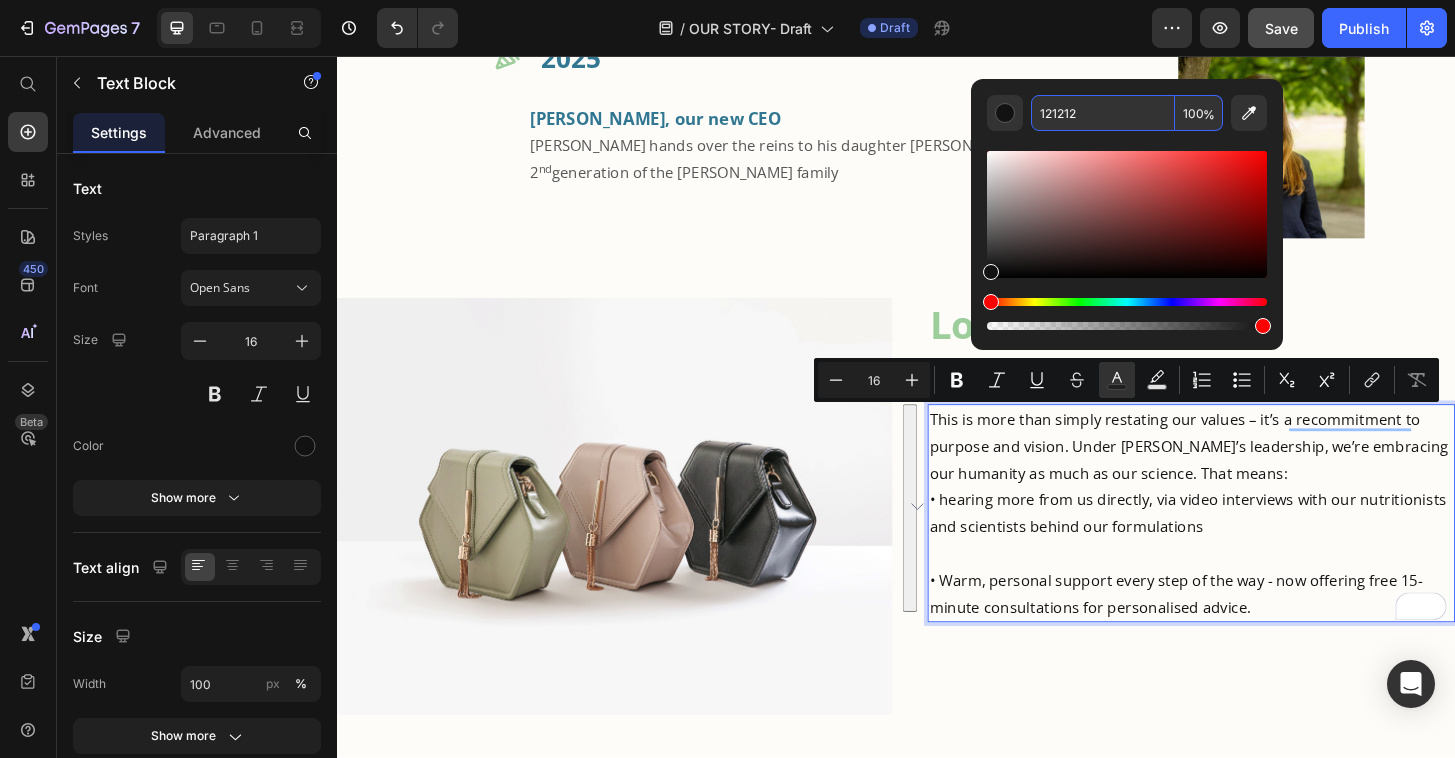 click on "121212" at bounding box center (1103, 113) 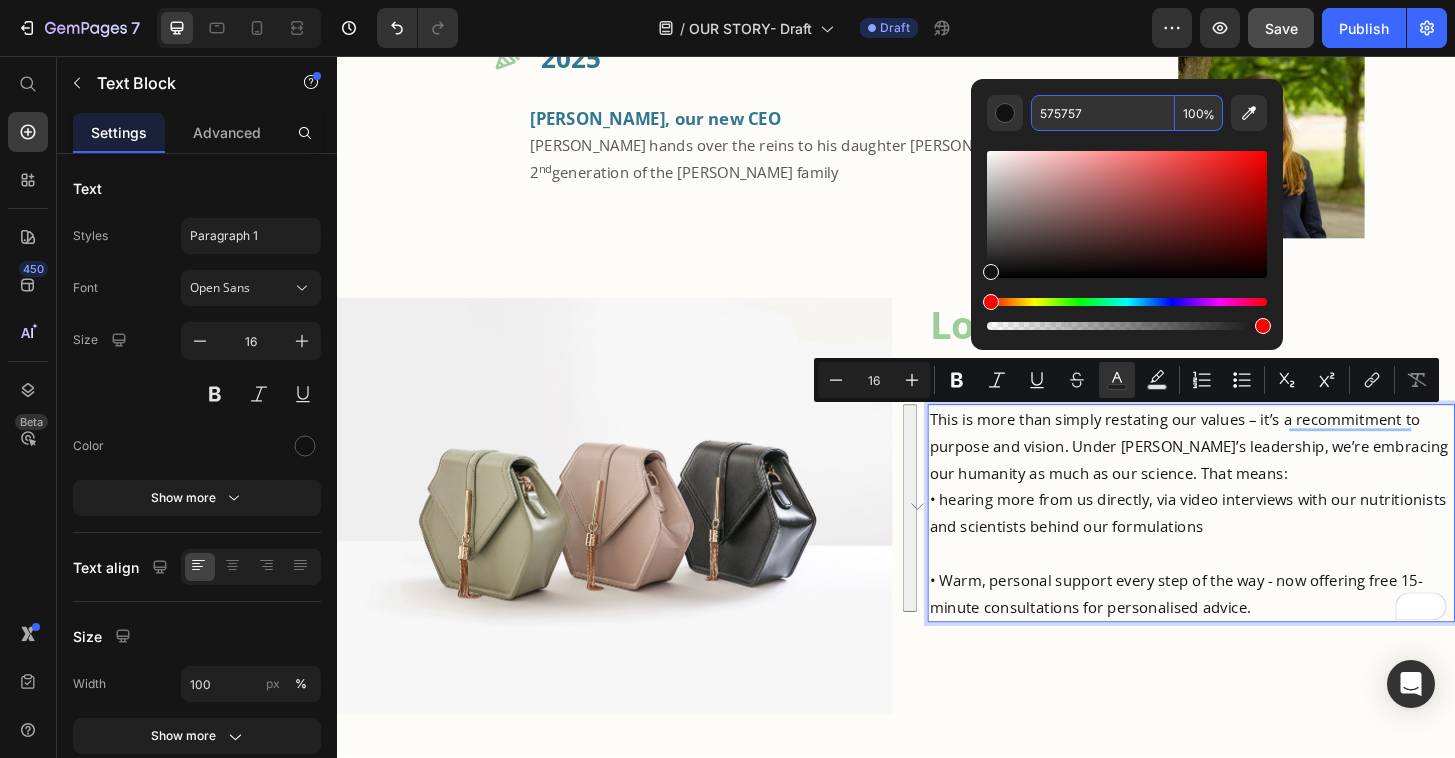 type on "575757" 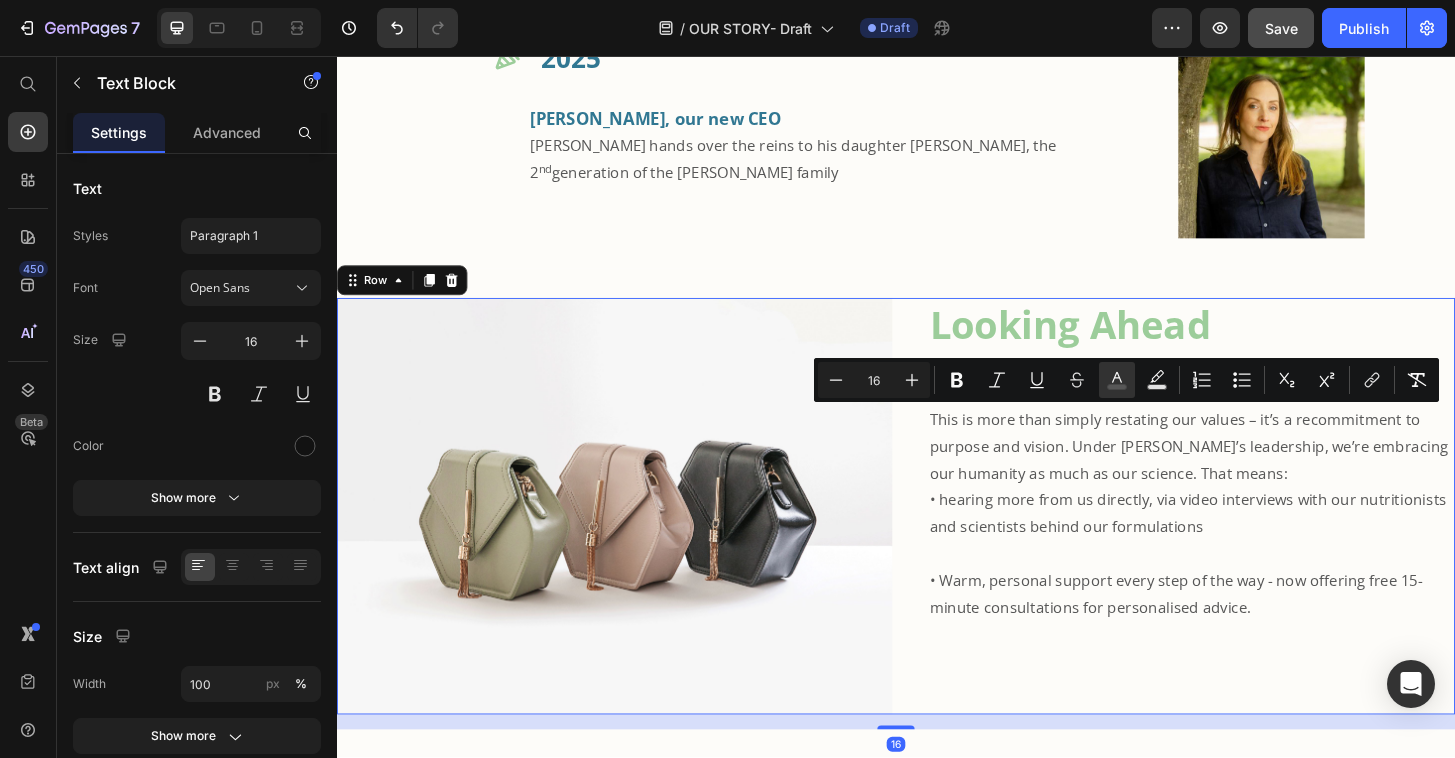 click on "Looking Ahead Heading This is more than simply restating our values – it’s a recommitment to purpose and vision. Under Mina’s leadership, we’re embracing our humanity as much as our science. That means: • hearing more from us directly, via video interviews with our nutritionists and scientists behind our formulations  • Warm, personal support every step of the way - now offering free 15-minute consultations for personalised advice.  Text Block" at bounding box center [1239, 539] 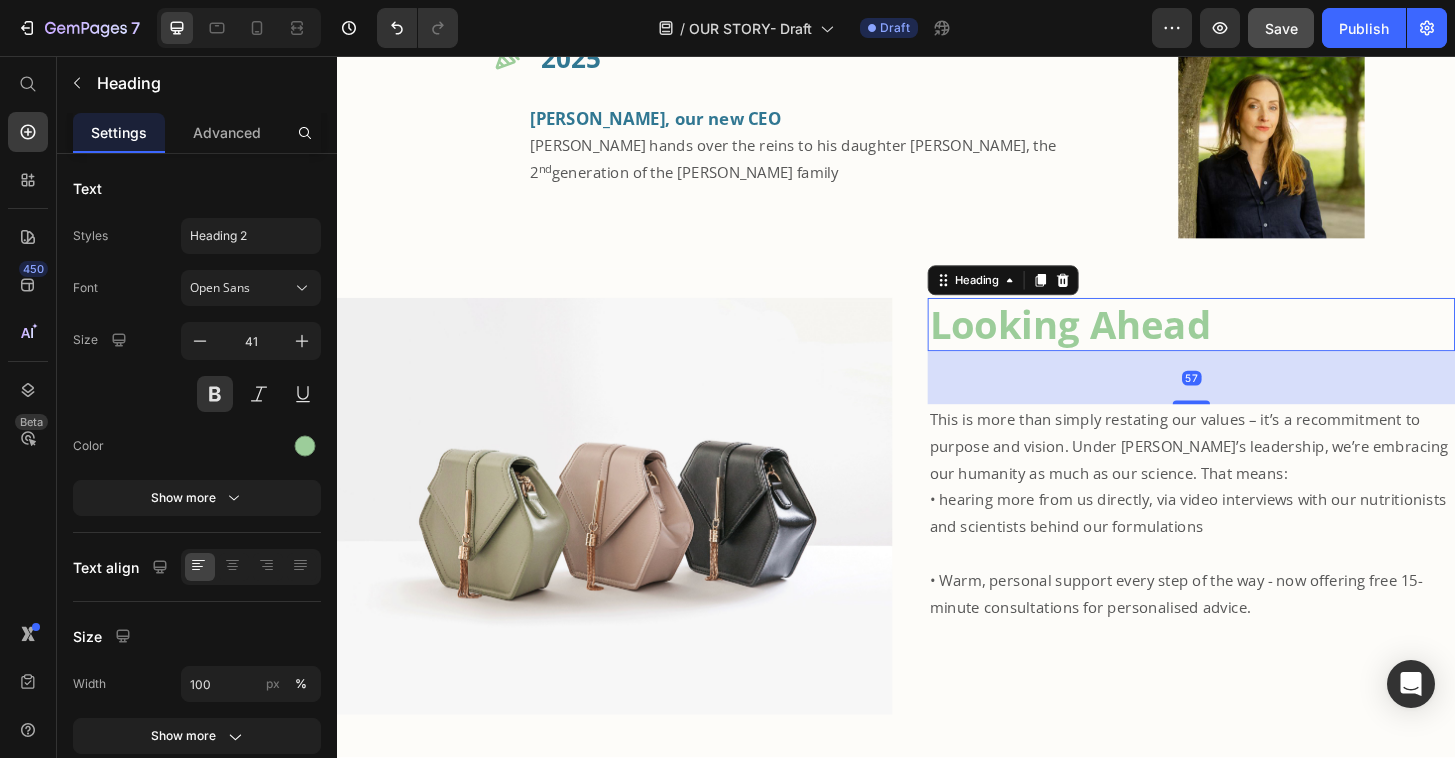 click on "Looking Ahead" at bounding box center (1254, 344) 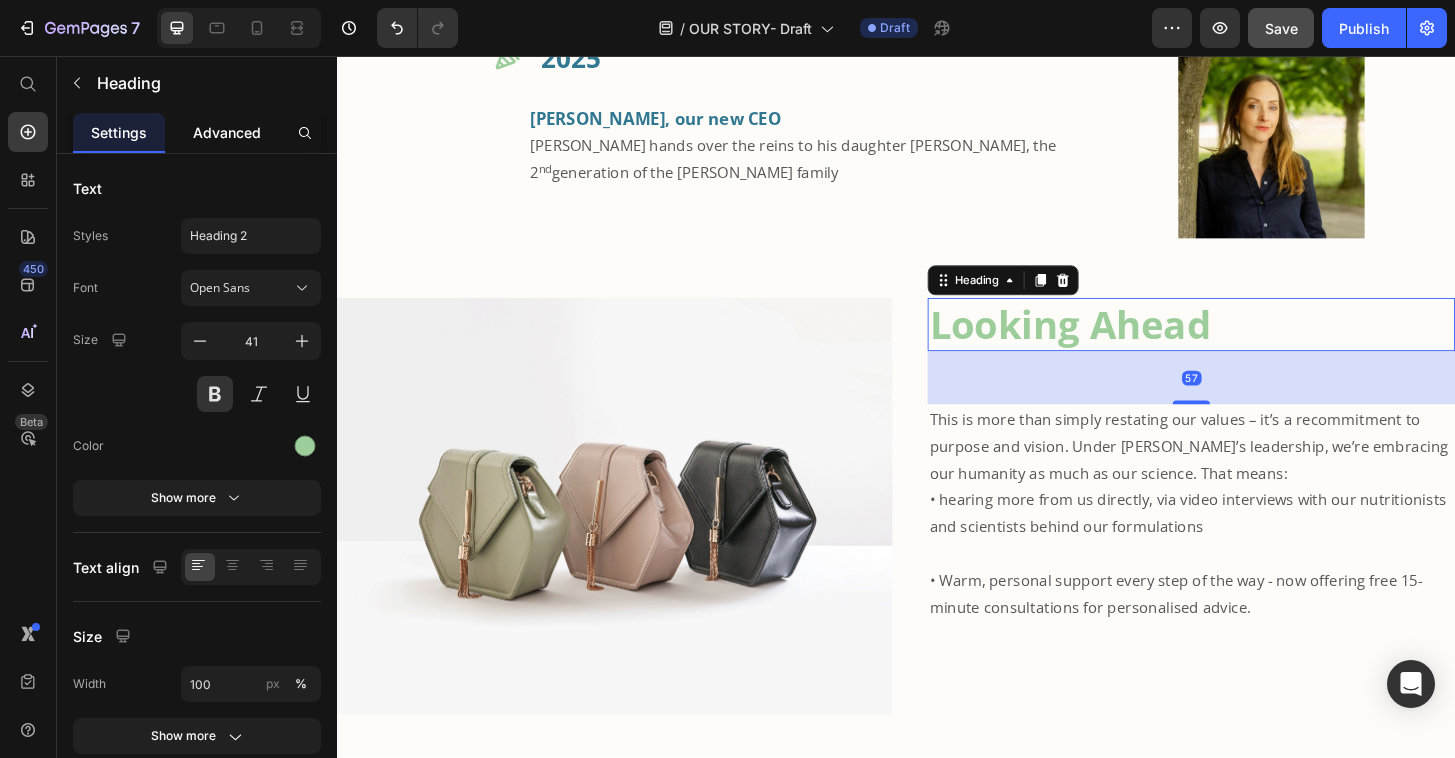 click on "Advanced" at bounding box center [227, 132] 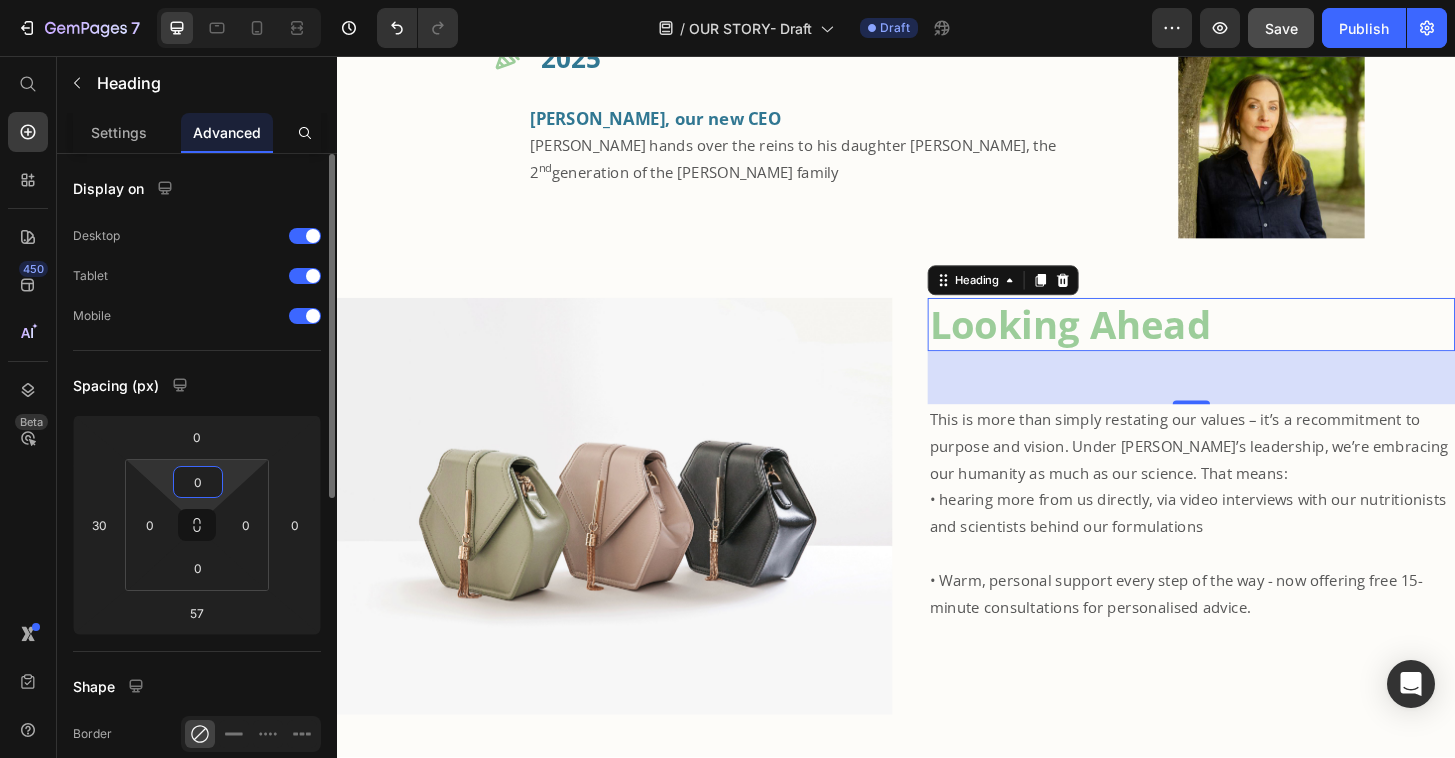 click on "0" at bounding box center (198, 482) 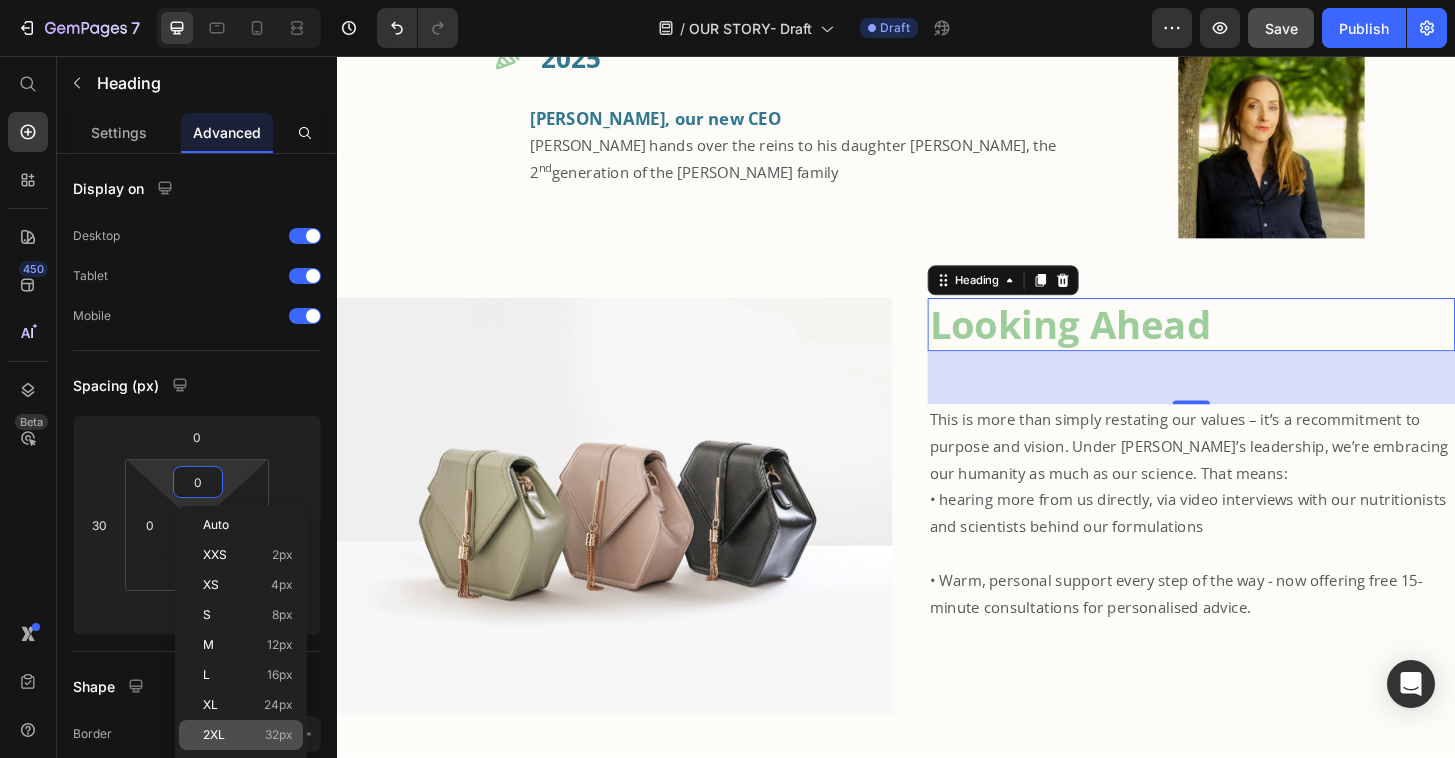 click on "2XL 32px" at bounding box center (248, 735) 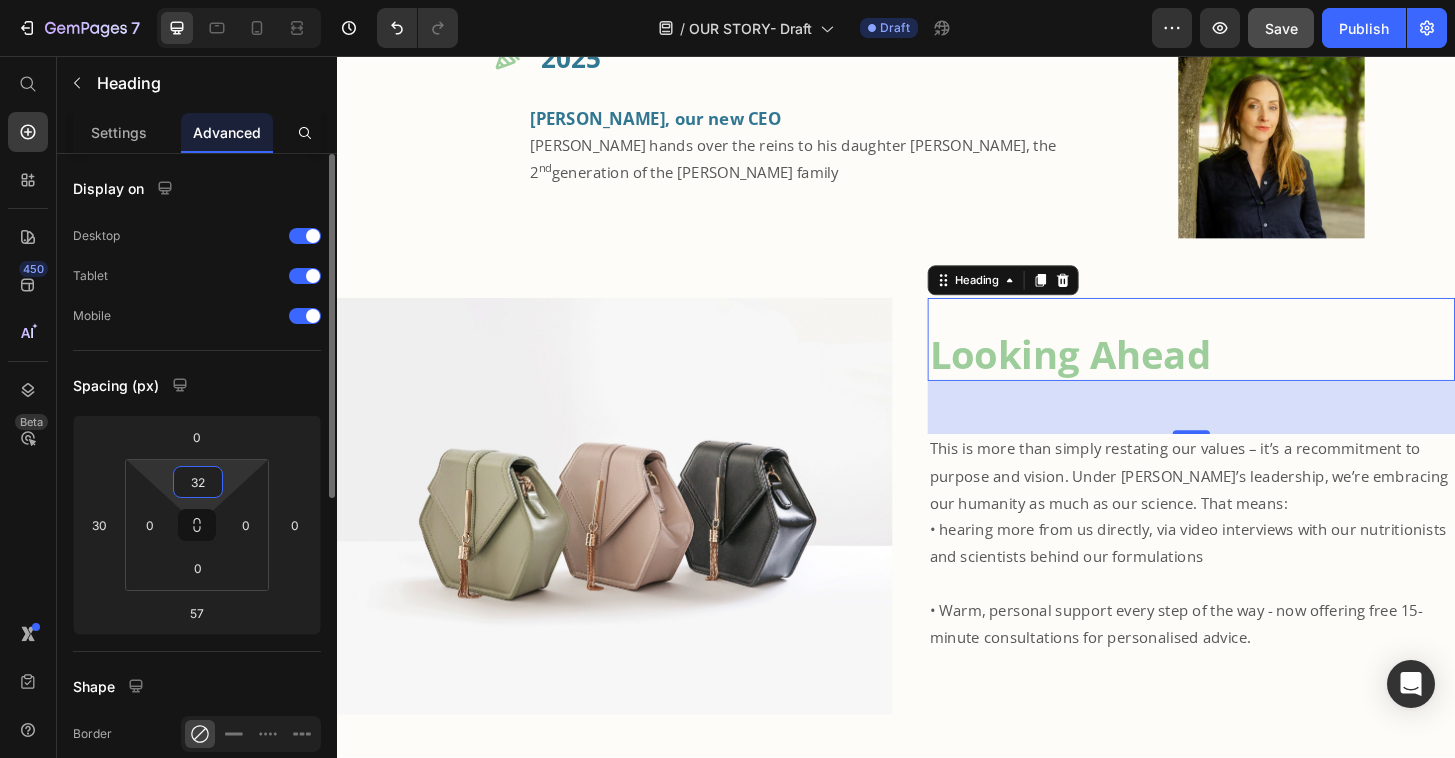 click on "32" at bounding box center [198, 482] 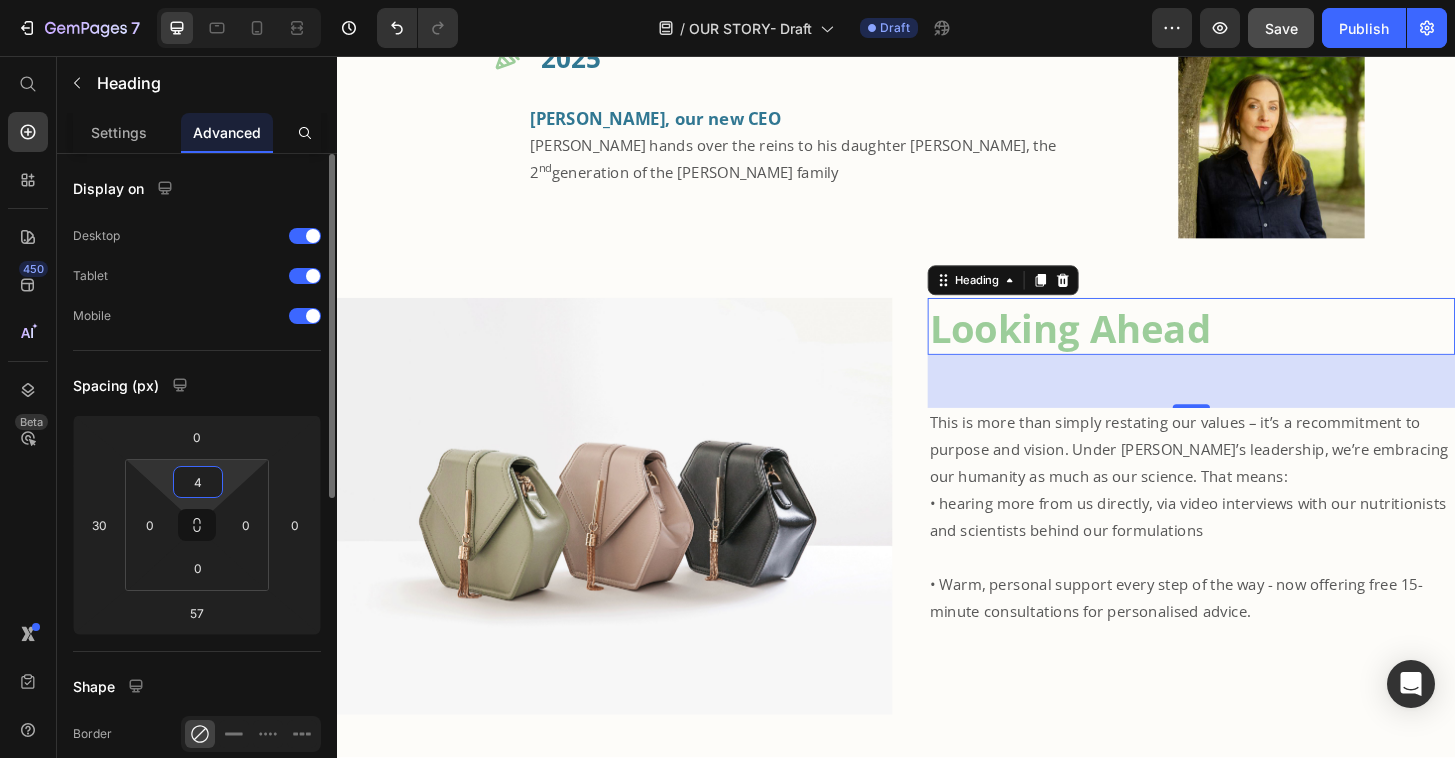 type on "40" 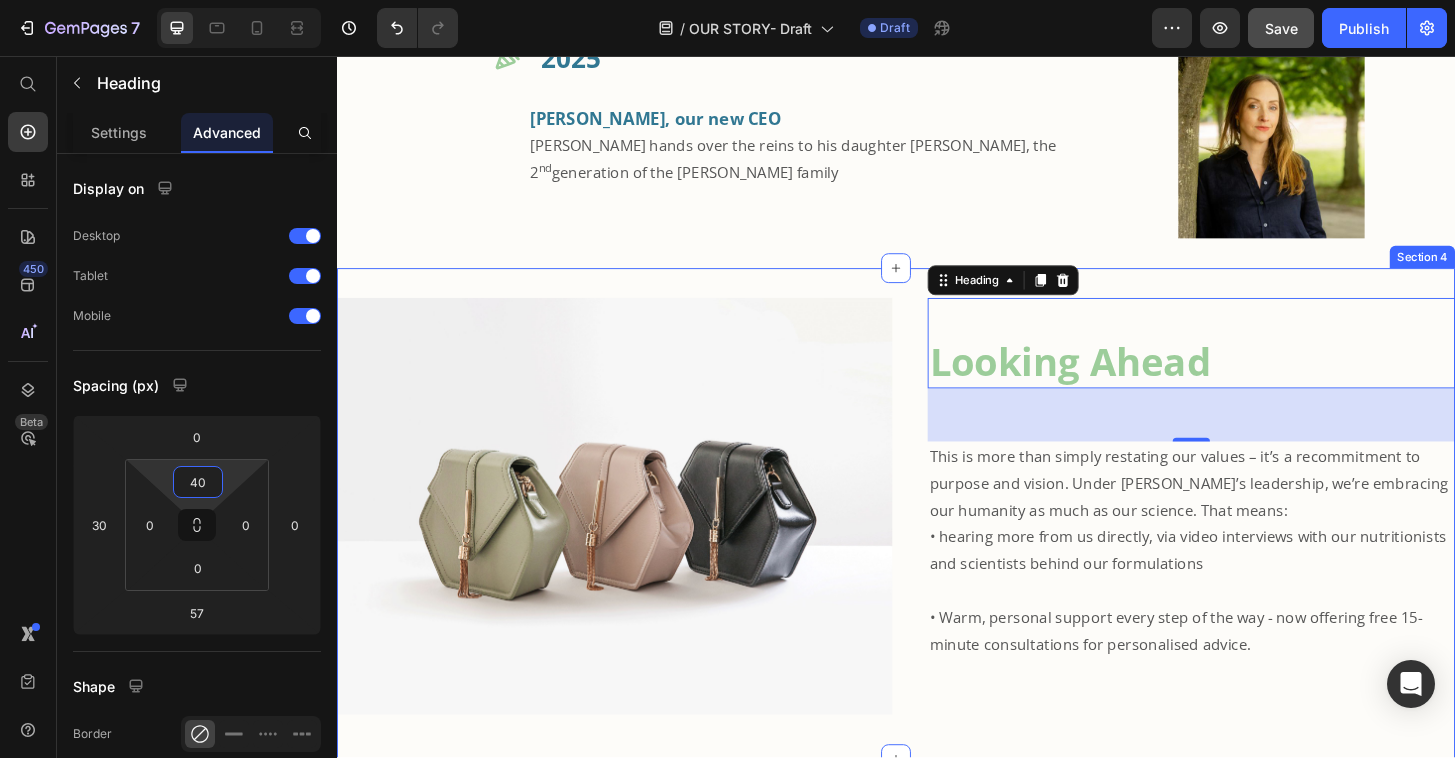 drag, startPoint x: 887, startPoint y: 282, endPoint x: 847, endPoint y: 287, distance: 40.311287 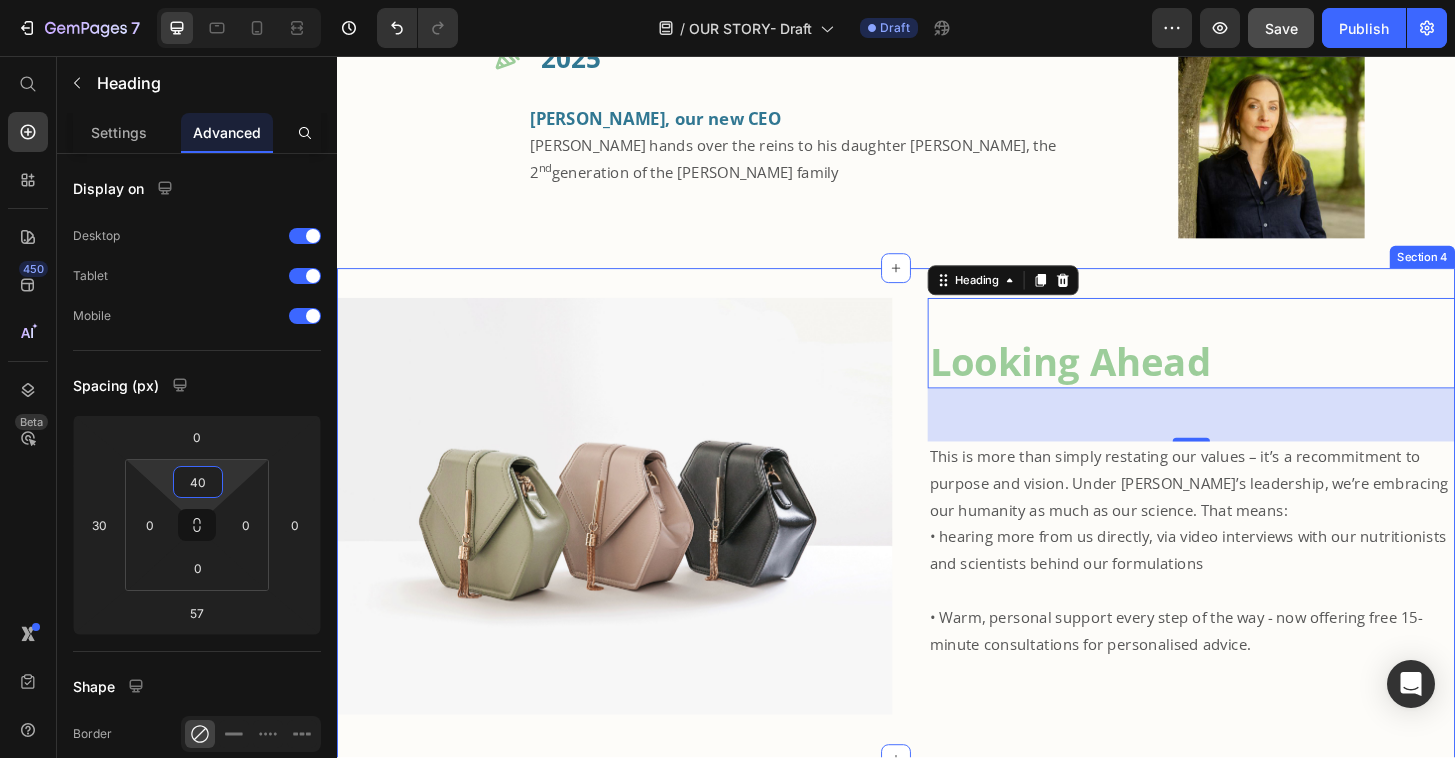 click on "Our stepstones Heading                Title Line Row
Icon 2003 Heading Igennus was founded Jav Nazemi founded Igennus with an old university friend   Text Block Image Row
Icon 2004 Heading The first product was launched Vegepa, patented & pure EPA omega 3 Text Block Image Row
Icon 2008 Heading Widened Omega-3 range Published clinical studies using Vegepa & widened the omega-3 range Text Block Image Row
Icon 2013 Heading Launch of the Pharmepa range Prescription-grade omega-3 supplements for high-intensity support Text Block Image Row
Icon 2016 Heading Launch of the Pure & Essential range Clinical ingredients for premium wellness & our first methylated vitamins Text Block Image Row
Icon 2023 Heading Launch of the Be kind range Igennus leveraged its existing nutrition expertise to develop clinical-quality solutions for young families Text Block Image Row
Icon 2025 Heading Mina, our new CEO nd Image" at bounding box center [937, -633] 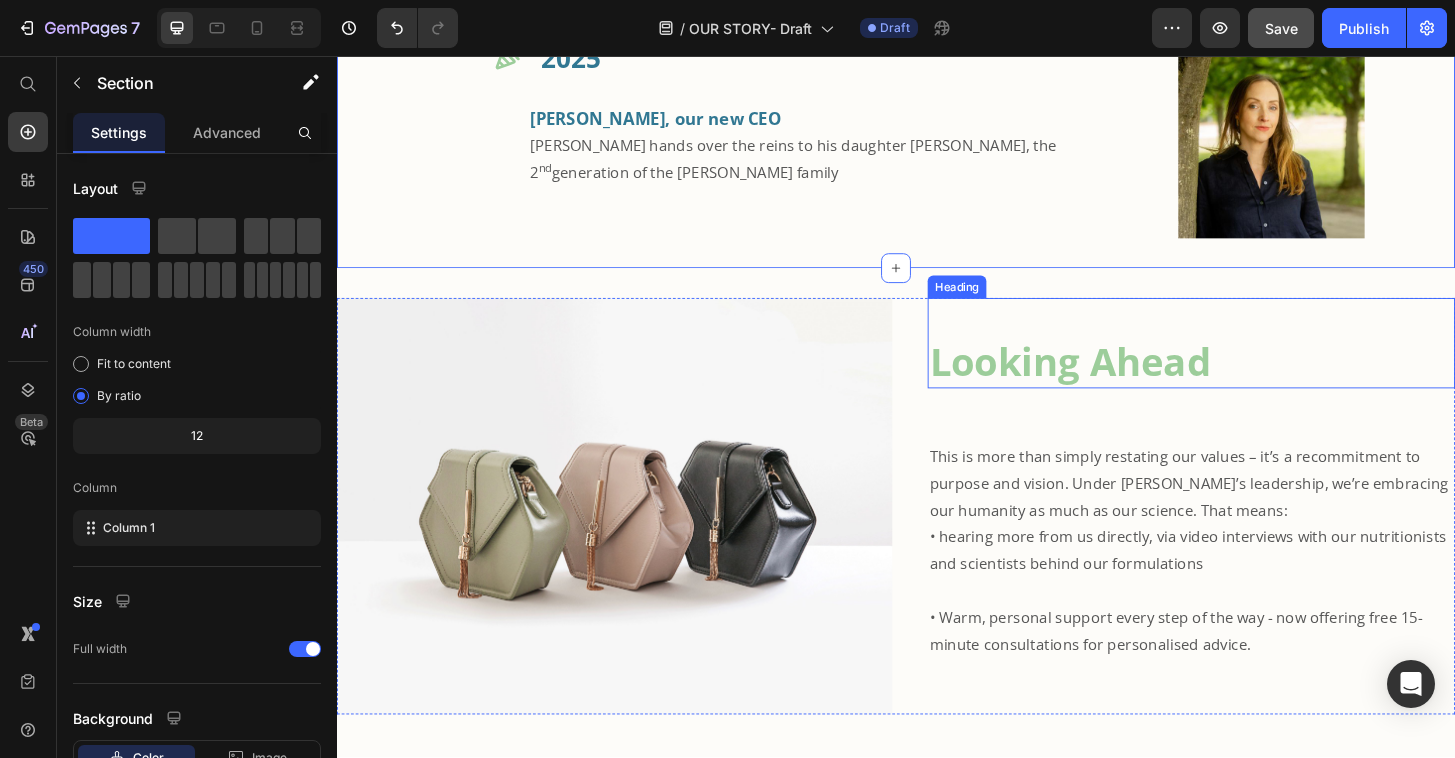 click on "Looking Ahead" at bounding box center (1254, 384) 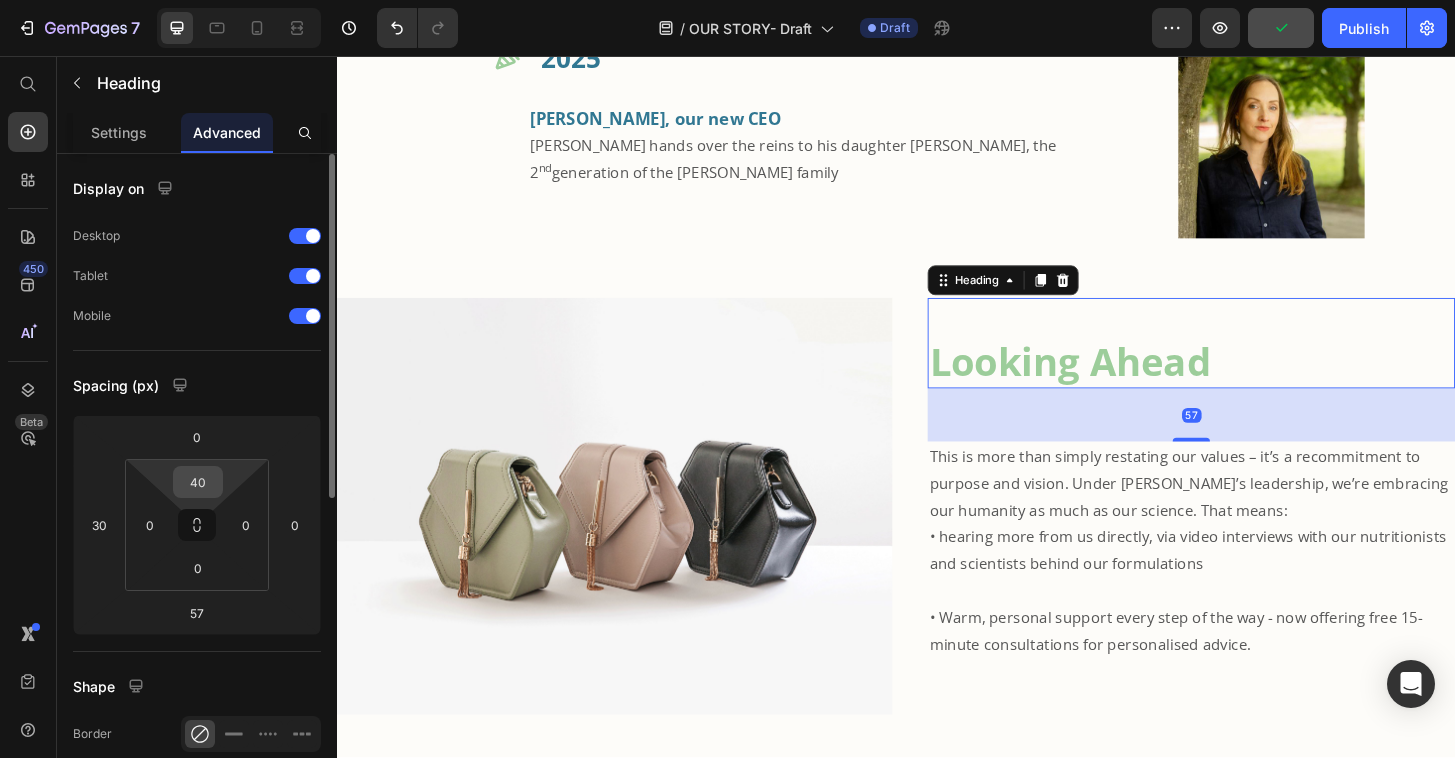 click on "40" at bounding box center (198, 482) 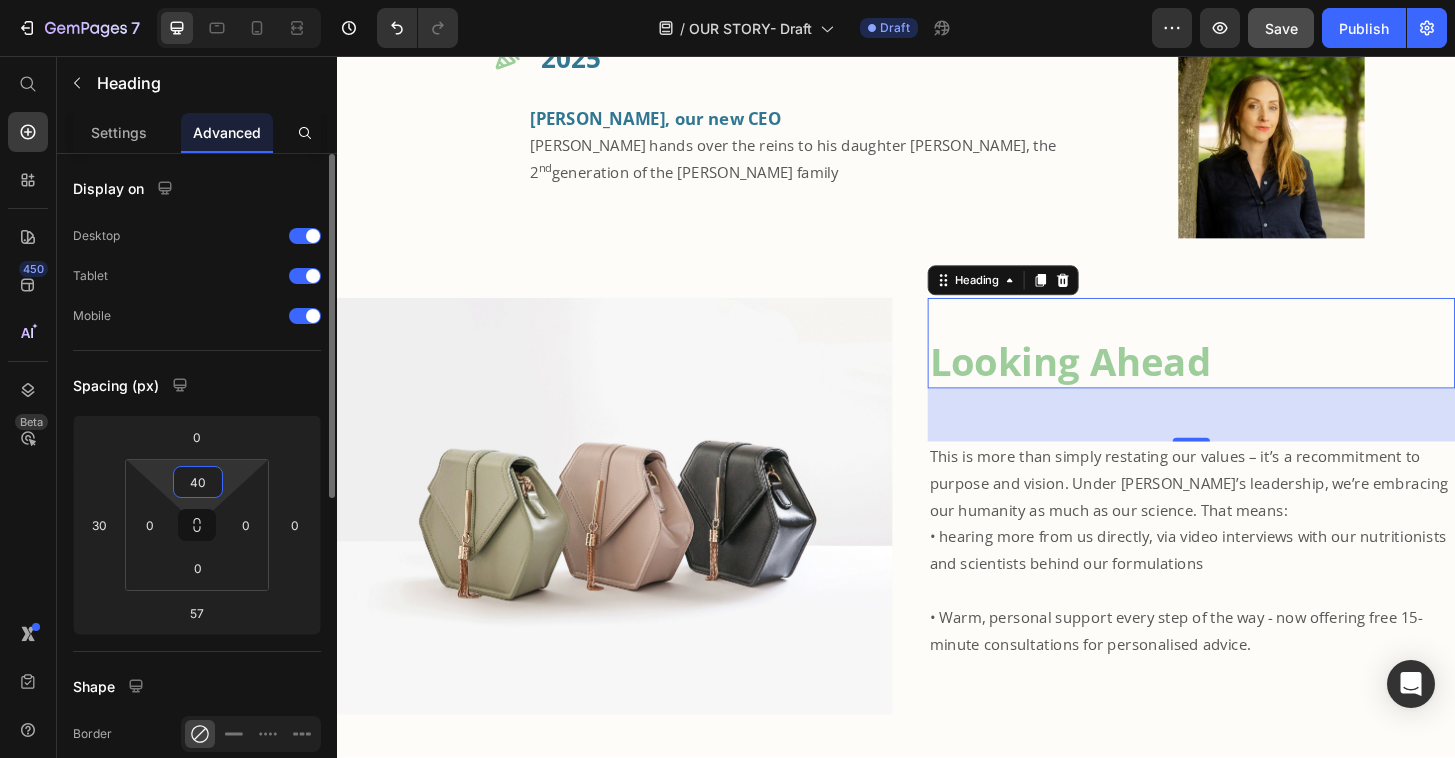 click on "40" at bounding box center [198, 482] 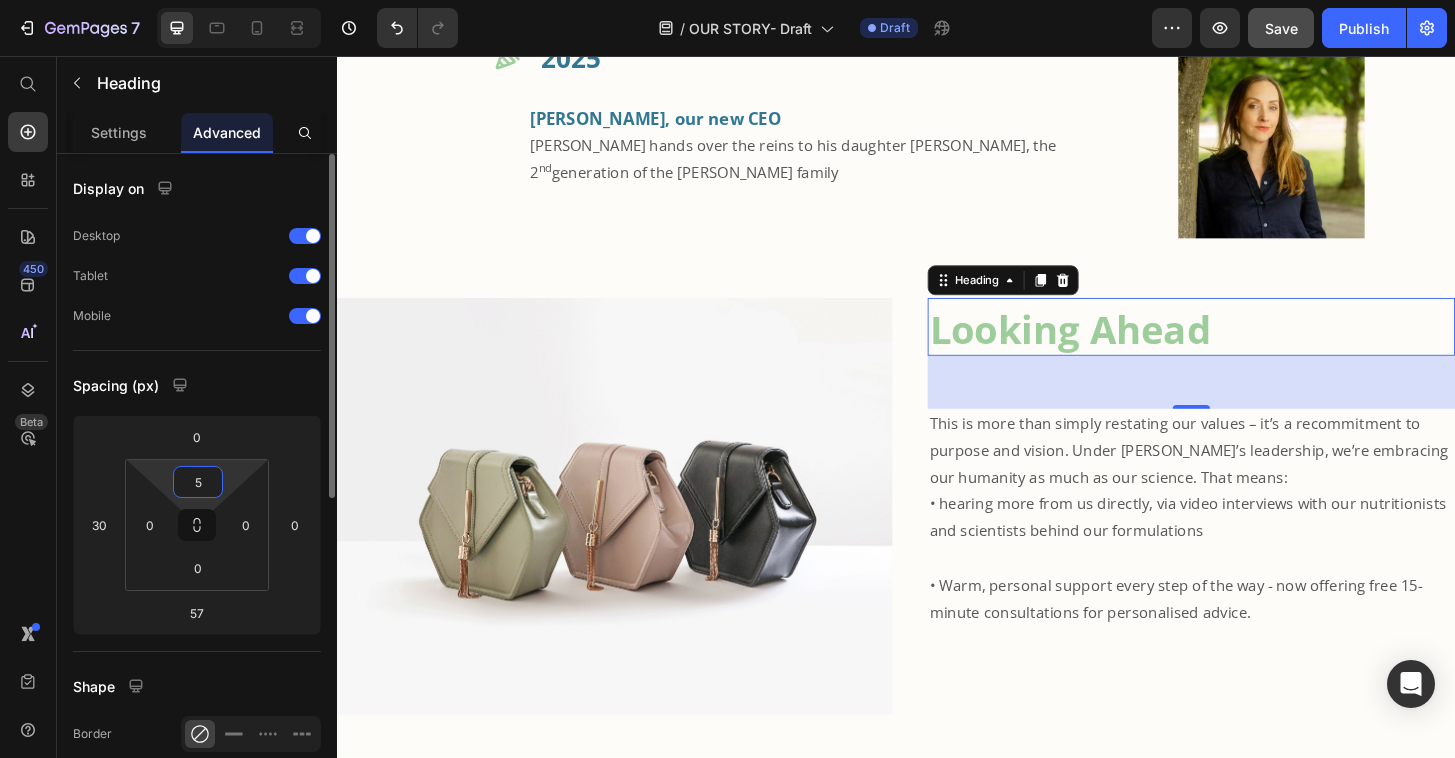 type on "50" 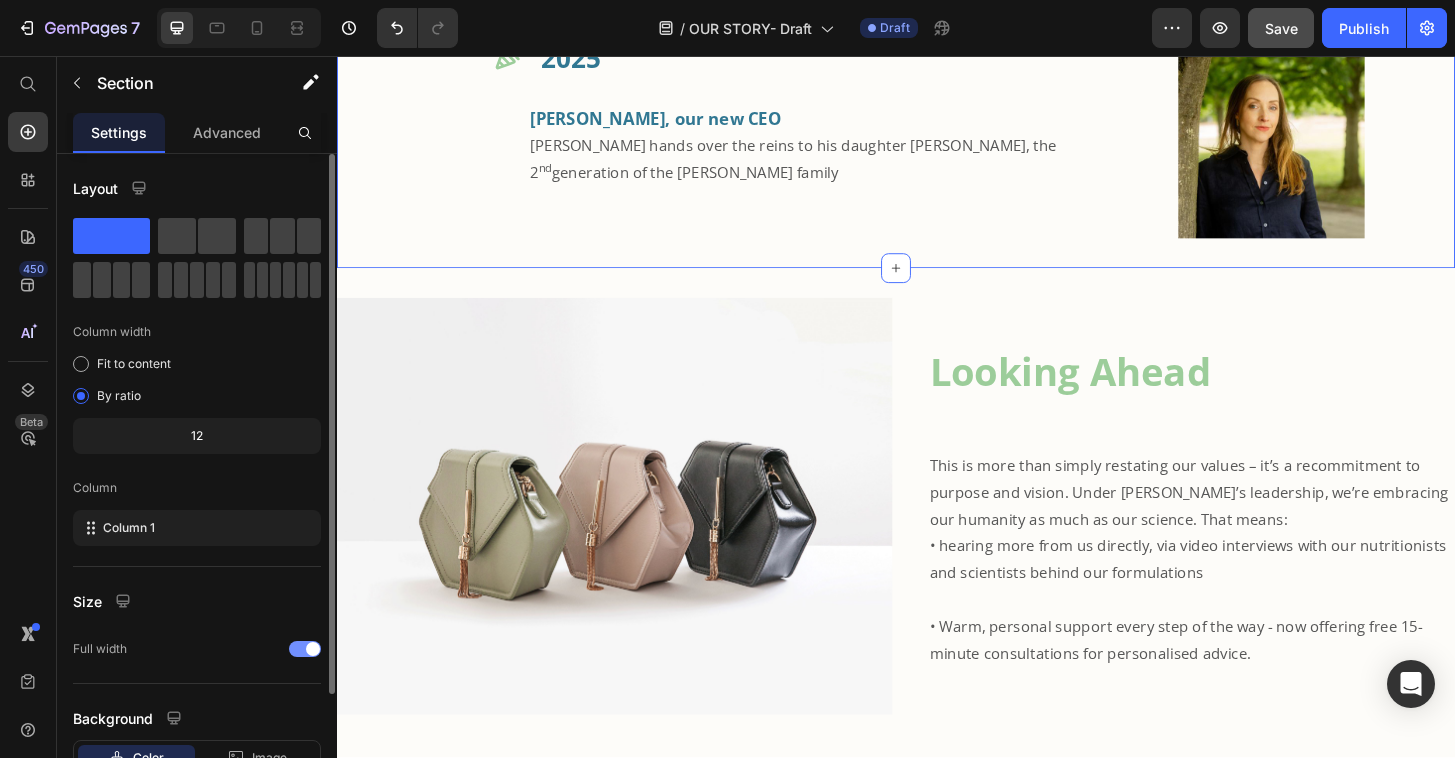 click on "Our stepstones Heading                Title Line Row
Icon 2003 Heading Igennus was founded Jav Nazemi founded Igennus with an old university friend   Text Block Image Row
Icon 2004 Heading The first product was launched Vegepa, patented & pure EPA omega 3 Text Block Image Row
Icon 2008 Heading Widened Omega-3 range Published clinical studies using Vegepa & widened the omega-3 range Text Block Image Row
Icon 2013 Heading Launch of the Pharmepa range Prescription-grade omega-3 supplements for high-intensity support Text Block Image Row
Icon 2016 Heading Launch of the Pure & Essential range Clinical ingredients for premium wellness & our first methylated vitamins Text Block Image Row
Icon 2023 Heading Launch of the Be kind range Igennus leveraged its existing nutrition expertise to develop clinical-quality solutions for young families Text Block Image Row
Icon 2025 Heading Mina, our new CEO nd Image" at bounding box center [937, -633] 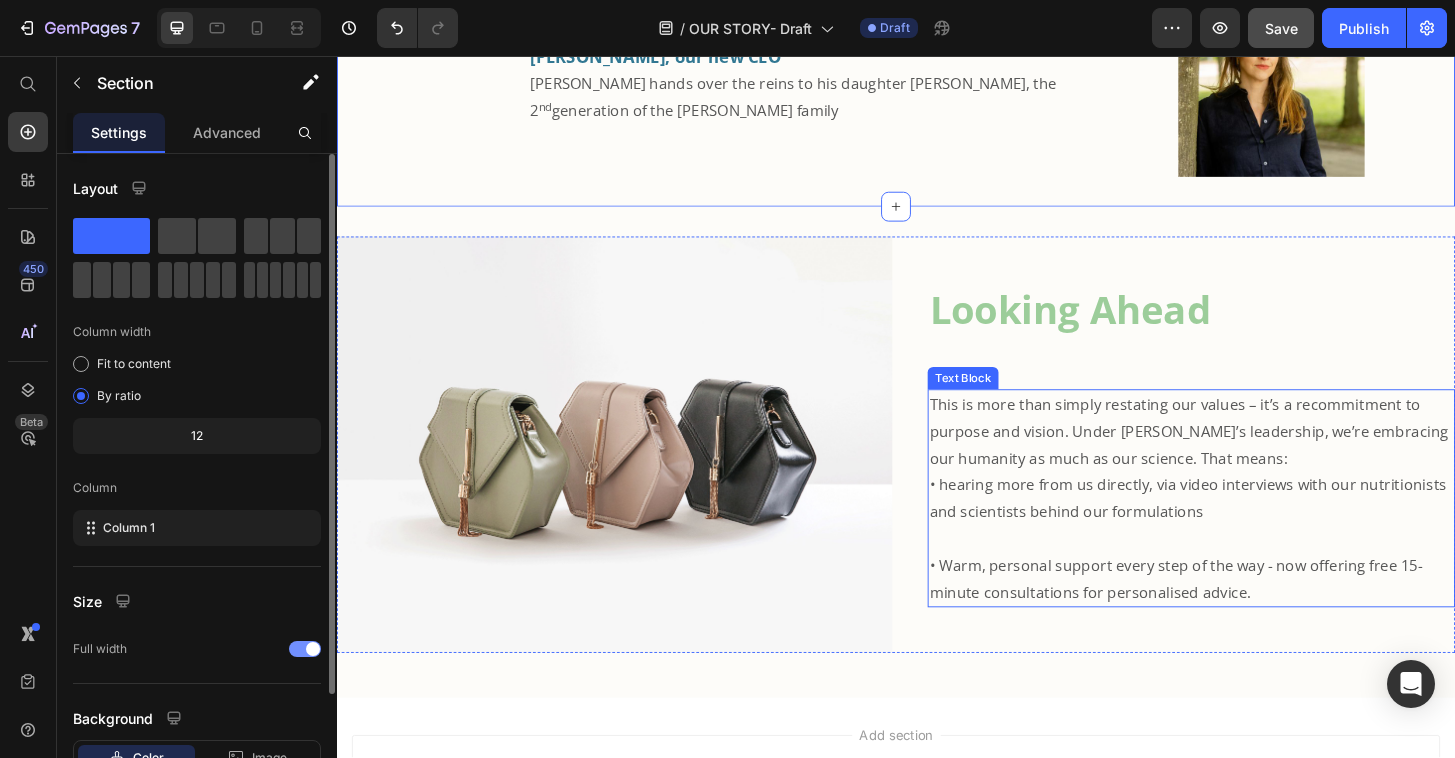 scroll, scrollTop: 3004, scrollLeft: 0, axis: vertical 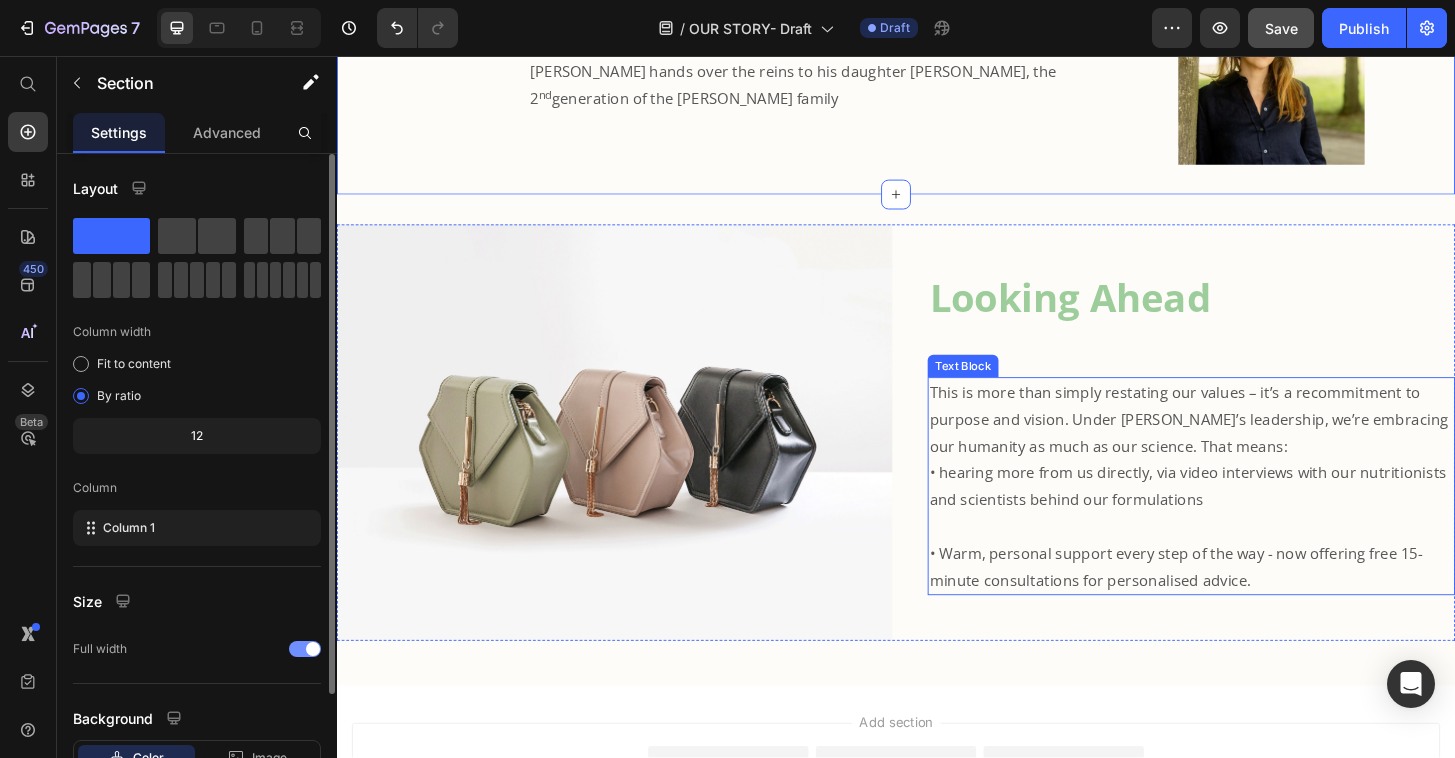 click on "This is more than simply restating our values – it’s a recommitment to purpose and vision. Under Mina’s leadership, we’re embracing our humanity as much as our science. That means:" at bounding box center (1251, 446) 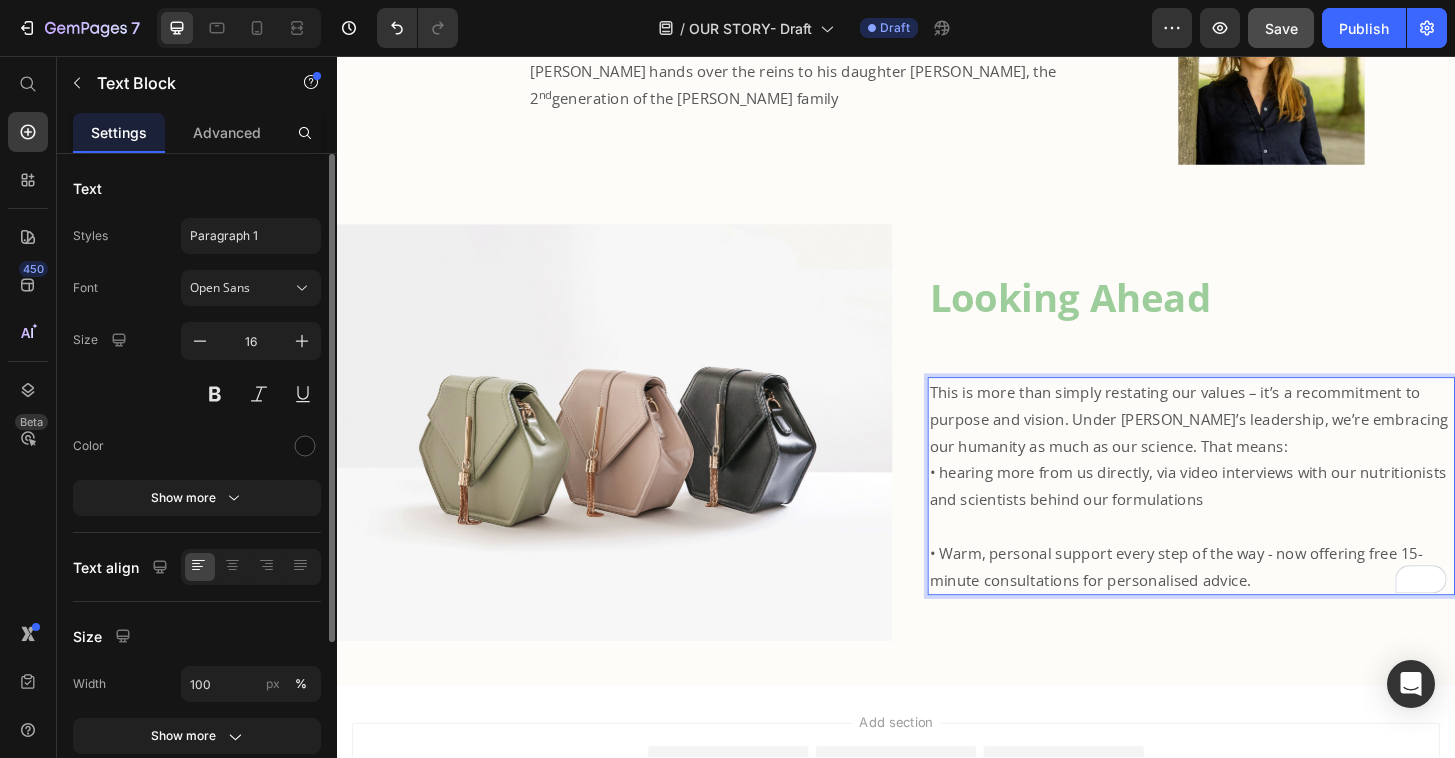 click on "This is more than simply restating our values – it’s a recommitment to purpose and vision. Under Mina’s leadership, we’re embracing our humanity as much as our science. That means:" at bounding box center [1251, 446] 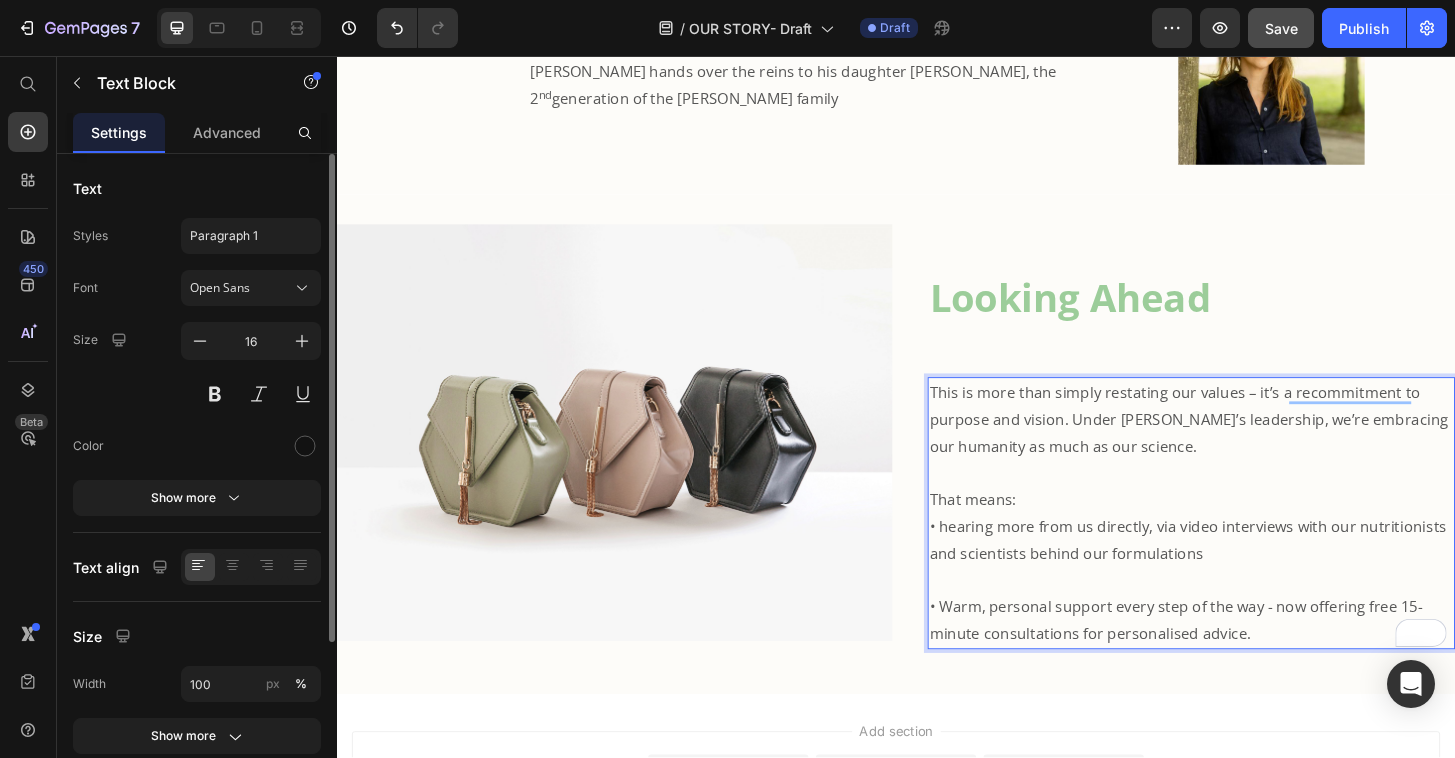 click on "That means:" at bounding box center [1254, 532] 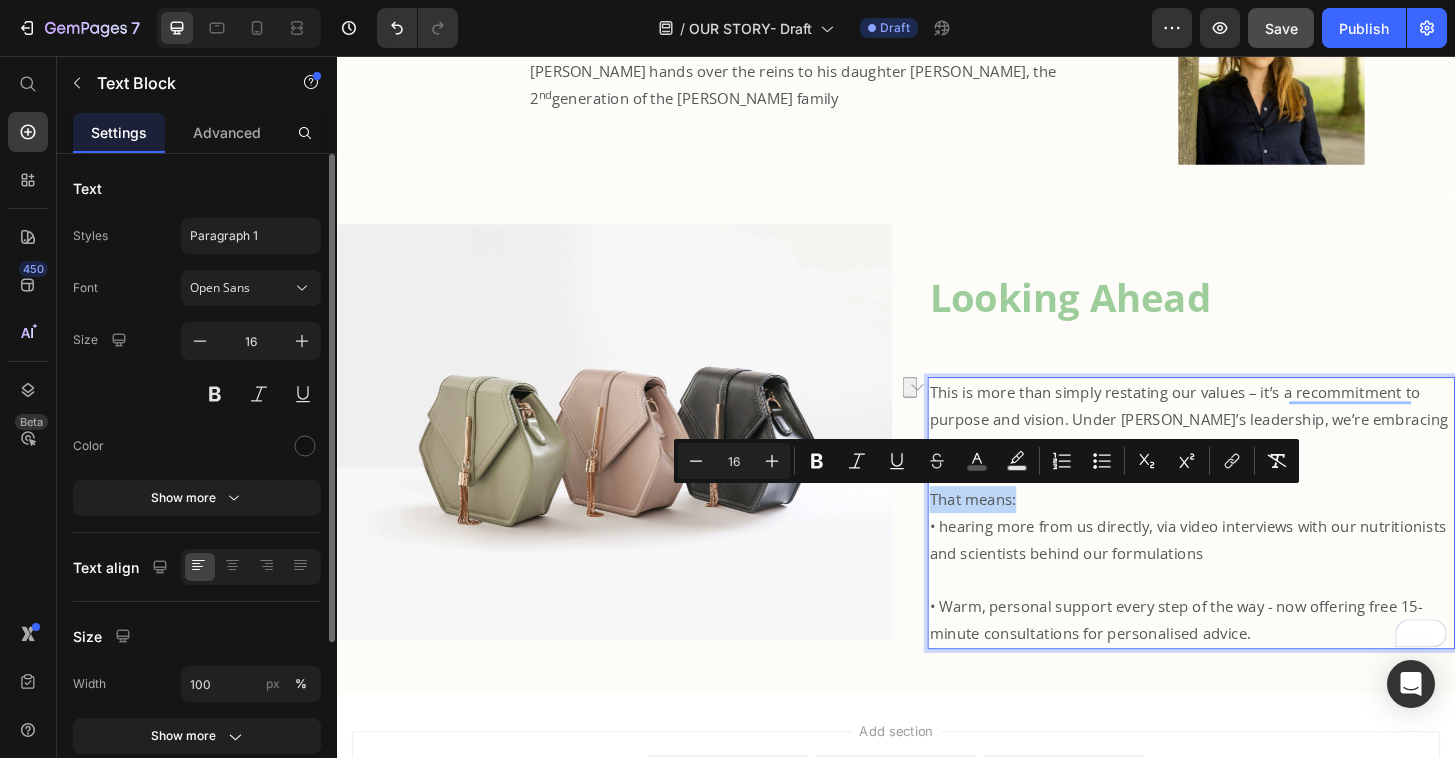 drag, startPoint x: 1055, startPoint y: 534, endPoint x: 968, endPoint y: 528, distance: 87.20665 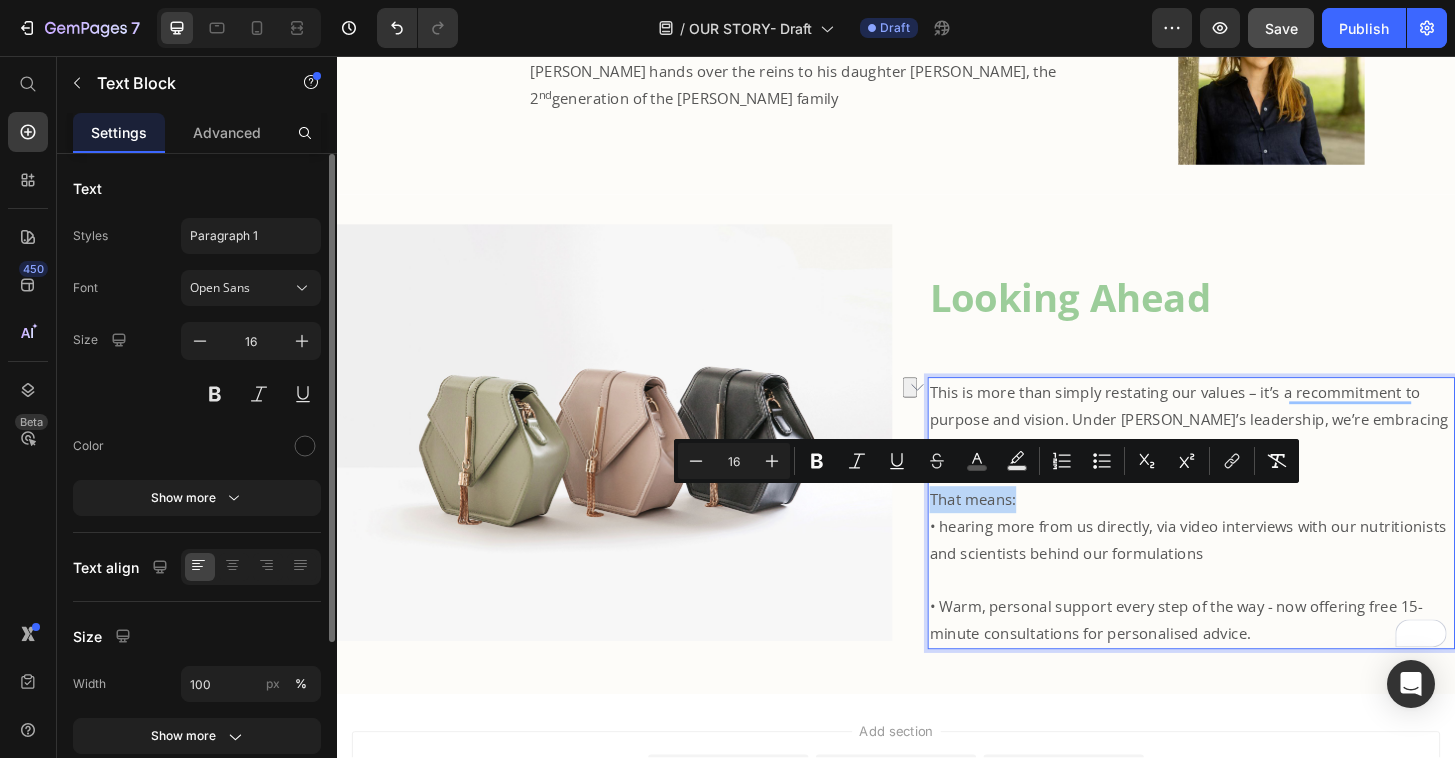click on "That means:" at bounding box center [1019, 532] 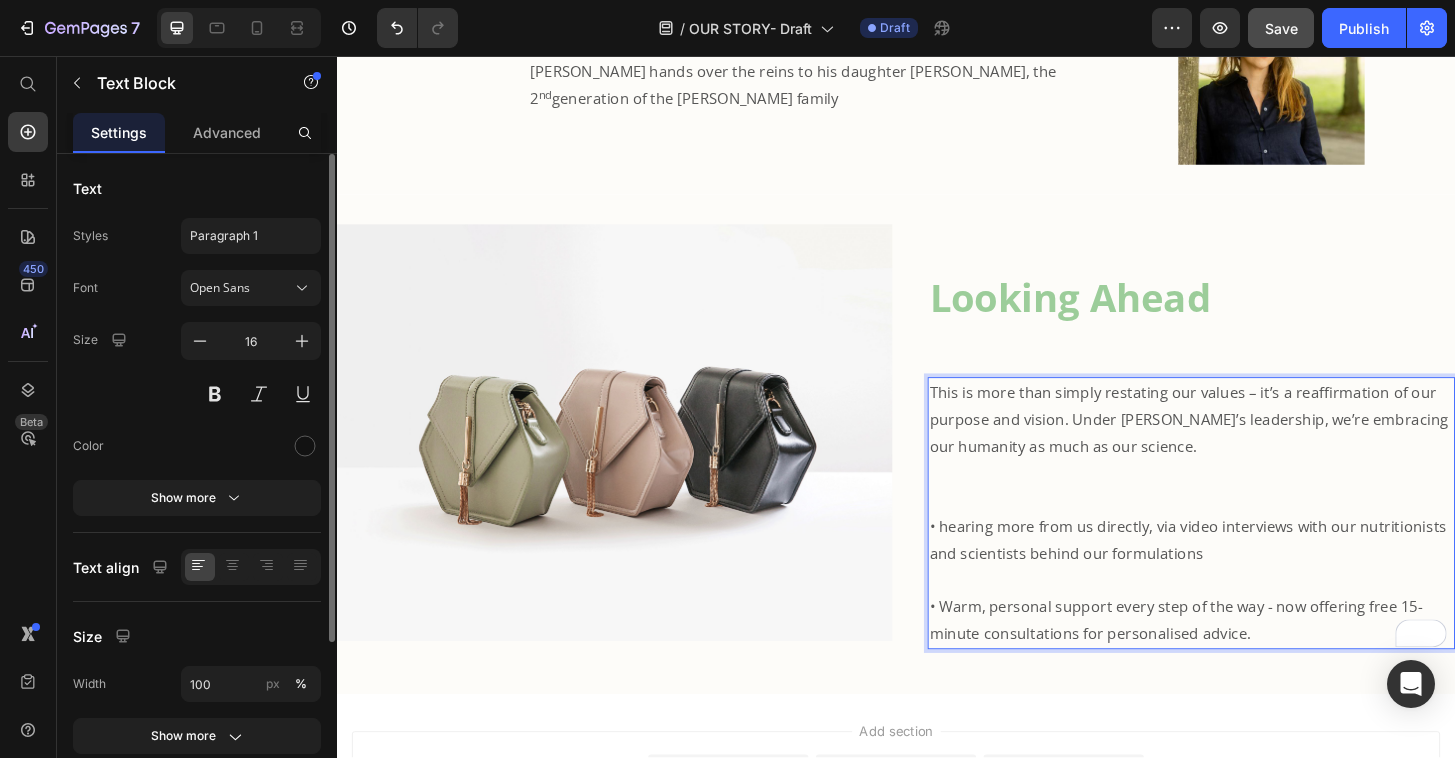 click on "• hearing more from us directly, via video interviews with our nutritionists and scientists behind our formulations" at bounding box center (1250, 575) 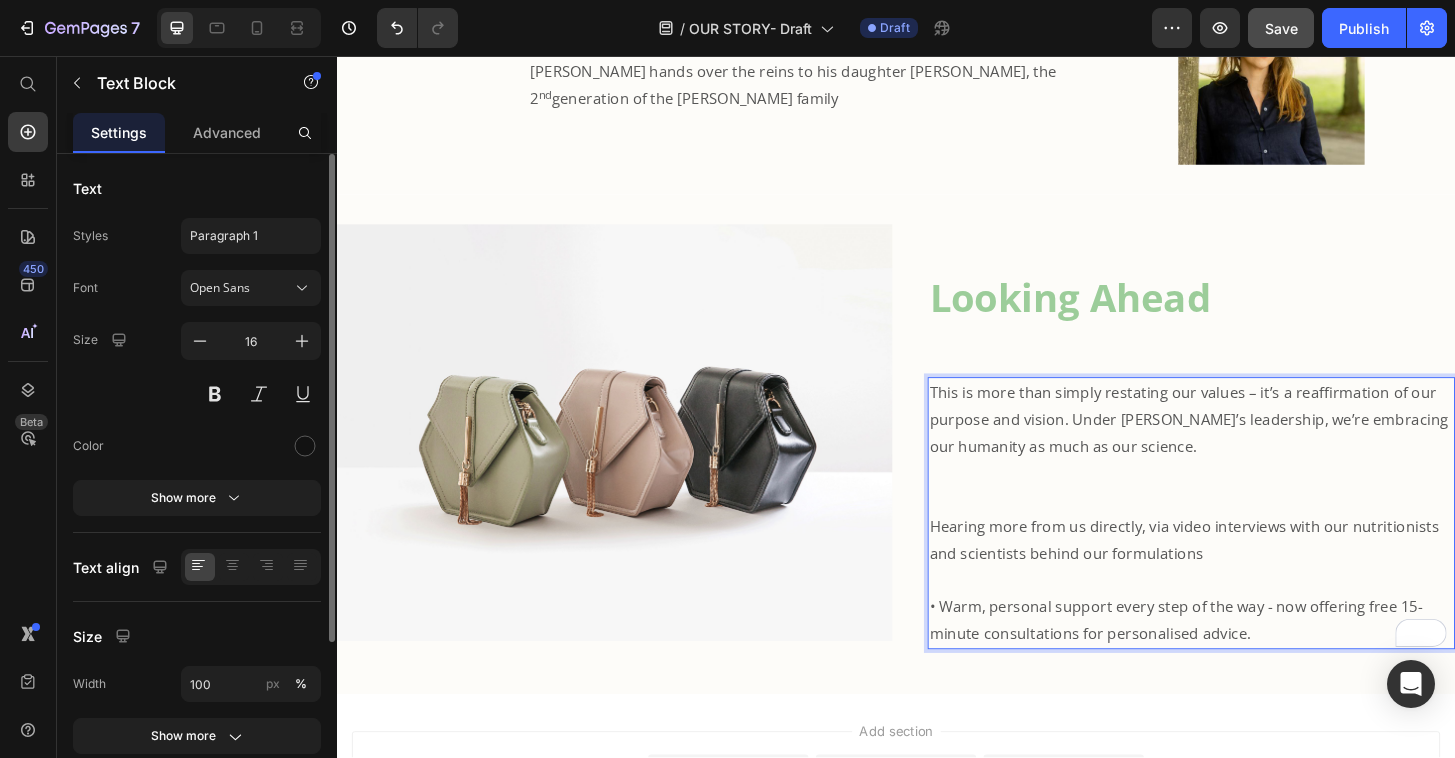 click on "• Warm, personal support every step of the way - now offering free 15-minute consultations for personalised advice." at bounding box center [1237, 661] 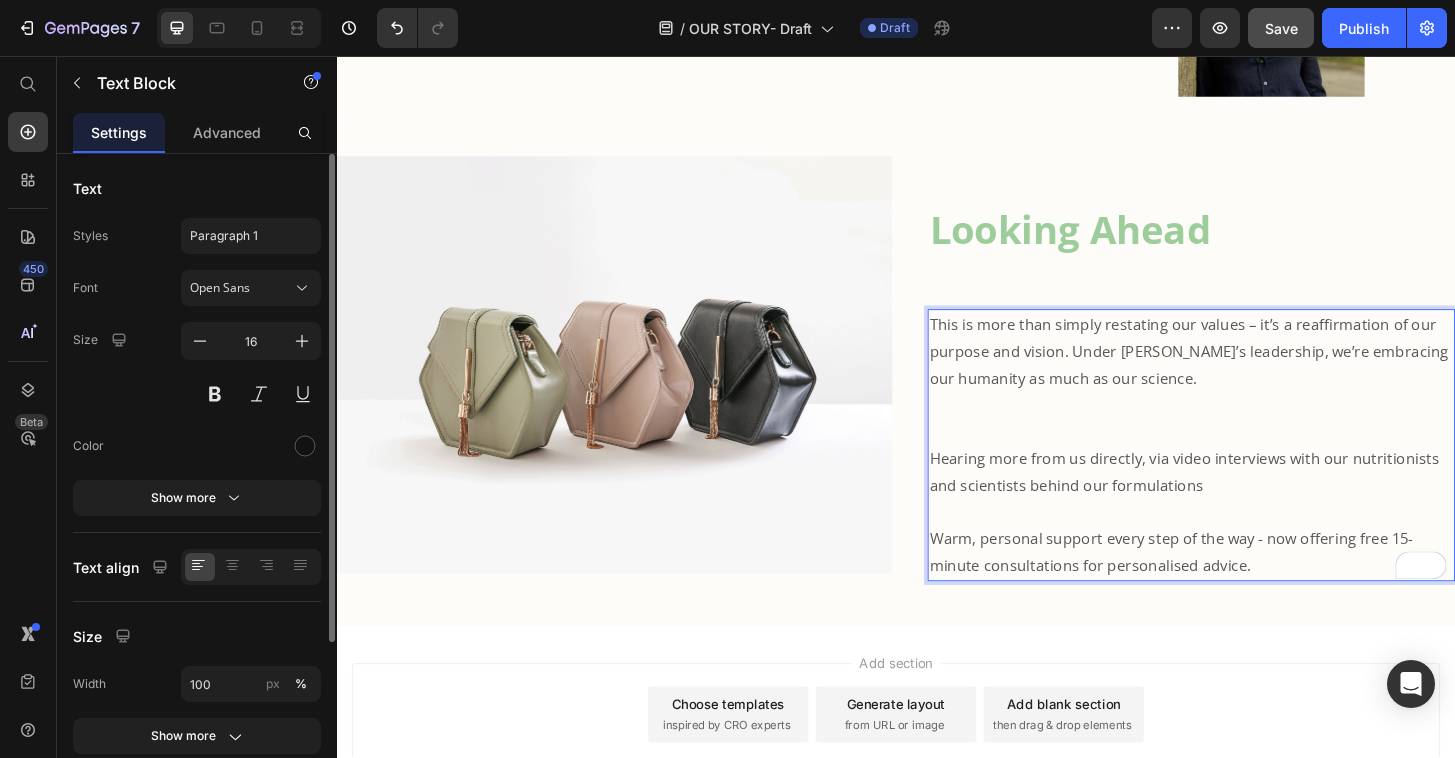 scroll, scrollTop: 2739, scrollLeft: 0, axis: vertical 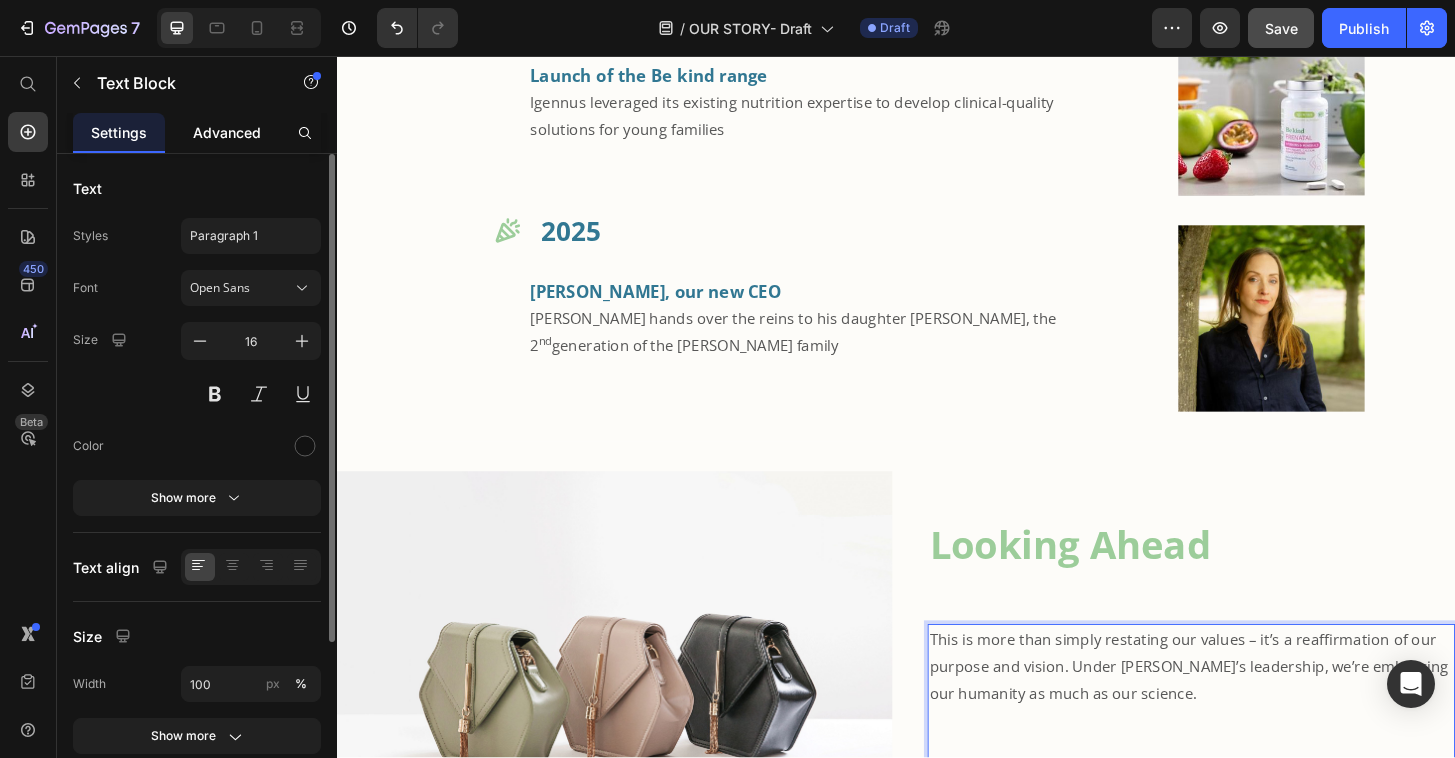 click on "Advanced" at bounding box center [227, 132] 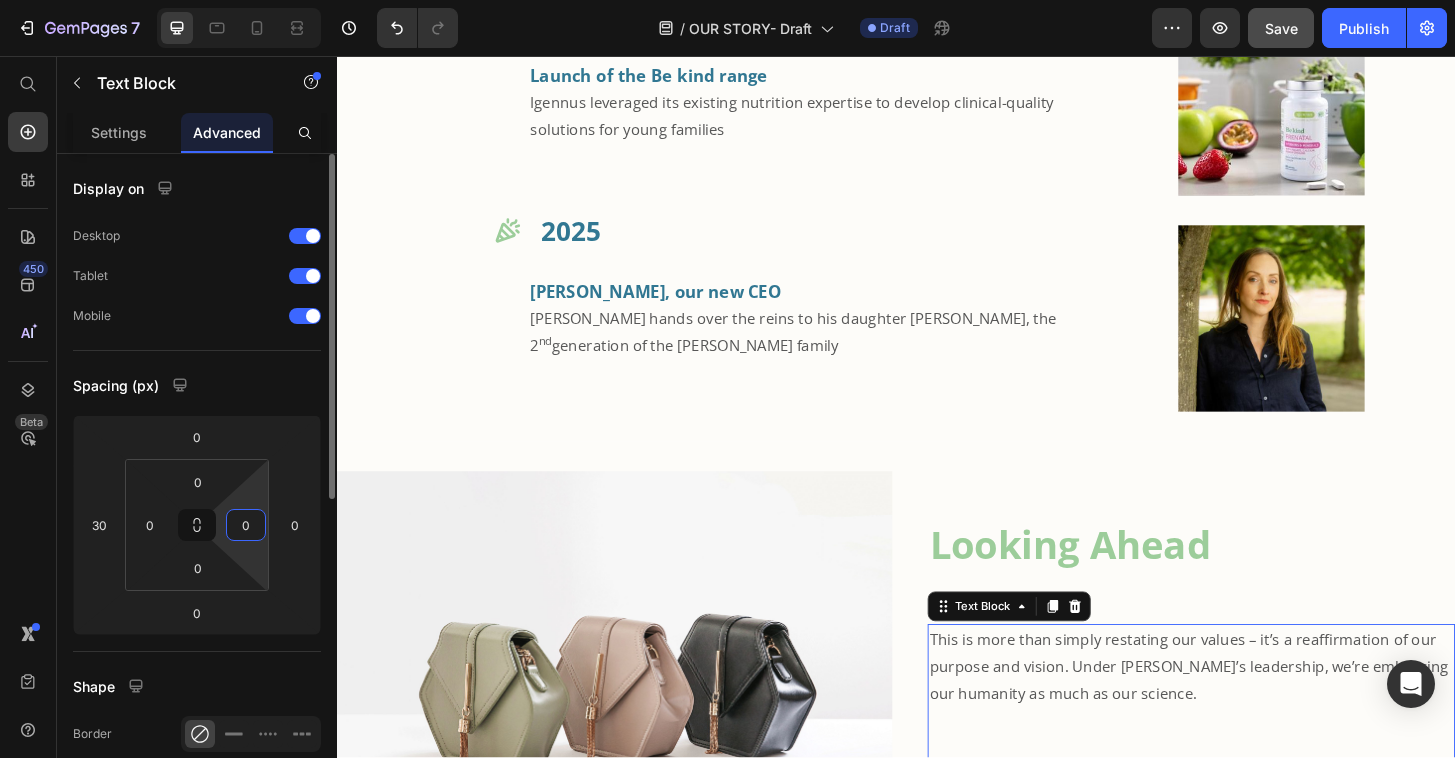 click on "0" at bounding box center (246, 525) 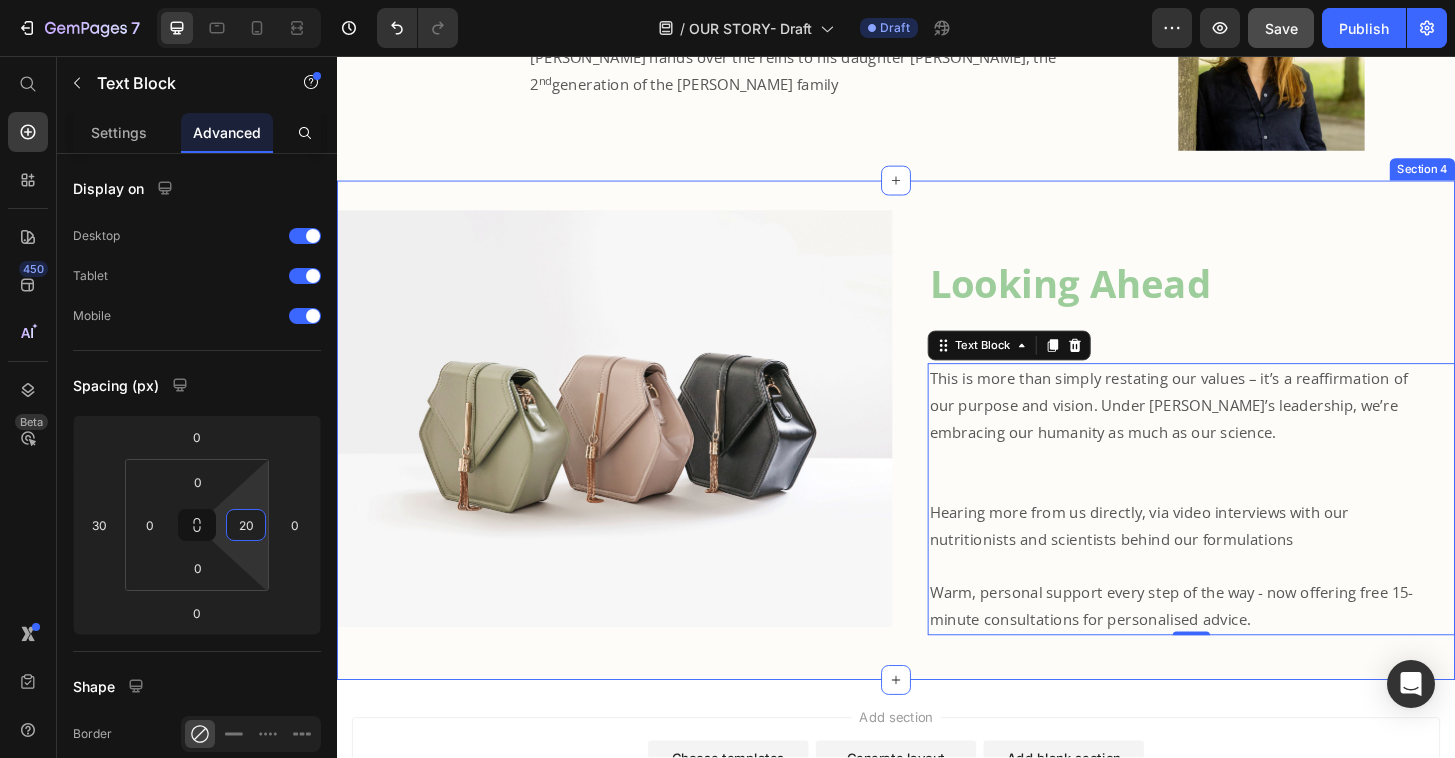 scroll, scrollTop: 3121, scrollLeft: 0, axis: vertical 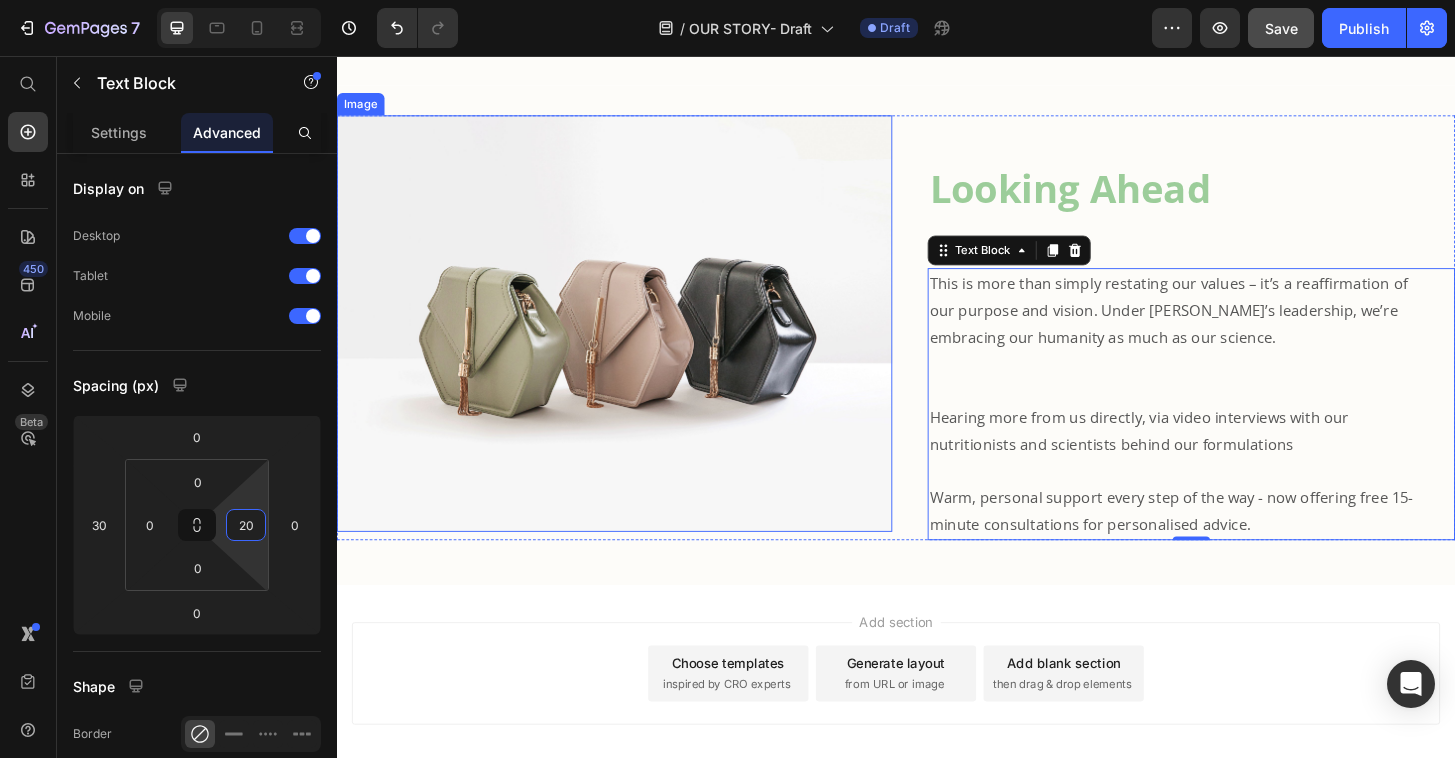 type on "2" 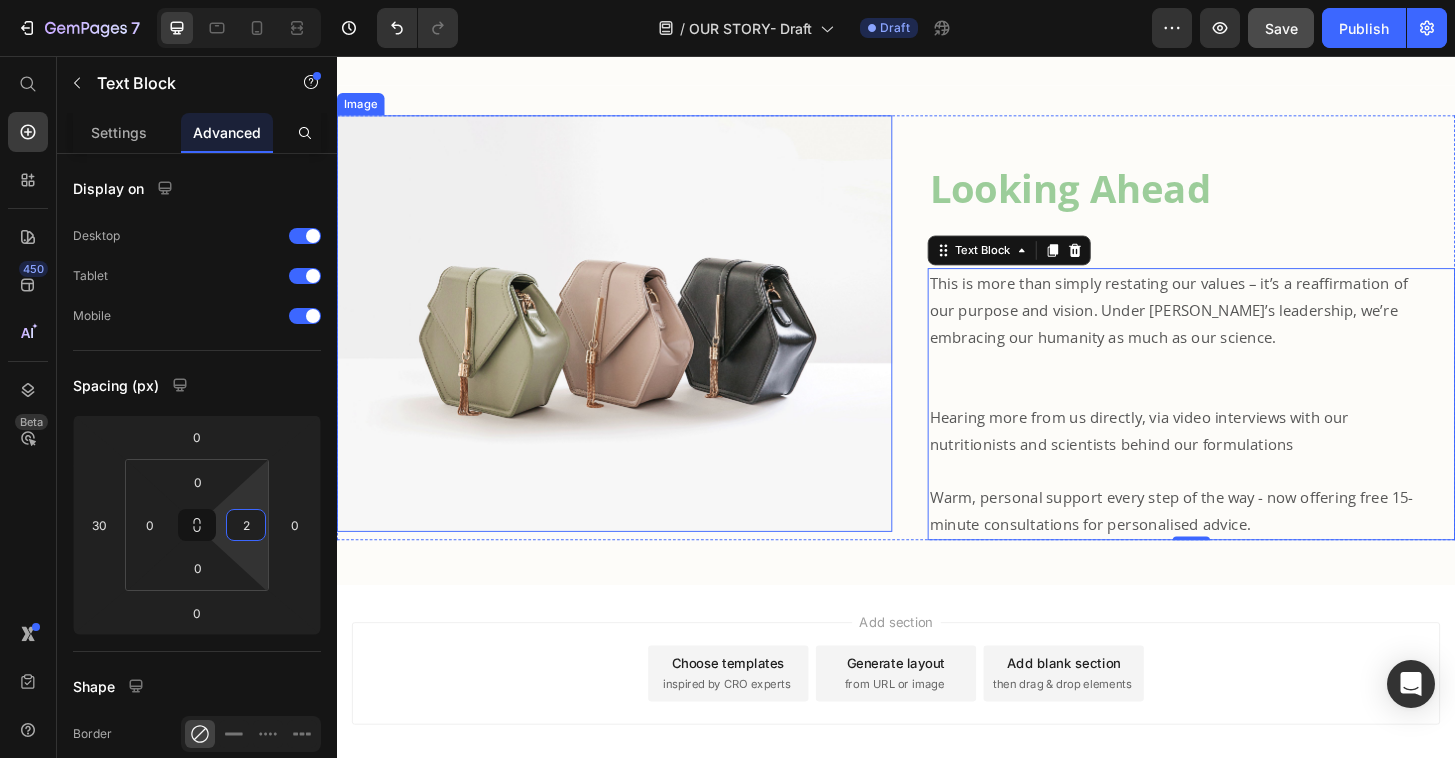 type 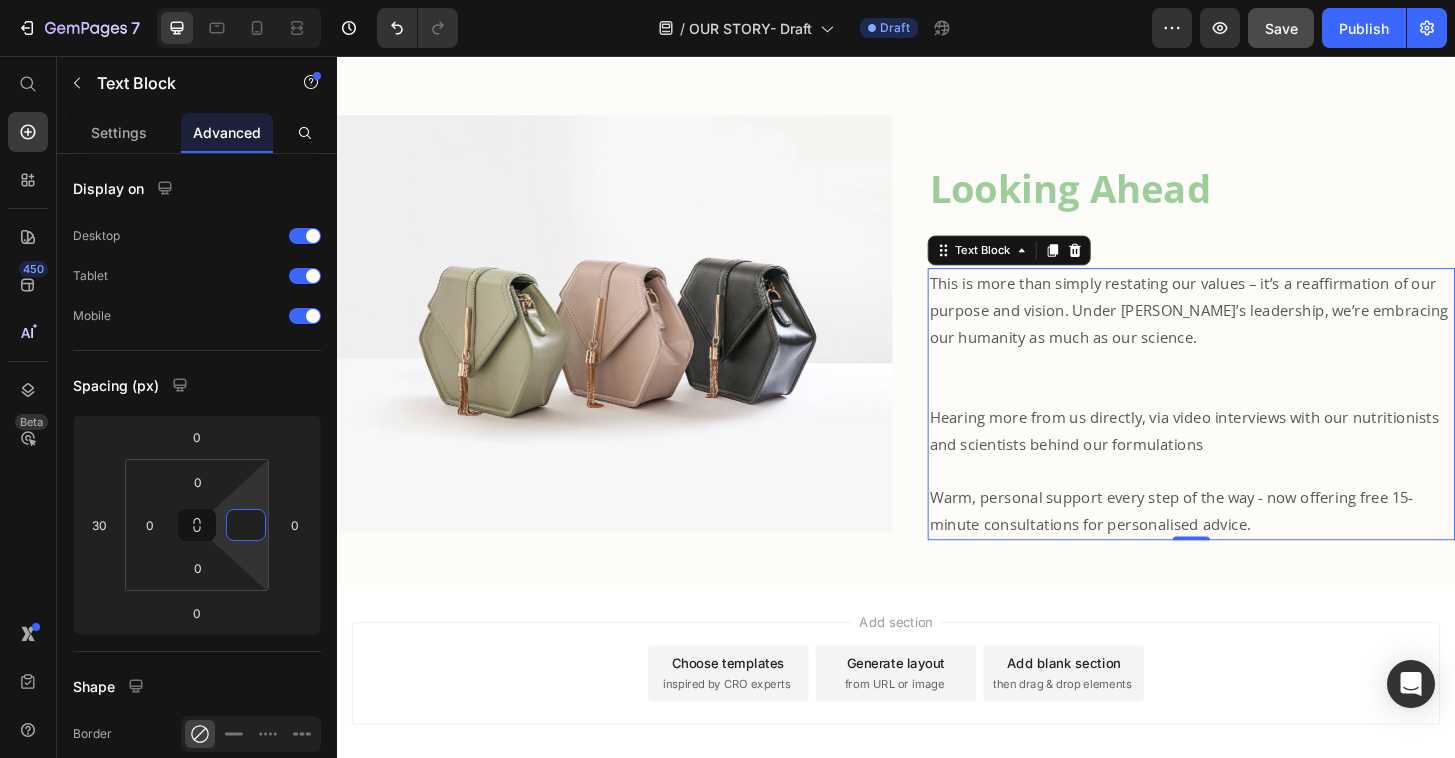 click on "Add section Choose templates inspired by CRO experts Generate layout from URL or image Add blank section then drag & drop elements" at bounding box center [937, 747] 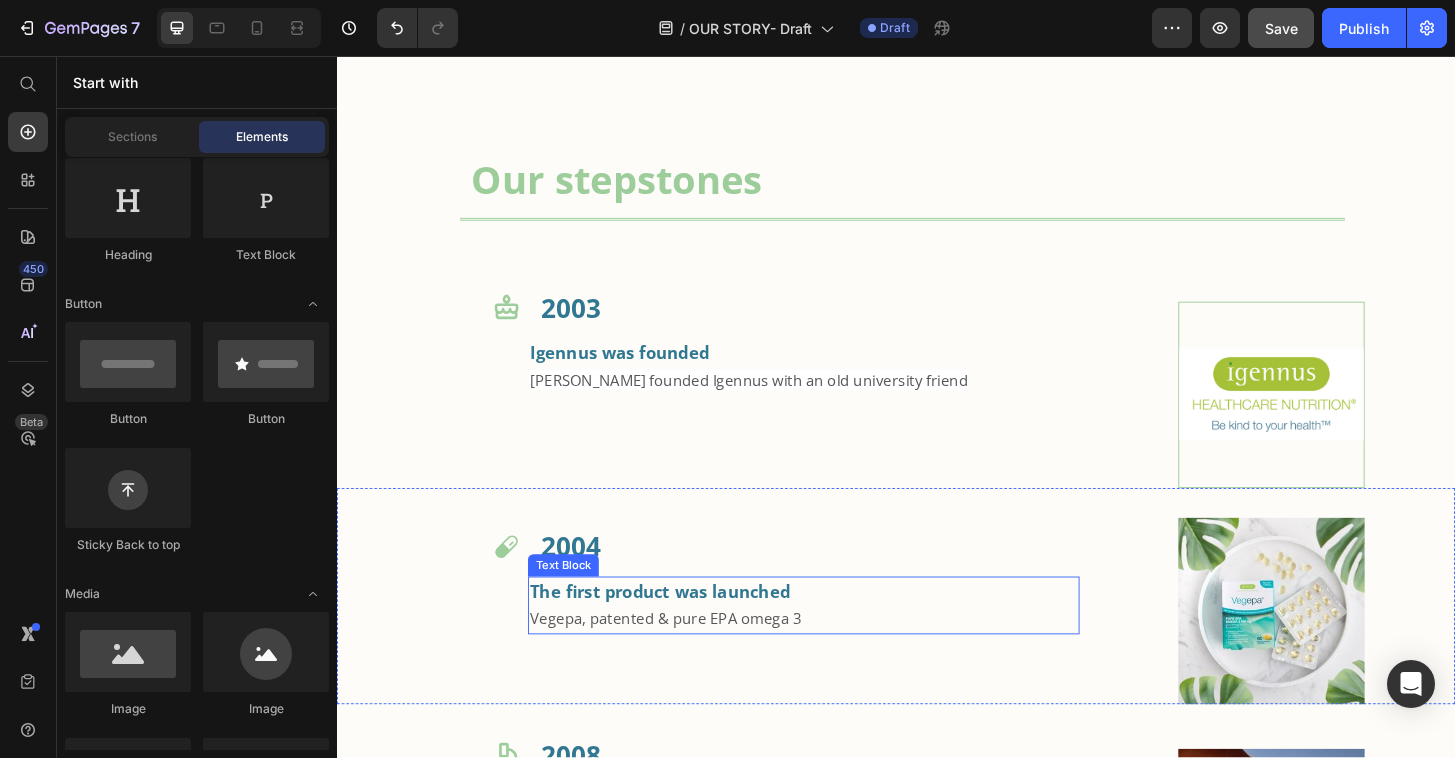 scroll, scrollTop: 1785, scrollLeft: 0, axis: vertical 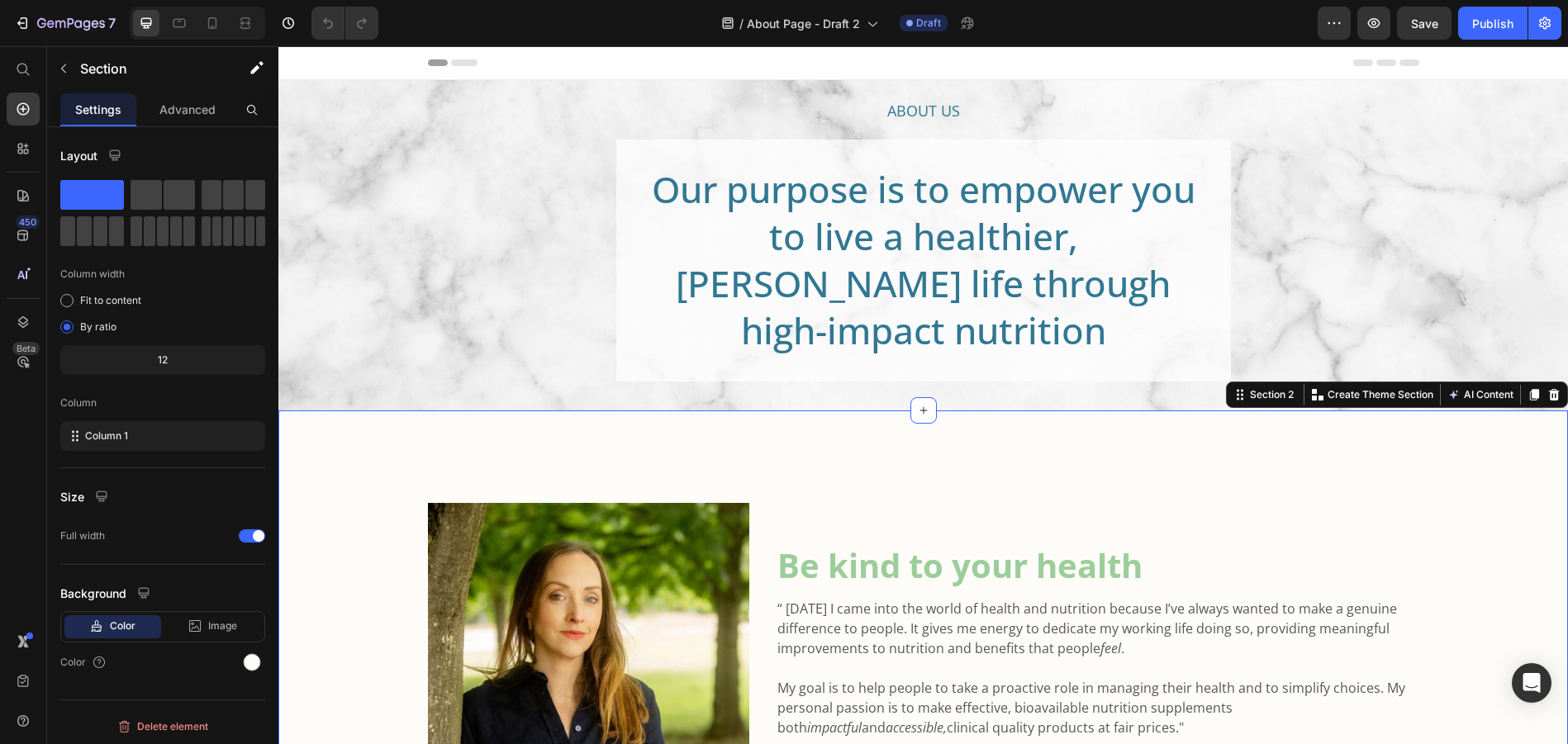 click on "Image Be kind to your health Heading “ Twenty years ago I came into the world of health and nutrition because I’ve always wanted to make a genuine difference to people. It gives me energy to dedicate my working life doing so, providing meaningful improvements to nutrition and benefits that people  feel .   My goal is to help people to take a proactive role in managing their health and to simplify choices. My personal passion is to make effective, bioavailable nutrition supplements both  impactful  and  accessible,  clinical quality products at fair prices." Text block Mina Nazemi  / CEO Text block                Title Line Row We are a family-founded and family-owned company, guided by a team of in-house experts and supported by a close-knit group of talented people who share our values. We are a strongly science-led company and we support people in making meaningful, lasting improvements  to their health through high-impact nutrition.   wellness protocols should ultimately uplift, and not overwhelm." at bounding box center (923, 1073) 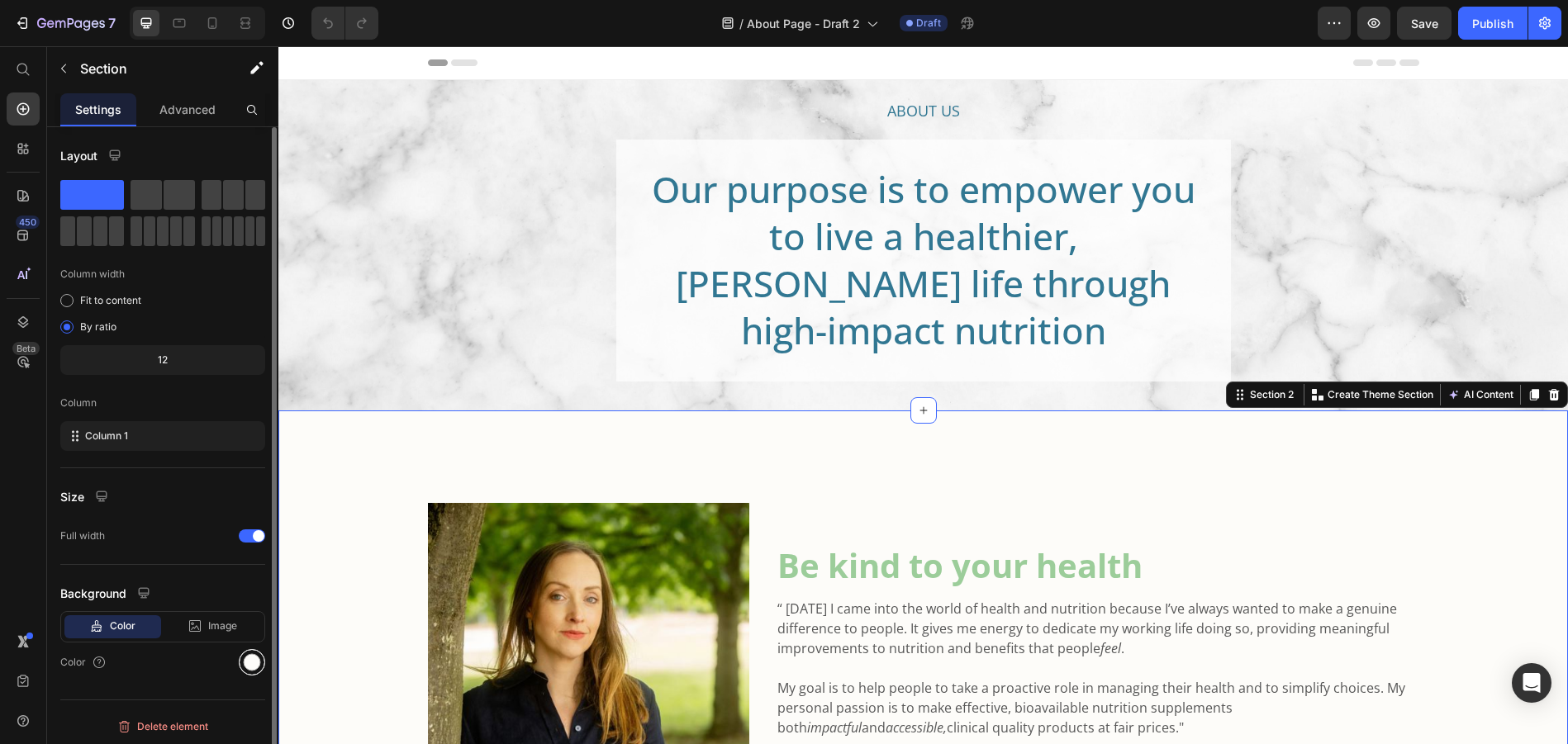 click at bounding box center (252, 662) 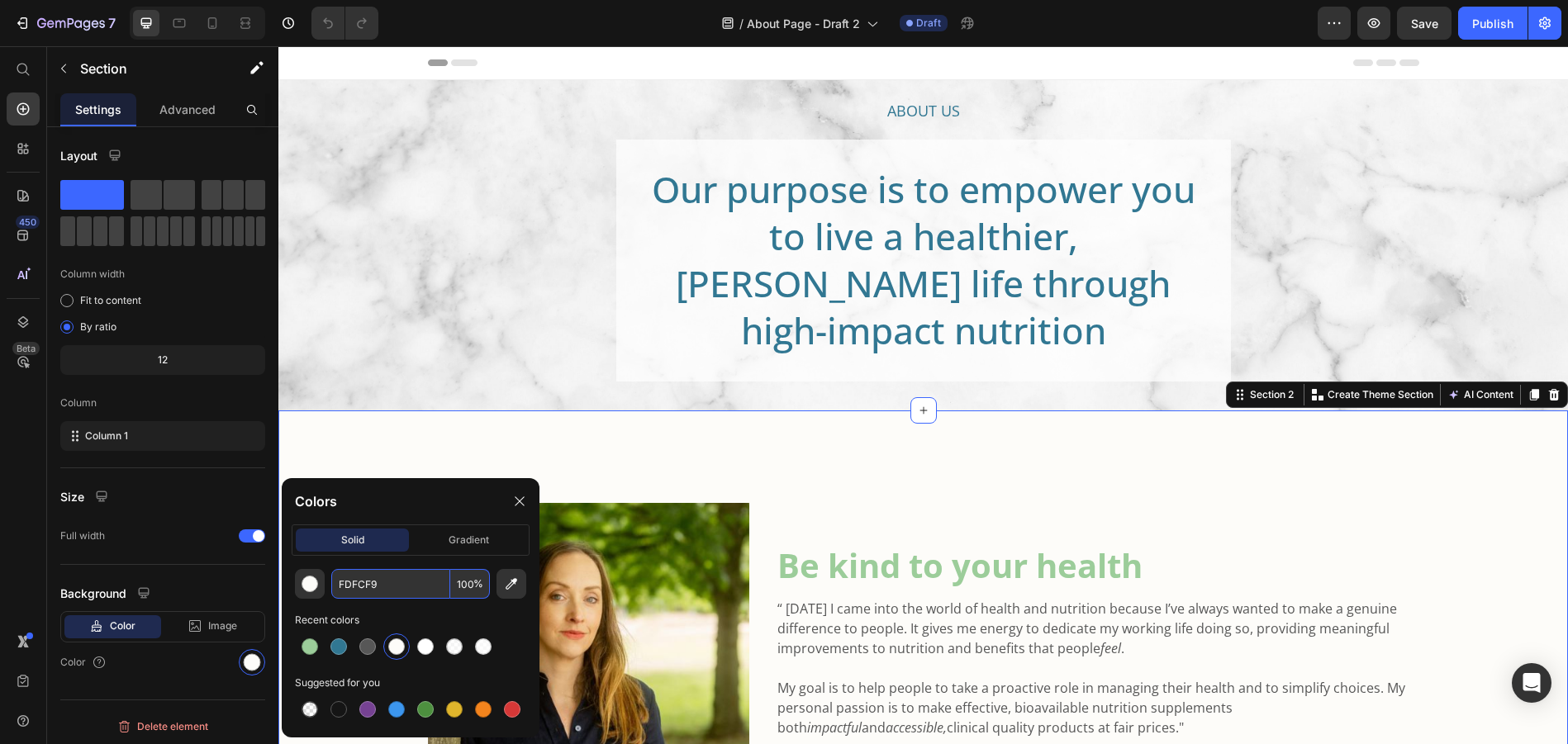 click on "FDFCF9" at bounding box center [391, 584] 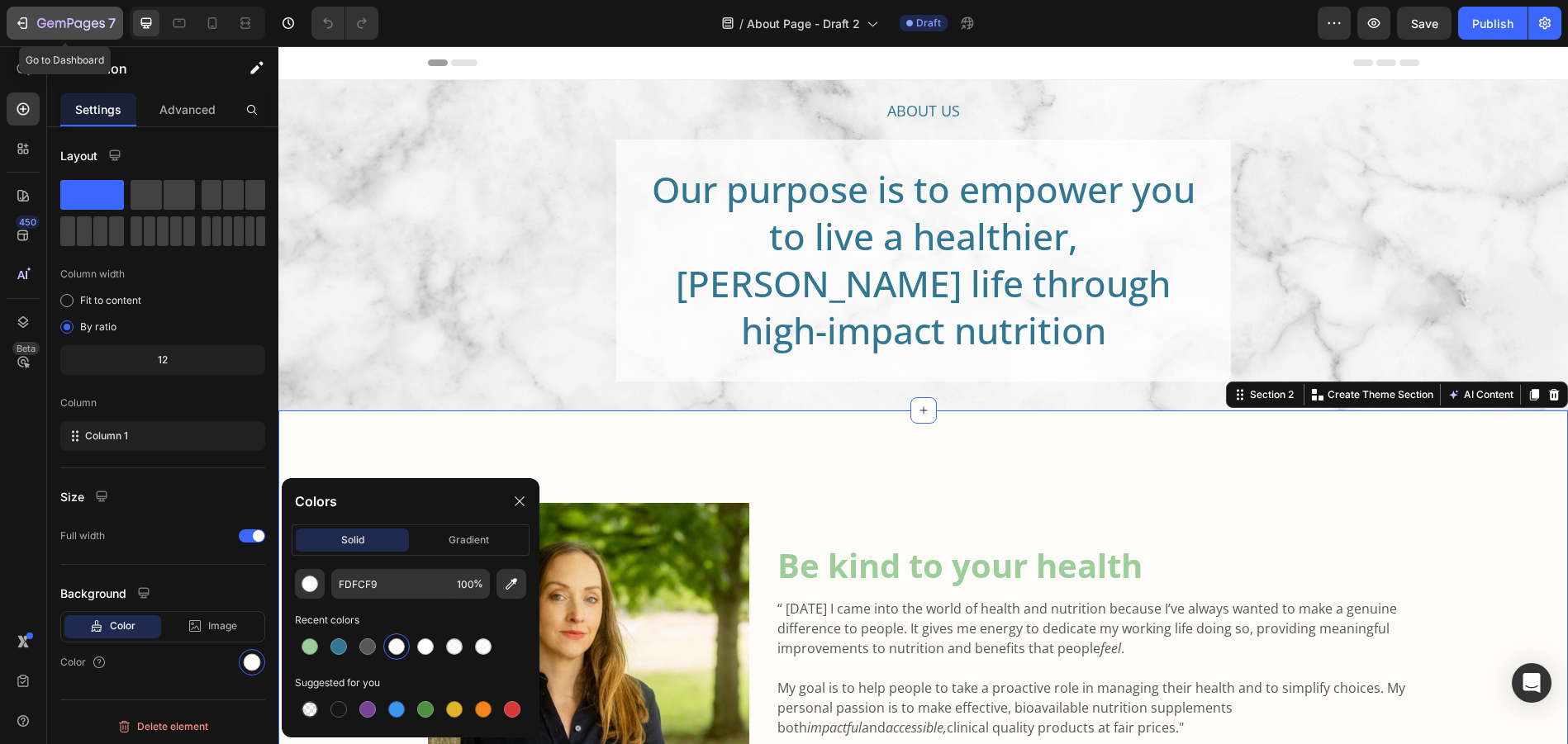 click 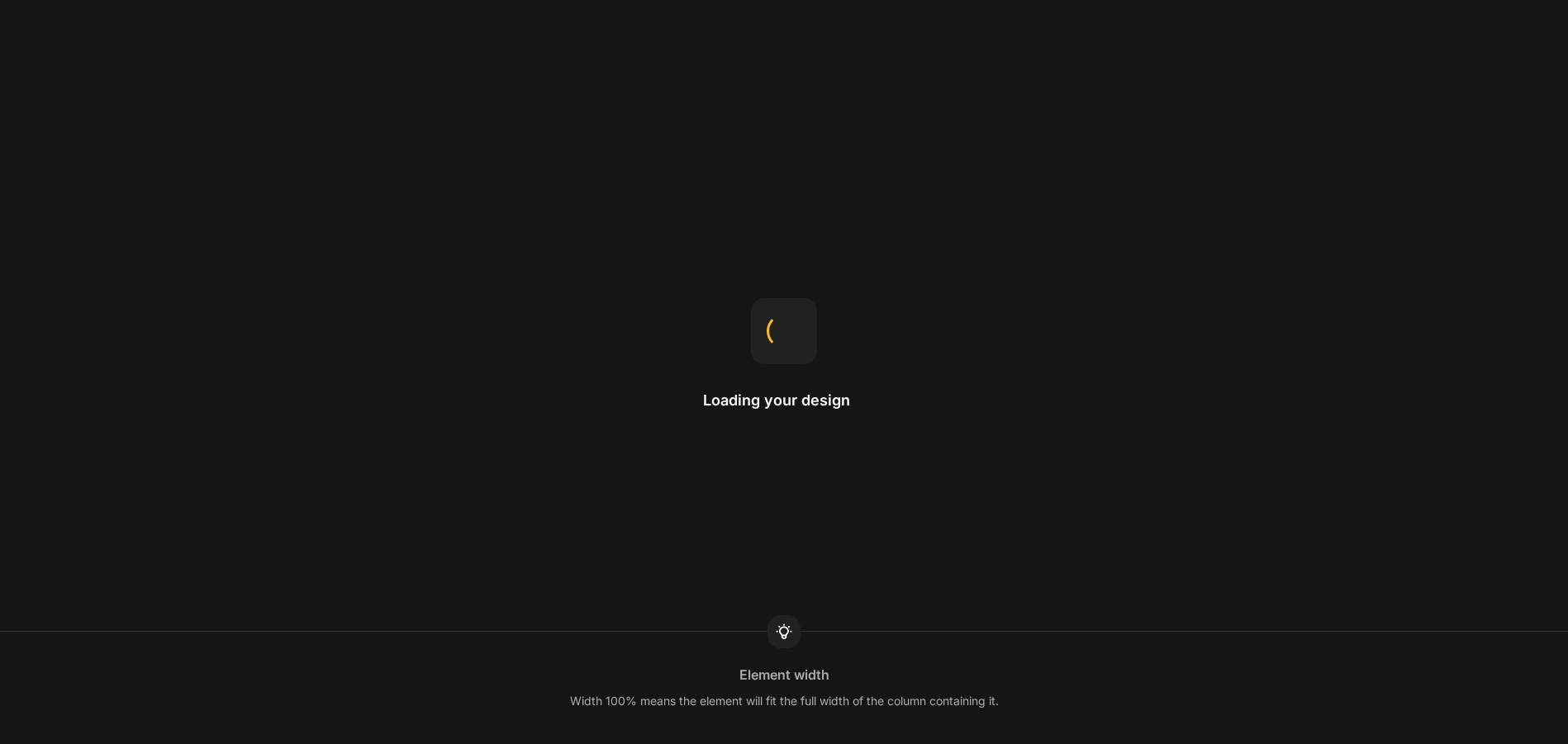scroll, scrollTop: 0, scrollLeft: 0, axis: both 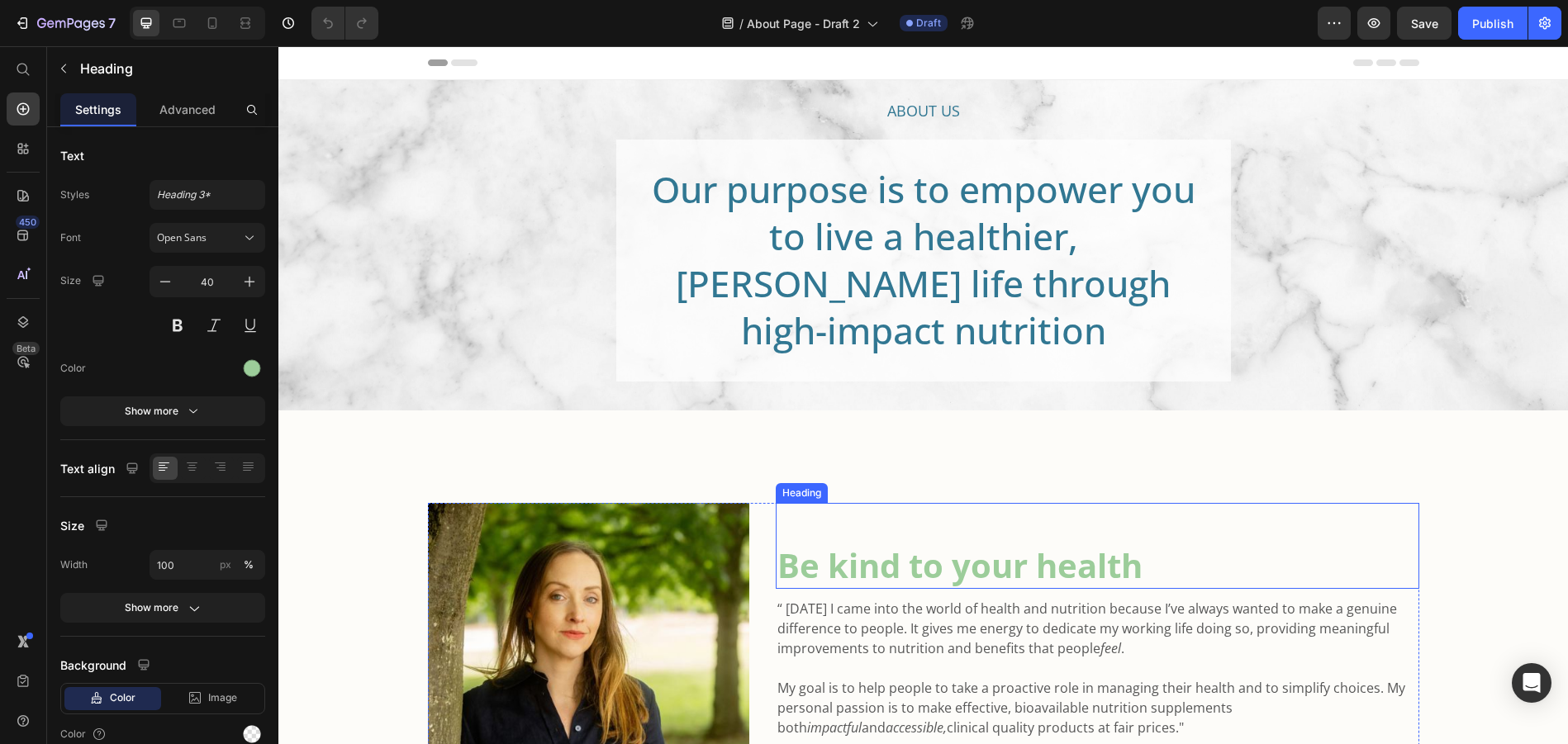 click on "Be kind to your health" at bounding box center [1097, 566] 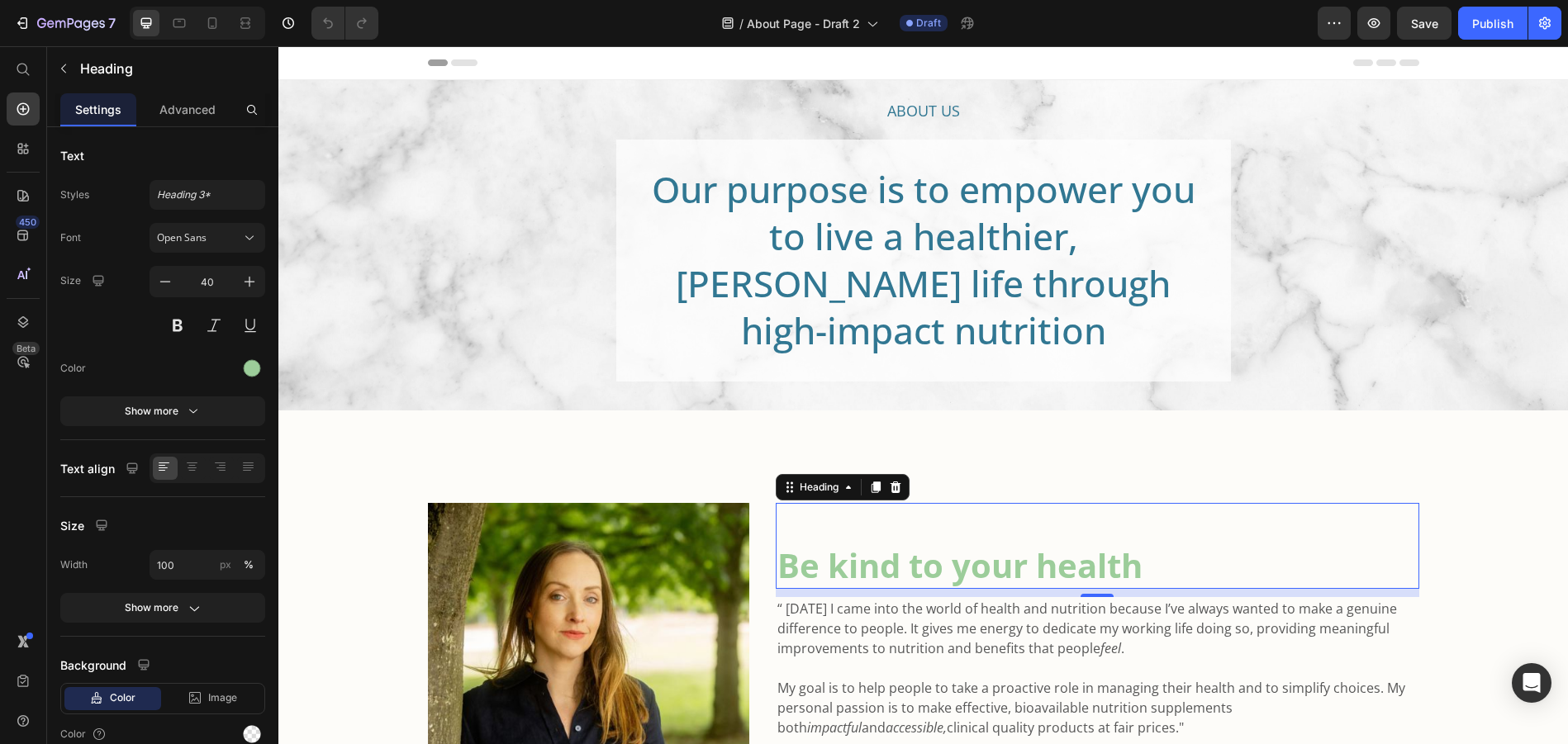 click on "Be kind to your health" at bounding box center (1097, 566) 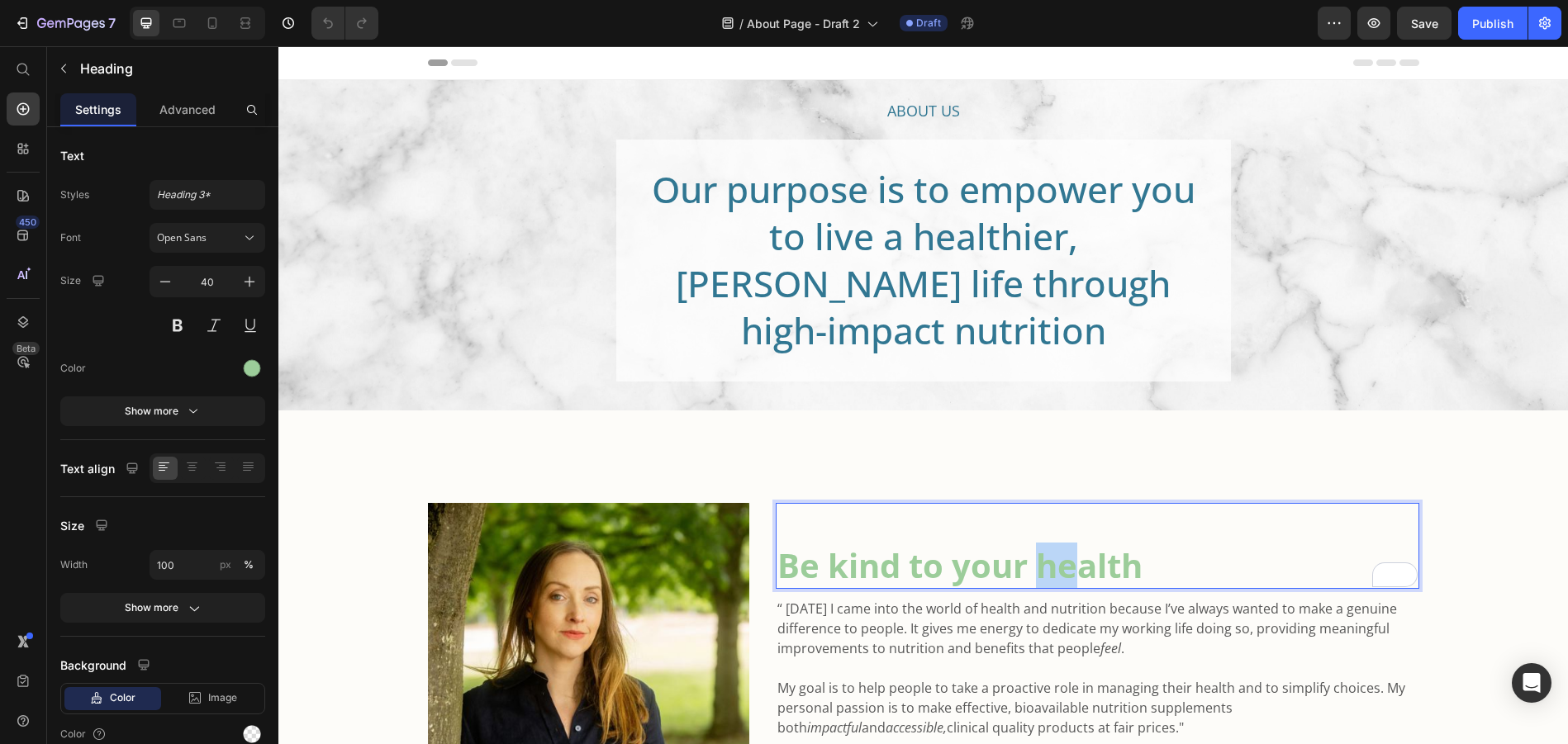 drag, startPoint x: 1065, startPoint y: 570, endPoint x: 1033, endPoint y: 568, distance: 32.062439 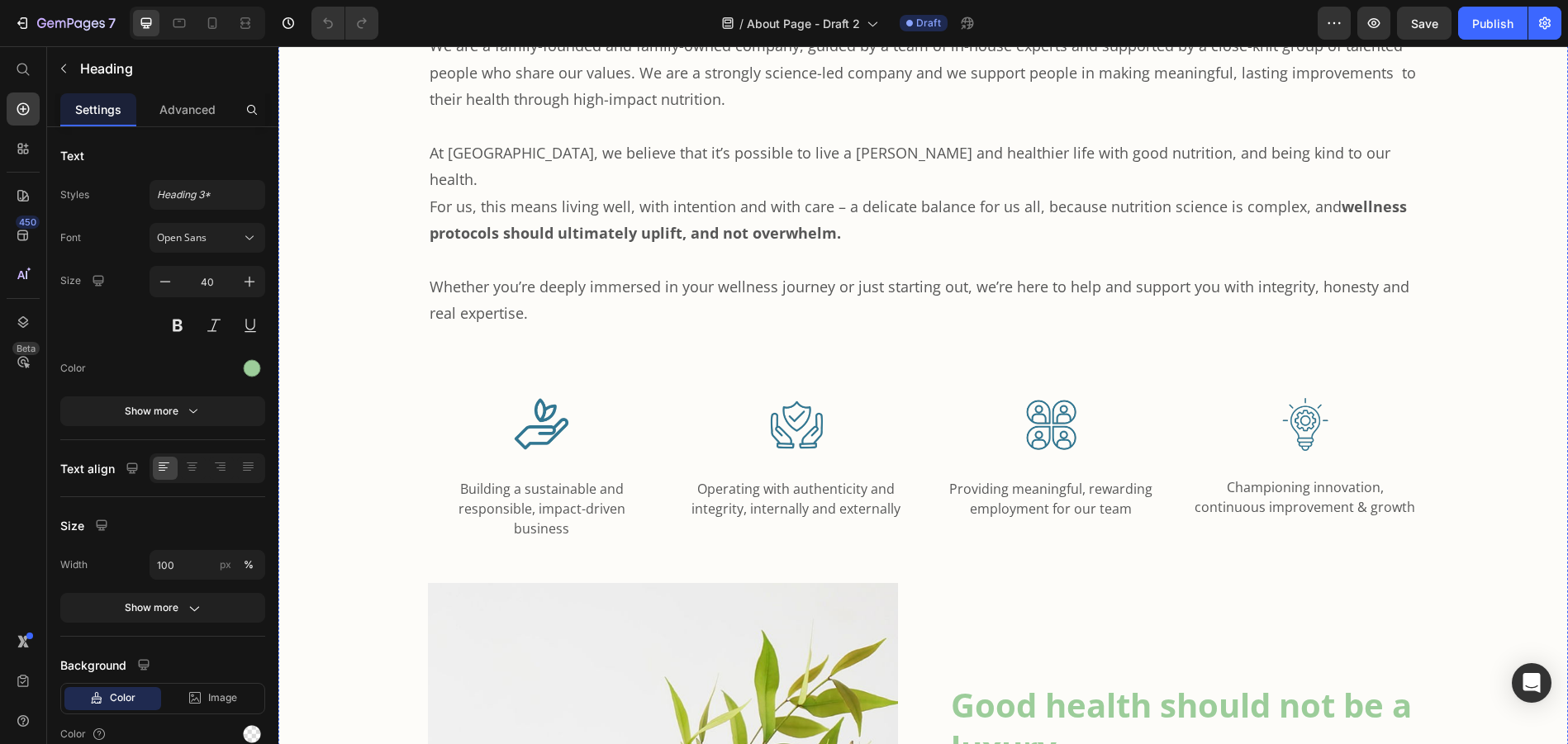 scroll, scrollTop: 1156, scrollLeft: 0, axis: vertical 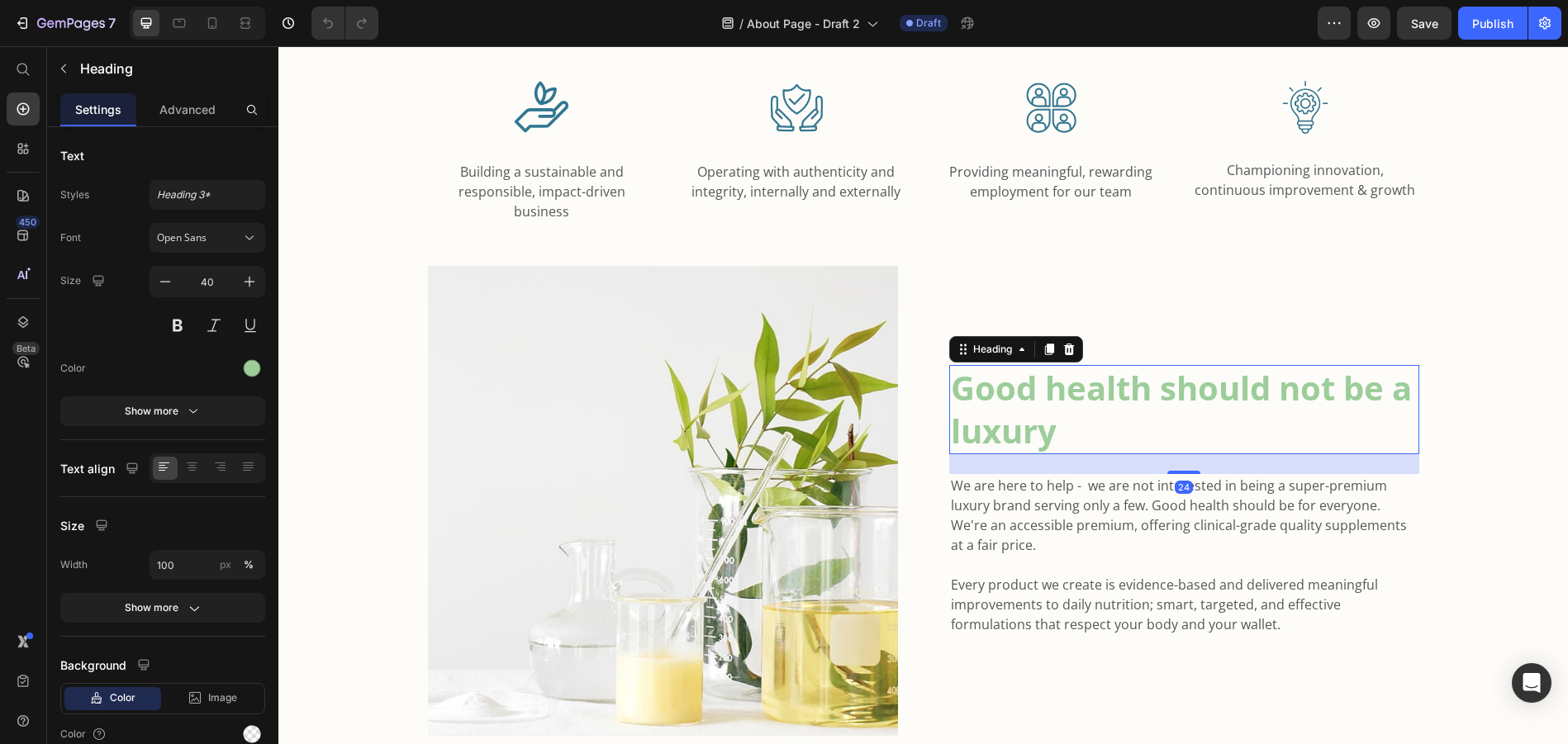 click on "Good health should not be a luxury" at bounding box center (1184, 410) 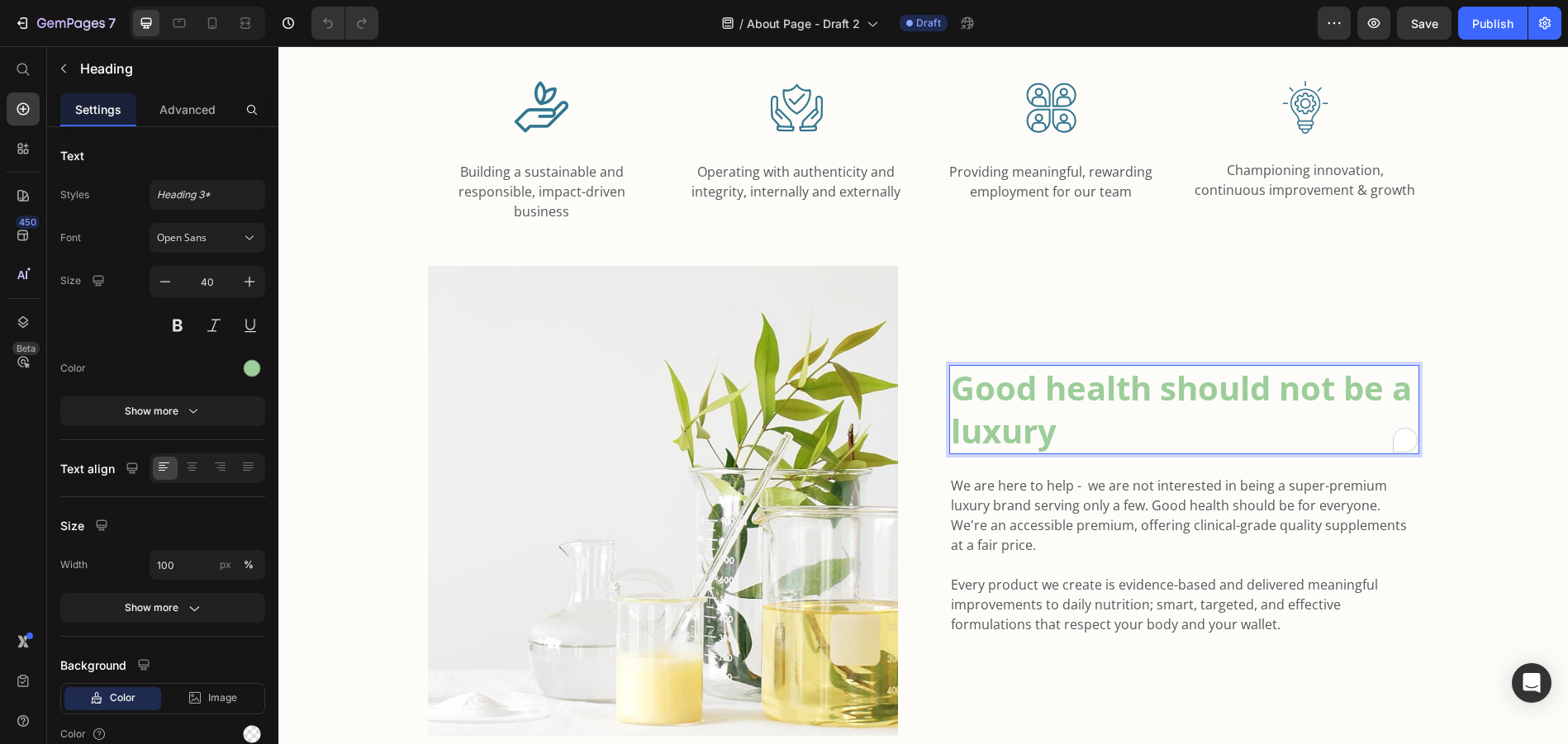 scroll, scrollTop: 1102, scrollLeft: 0, axis: vertical 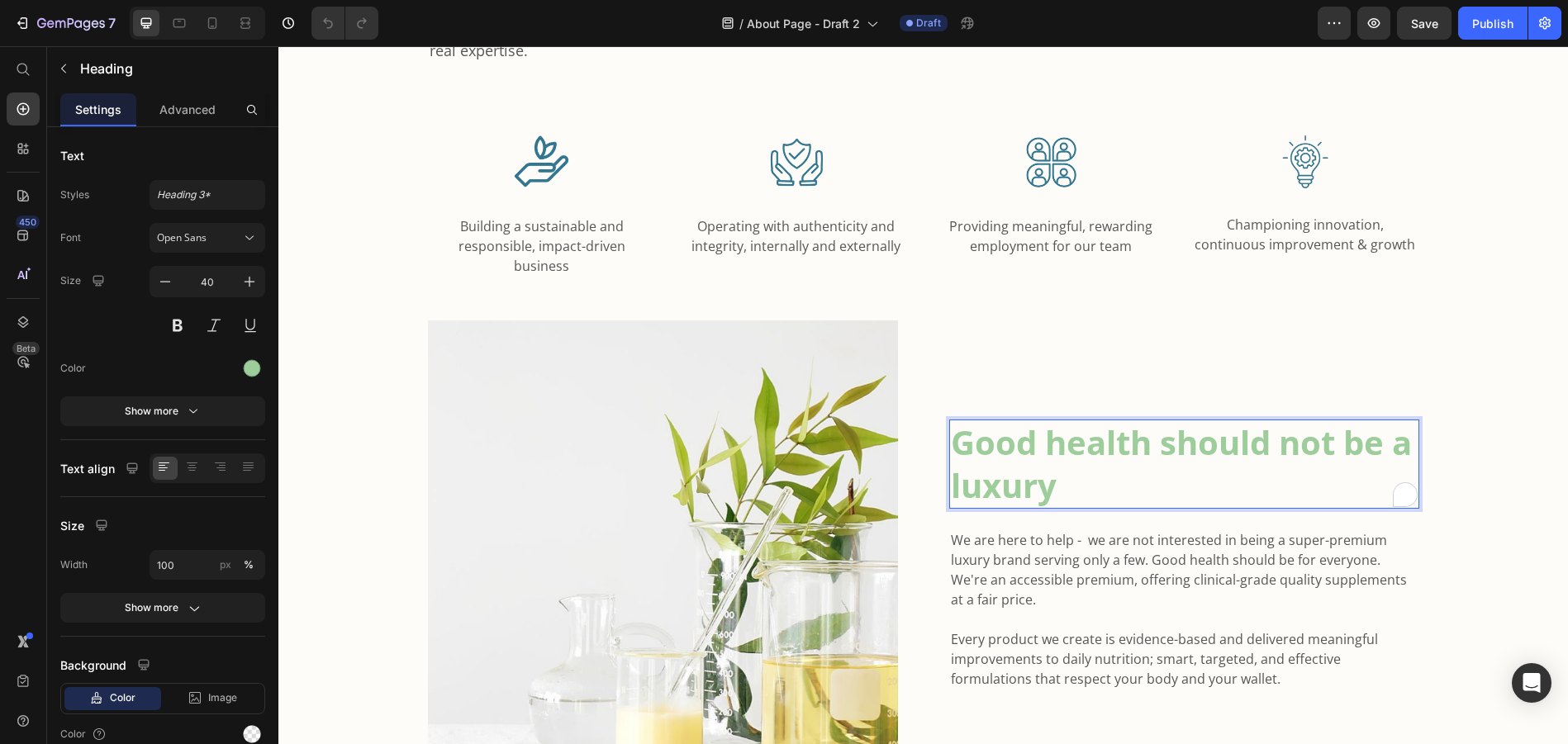 drag, startPoint x: 1025, startPoint y: 469, endPoint x: 1014, endPoint y: 467, distance: 11.18034 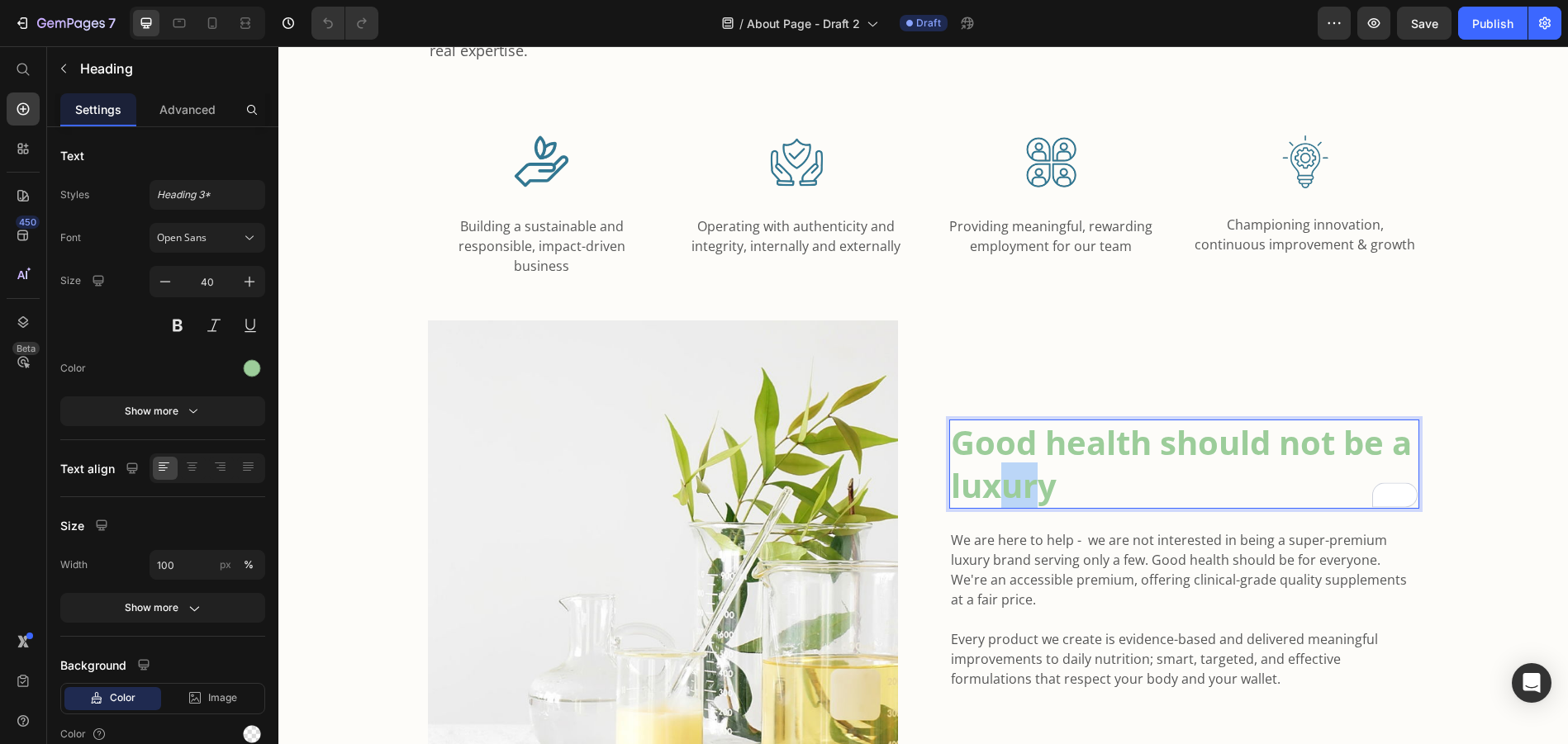 drag, startPoint x: 1033, startPoint y: 457, endPoint x: 1000, endPoint y: 458, distance: 33.01515 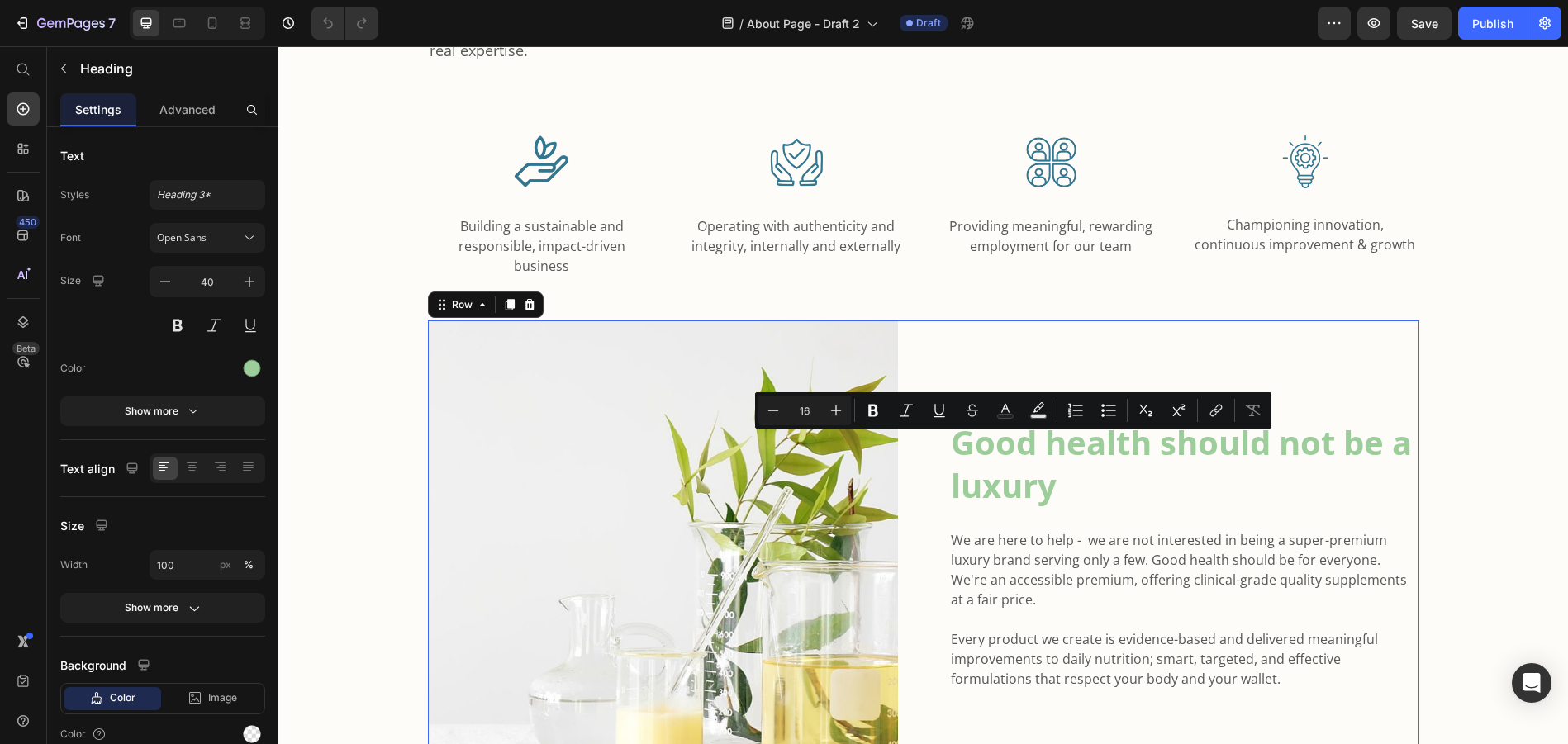 click on "Image Good health should not be a luxury Heading We are here to help -  we are not interested in being a super-premium luxury brand serving only a few. Good health should be for everyone. We're an accessible premium, offering clinical-grade quality supplements at a fair price.   Every product we create is evidence-based and delivered meaningful improvements to daily nutrition; smart, targeted, and effective formulations that respect your body and your wallet. Text block Row   52" at bounding box center [924, 555] 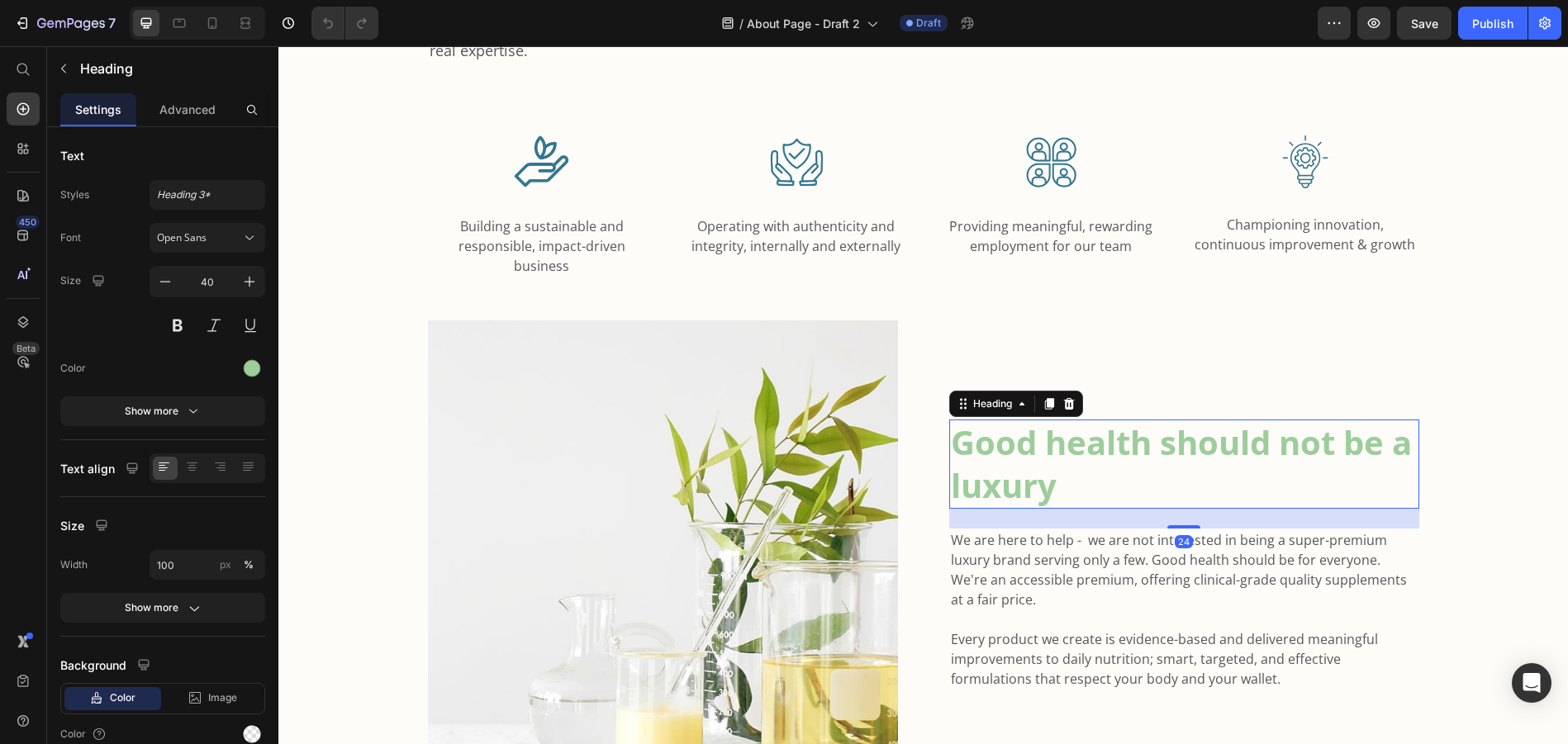click on "Good health should not be a luxury" at bounding box center (1184, 464) 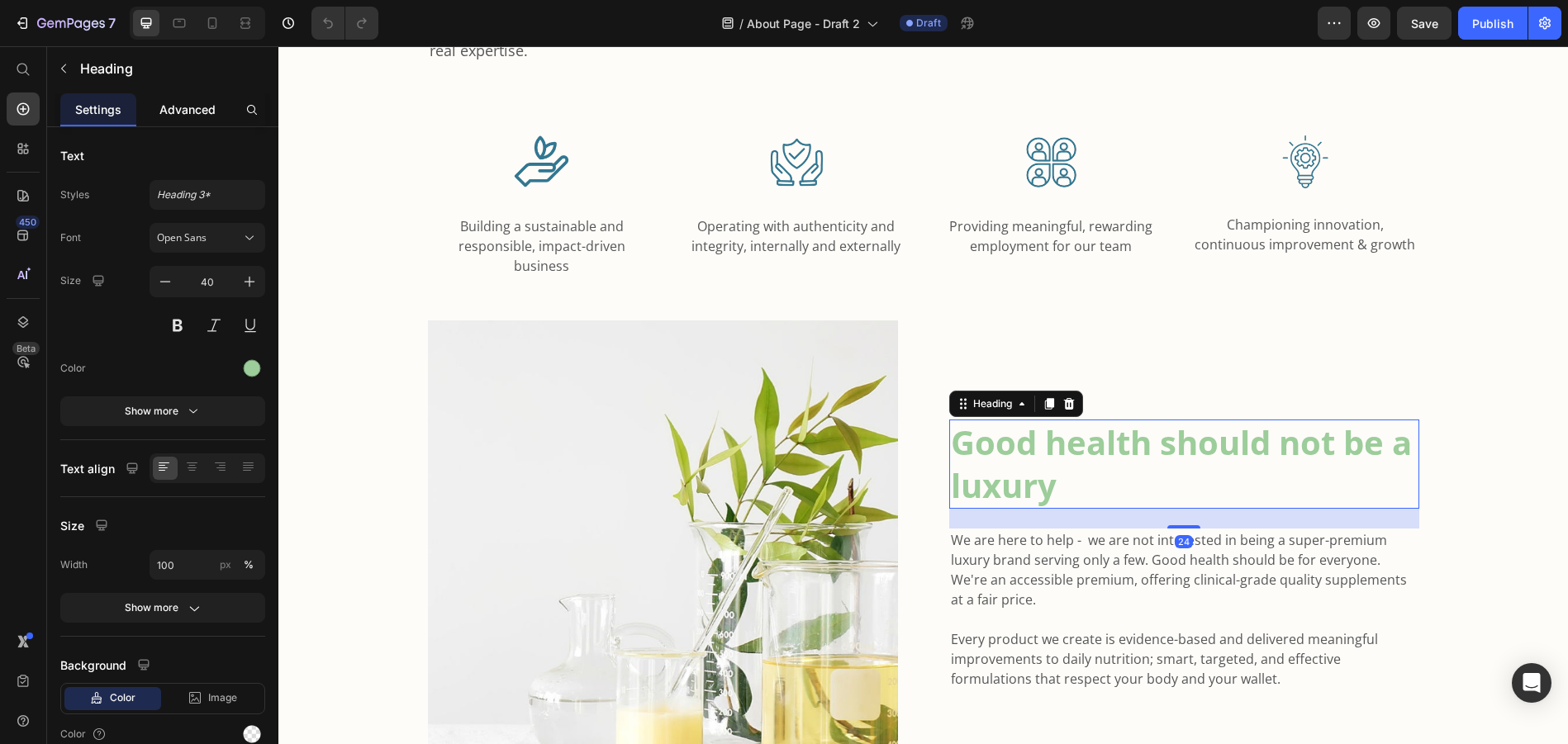 click on "Advanced" at bounding box center (188, 109) 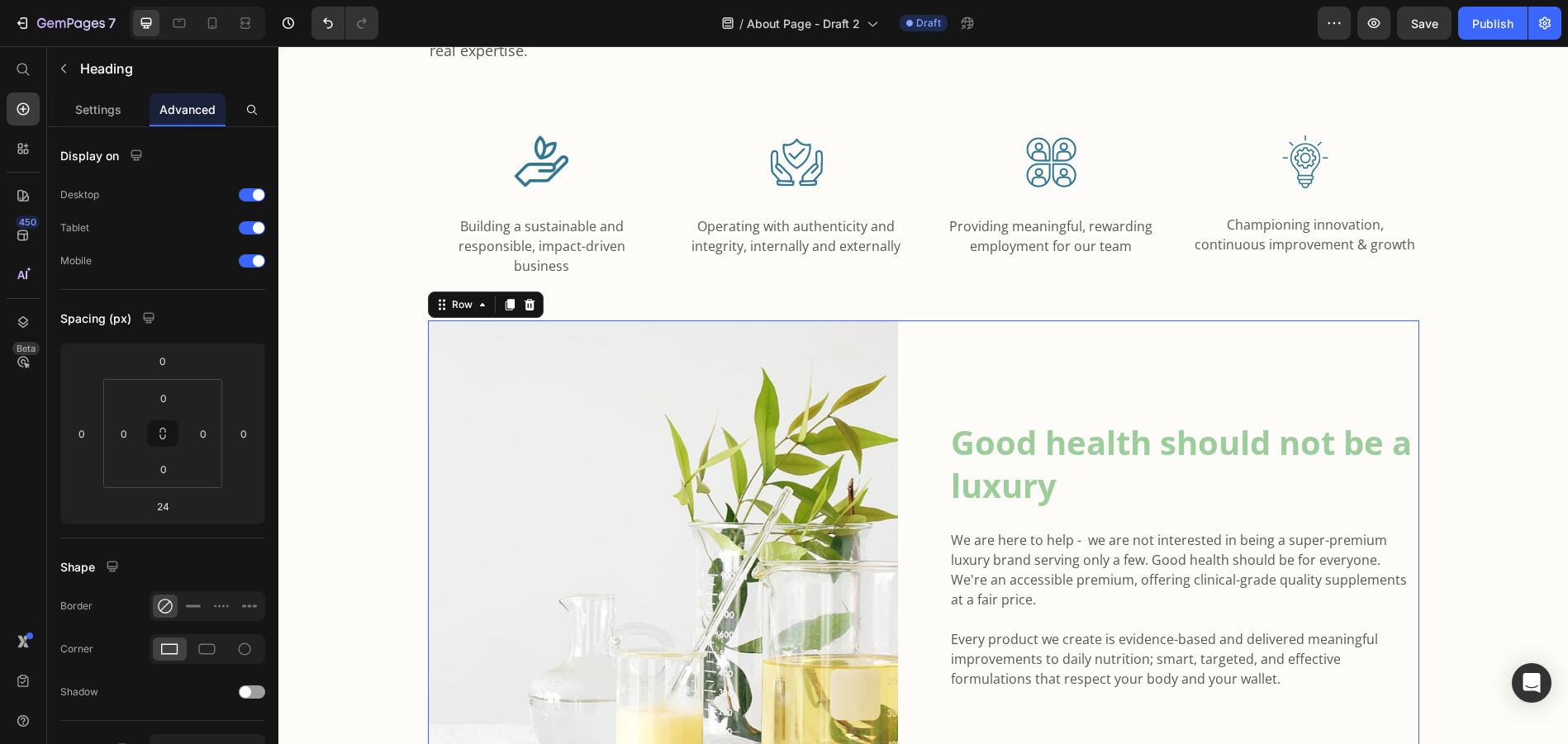 click on "Image Good health should not be a luxury Heading We are here to help -  we are not interested in being a super-premium luxury brand serving only a few. Good health should be for everyone. We're an accessible premium, offering clinical-grade quality supplements at a fair price.   Every product we create is evidence-based and delivered meaningful improvements to daily nutrition; smart, targeted, and effective formulations that respect your body and your wallet. Text block Row   52" at bounding box center [924, 555] 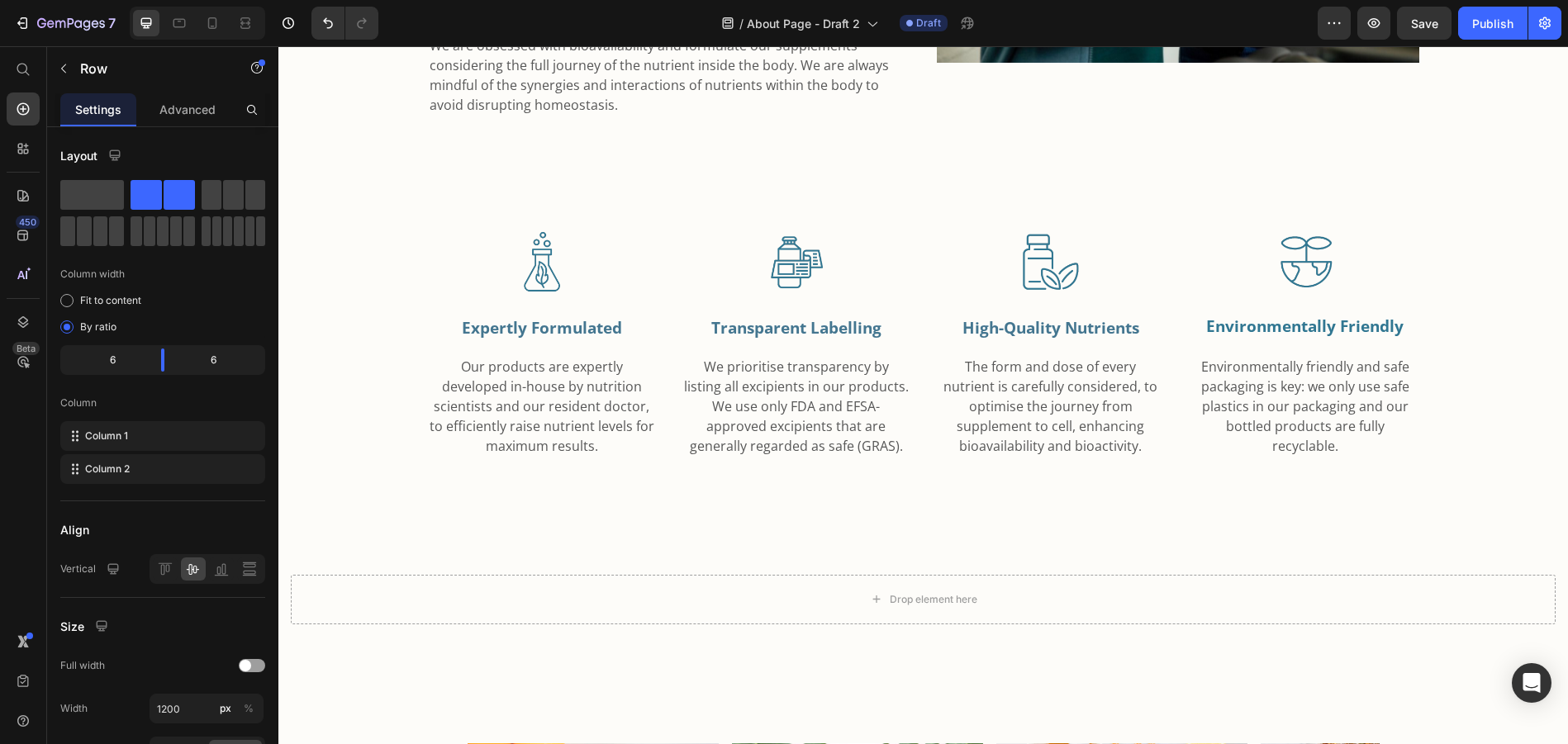 scroll, scrollTop: 3310, scrollLeft: 0, axis: vertical 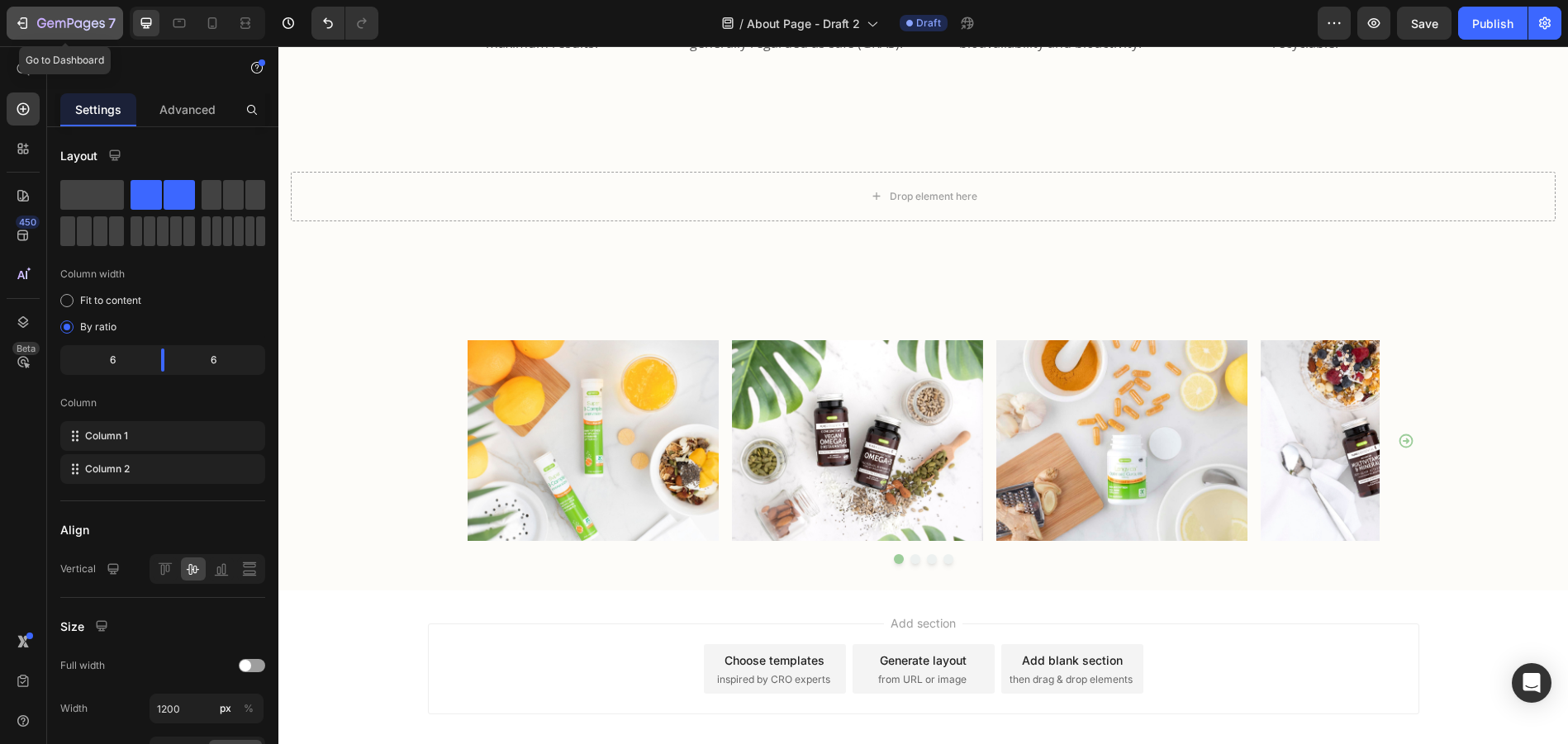 click 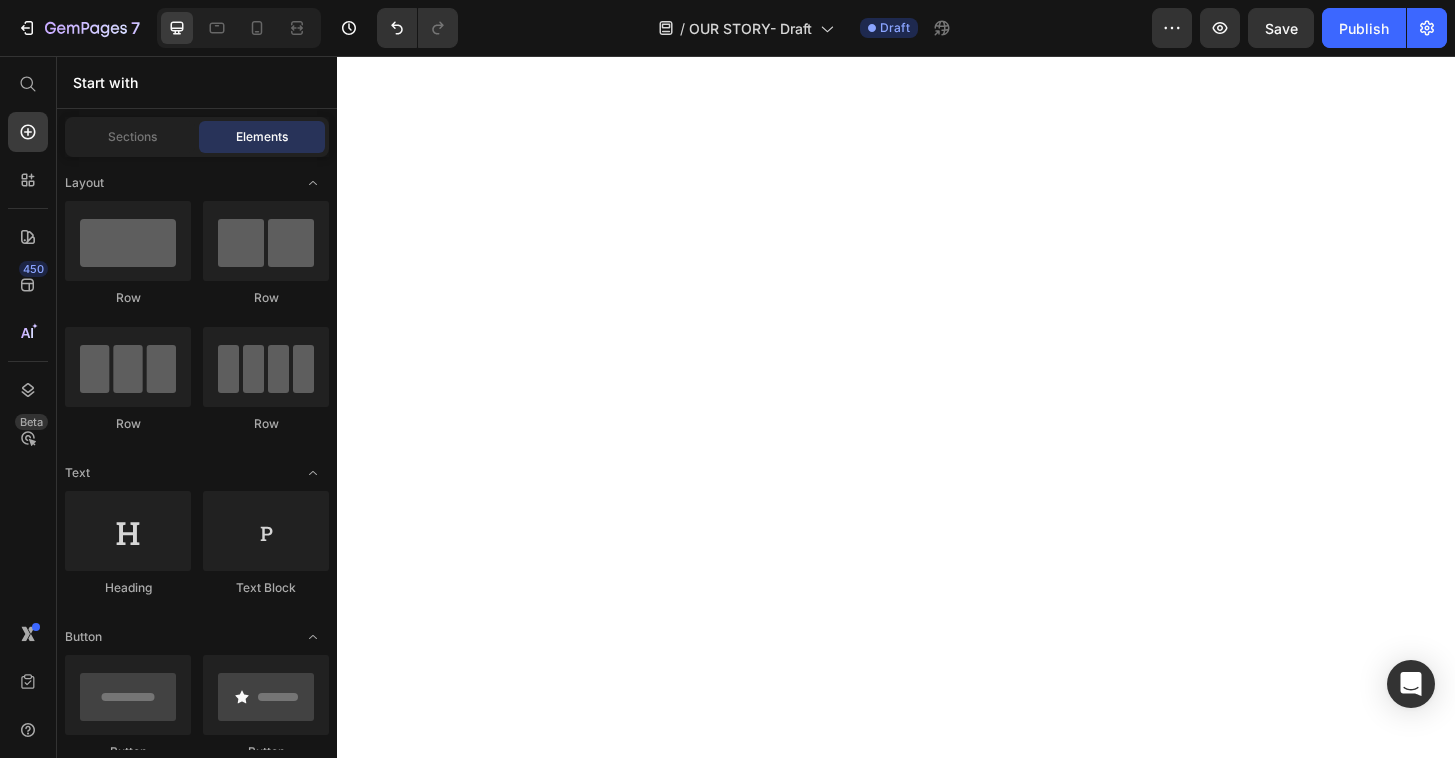 scroll, scrollTop: 0, scrollLeft: 0, axis: both 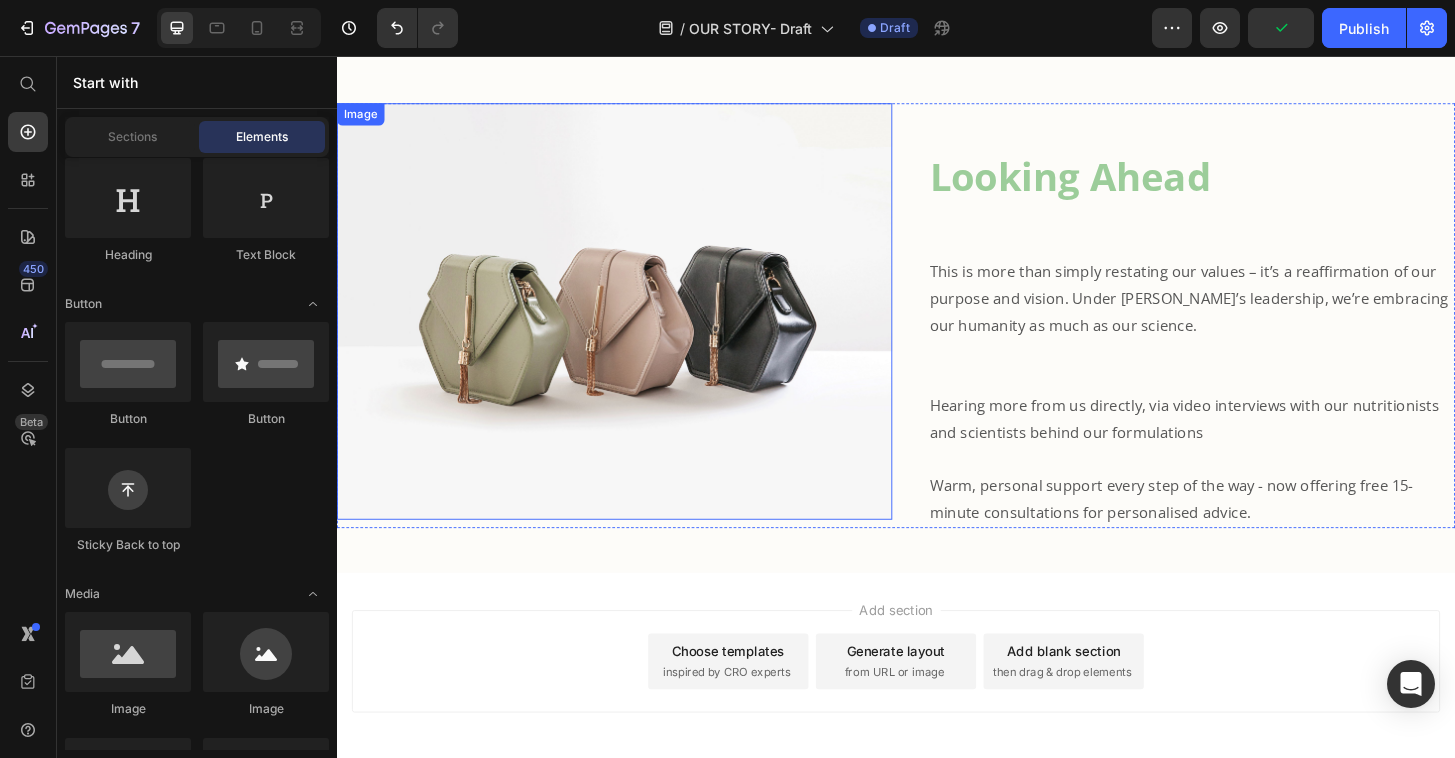 click at bounding box center (635, 330) 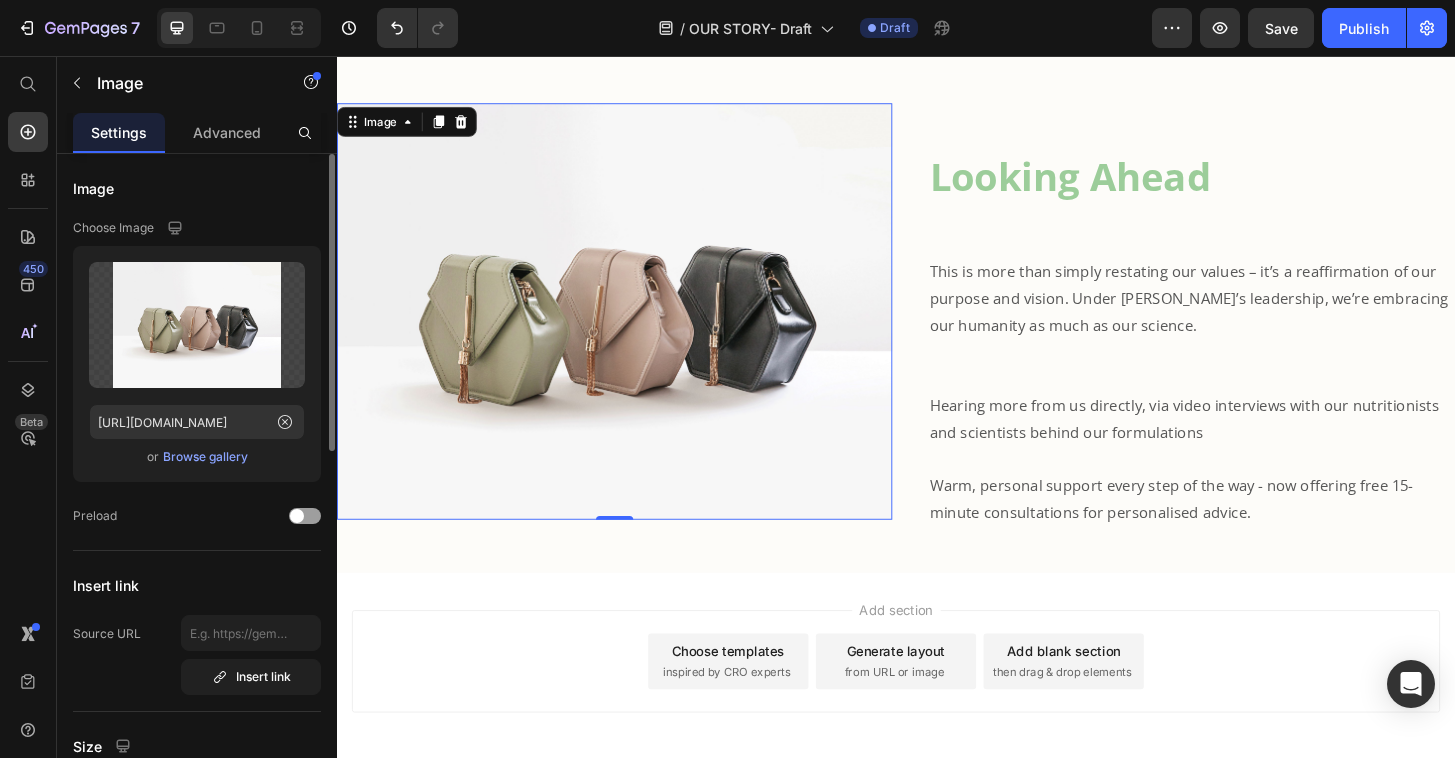 click on "Browse gallery" at bounding box center (205, 457) 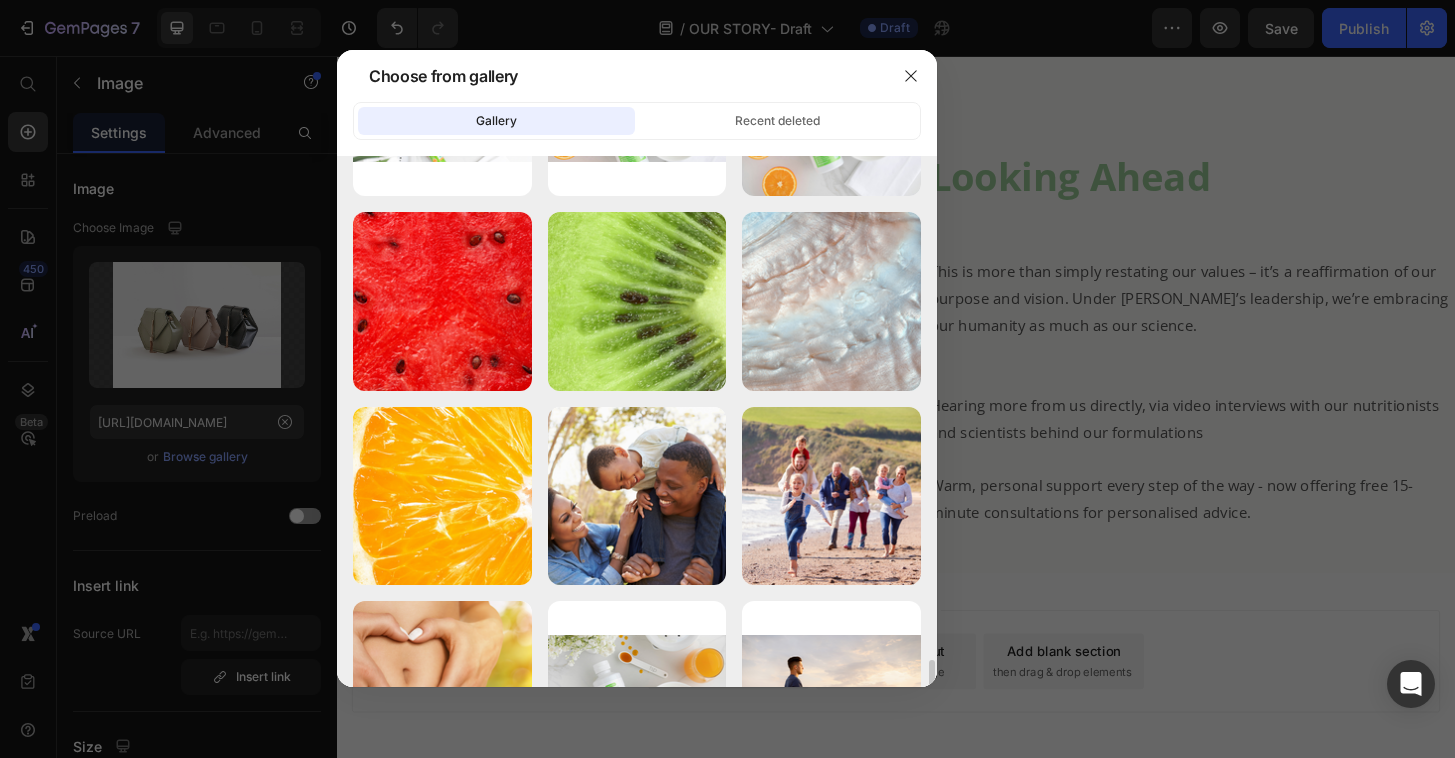 scroll, scrollTop: 7760, scrollLeft: 0, axis: vertical 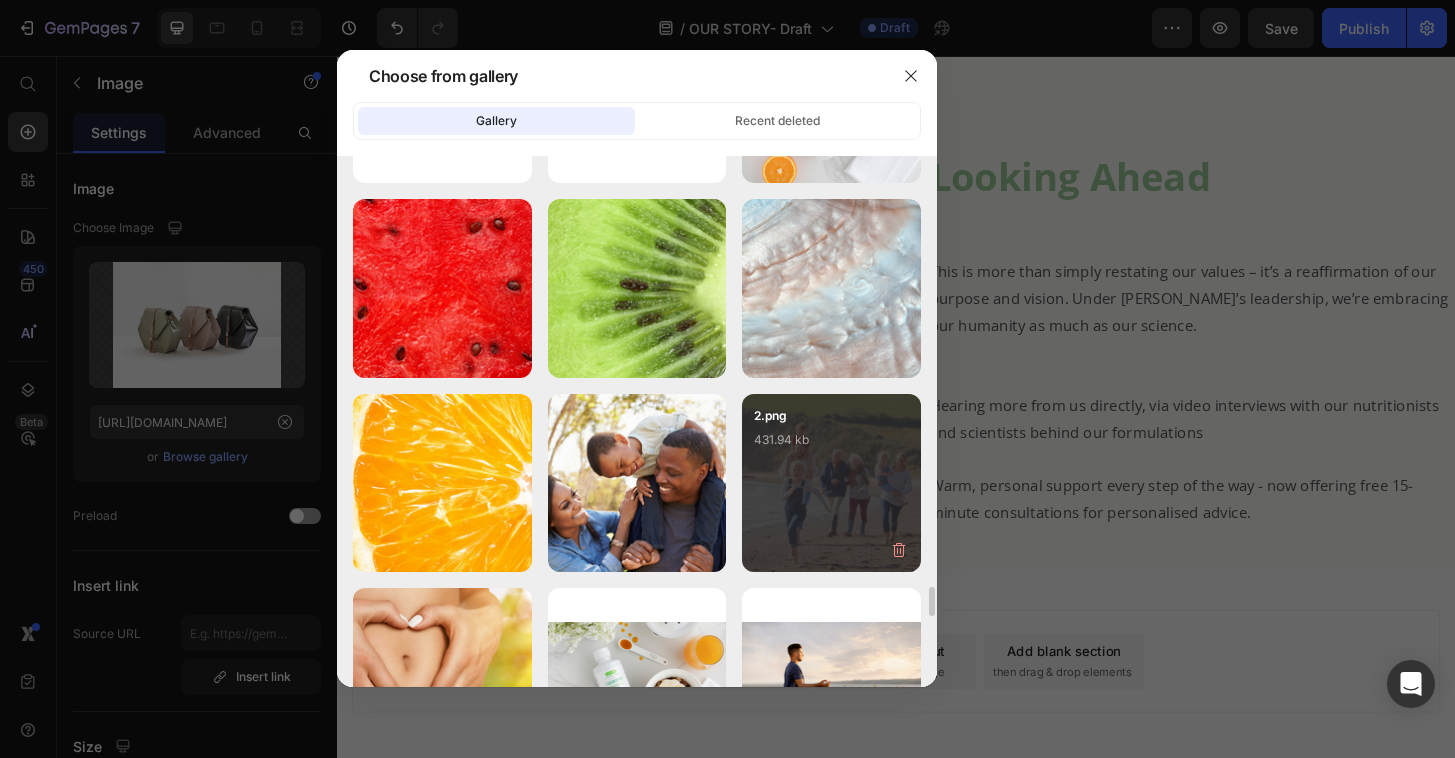 click on "2.png 431.94 kb" at bounding box center (831, 483) 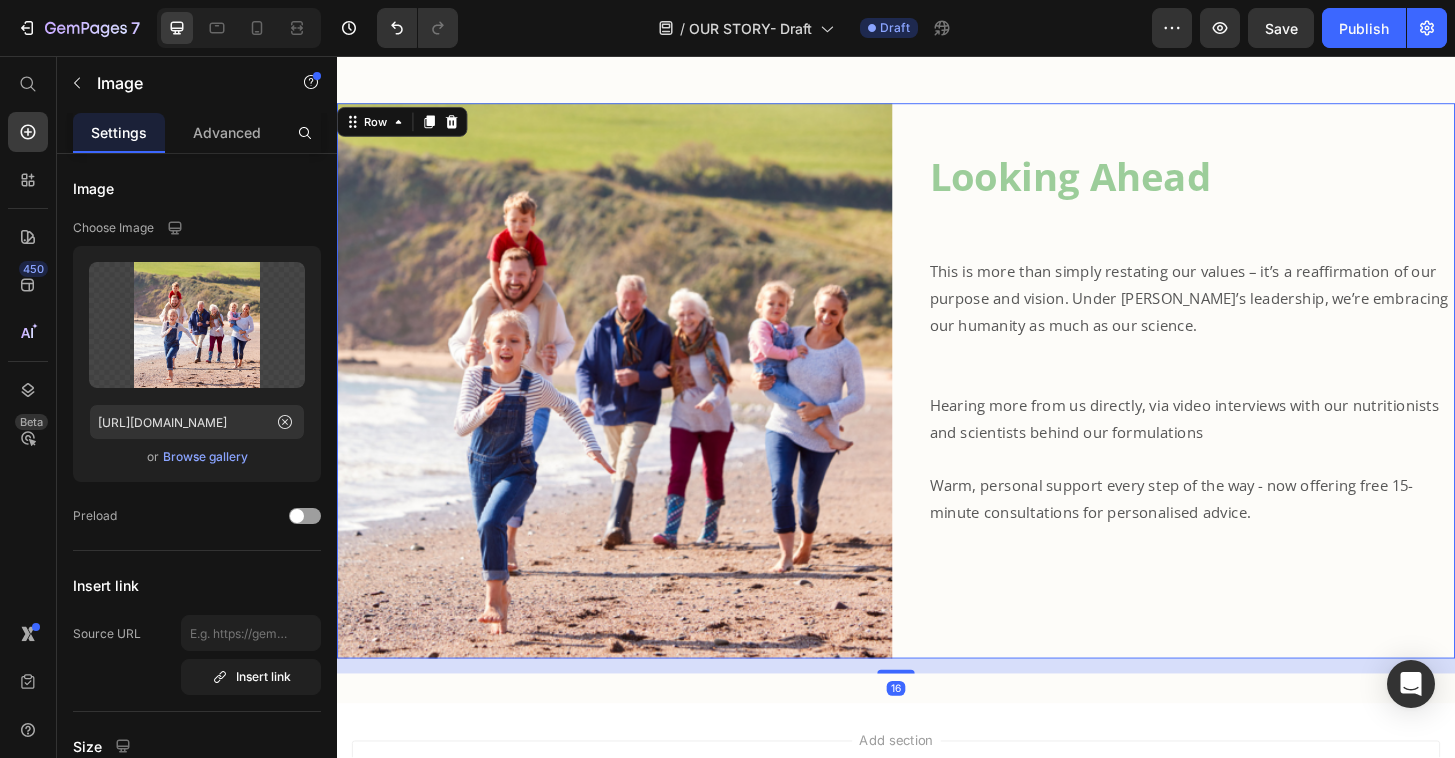 click on "Looking Ahead Heading This is more than simply restating our values – it’s a reaffirmation of our purpose and vision. Under Mina’s leadership, we’re embracing our humanity as much as our science.      Hearing more from us directly, via video interviews with our nutritionists and scientists behind our formulations    Warm, personal support every step of the way - now offering free 15-minute consultations for personalised advice.  Text Block" at bounding box center [1239, 405] 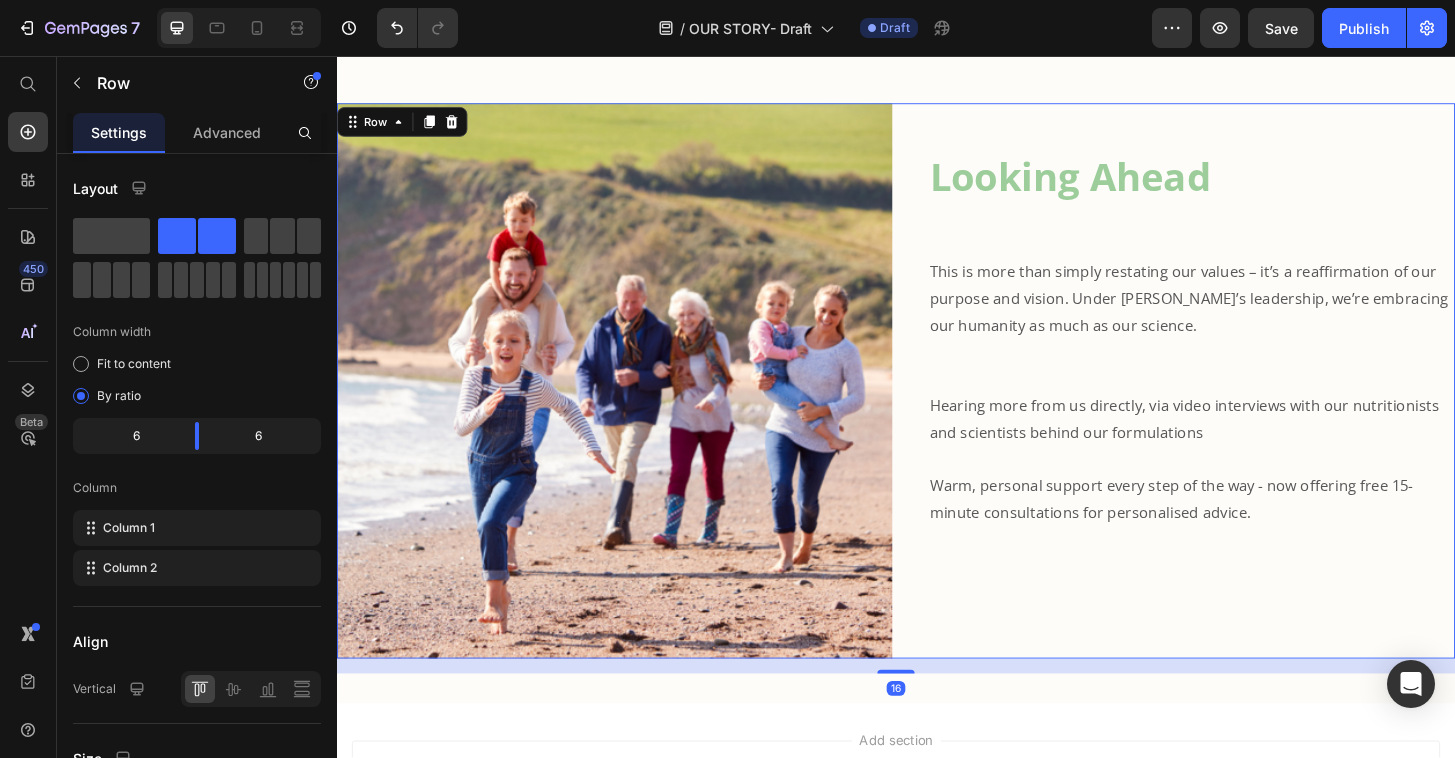 scroll, scrollTop: 2783, scrollLeft: 0, axis: vertical 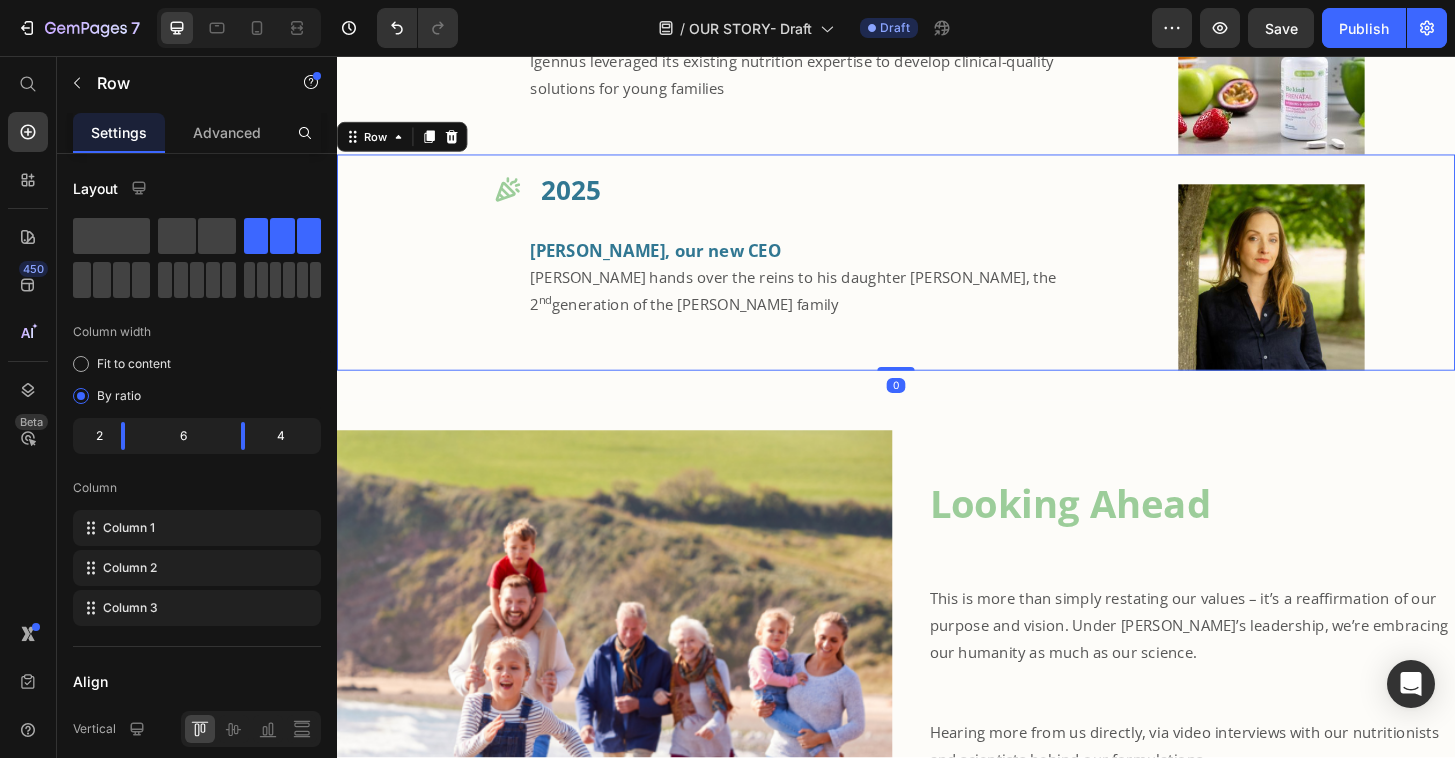click on "Icon" at bounding box center (435, 278) 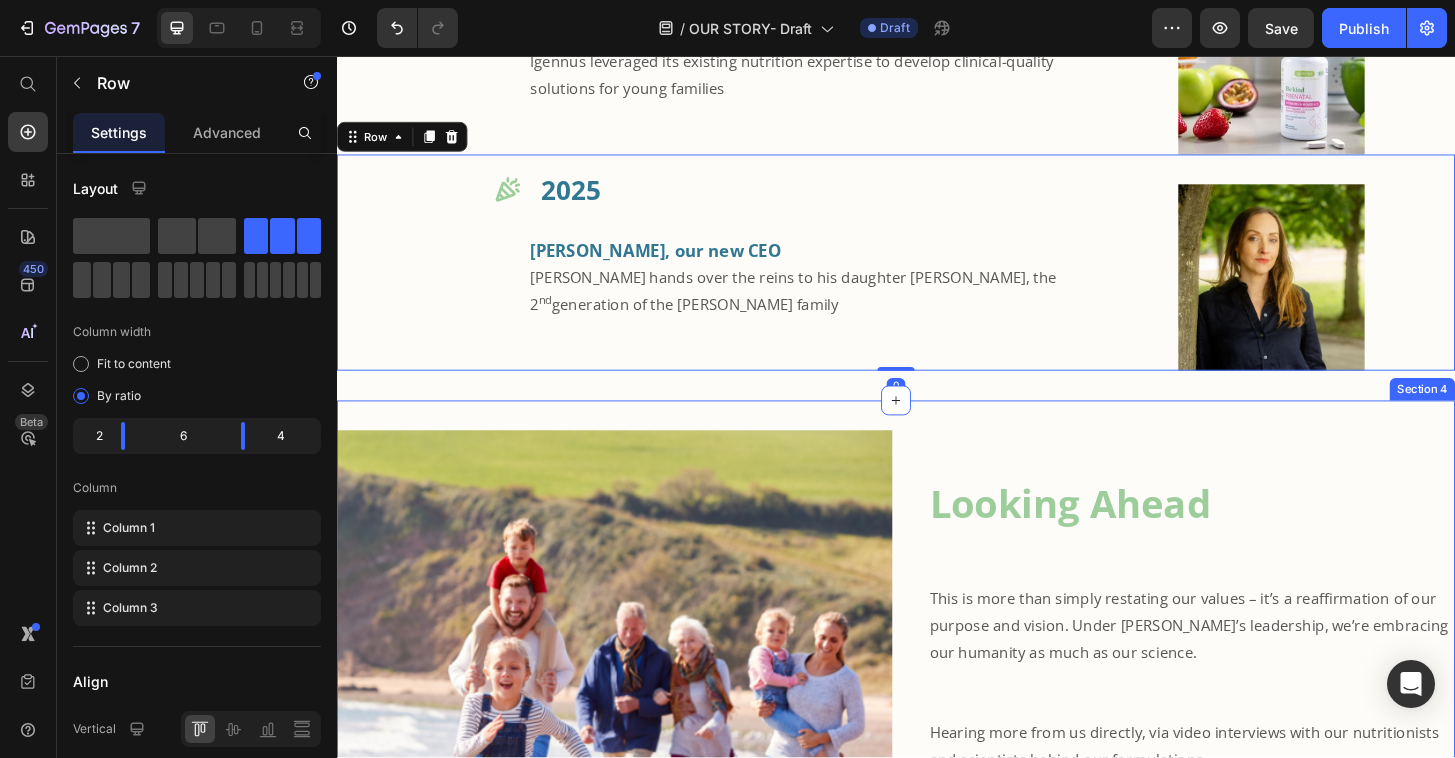 scroll, scrollTop: 2999, scrollLeft: 0, axis: vertical 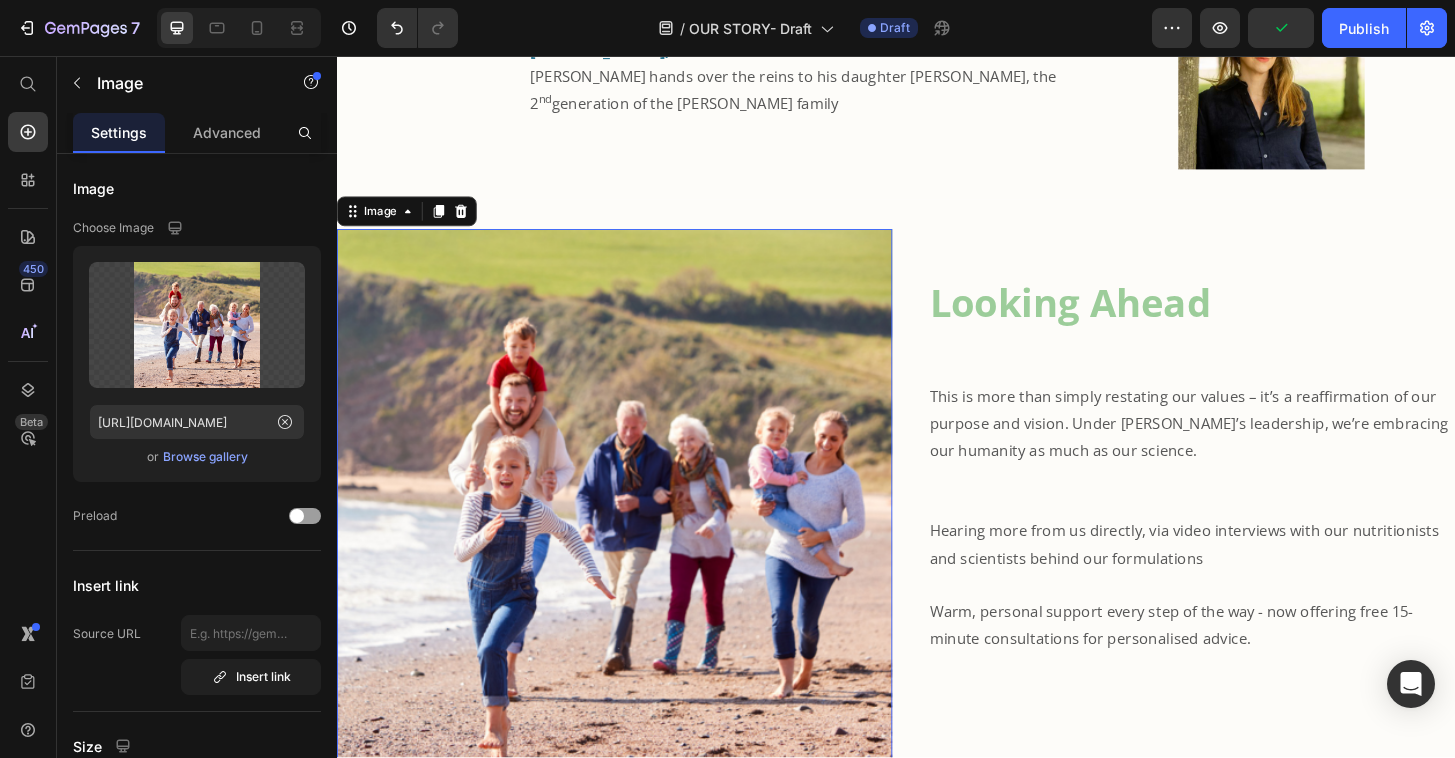 click at bounding box center (635, 540) 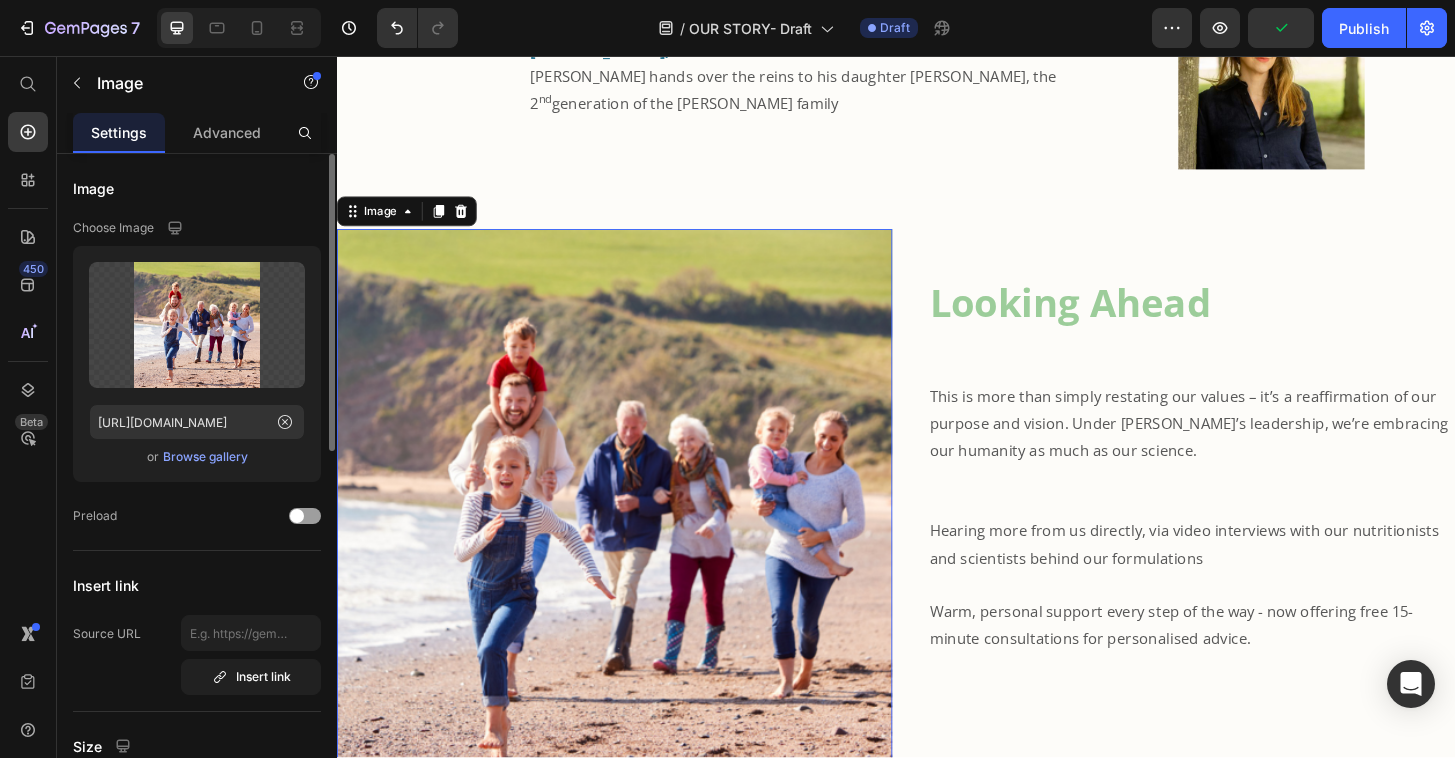 click on "Browse gallery" at bounding box center [205, 457] 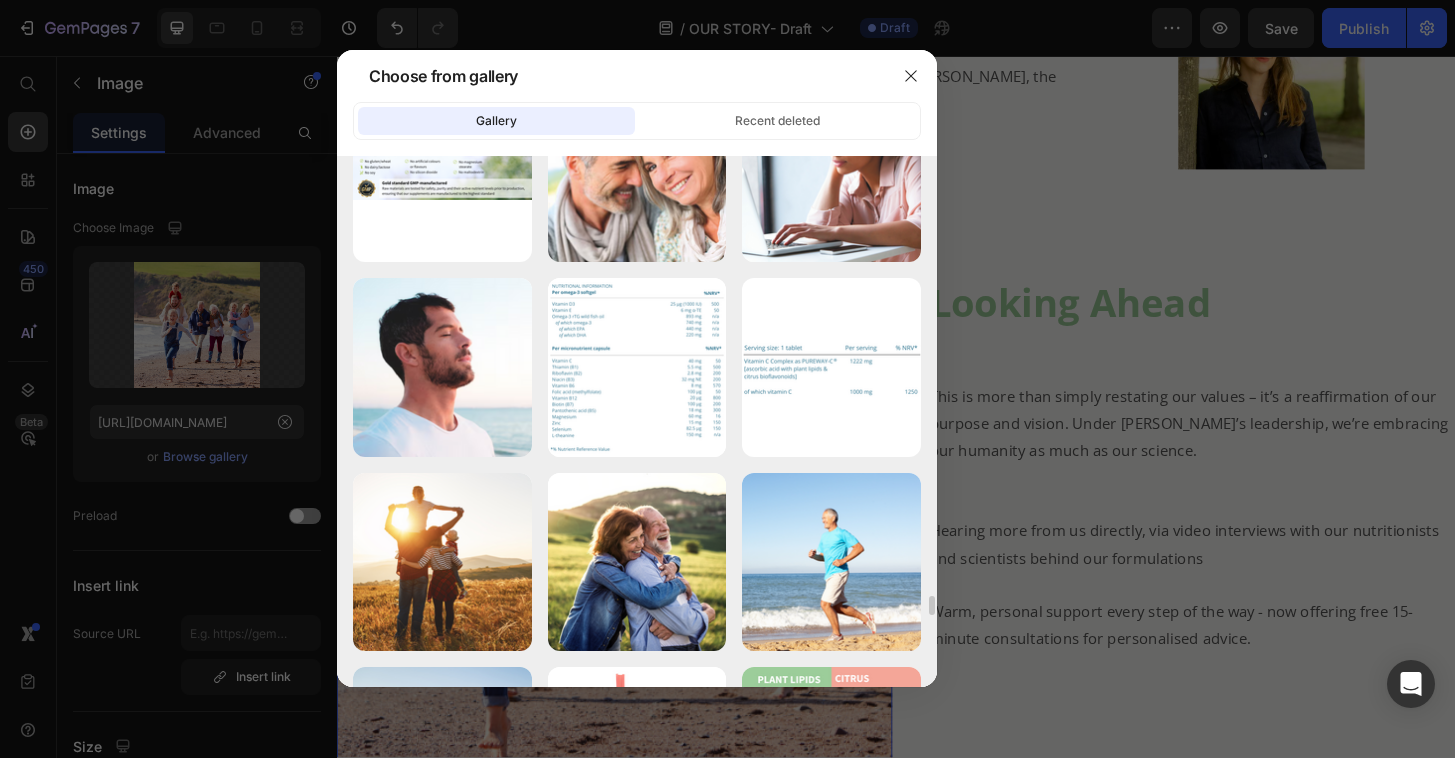 scroll, scrollTop: 13595, scrollLeft: 0, axis: vertical 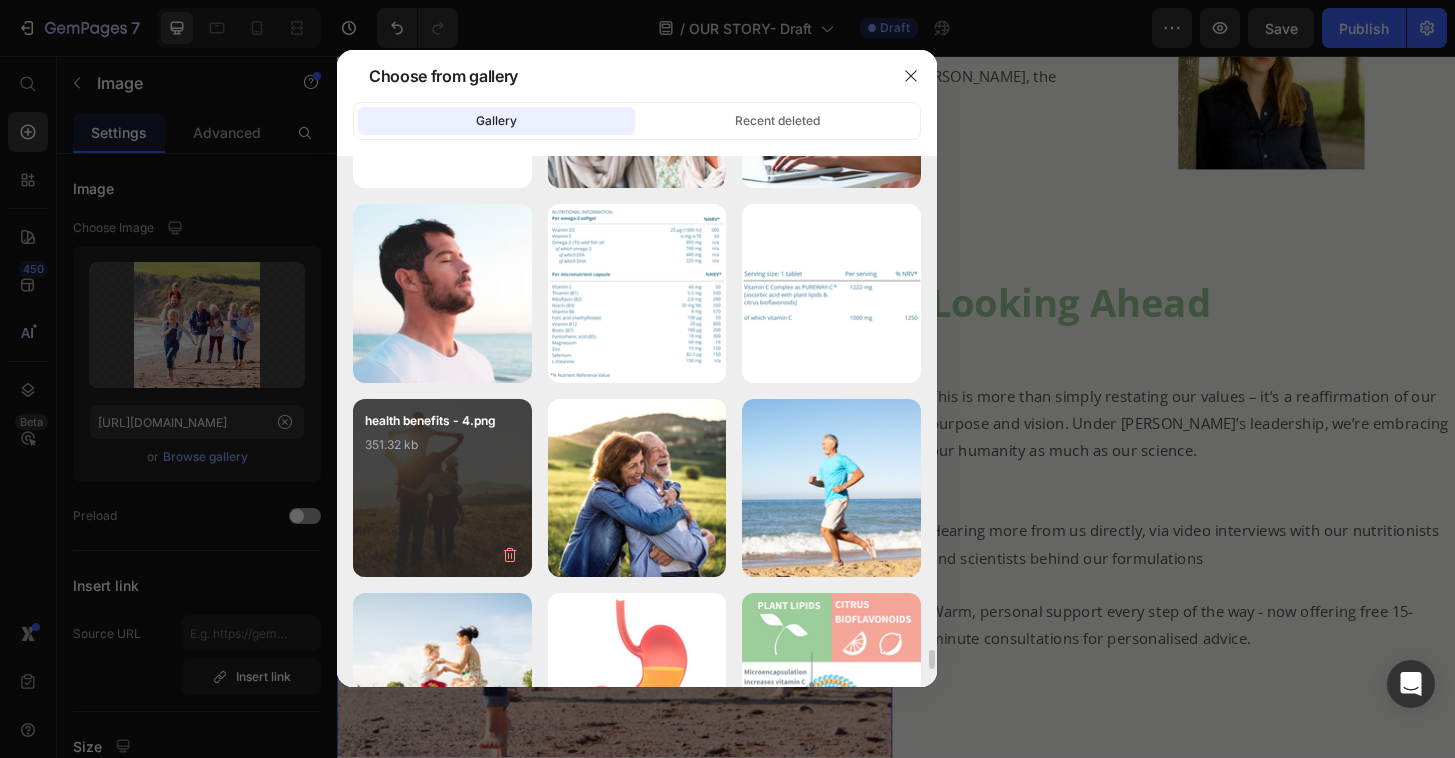 click on "health benefits - 4.png 351.32 kb" at bounding box center [442, 488] 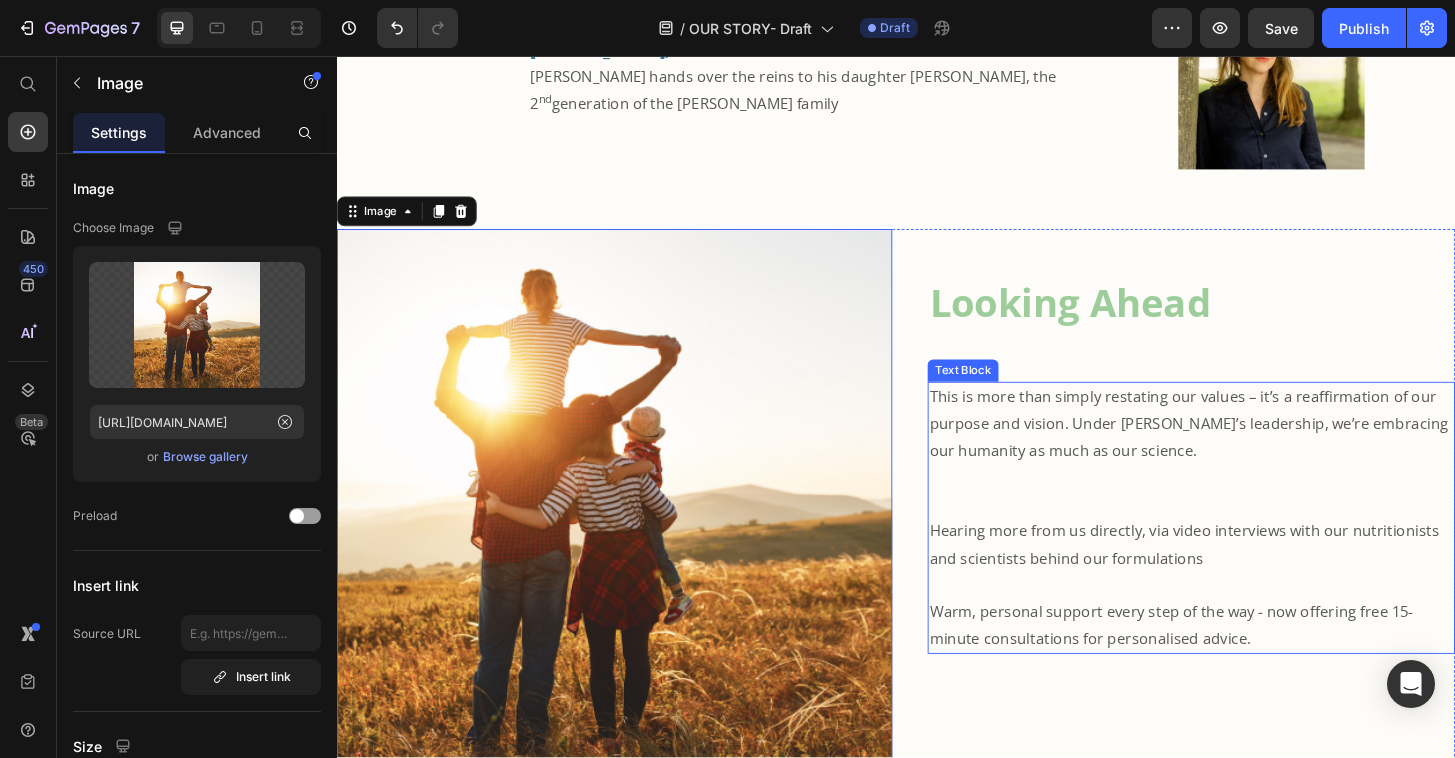 scroll, scrollTop: 3355, scrollLeft: 0, axis: vertical 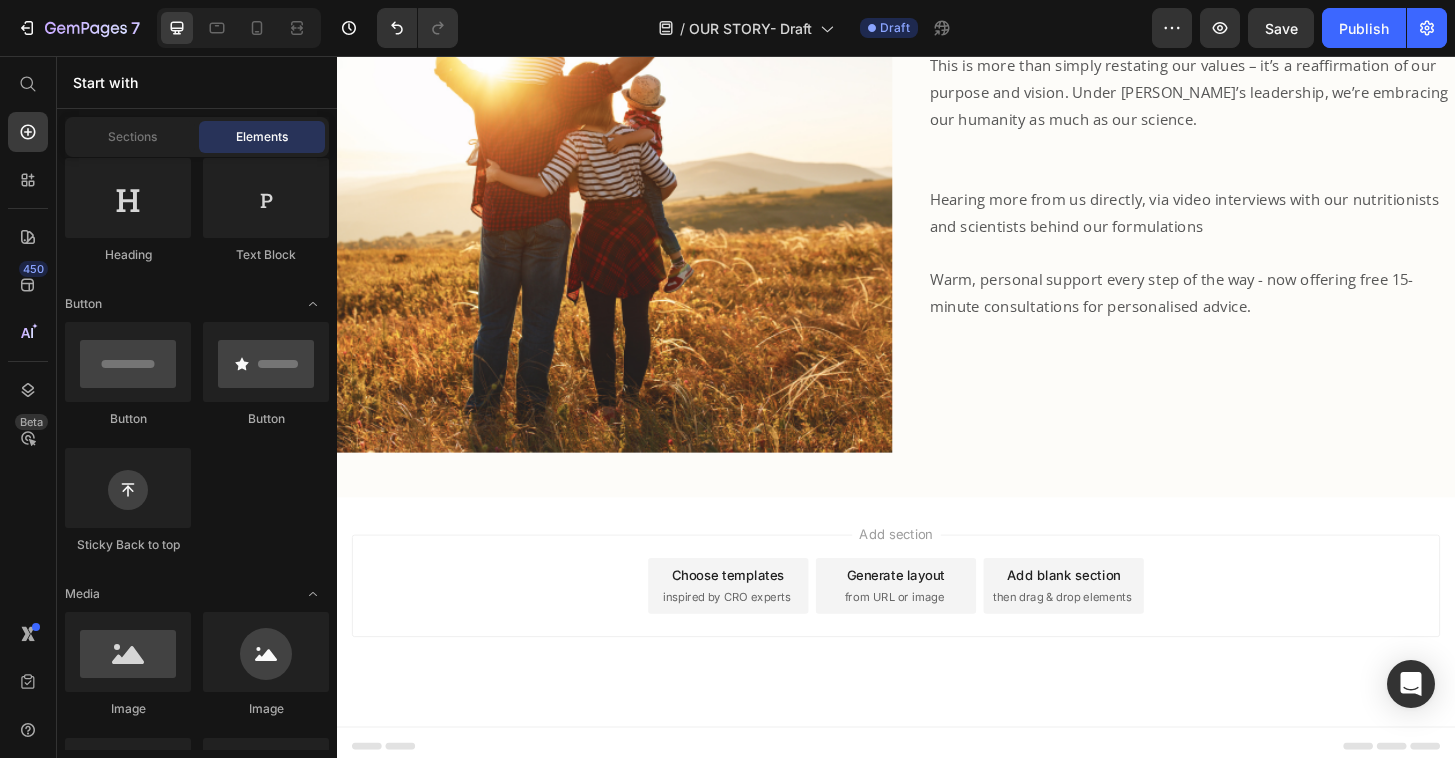 click on "Add section Choose templates inspired by CRO experts Generate layout from URL or image Add blank section then drag & drop elements" at bounding box center (937, 625) 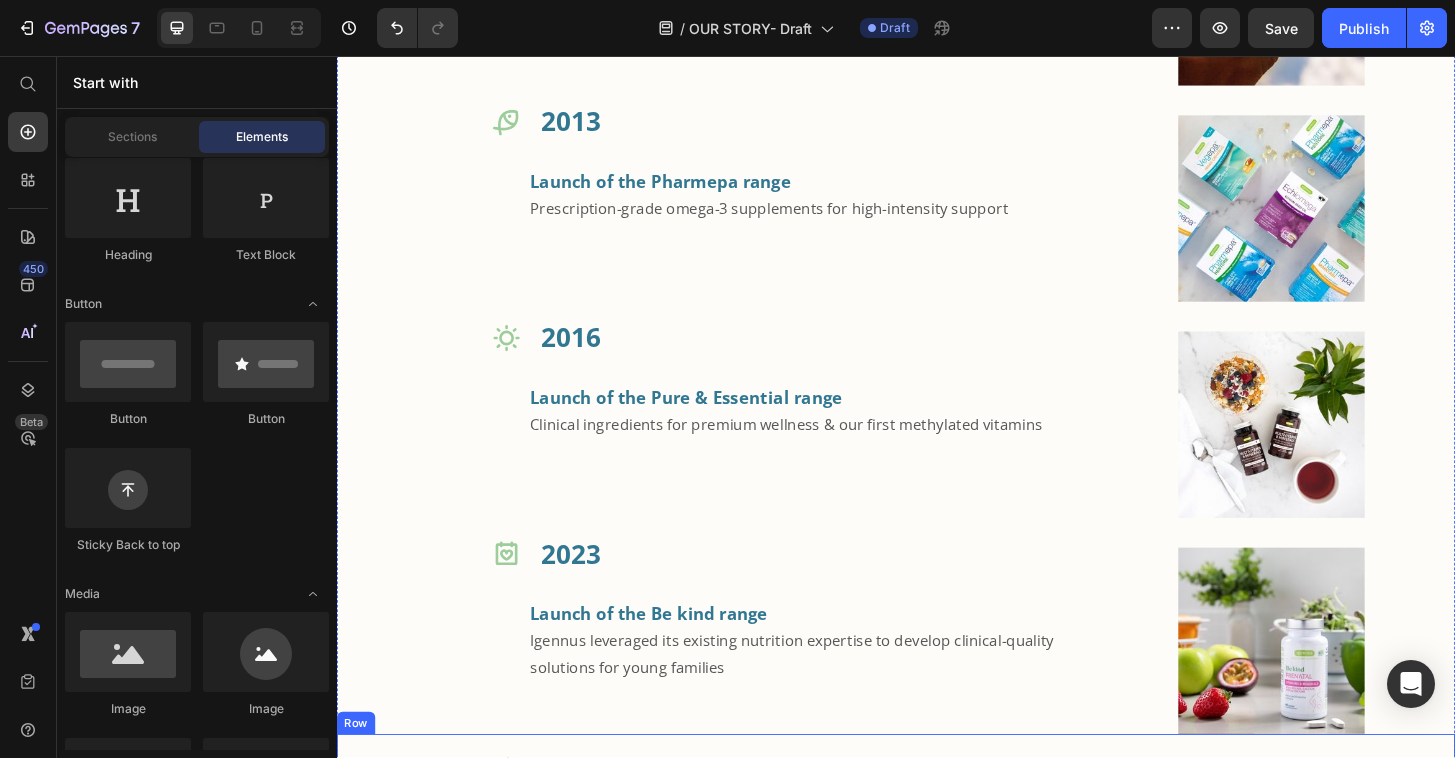 scroll, scrollTop: 1483, scrollLeft: 0, axis: vertical 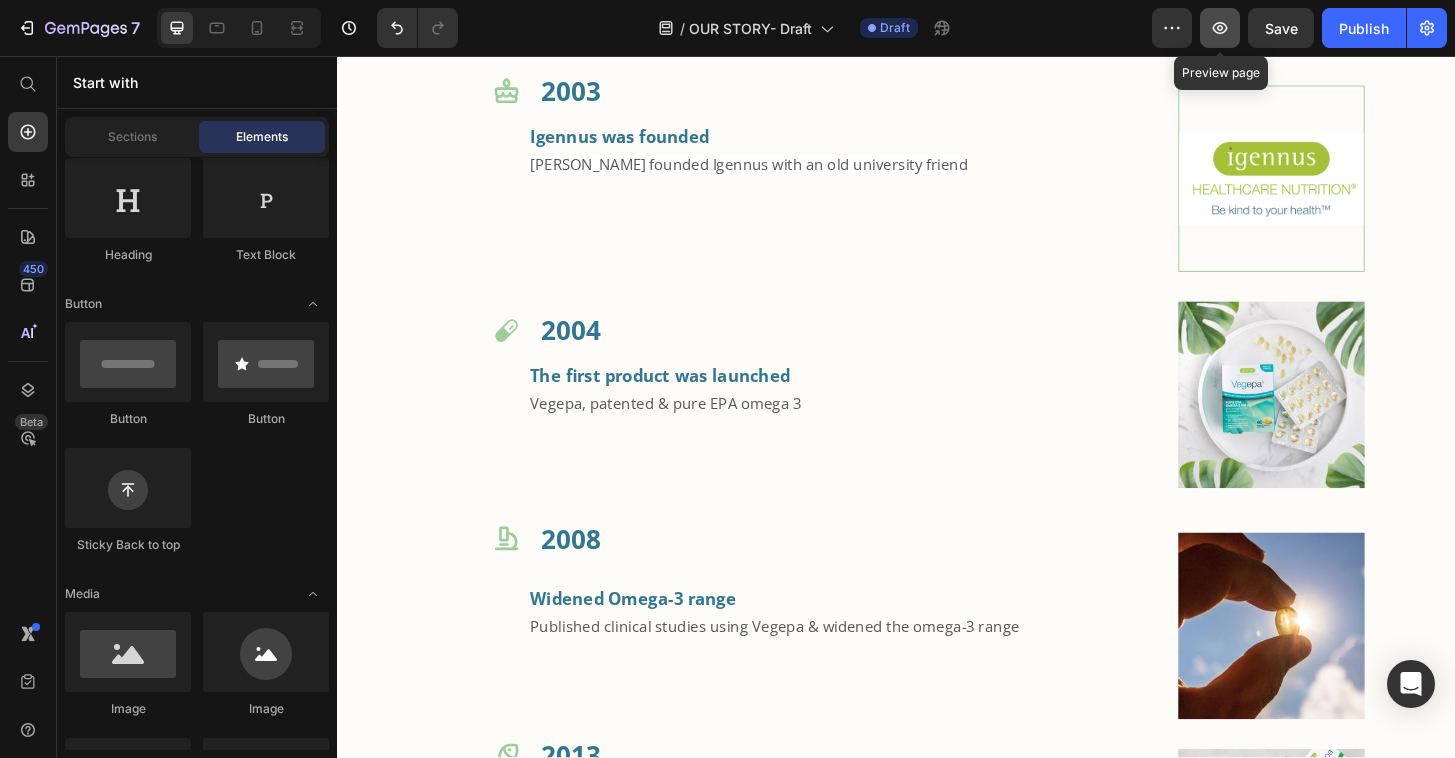 click 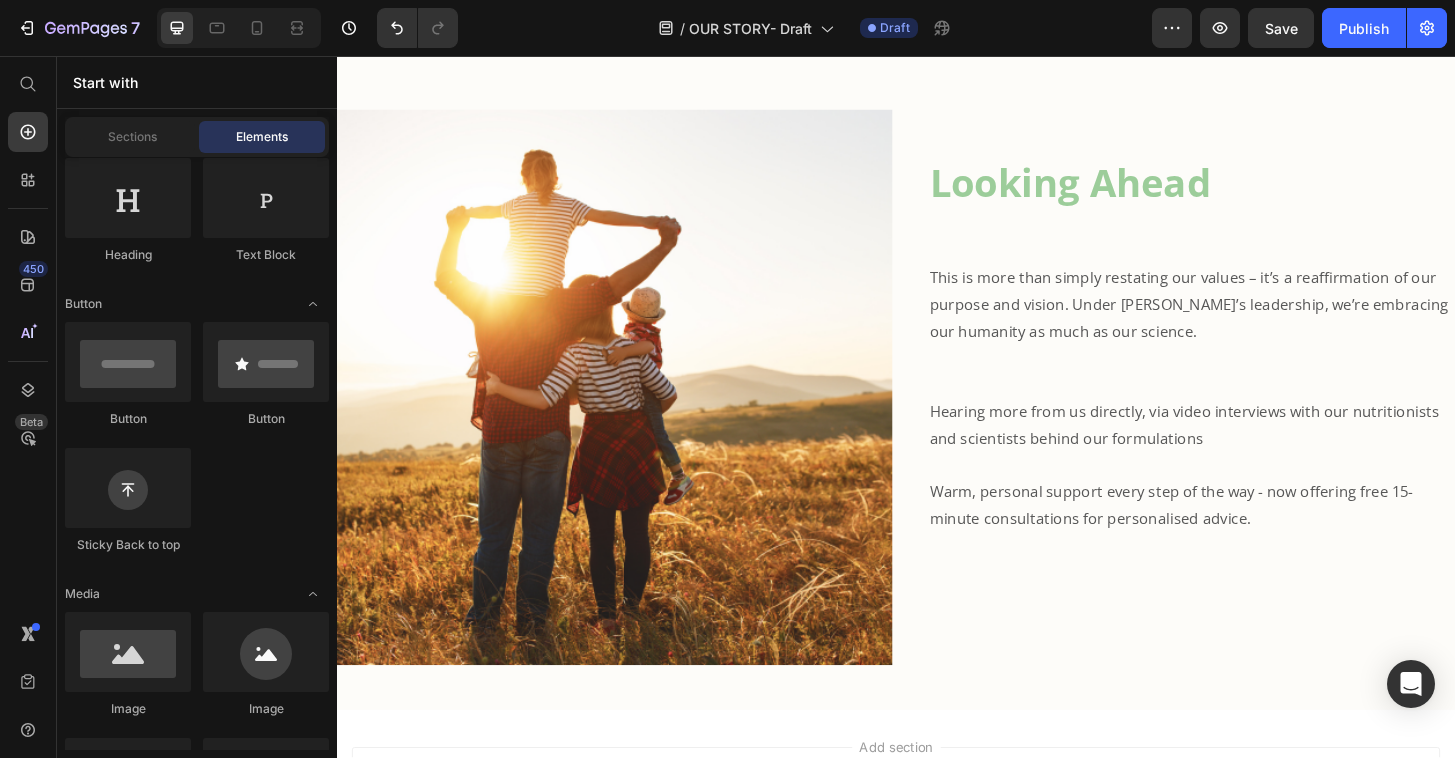 scroll, scrollTop: 2859, scrollLeft: 0, axis: vertical 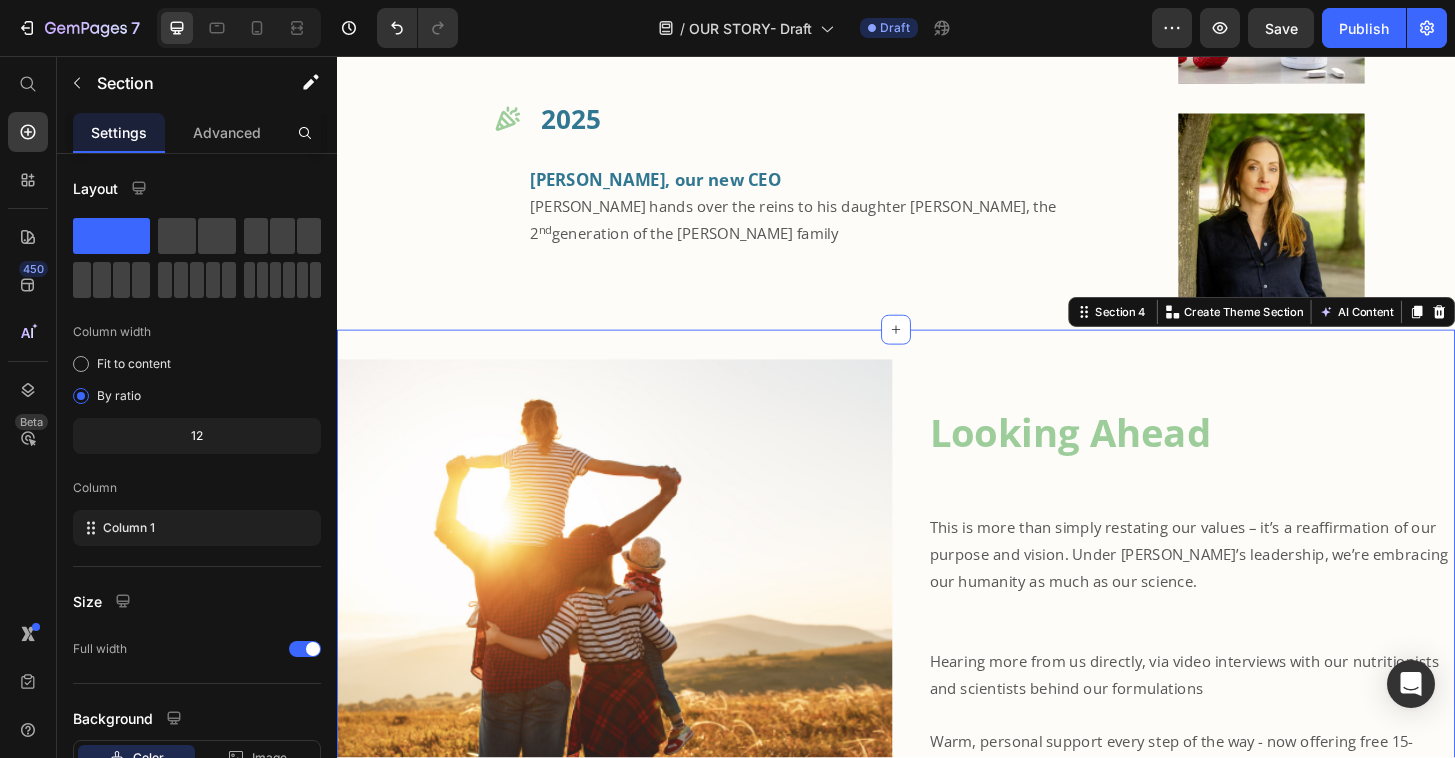 click on "Image Looking Ahead Heading This is more than simply restating our values – it’s a reaffirmation of our purpose and vision. Under Mina’s leadership, we’re embracing our humanity as much as our science.      Hearing more from us directly, via video interviews with our nutritionists and scientists behind our formulations    Warm, personal support every step of the way - now offering free 15-minute consultations for personalised advice.  Text Block Row Section 4   Create Theme Section AI Content Write with GemAI What would you like to describe here? Tone and Voice Persuasive Product *FREE GIFT*Neurobalance - Zinc, Magnesium & Vitamin B6 for Adults & Children Show more Generate" at bounding box center (937, 688) 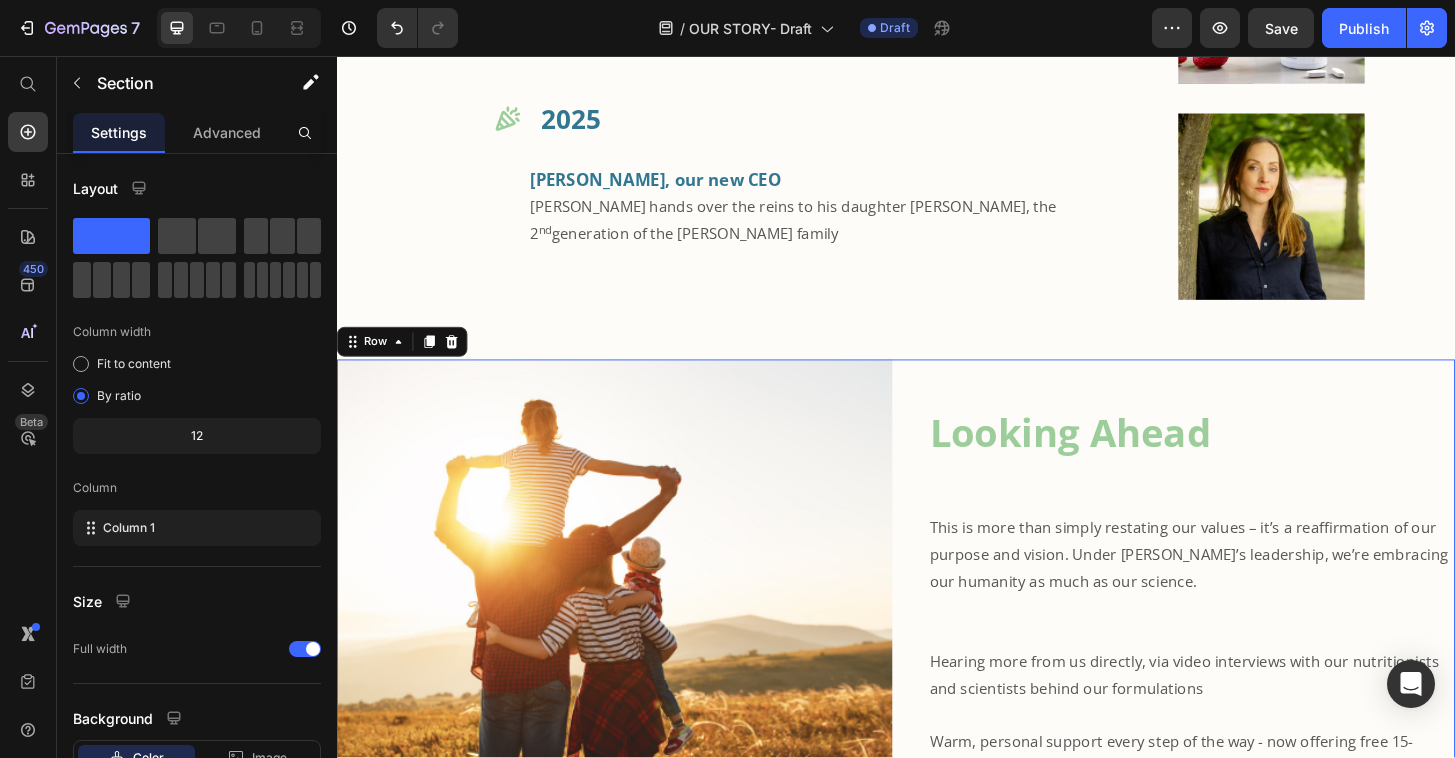 click on "Looking Ahead Heading This is more than simply restating our values – it’s a reaffirmation of our purpose and vision. Under Mina’s leadership, we’re embracing our humanity as much as our science.      Hearing more from us directly, via video interviews with our nutritionists and scientists behind our formulations    Warm, personal support every step of the way - now offering free 15-minute consultations for personalised advice.  Text Block" at bounding box center [1239, 680] 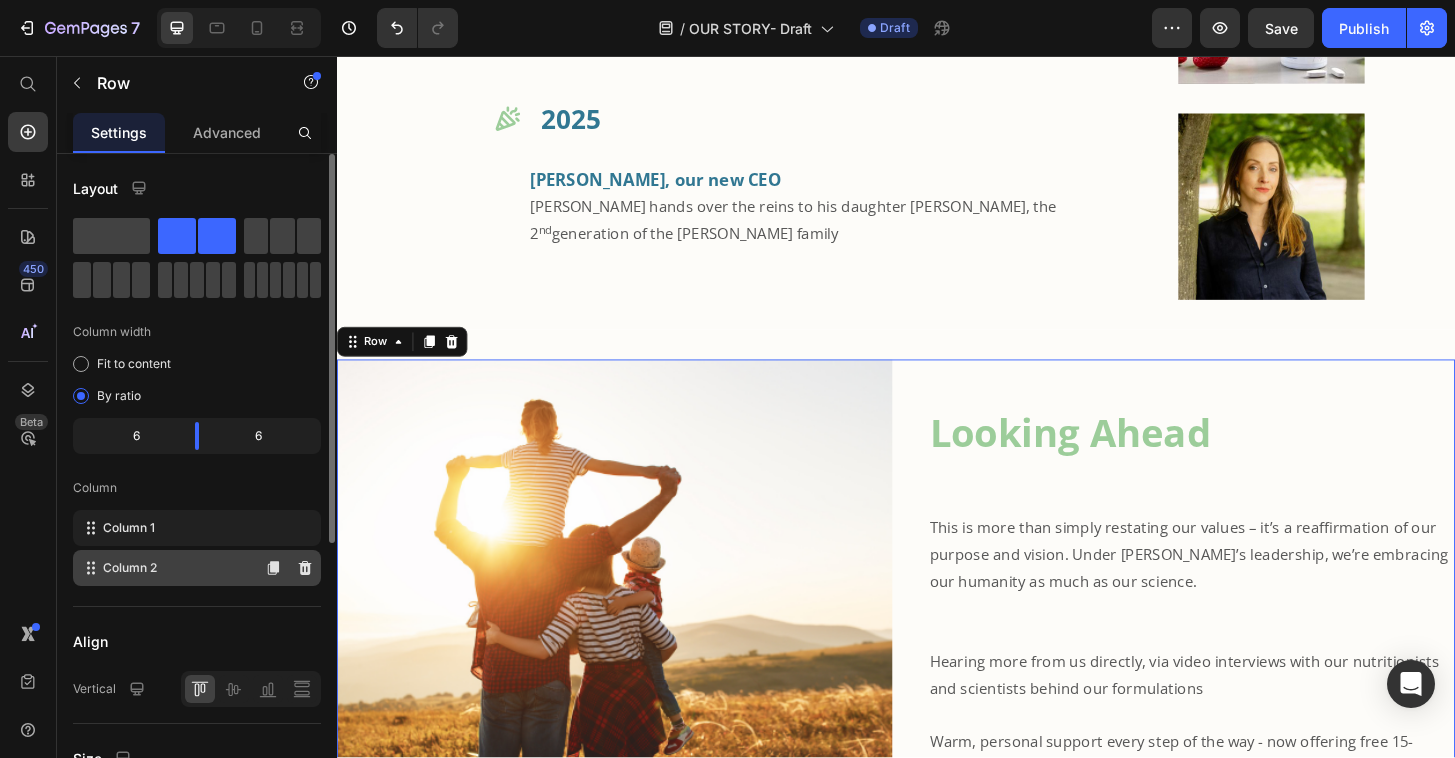 scroll, scrollTop: 382, scrollLeft: 0, axis: vertical 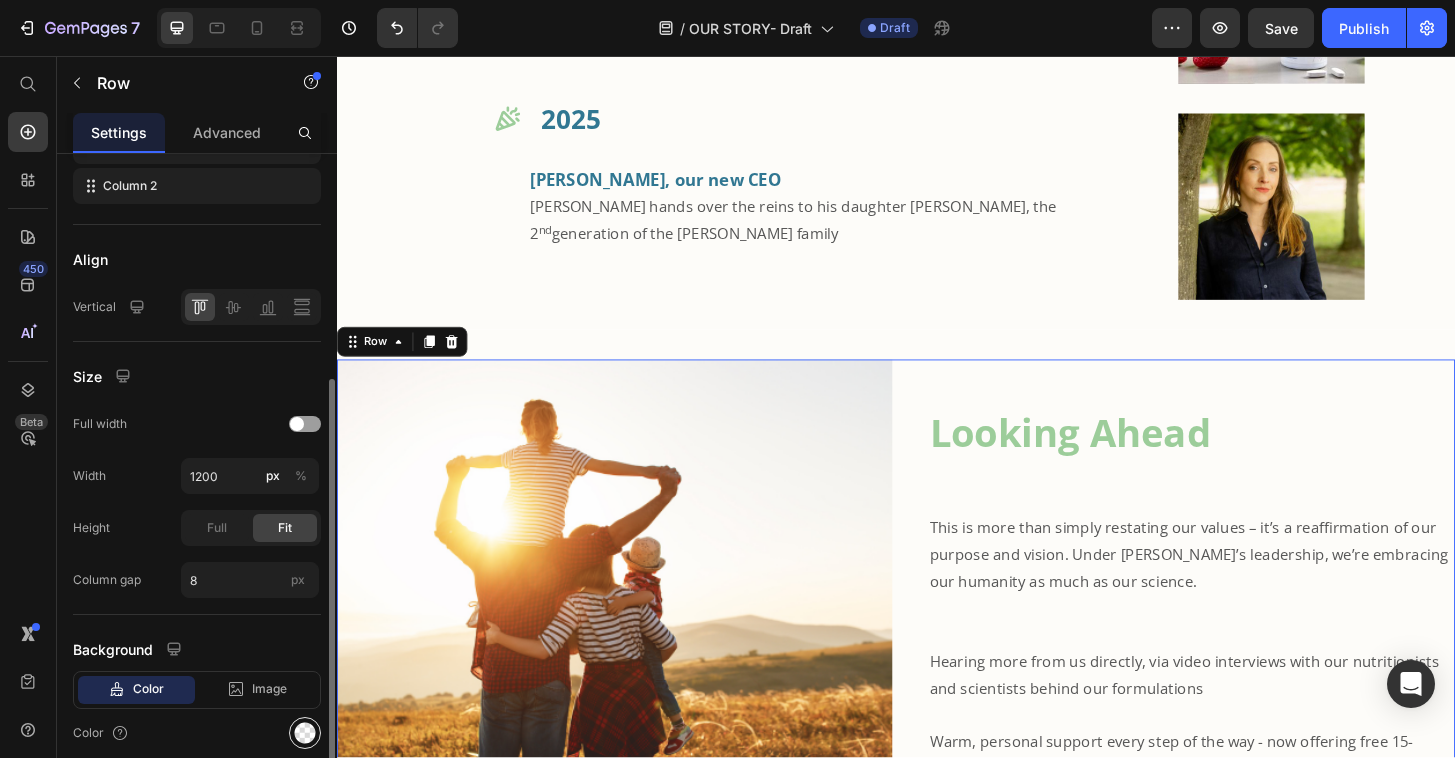 click at bounding box center (305, 733) 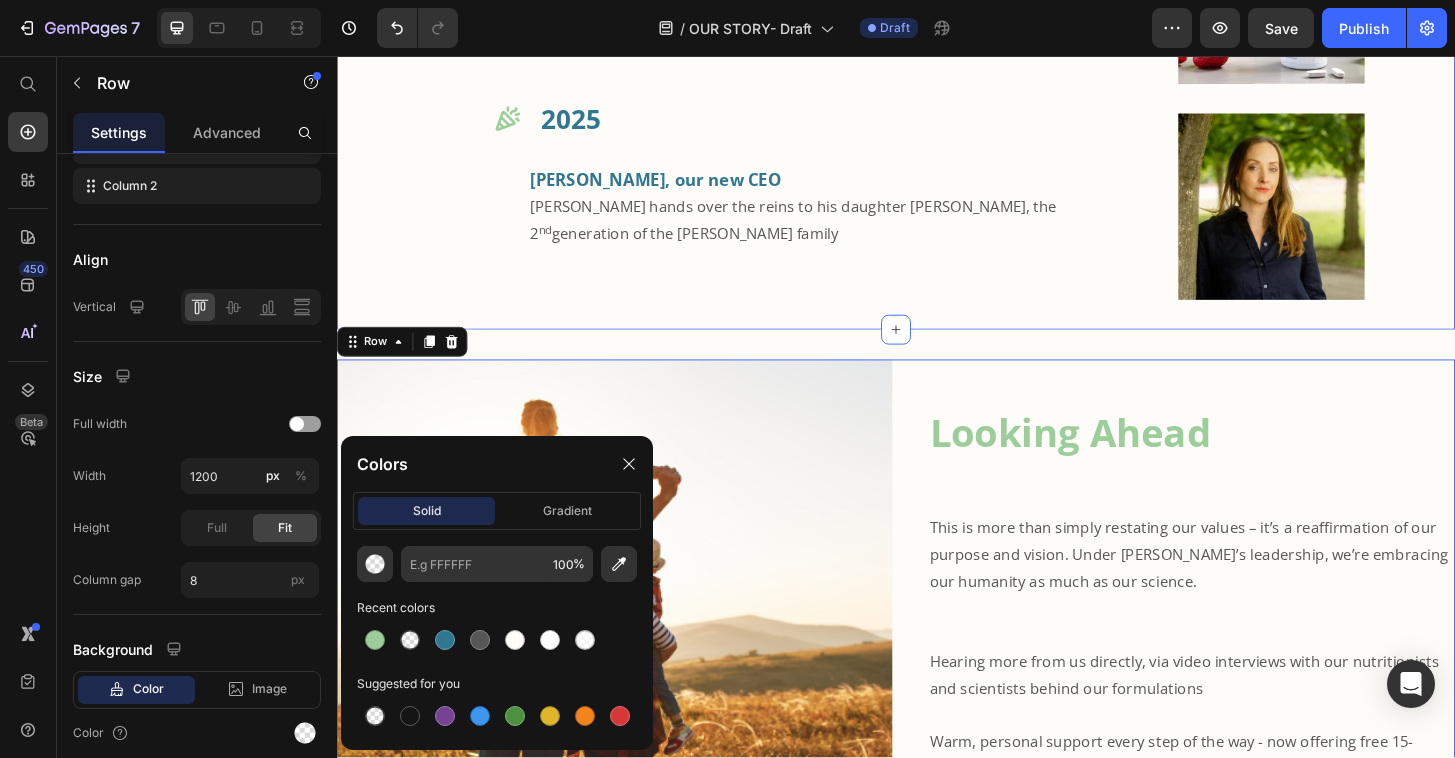 click on "Our stepstones Heading                Title Line Row
Icon 2003 Heading Igennus was founded Jav Nazemi founded Igennus with an old university friend   Text Block Image Row
Icon 2004 Heading The first product was launched Vegepa, patented & pure EPA omega 3 Text Block Image Row
Icon 2008 Heading Widened Omega-3 range Published clinical studies using Vegepa & widened the omega-3 range Text Block Image Row
Icon 2013 Heading Launch of the Pharmepa range Prescription-grade omega-3 supplements for high-intensity support Text Block Image Row
Icon 2016 Heading Launch of the Pure & Essential range Clinical ingredients for premium wellness & our first methylated vitamins Text Block Image Row
Icon 2023 Heading Launch of the Be kind range Igennus leveraged its existing nutrition expertise to develop clinical-quality solutions for young families Text Block Image Row
Icon 2025 Heading Mina, our new CEO nd Image" at bounding box center [937, -567] 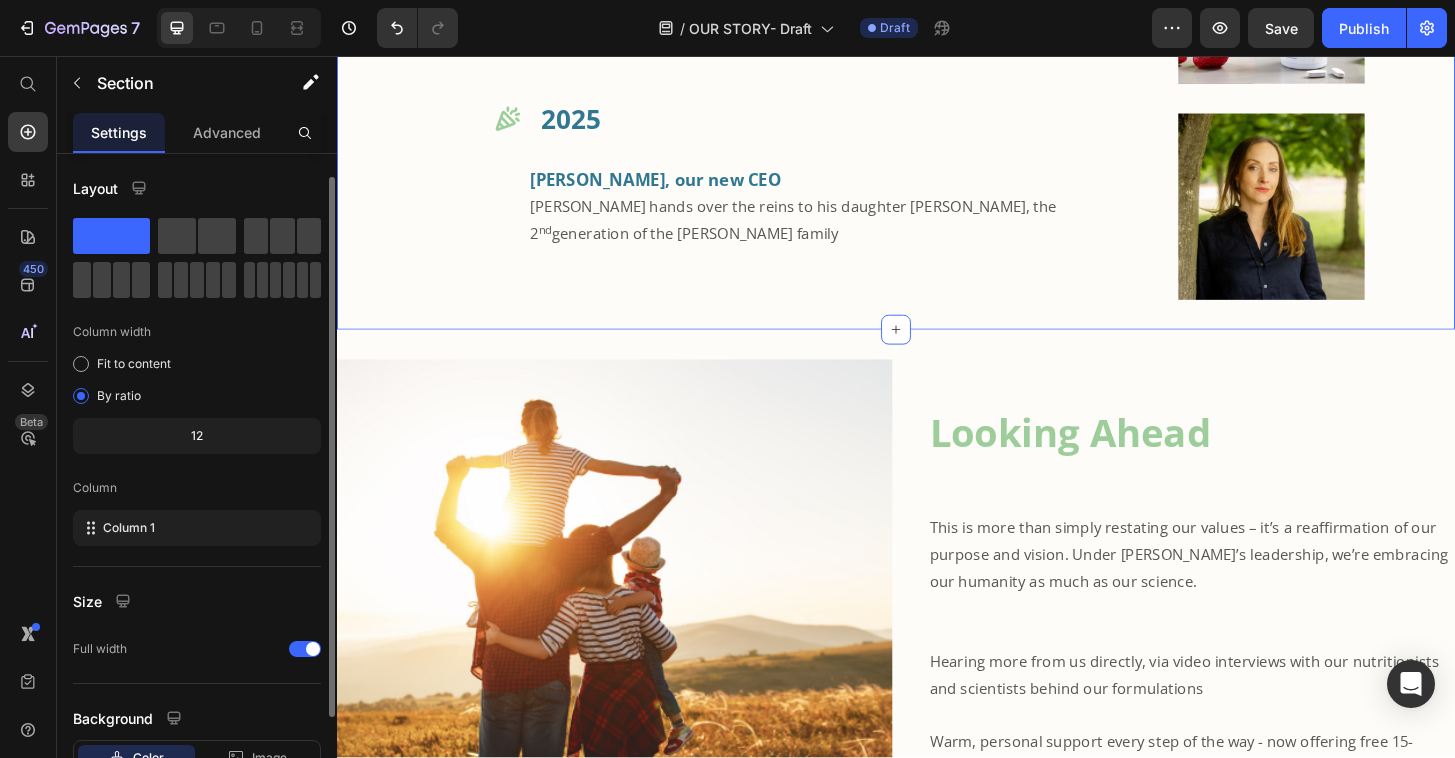 scroll, scrollTop: 147, scrollLeft: 0, axis: vertical 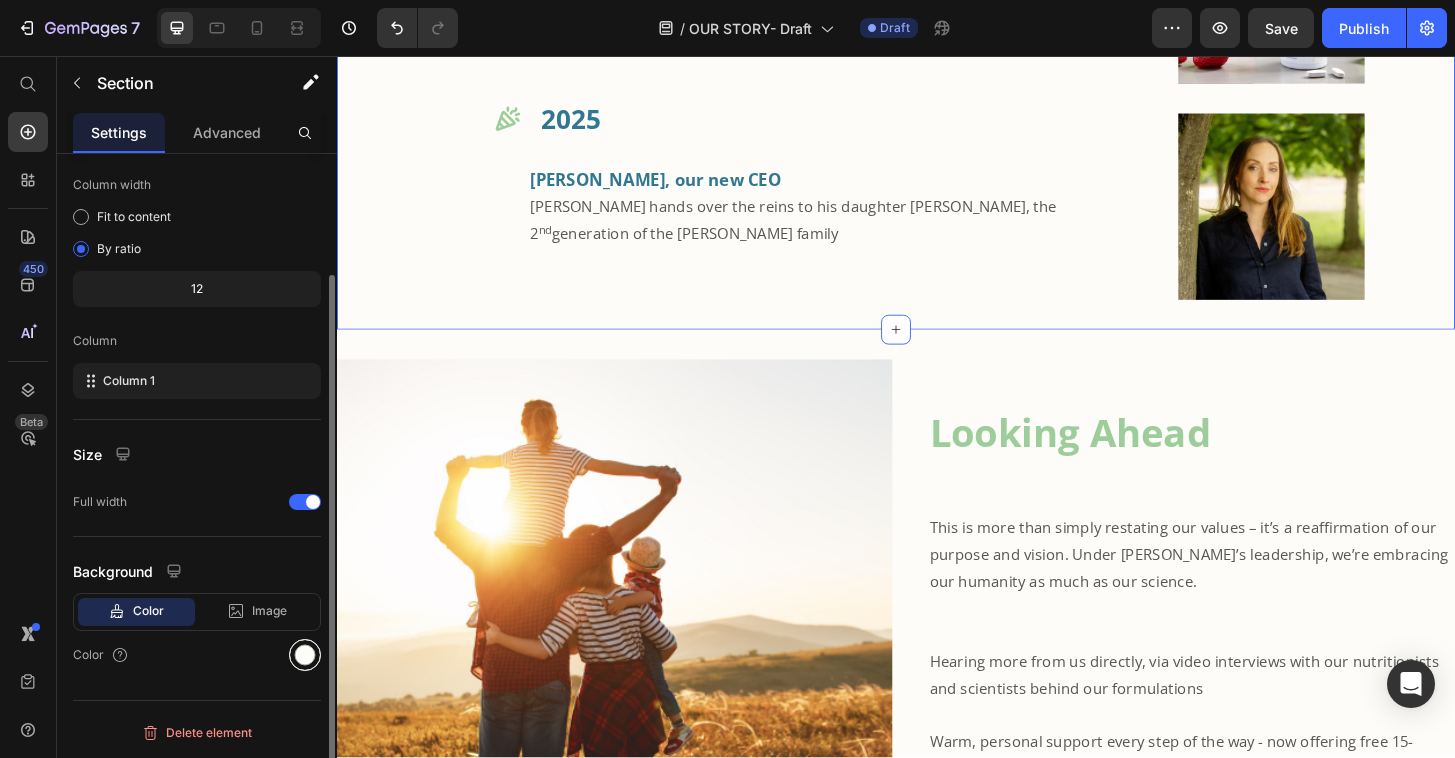 click at bounding box center [305, 655] 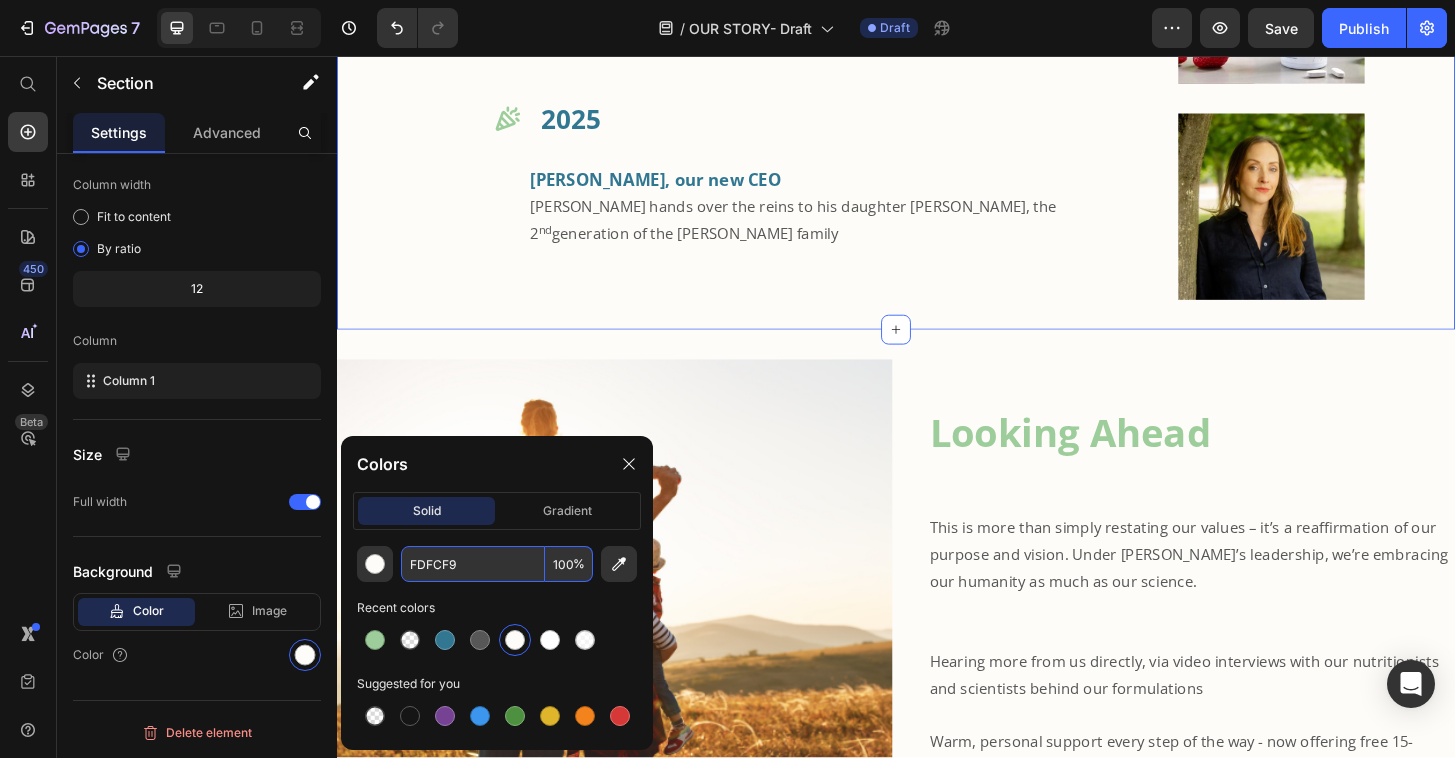 click on "FDFCF9" at bounding box center [473, 564] 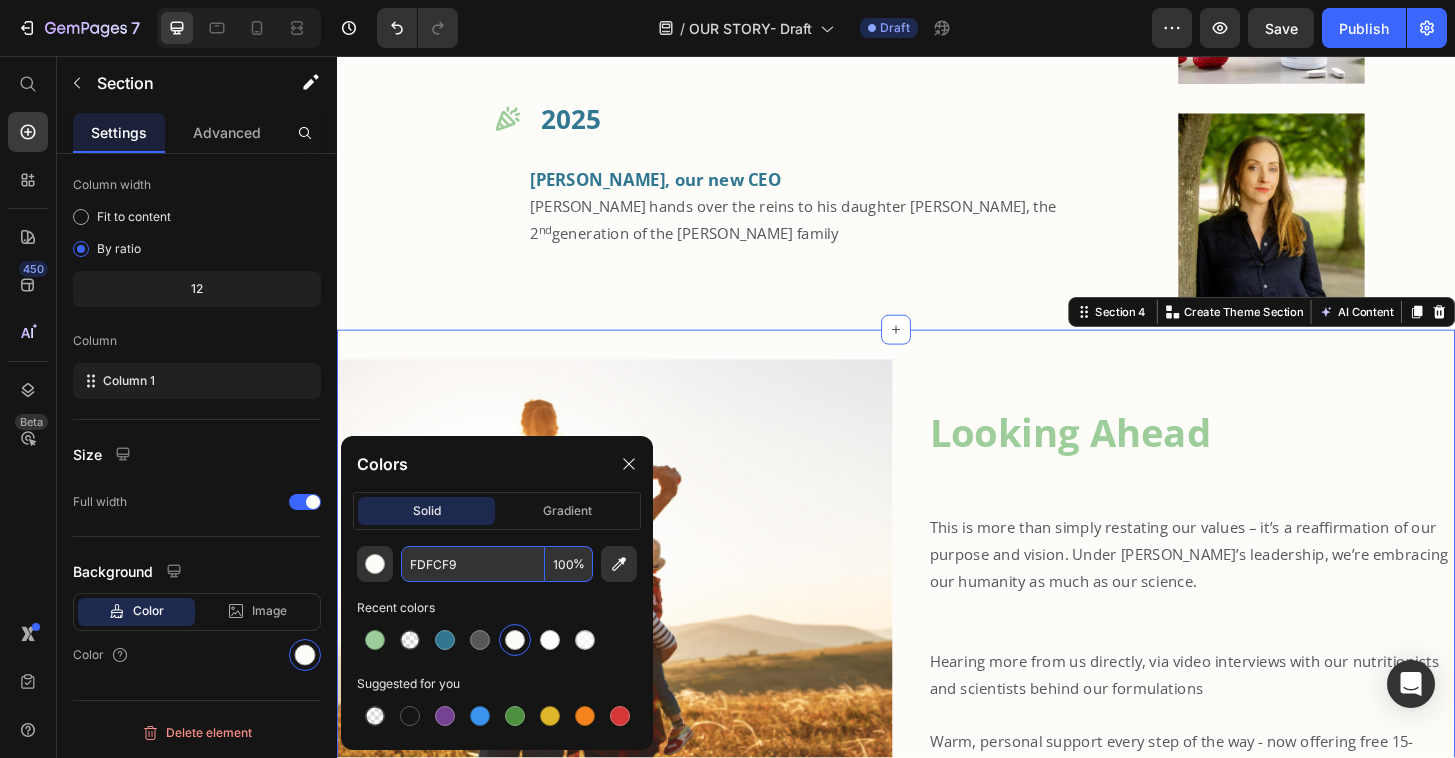 click on "Image Looking Ahead Heading This is more than simply restating our values – it’s a reaffirmation of our purpose and vision. Under Mina’s leadership, we’re embracing our humanity as much as our science.      Hearing more from us directly, via video interviews with our nutritionists and scientists behind our formulations    Warm, personal support every step of the way - now offering free 15-minute consultations for personalised advice.  Text Block Row Section 4   Create Theme Section AI Content Write with GemAI What would you like to describe here? Tone and Voice Persuasive Product *FREE GIFT*Neurobalance - Zinc, Magnesium & Vitamin B6 for Adults & Children Show more Generate" at bounding box center (937, 688) 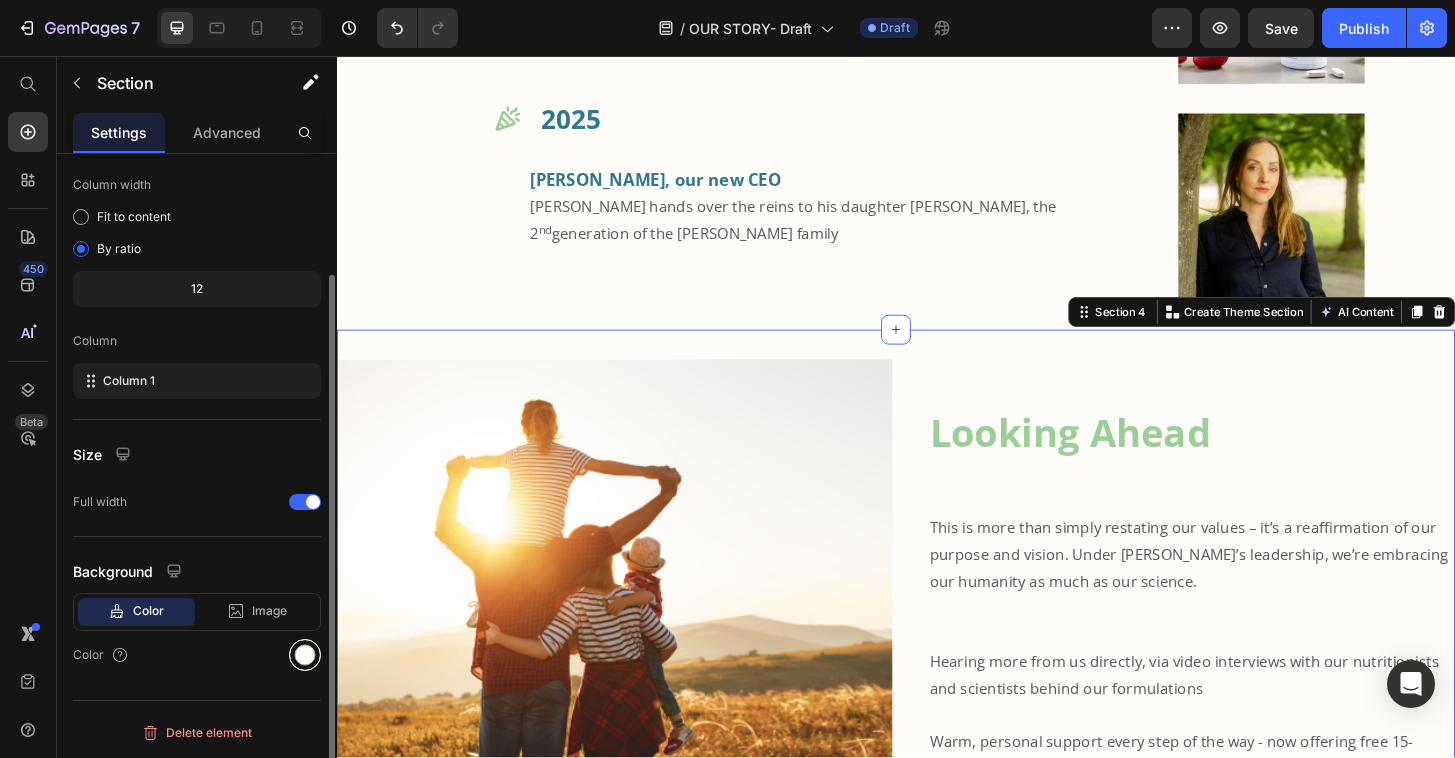 click at bounding box center (305, 655) 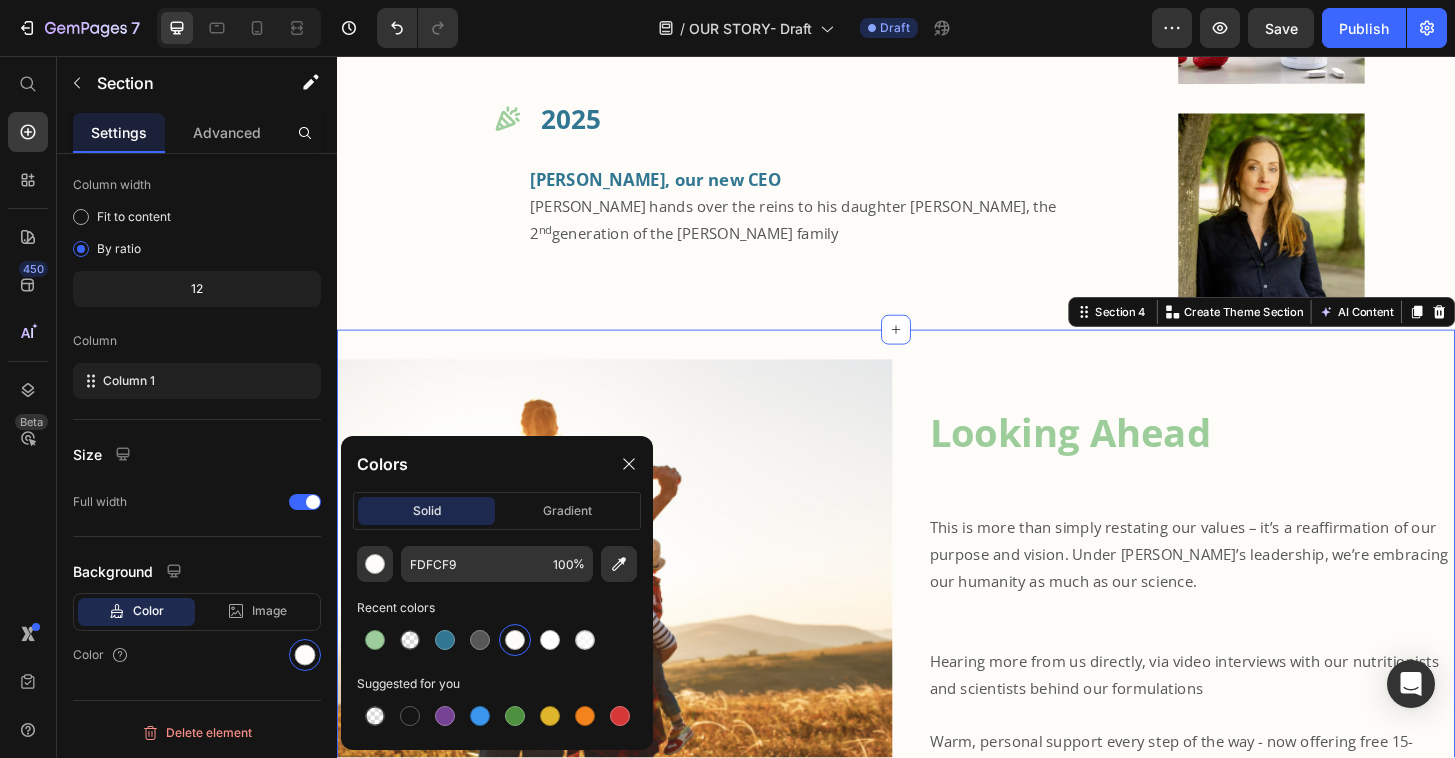click on "Image Looking Ahead Heading This is more than simply restating our values – it’s a reaffirmation of our purpose and vision. Under Mina’s leadership, we’re embracing our humanity as much as our science.      Hearing more from us directly, via video interviews with our nutritionists and scientists behind our formulations    Warm, personal support every step of the way - now offering free 15-minute consultations for personalised advice.  Text Block Row Section 4   Create Theme Section AI Content Write with GemAI What would you like to describe here? Tone and Voice Persuasive Product *FREE GIFT*Neurobalance - Zinc, Magnesium & Vitamin B6 for Adults & Children Show more Generate" at bounding box center [937, 688] 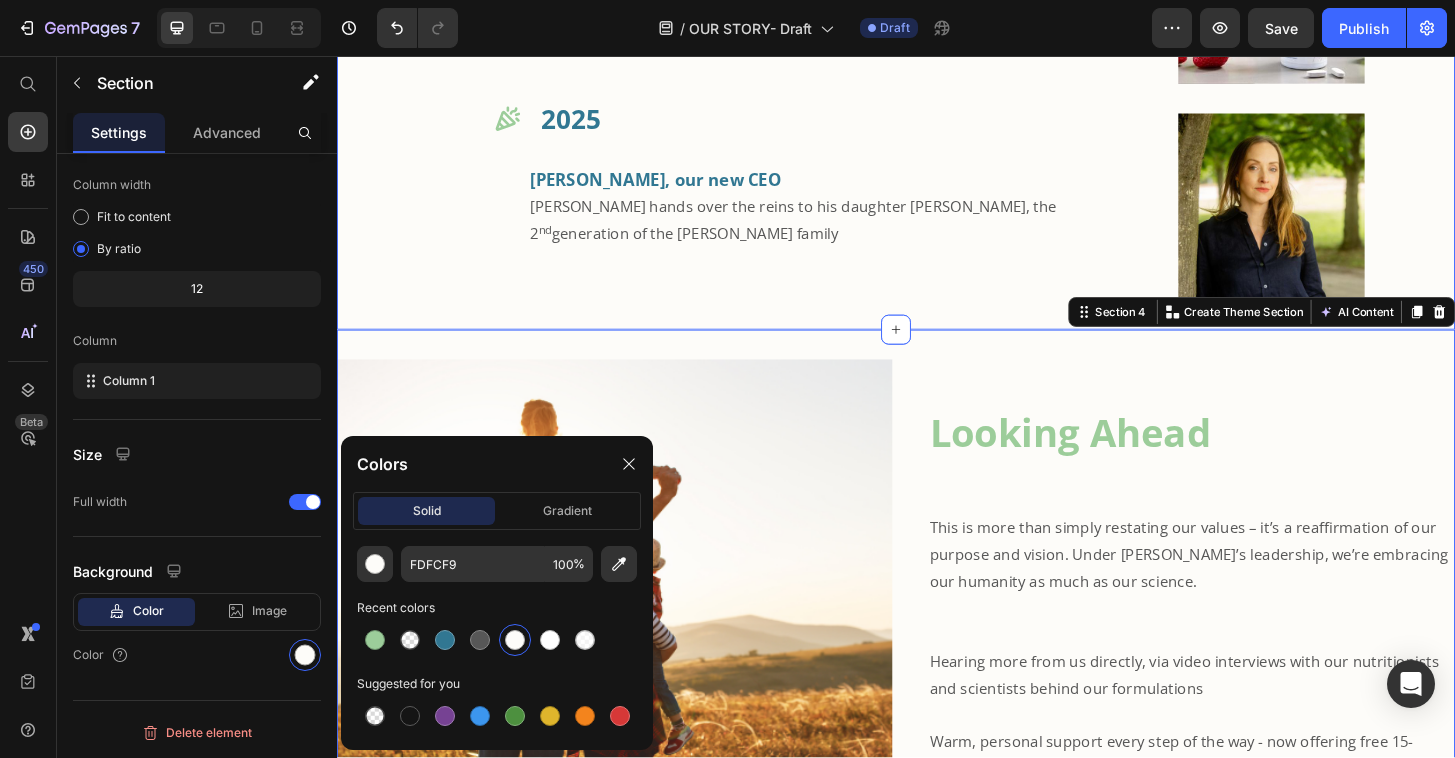 click on "Our stepstones Heading                Title Line Row
Icon 2003 Heading Igennus was founded Jav Nazemi founded Igennus with an old university friend   Text Block Image Row
Icon 2004 Heading The first product was launched Vegepa, patented & pure EPA omega 3 Text Block Image Row
Icon 2008 Heading Widened Omega-3 range Published clinical studies using Vegepa & widened the omega-3 range Text Block Image Row
Icon 2013 Heading Launch of the Pharmepa range Prescription-grade omega-3 supplements for high-intensity support Text Block Image Row
Icon 2016 Heading Launch of the Pure & Essential range Clinical ingredients for premium wellness & our first methylated vitamins Text Block Image Row
Icon 2023 Heading Launch of the Be kind range Igennus leveraged its existing nutrition expertise to develop clinical-quality solutions for young families Text Block Image Row
Icon 2025 Heading Mina, our new CEO nd Image" at bounding box center [937, -567] 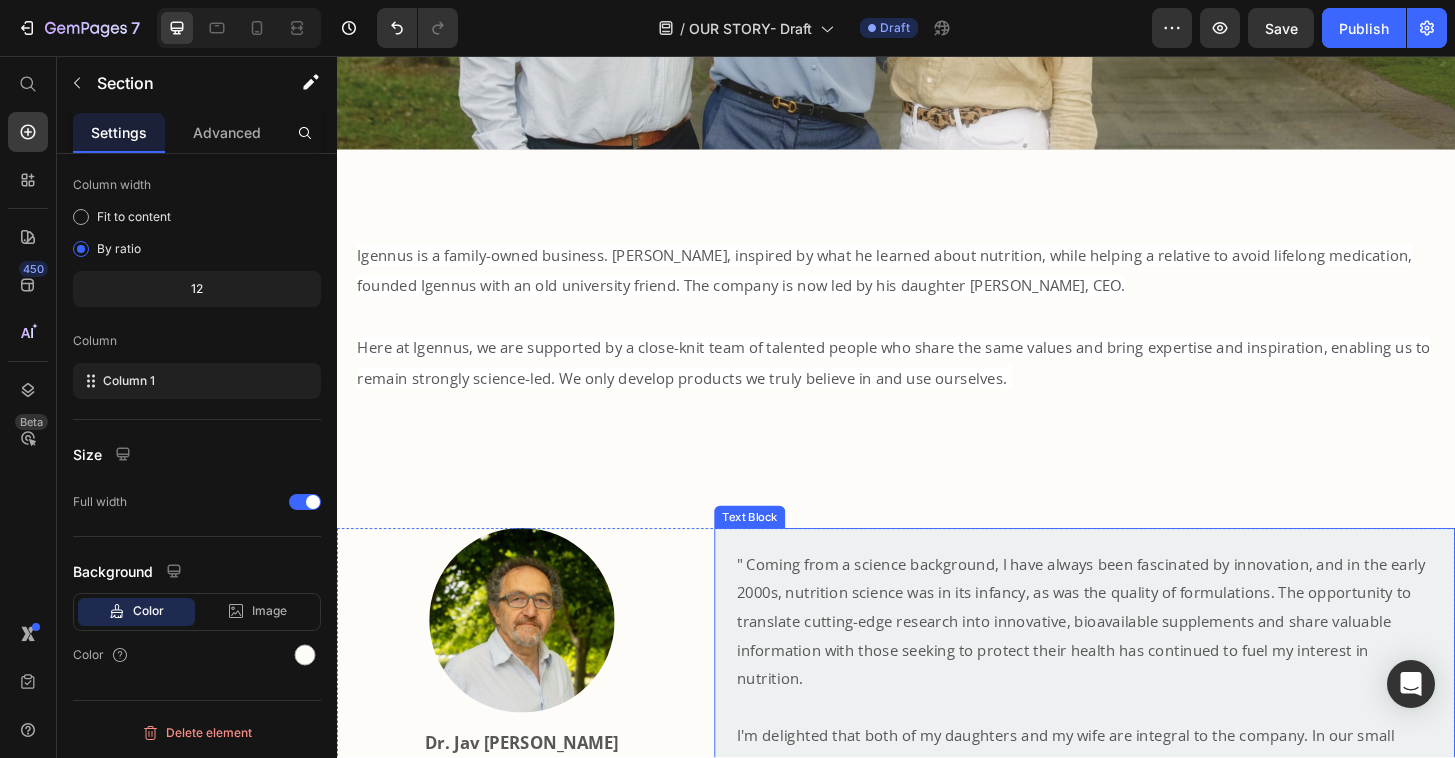 scroll, scrollTop: 338, scrollLeft: 0, axis: vertical 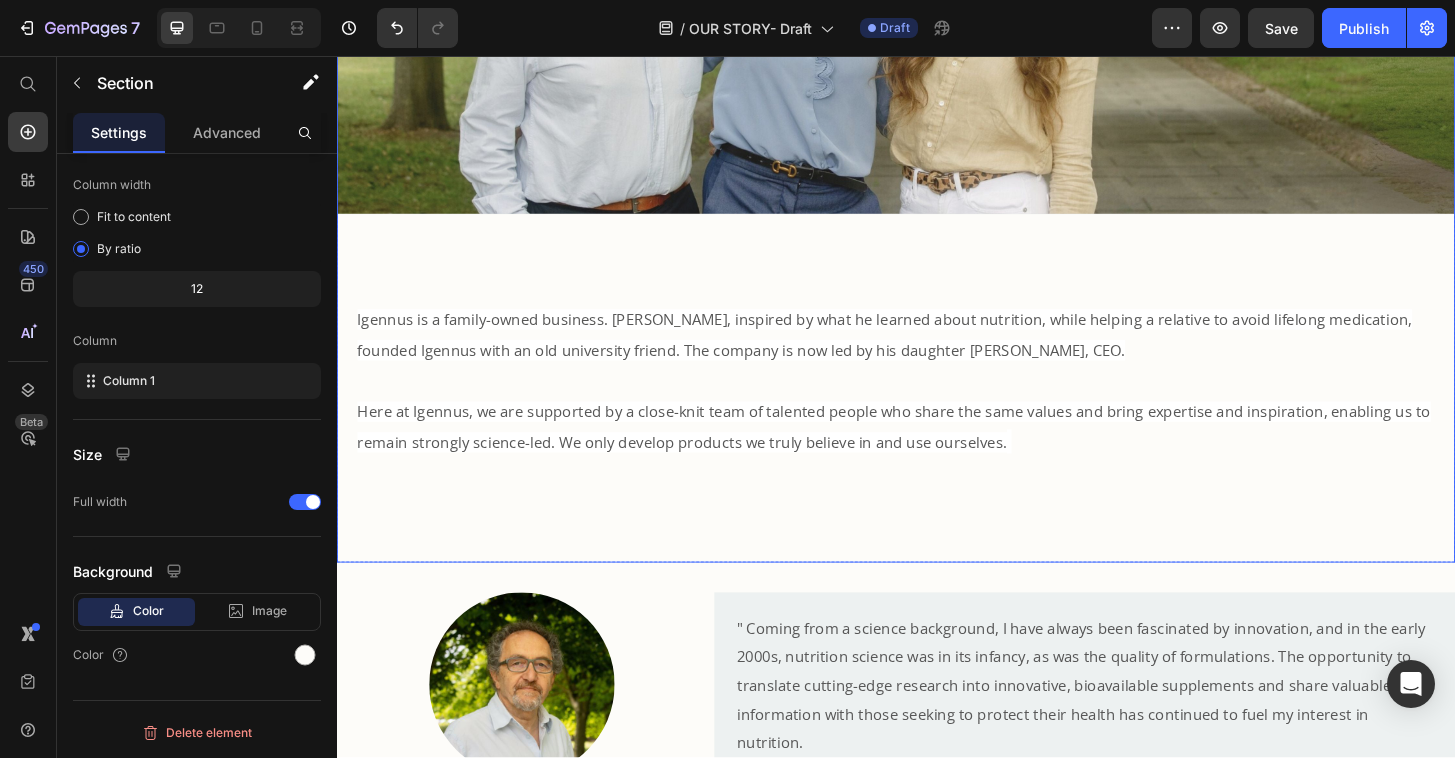 click on "Our Story Heading
Drop element here Hero Banner Igennus is a family-owned business. Jav Nazemi, inspired by what he learned about nutrition, while helping a relative to avoid lifelong medication, founded Igennus with an old university friend. The company is now led by his daughter Mina, CEO.    Here at Igennus, we are supported by a close-knit team of talented people who share the same values and bring expertise and inspiration, enabling us to remain strongly science-led. We only develop products we truly believe in and use ourselves.   Text Block Row" at bounding box center [937, 195] 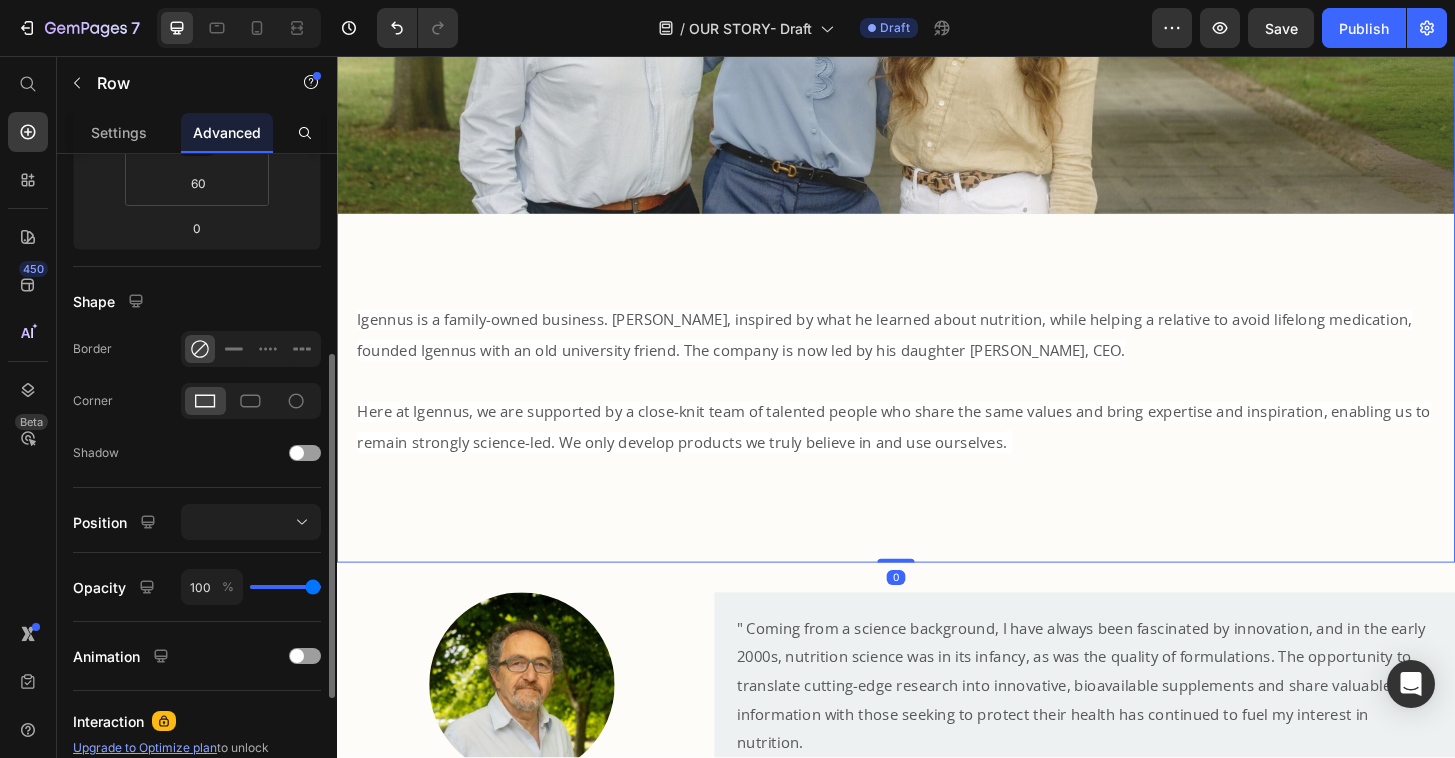 scroll, scrollTop: 608, scrollLeft: 0, axis: vertical 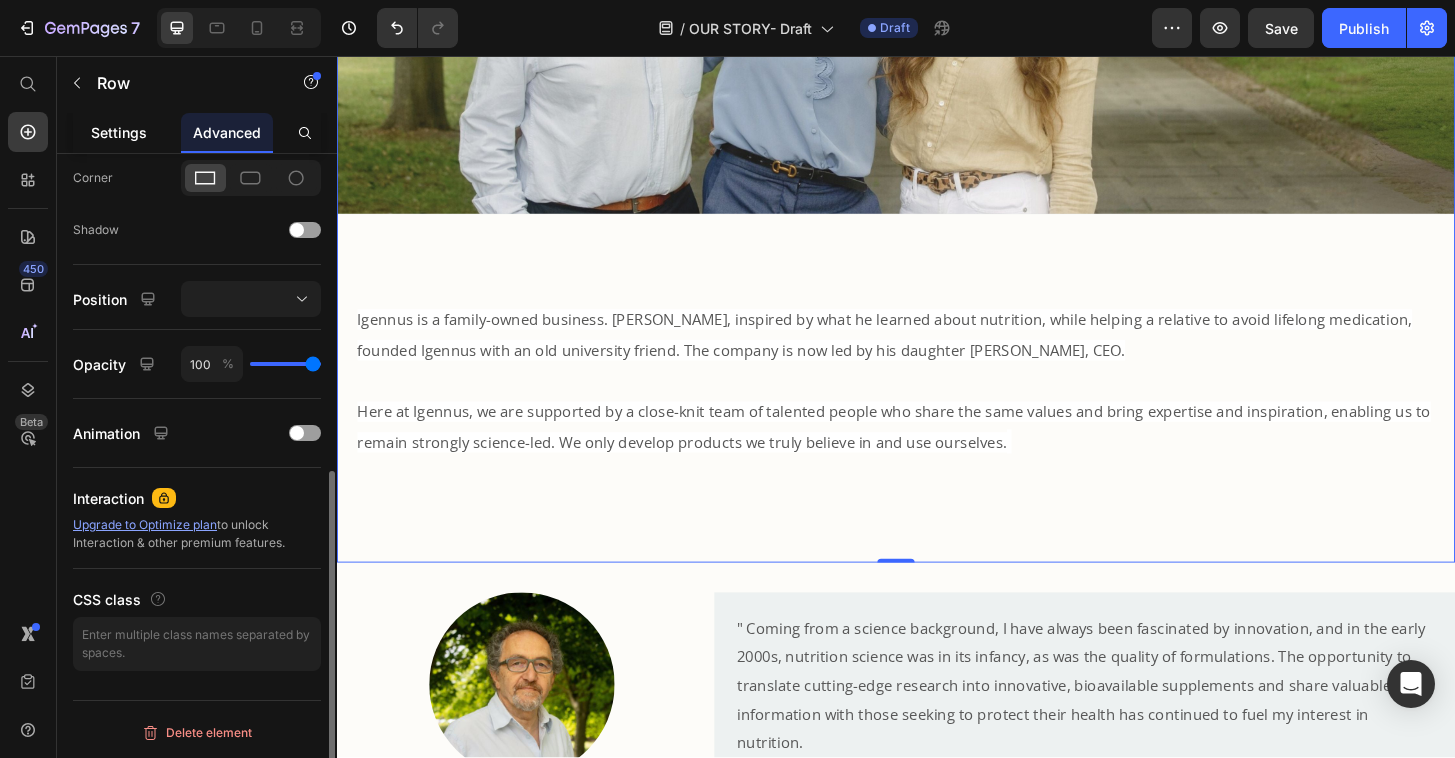 click on "Settings" at bounding box center [119, 132] 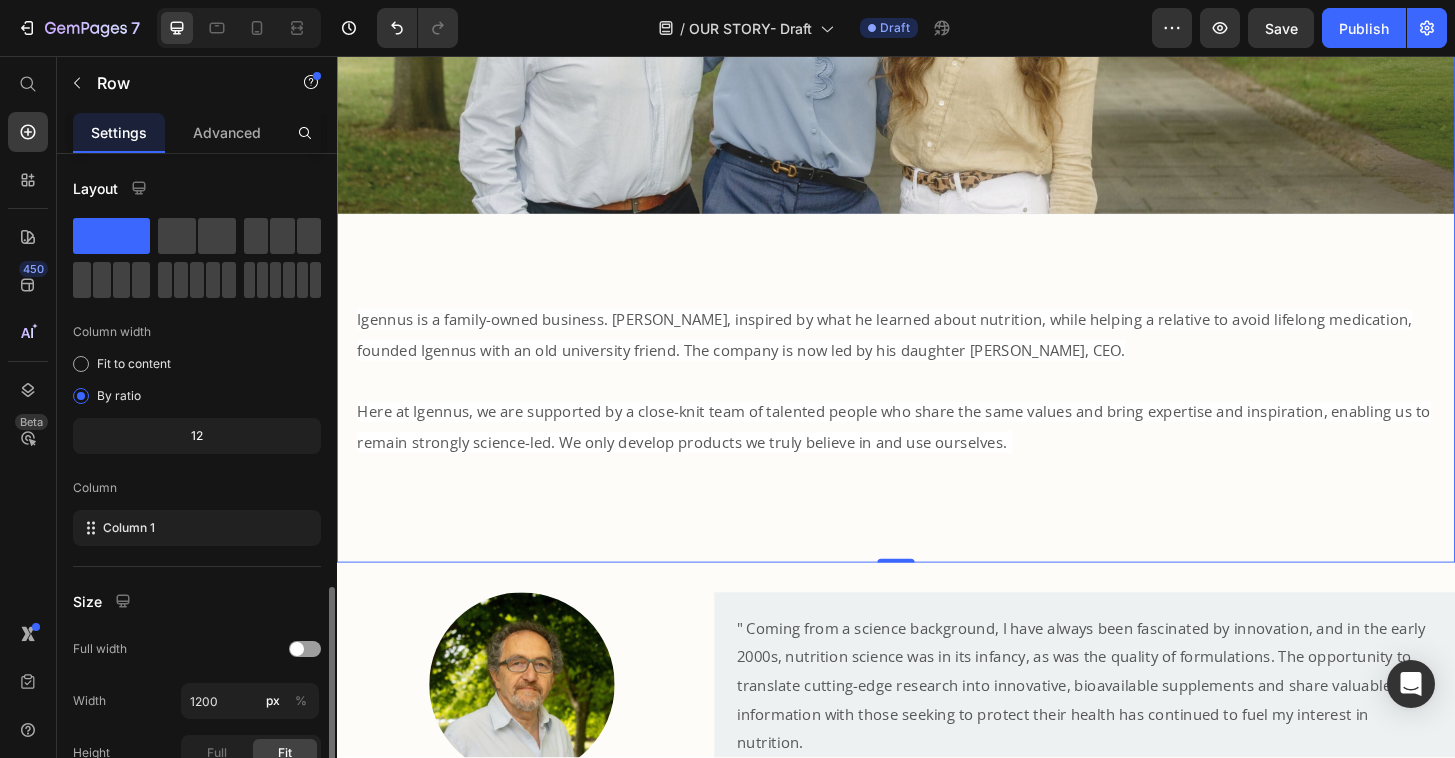 scroll, scrollTop: 251, scrollLeft: 0, axis: vertical 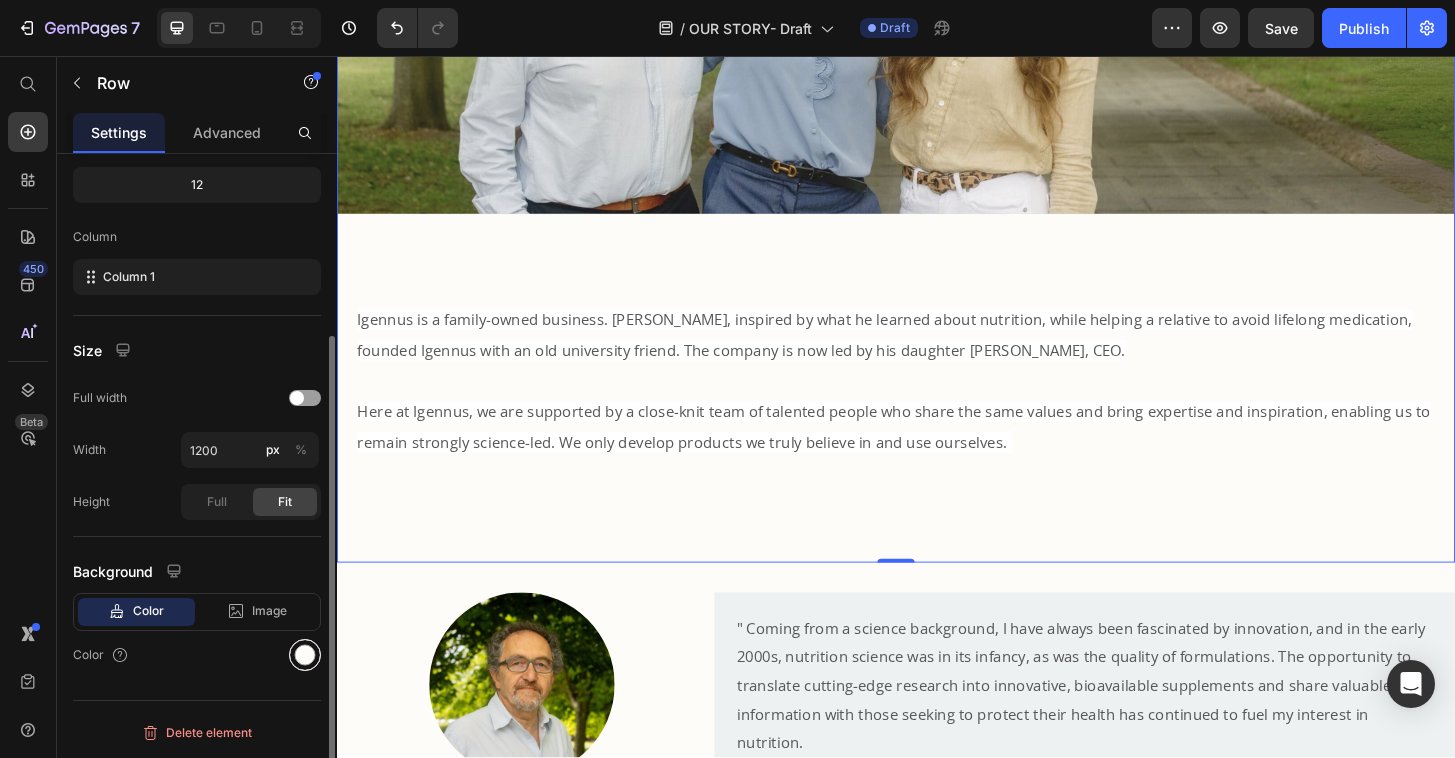 click at bounding box center [305, 655] 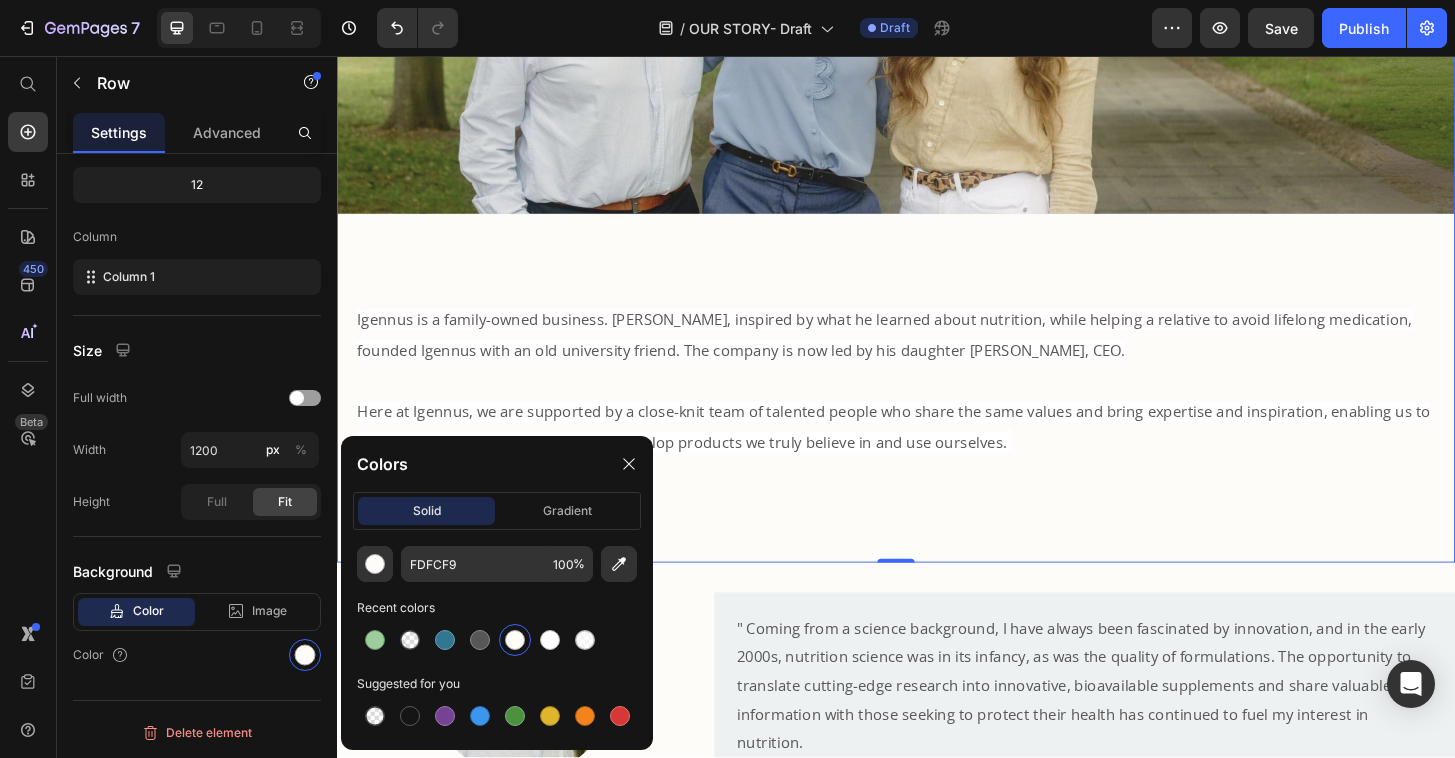 scroll, scrollTop: 0, scrollLeft: 0, axis: both 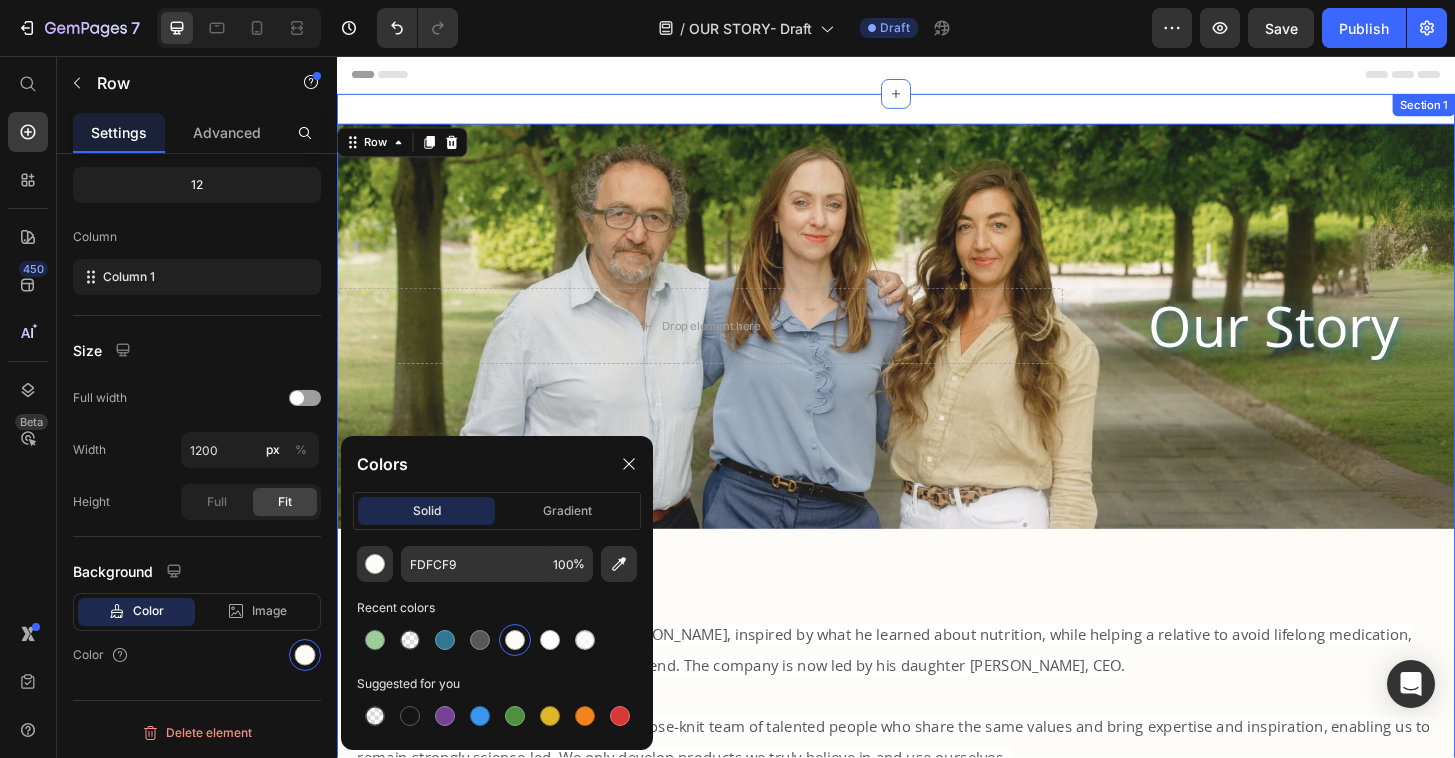 click on "Our Story Heading
Drop element here Hero Banner Igennus is a family-owned business. Jav Nazemi, inspired by what he learned about nutrition, while helping a relative to avoid lifelong medication, founded Igennus with an old university friend. The company is now led by his daughter Mina, CEO.    Here at Igennus, we are supported by a close-knit team of talented people who share the same values and bring expertise and inspiration, enabling us to remain strongly science-led. We only develop products we truly believe in and use ourselves.   Text Block Row   0 Section 1" at bounding box center (937, 517) 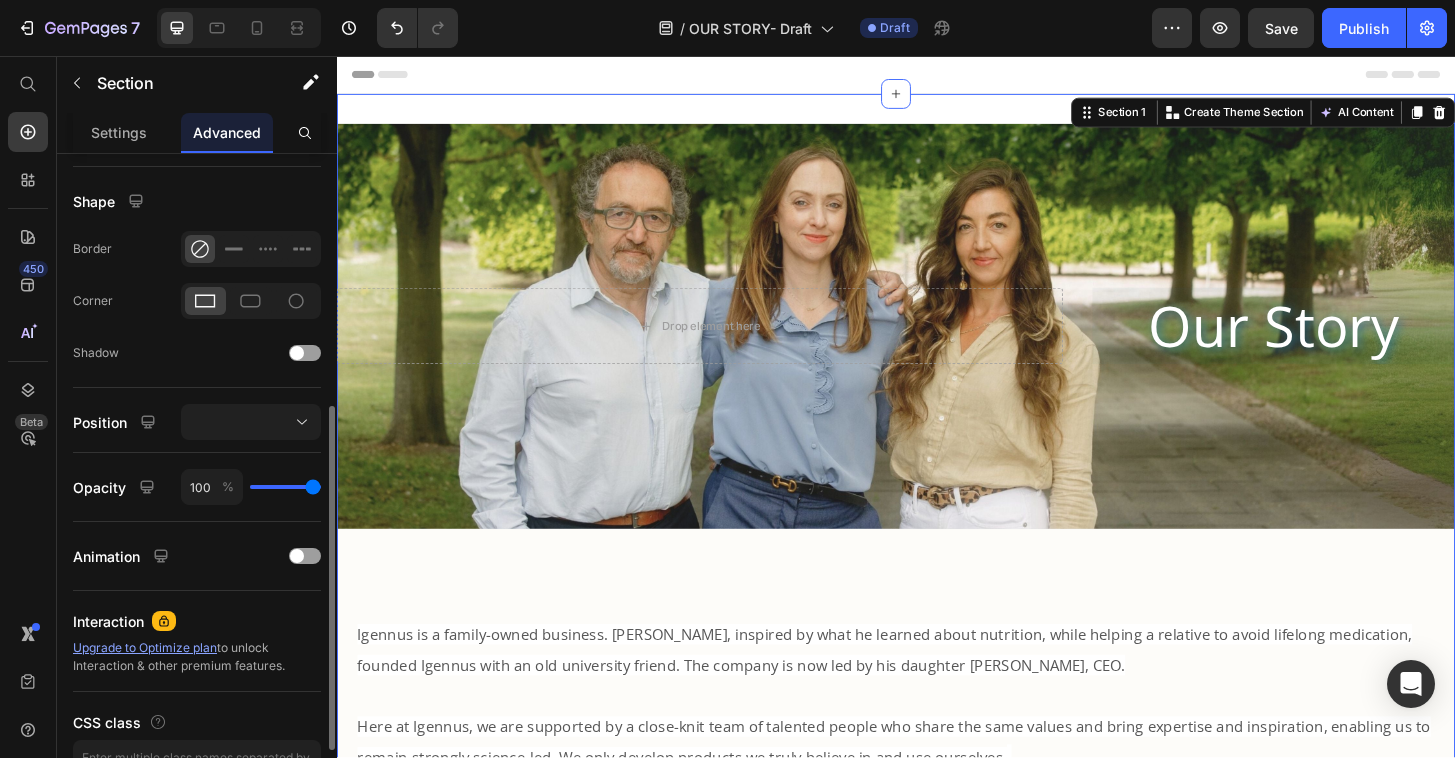 scroll, scrollTop: 608, scrollLeft: 0, axis: vertical 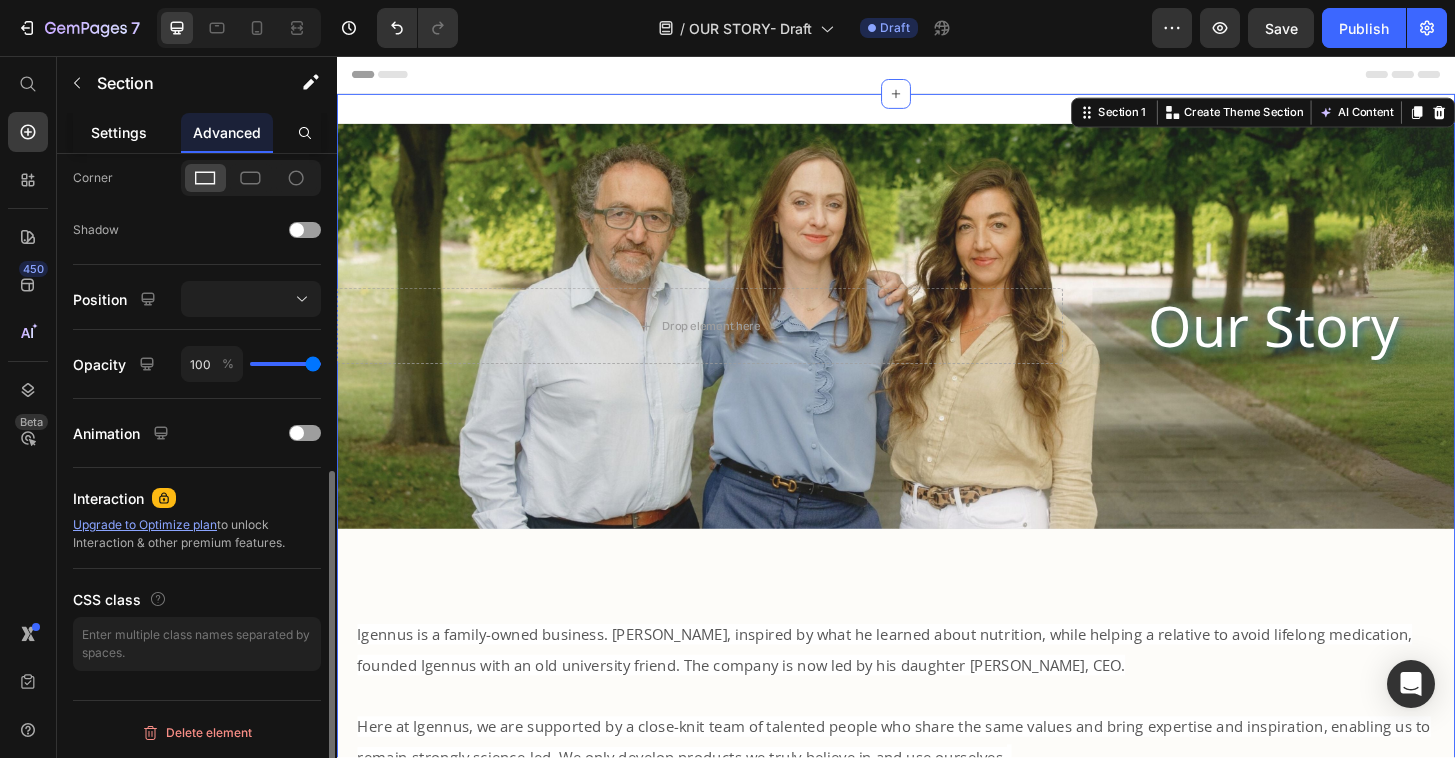 click on "Settings" 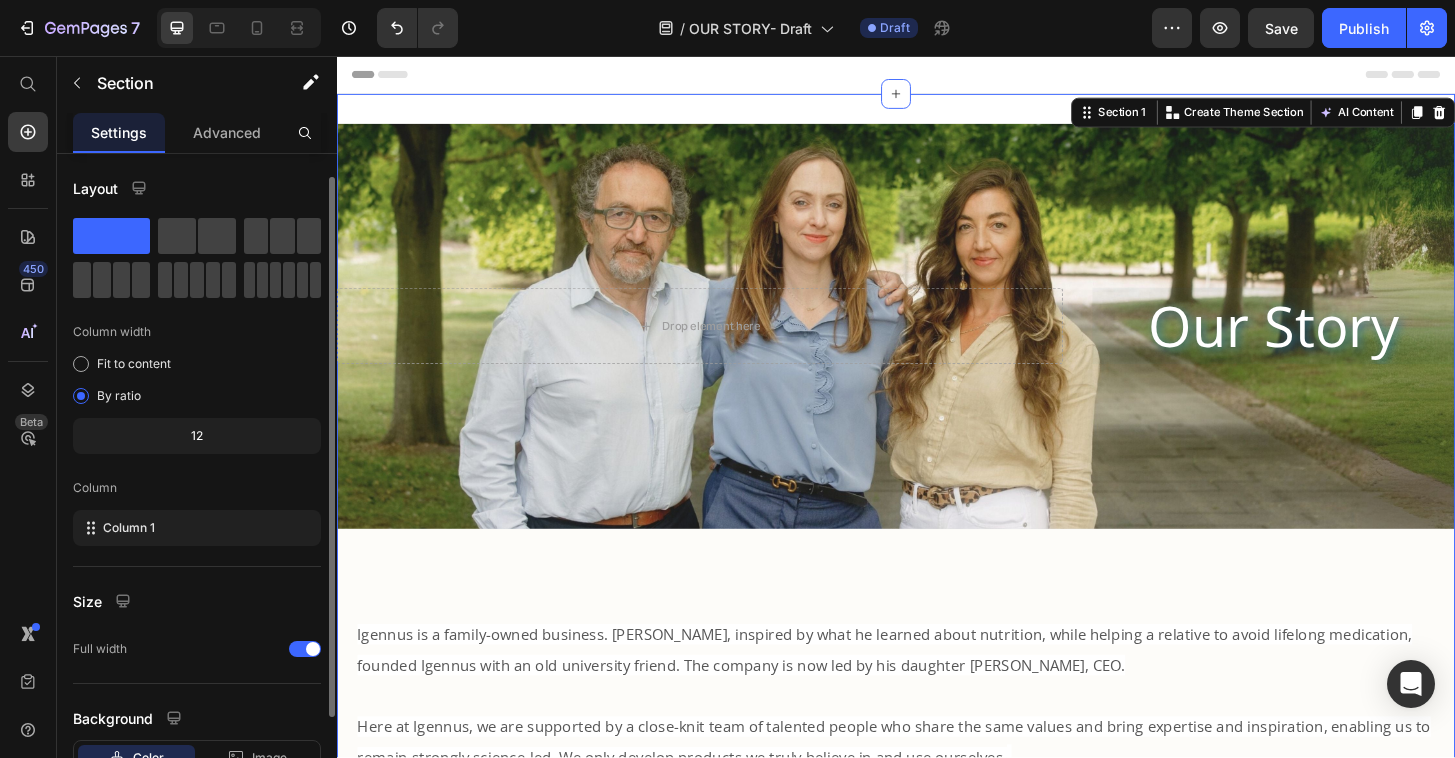 scroll, scrollTop: 147, scrollLeft: 0, axis: vertical 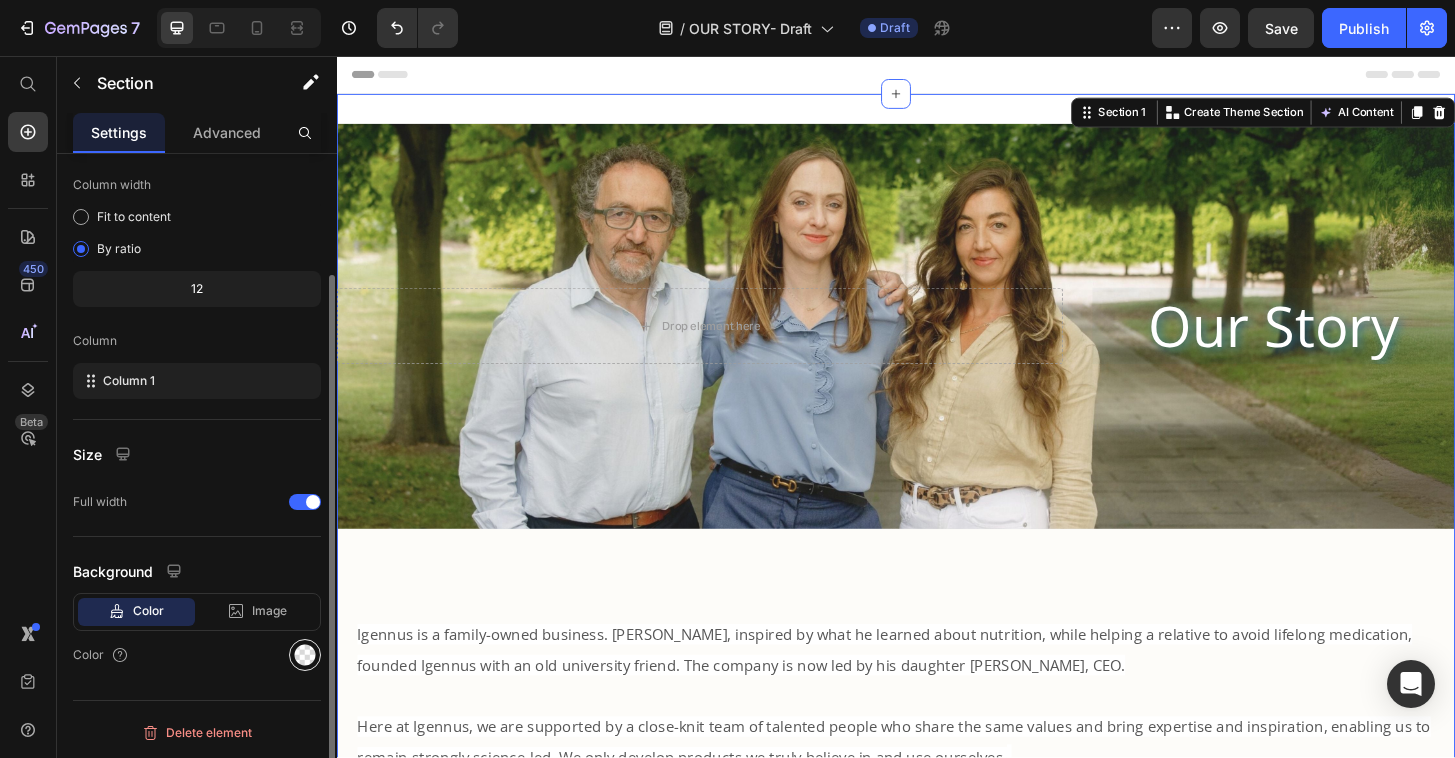 click at bounding box center [305, 655] 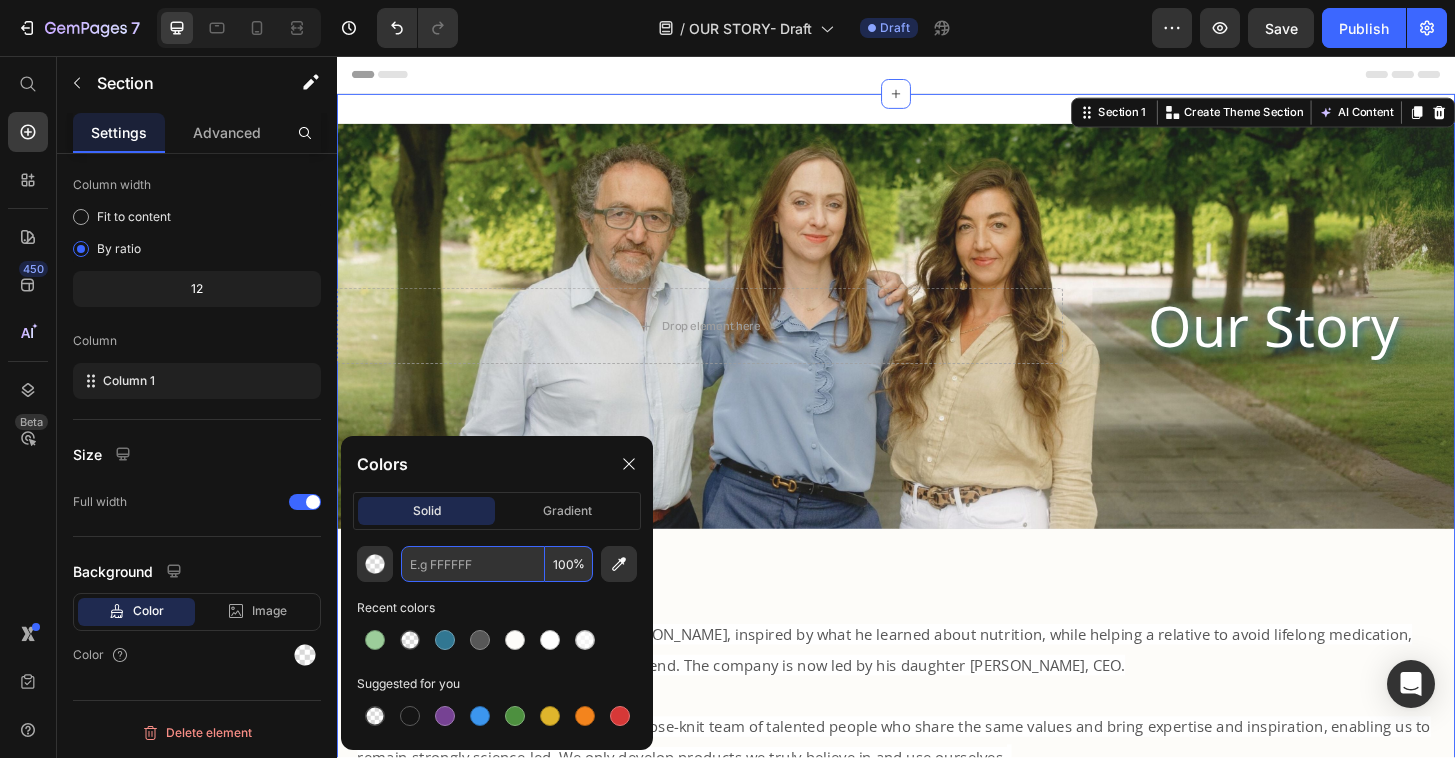 click at bounding box center (473, 564) 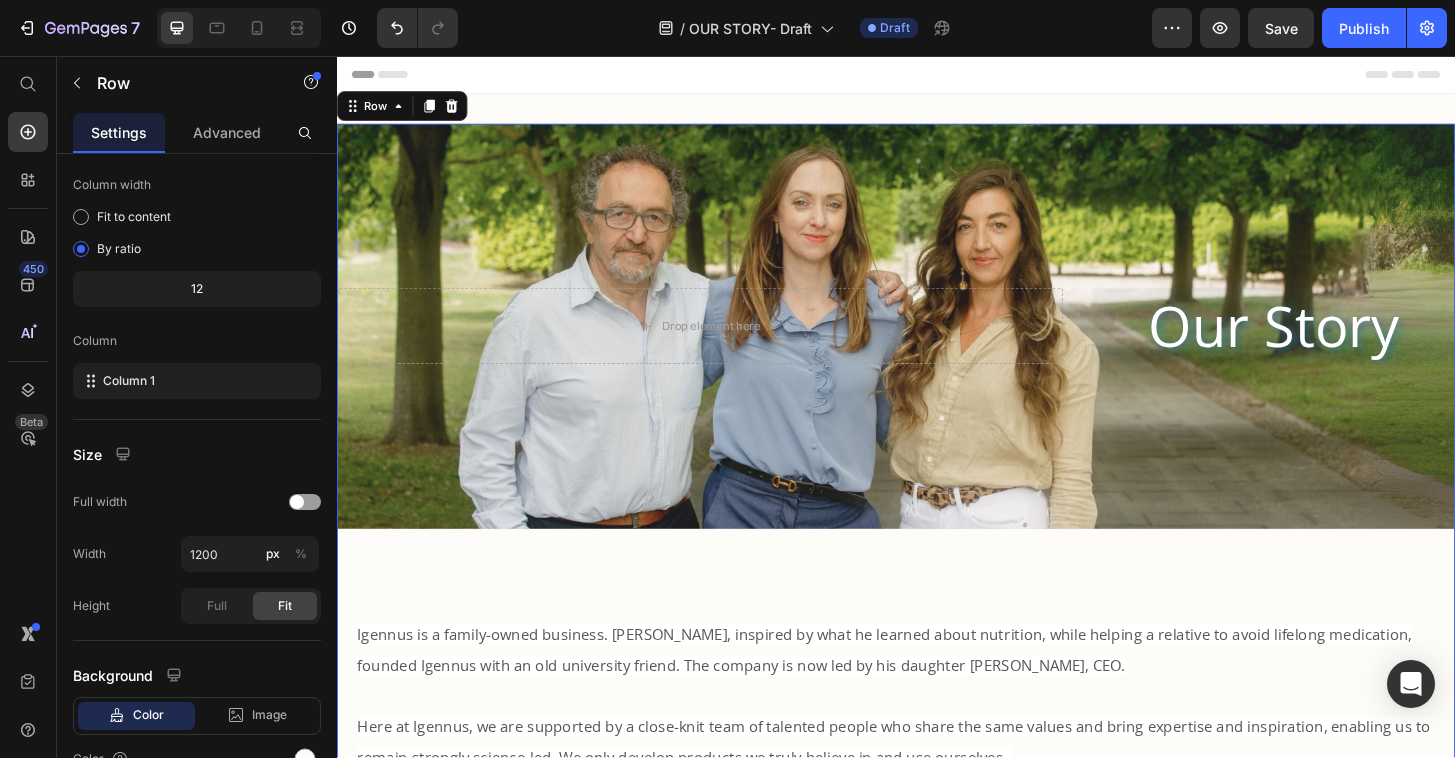 click on "Our Story Heading
Drop element here Hero Banner Igennus is a family-owned business. Jav Nazemi, inspired by what he learned about nutrition, while helping a relative to avoid lifelong medication, founded Igennus with an old university friend. The company is now led by his daughter Mina, CEO.    Here at Igennus, we are supported by a close-knit team of talented people who share the same values and bring expertise and inspiration, enabling us to remain strongly science-led. We only develop products we truly believe in and use ourselves.   Text Block" at bounding box center [937, 503] 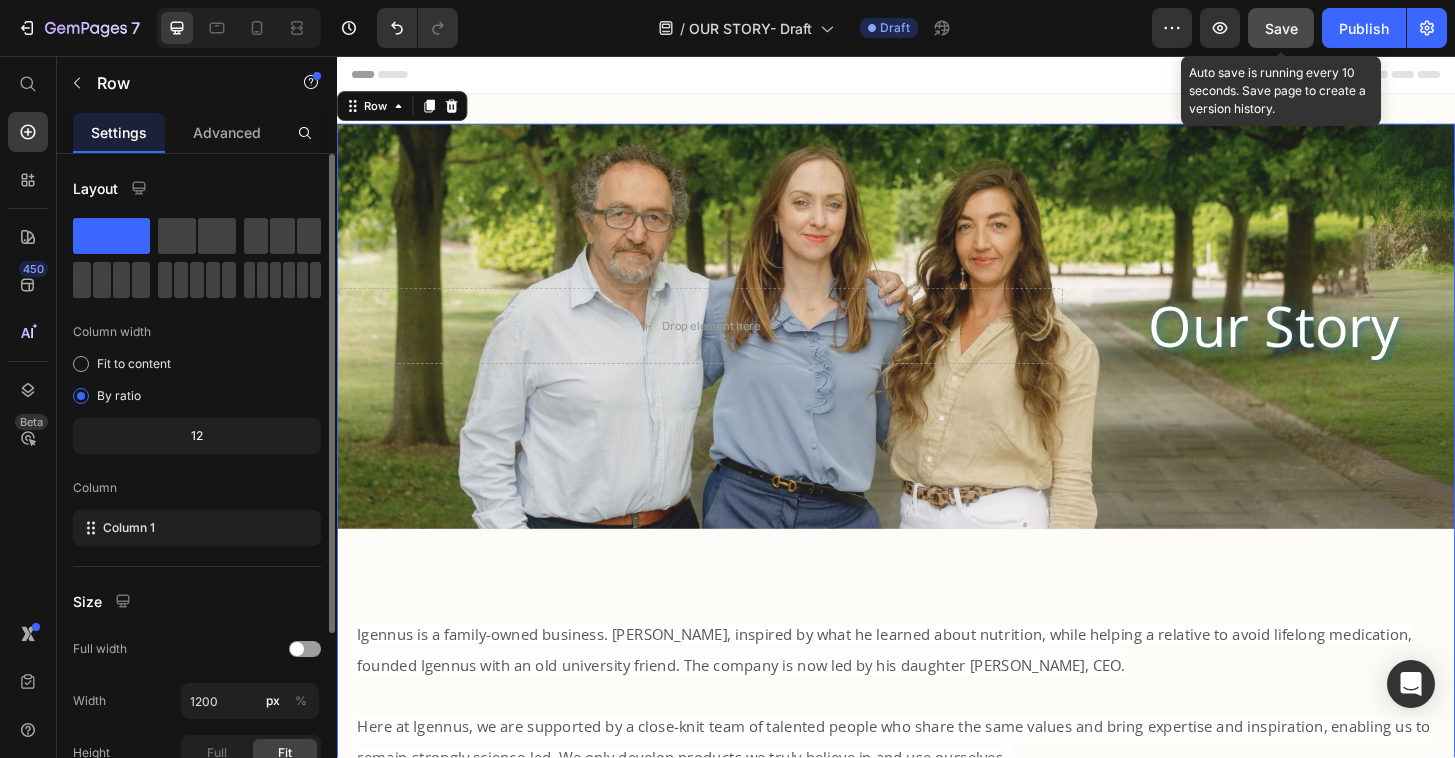 click on "Save" at bounding box center [1281, 28] 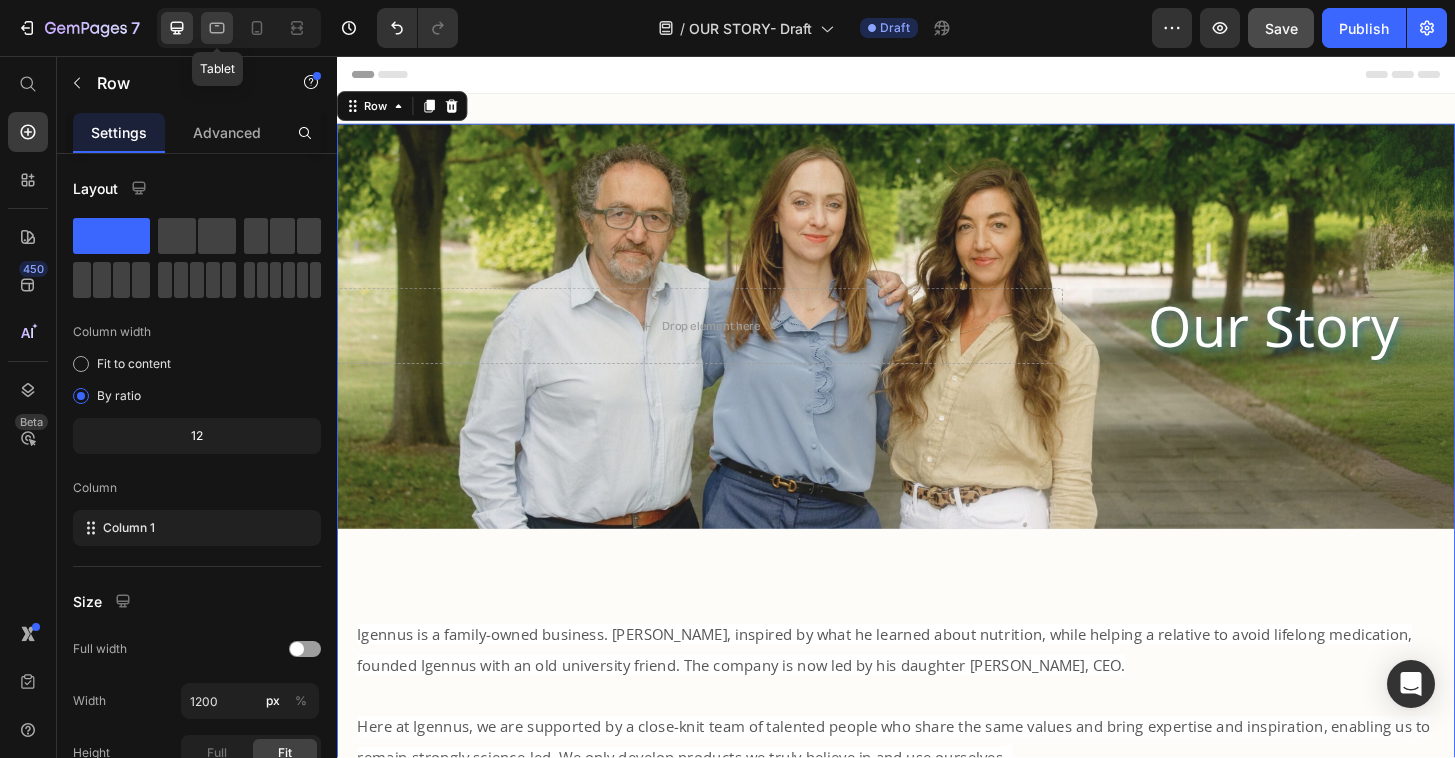 click 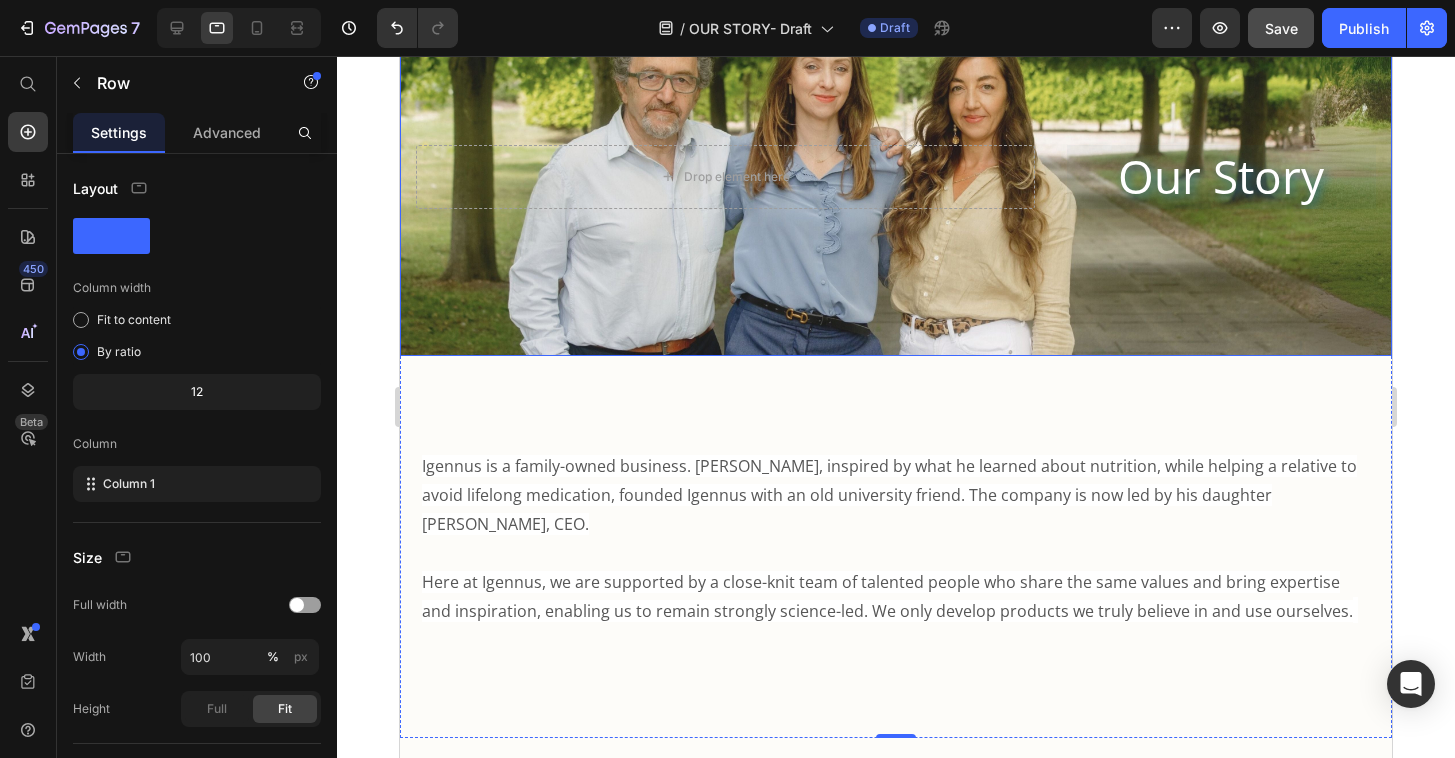 scroll, scrollTop: 549, scrollLeft: 0, axis: vertical 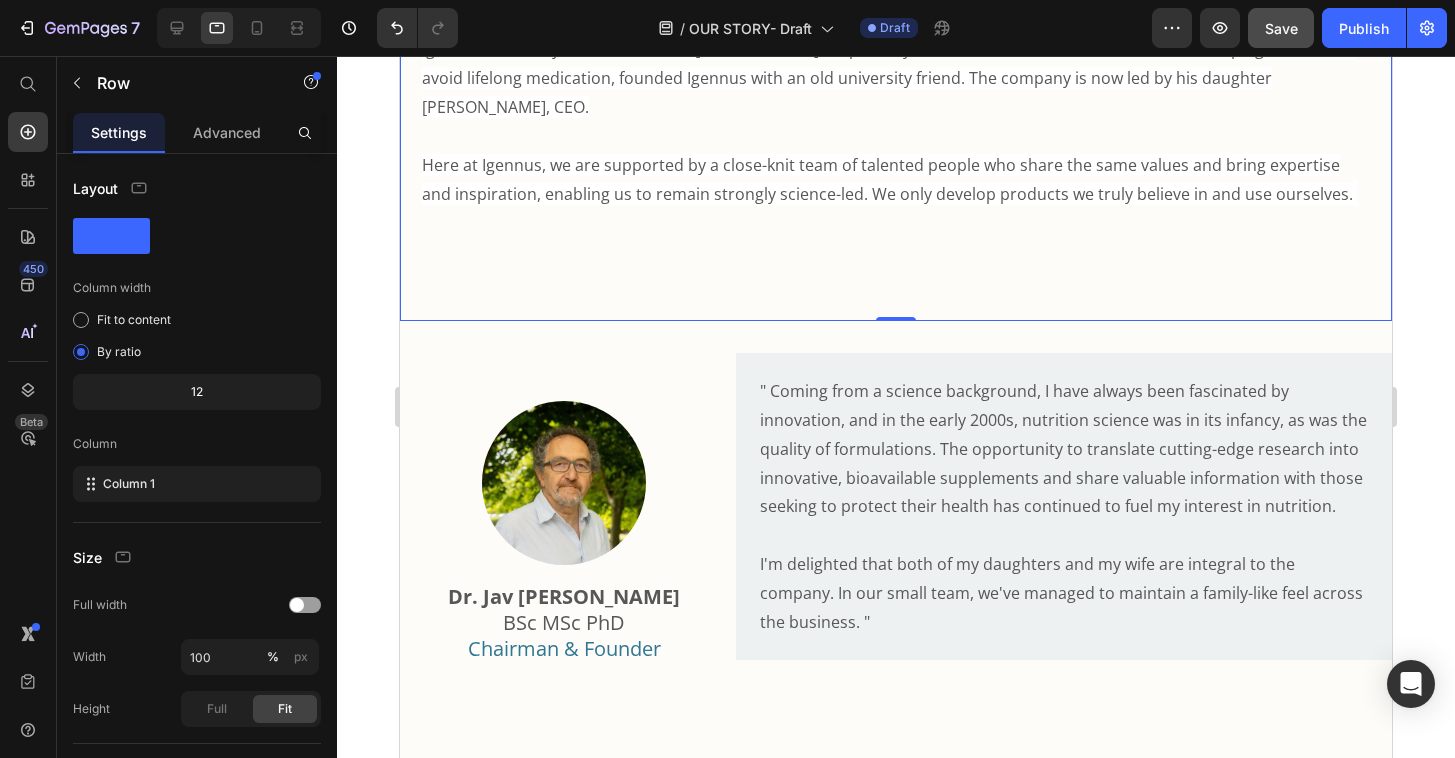 click 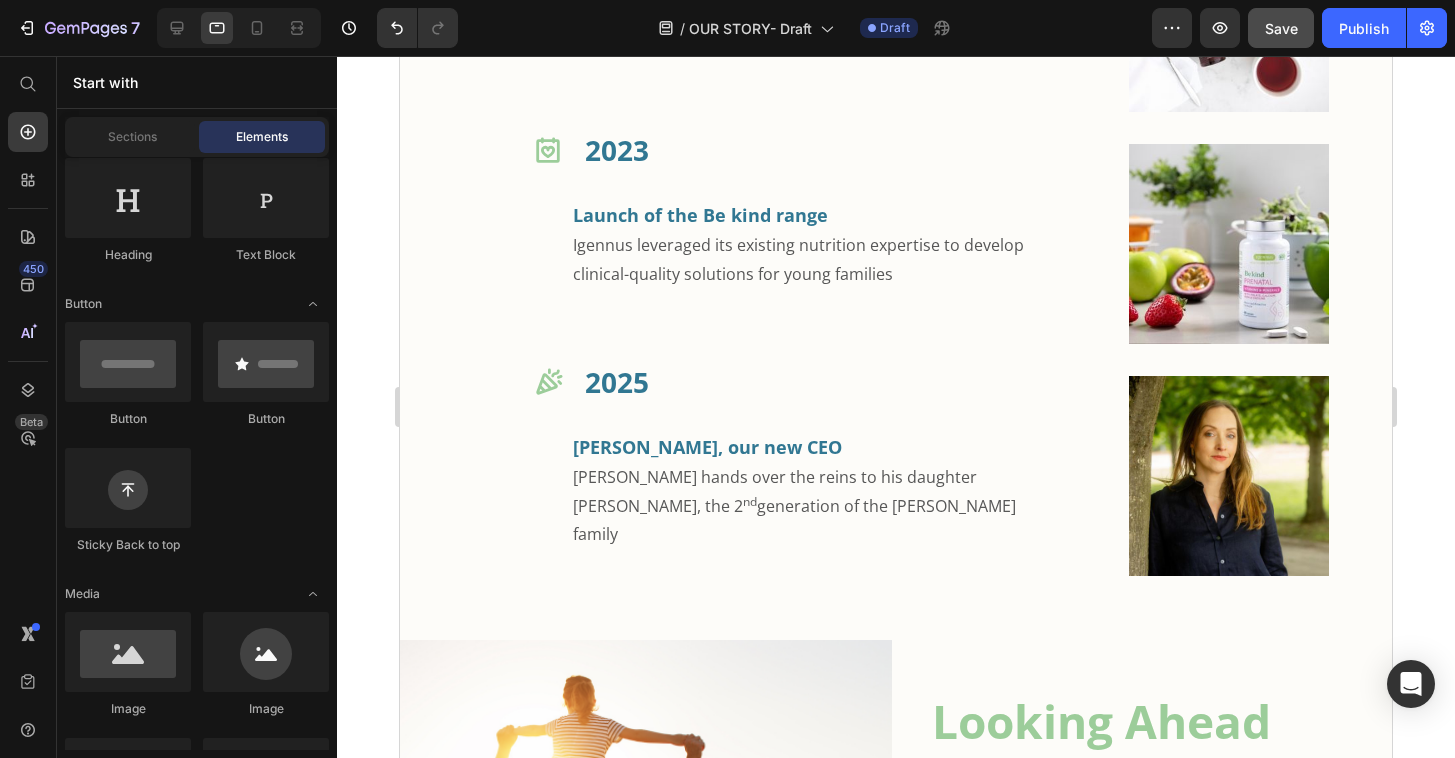 scroll, scrollTop: 3275, scrollLeft: 0, axis: vertical 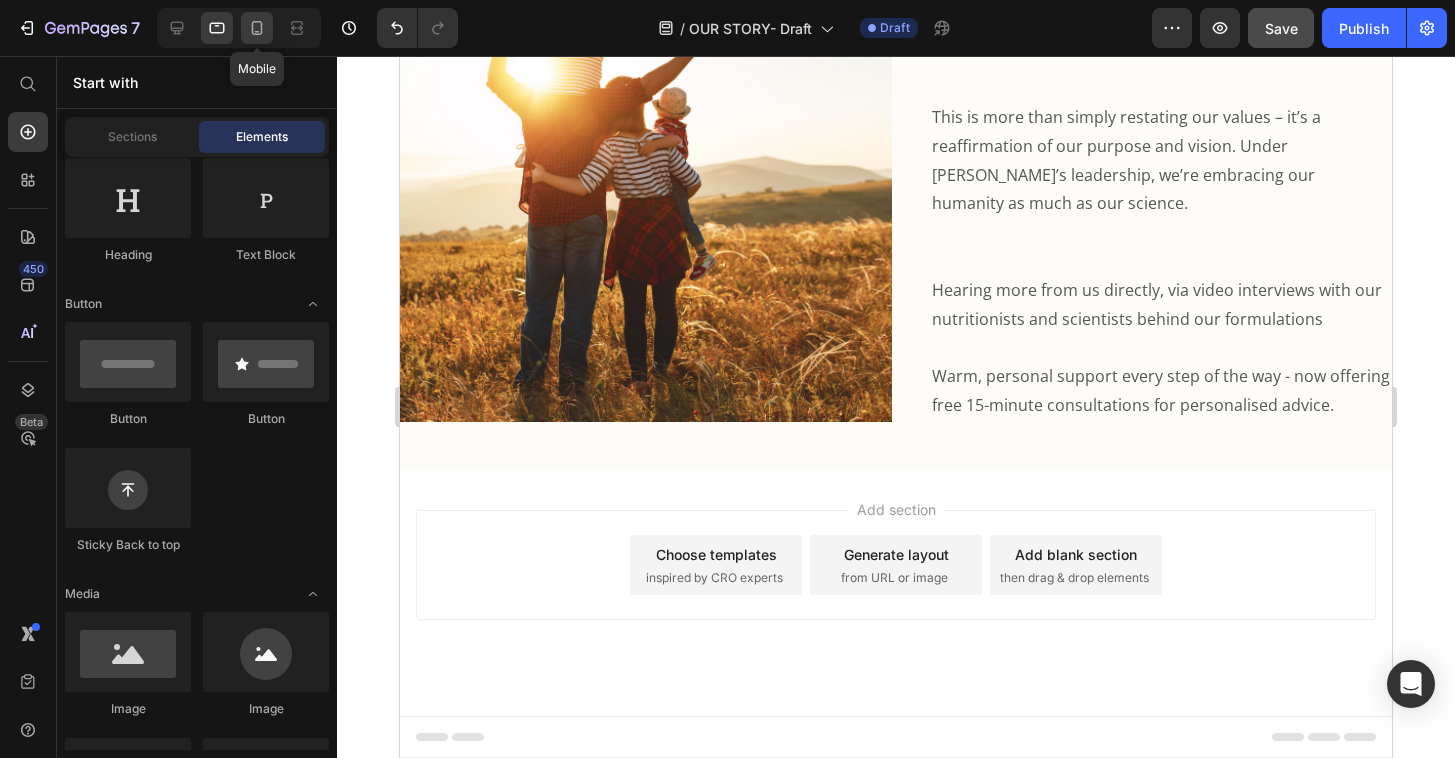 click 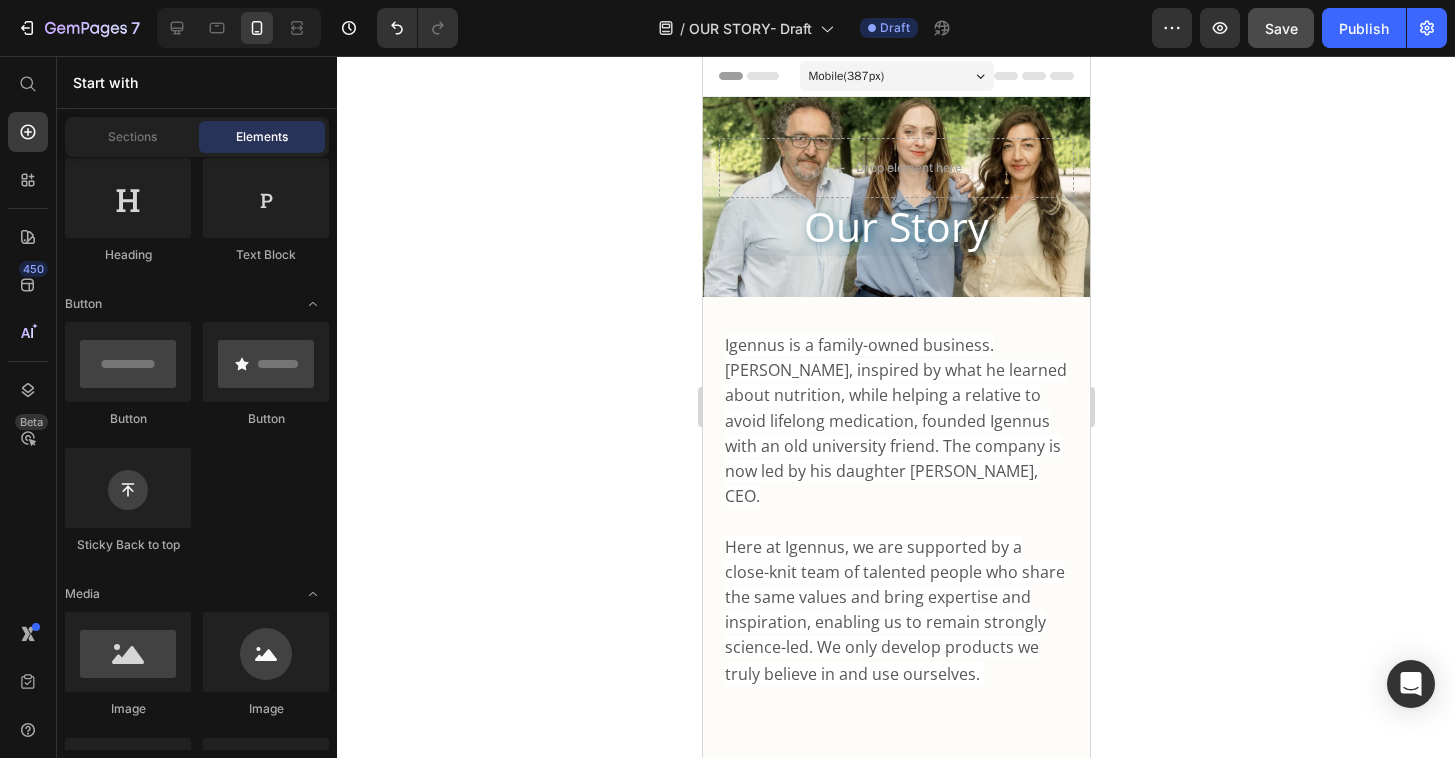 scroll, scrollTop: 231, scrollLeft: 0, axis: vertical 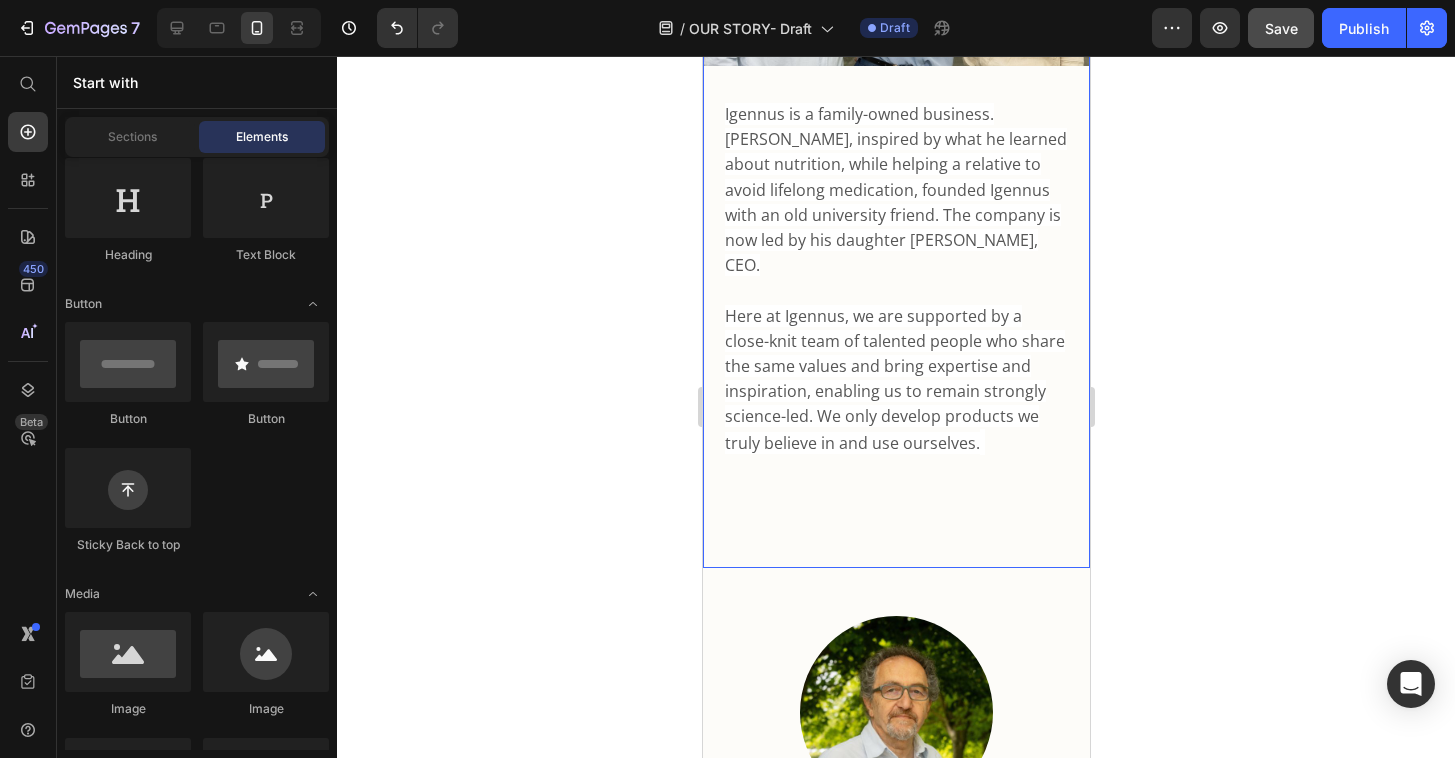 click on "Our Story Heading
Drop element here Hero Banner Igennus is a family-owned business. Jav Nazemi, inspired by what he learned about nutrition, while helping a relative to avoid lifelong medication, founded Igennus with an old university friend. The company is now led by his daughter Mina, CEO.    Here at Igennus, we are supported by a close-knit team of talented people who share the same values and bring expertise and inspiration, enabling us to remain strongly science-led. We only develop products we truly believe in and use ourselves.   Text Block" at bounding box center [895, 187] 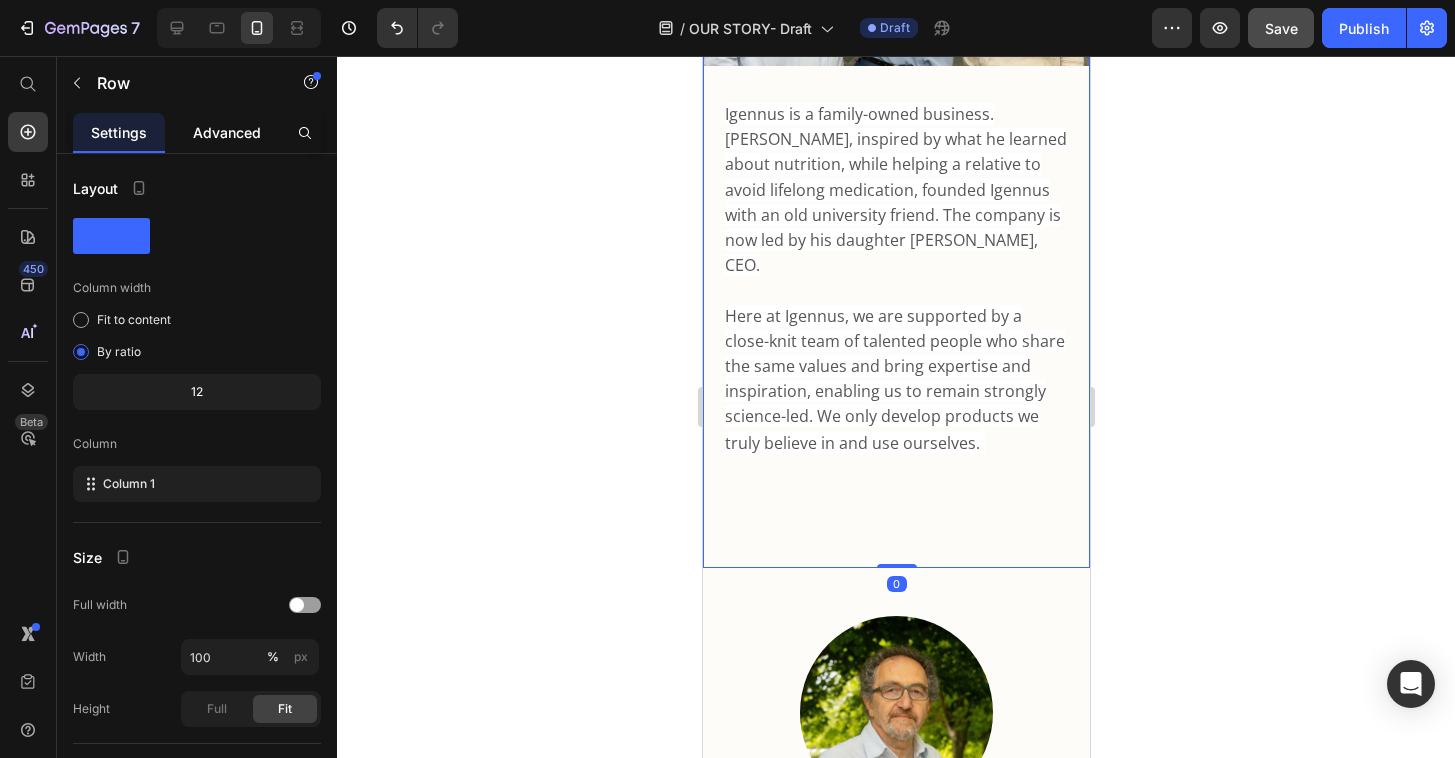 click on "Advanced" at bounding box center [227, 132] 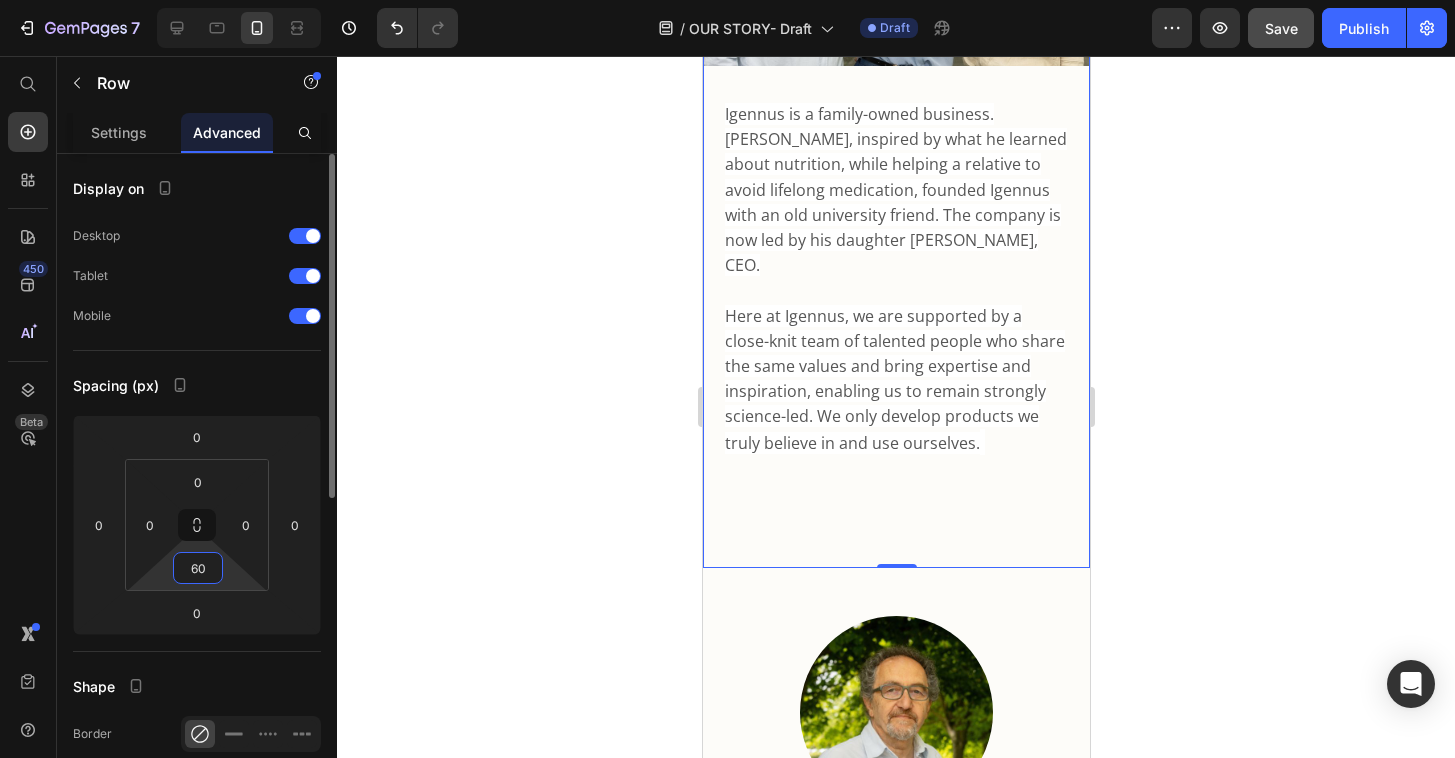 click on "60" at bounding box center (198, 568) 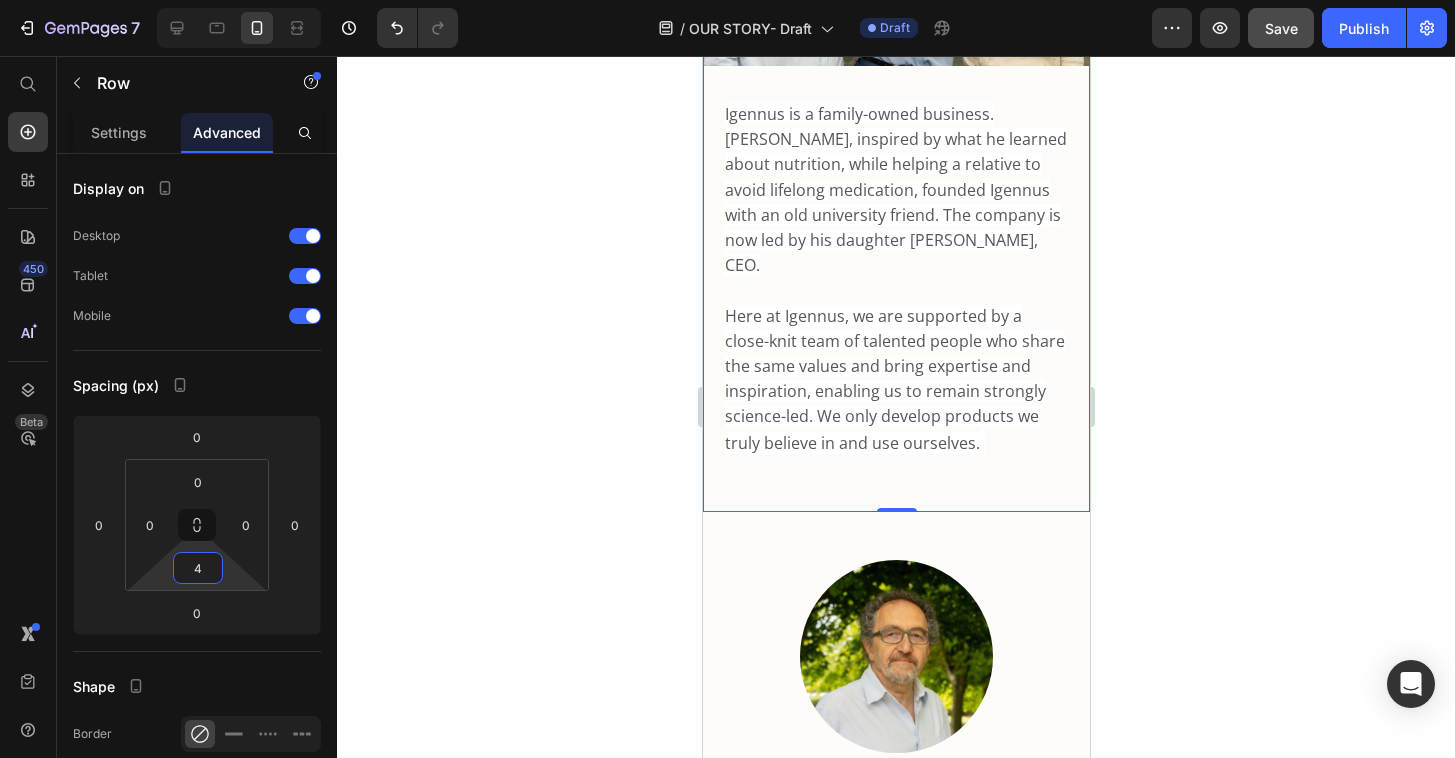 type on "4" 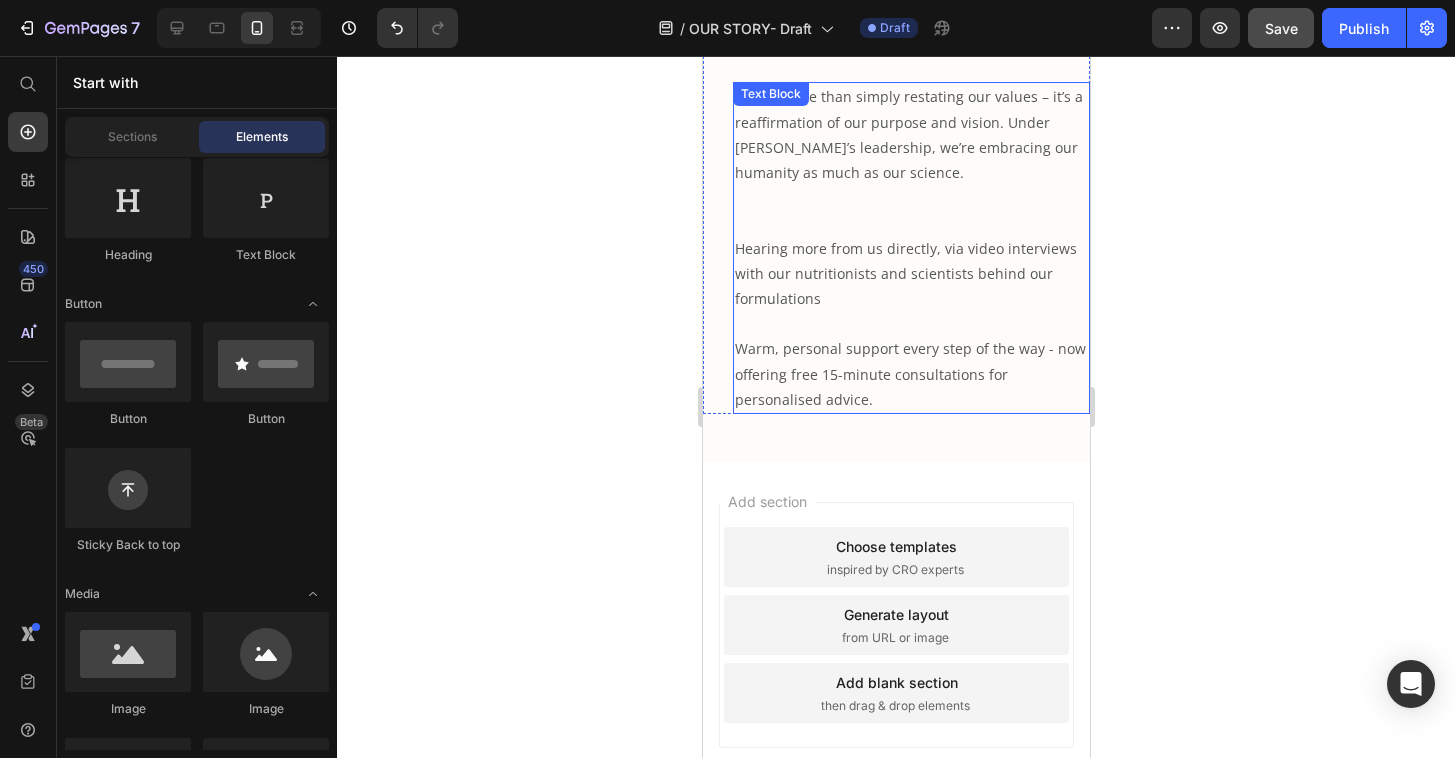 scroll, scrollTop: 3658, scrollLeft: 0, axis: vertical 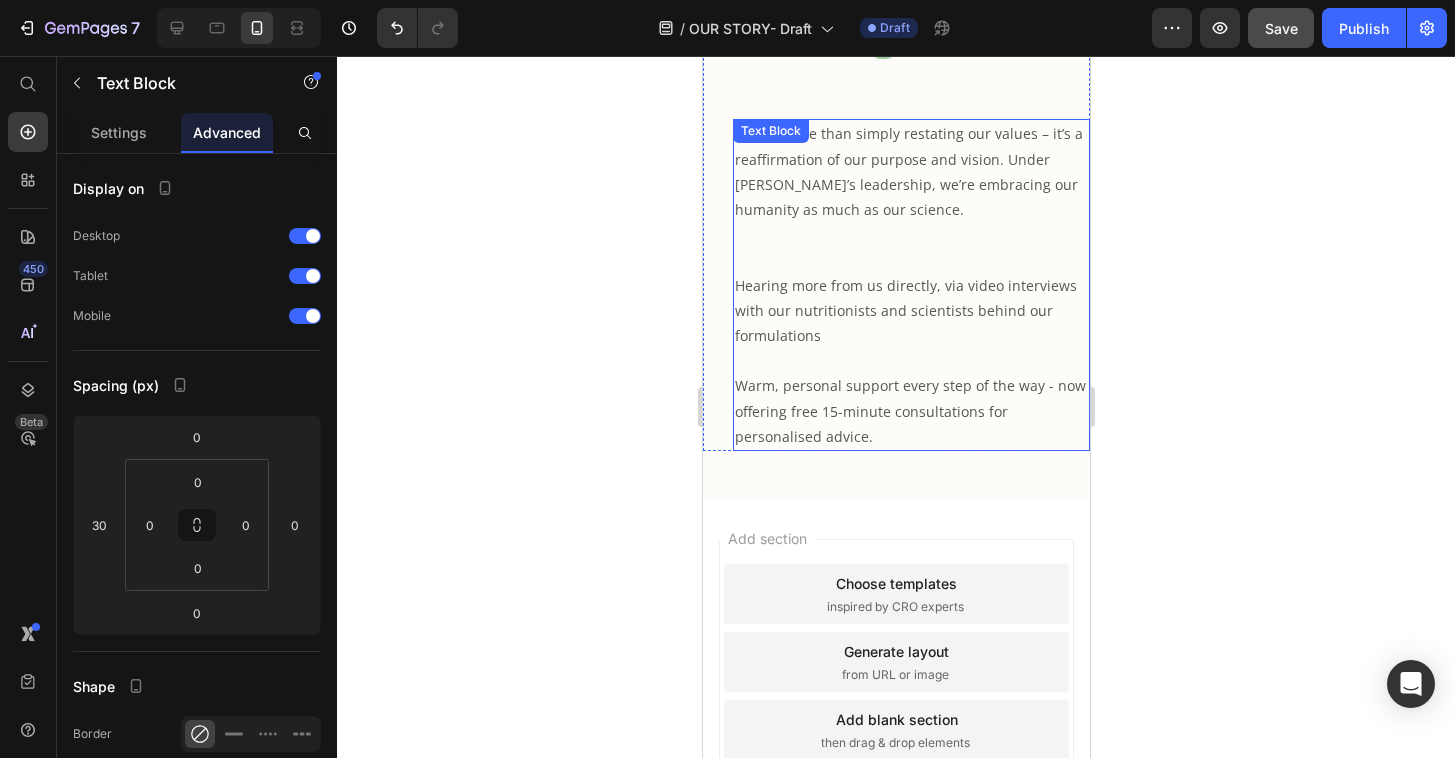 click at bounding box center [910, 360] 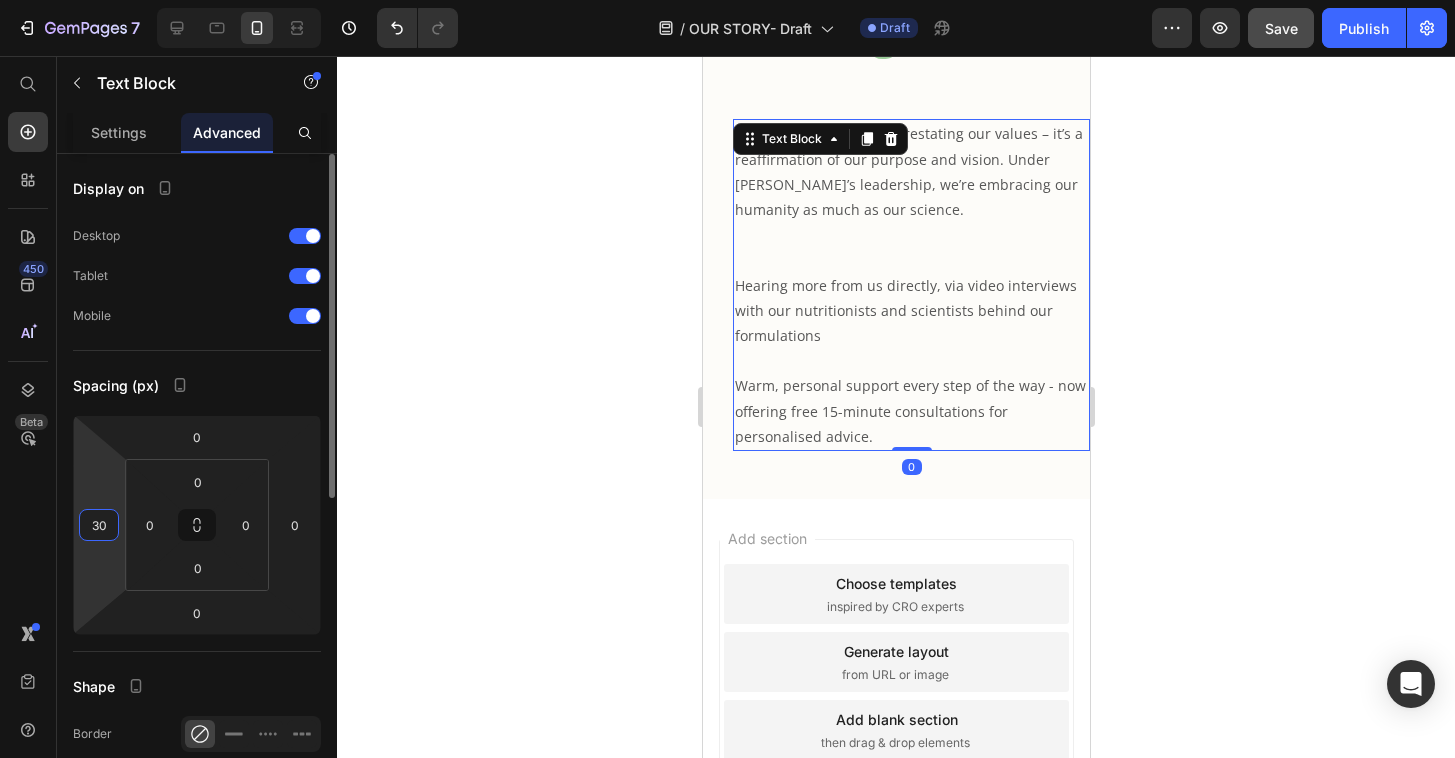 click on "30" at bounding box center (99, 525) 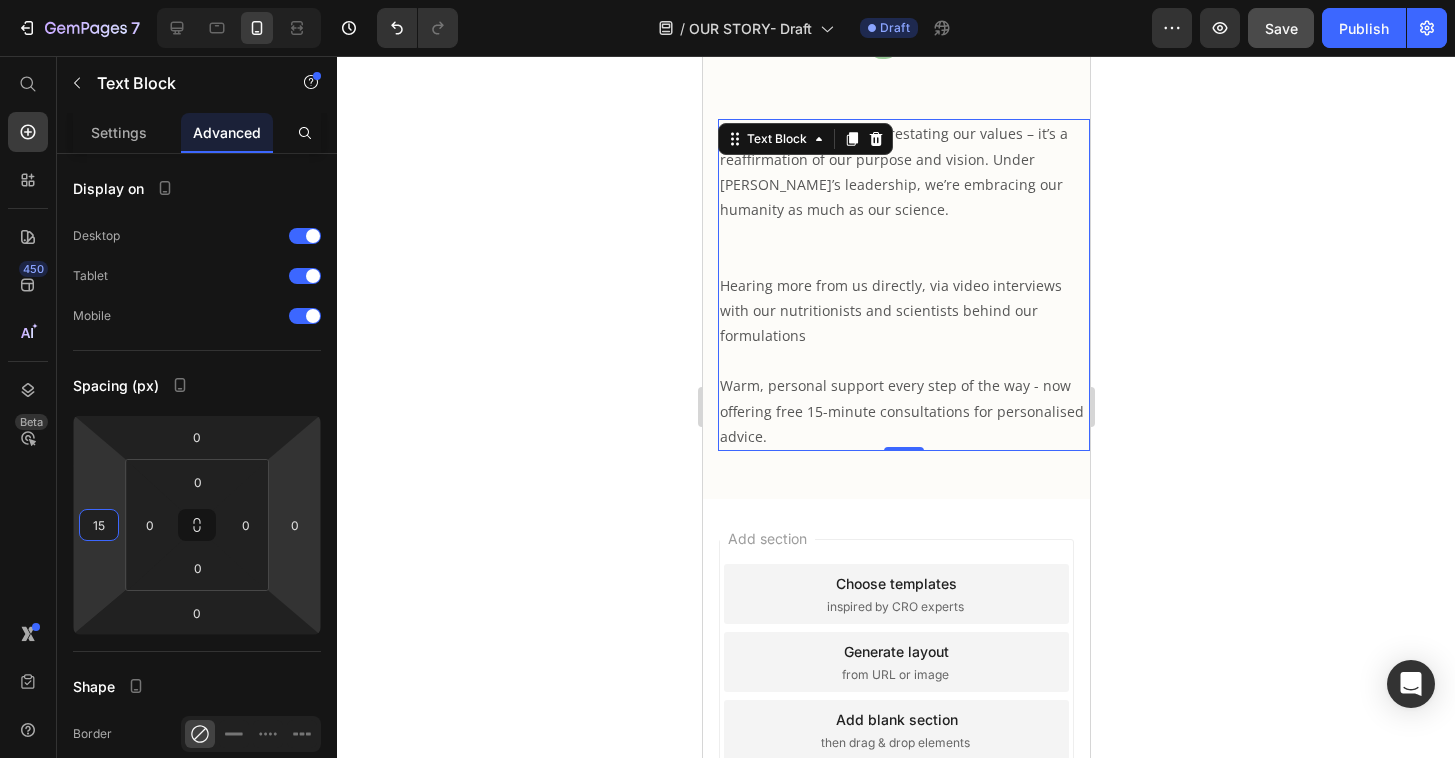 type on "1" 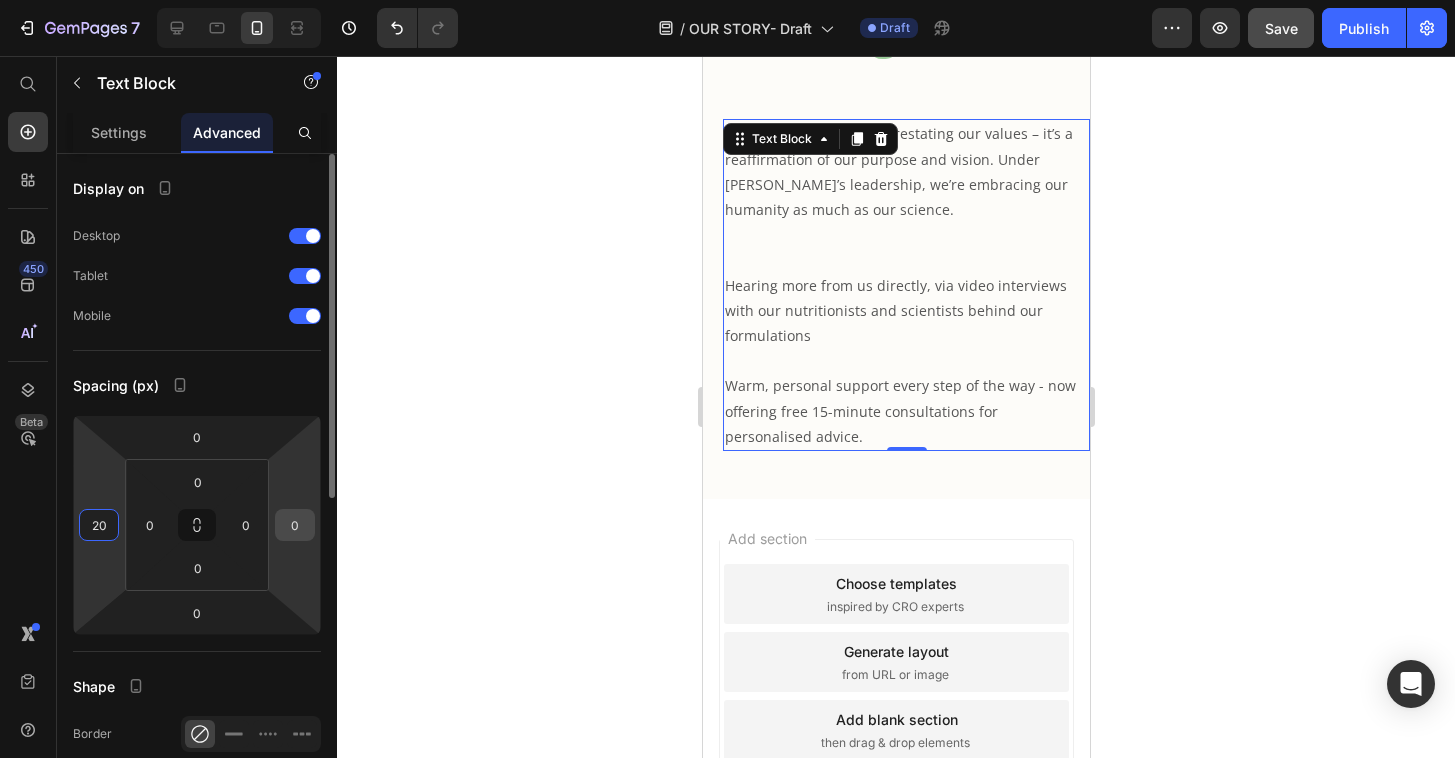 type on "20" 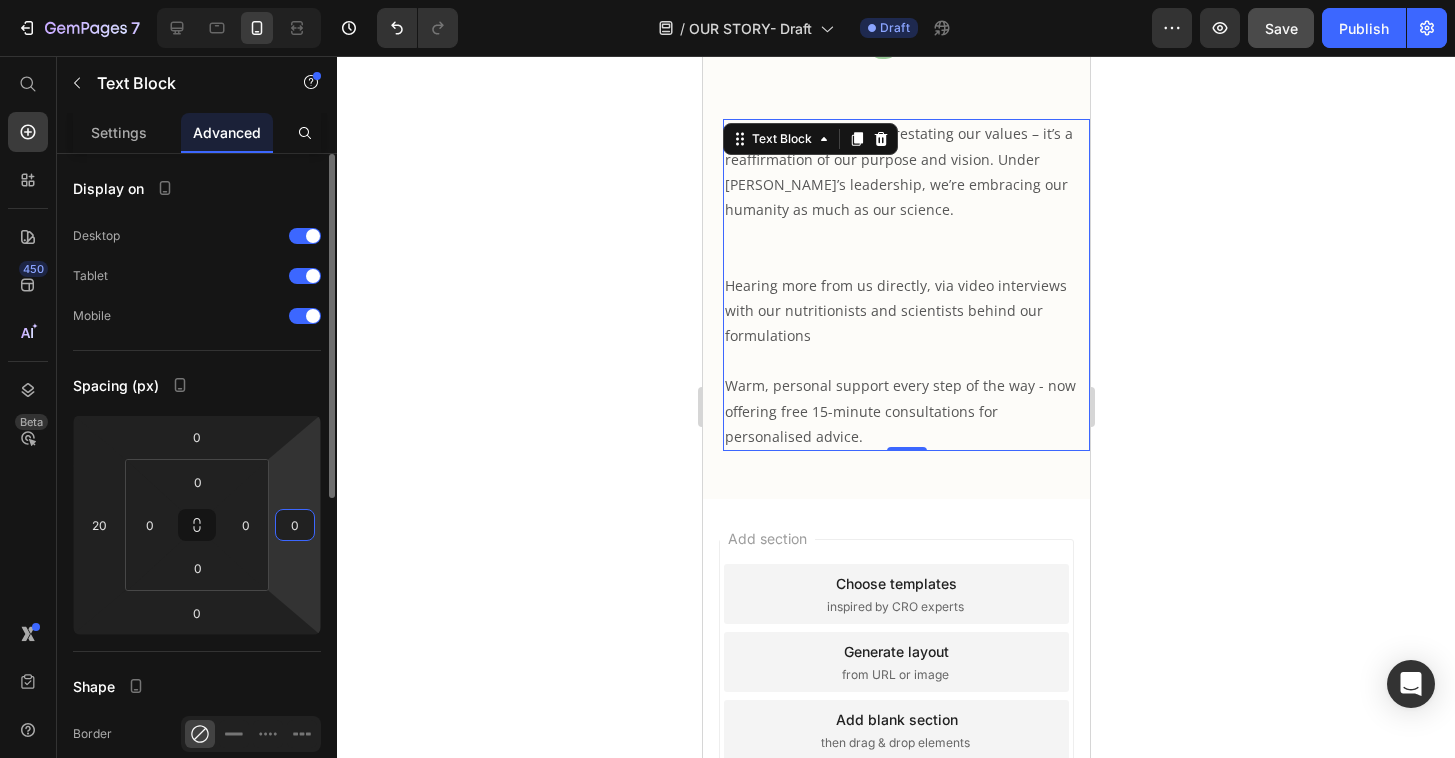 click on "0" at bounding box center (295, 525) 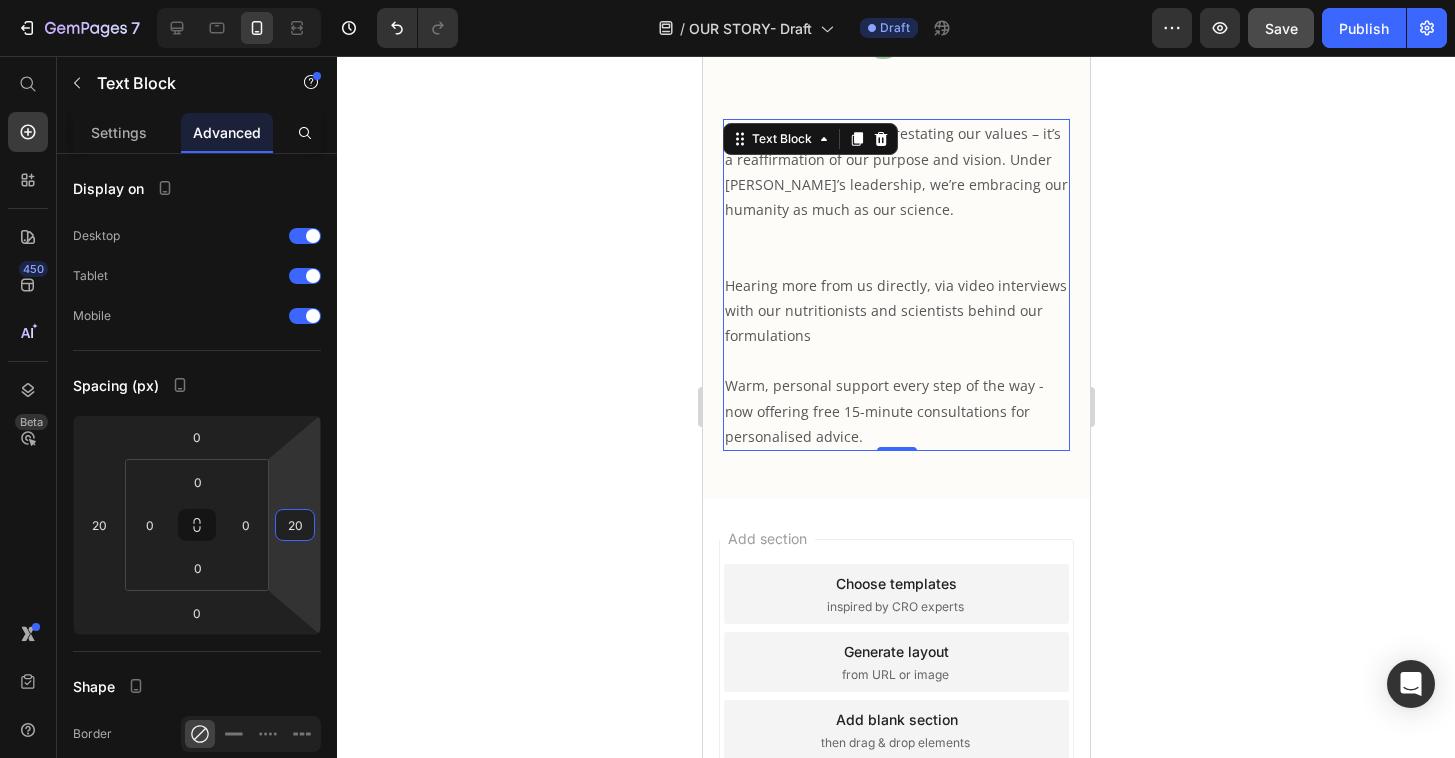 type on "20" 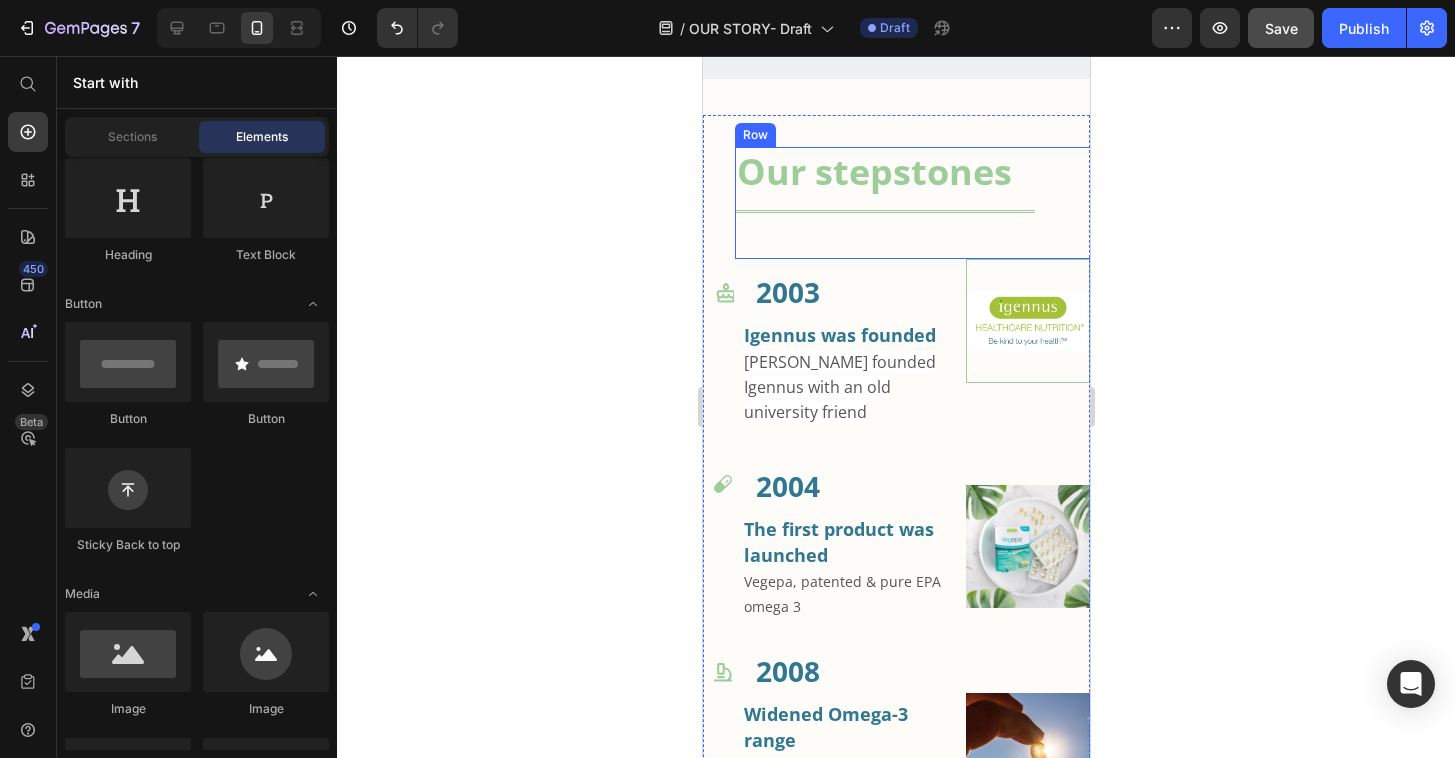 scroll, scrollTop: 790, scrollLeft: 0, axis: vertical 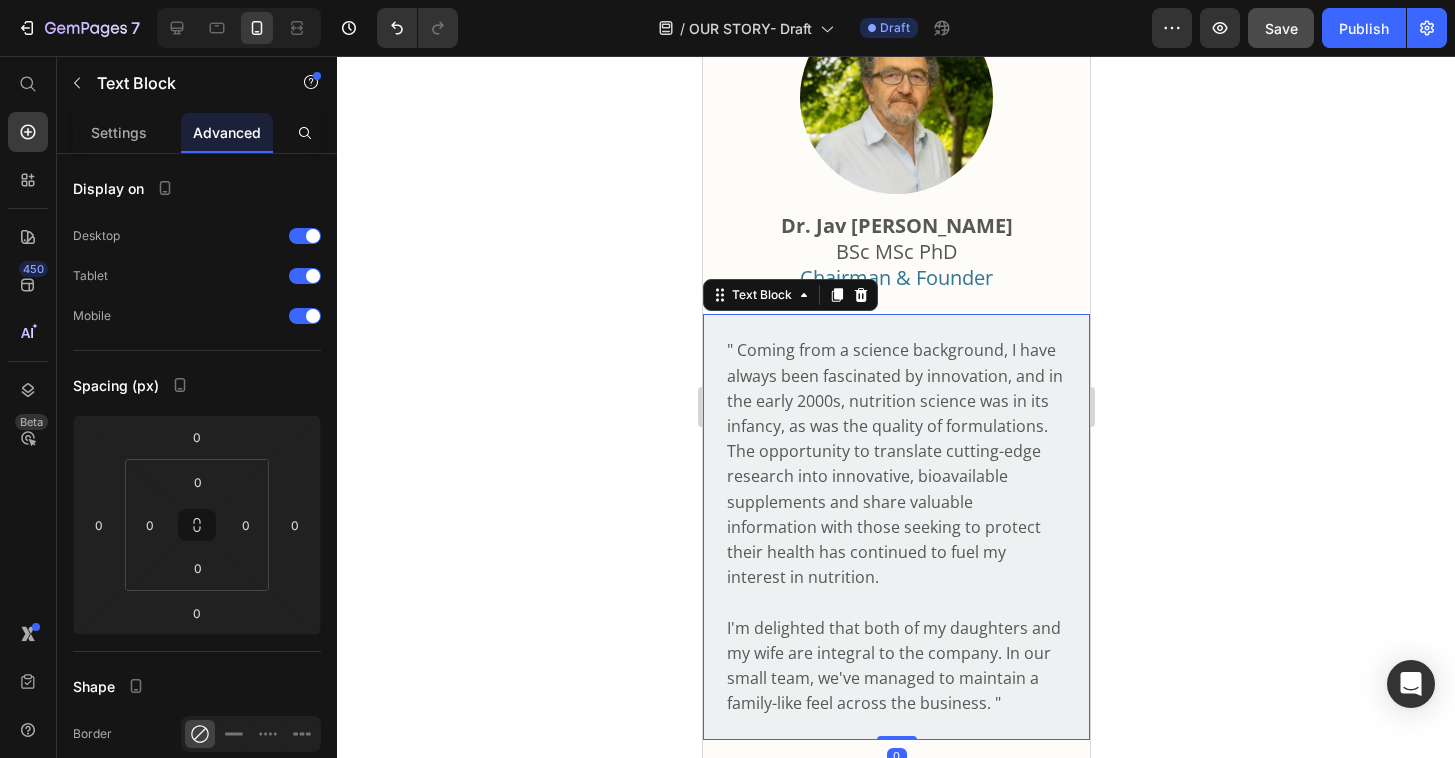 click on "" Coming from a science background, I have always been fascinated by innovation, and in the early 2000s, nutrition science was in its infancy, as was the quality of formulations. The opportunity to translate cutting-edge research into innovative, bioavailable supplements and share valuable information with those seeking to protect their health has continued to fuel my interest in nutrition." at bounding box center (894, 463) 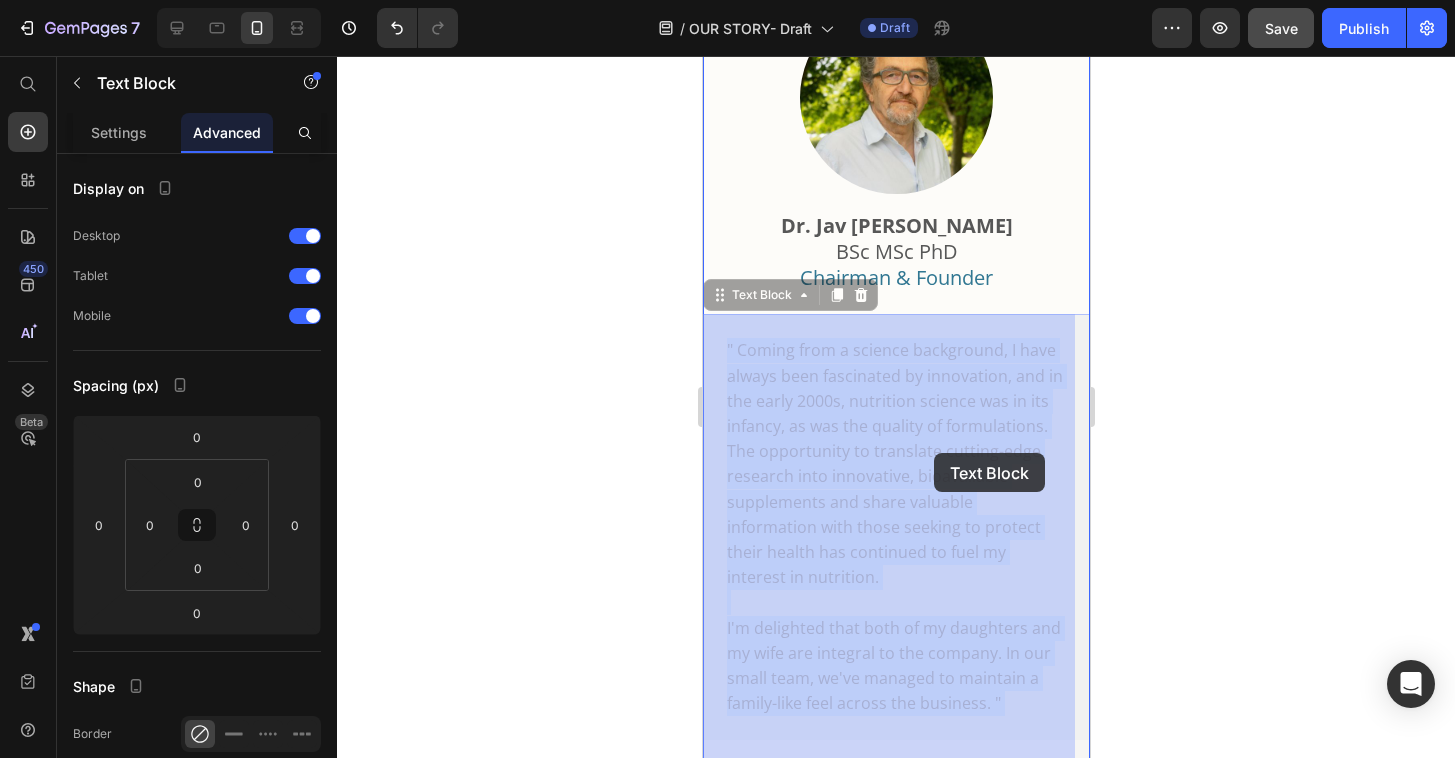 drag, startPoint x: 948, startPoint y: 455, endPoint x: 924, endPoint y: 452, distance: 24.186773 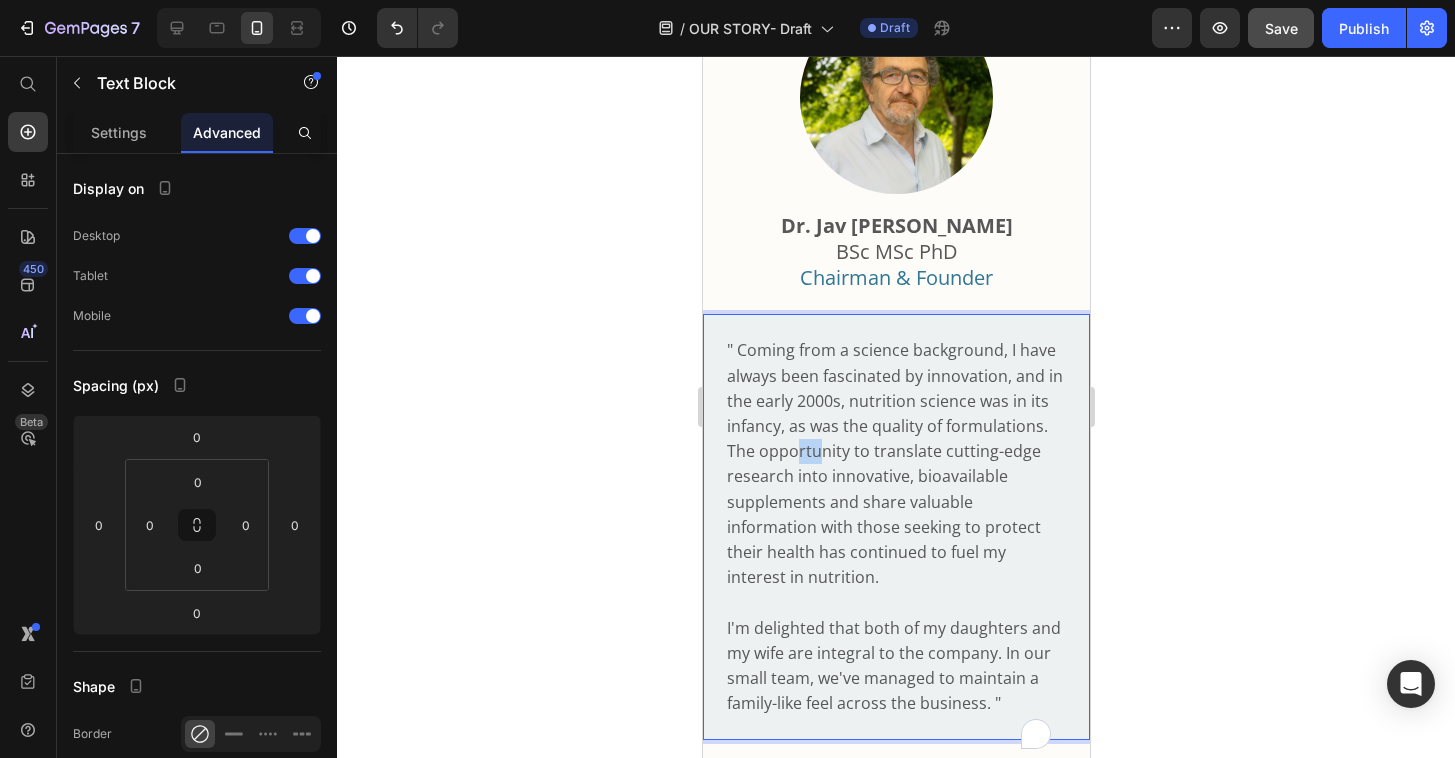 drag, startPoint x: 923, startPoint y: 452, endPoint x: 904, endPoint y: 451, distance: 19.026299 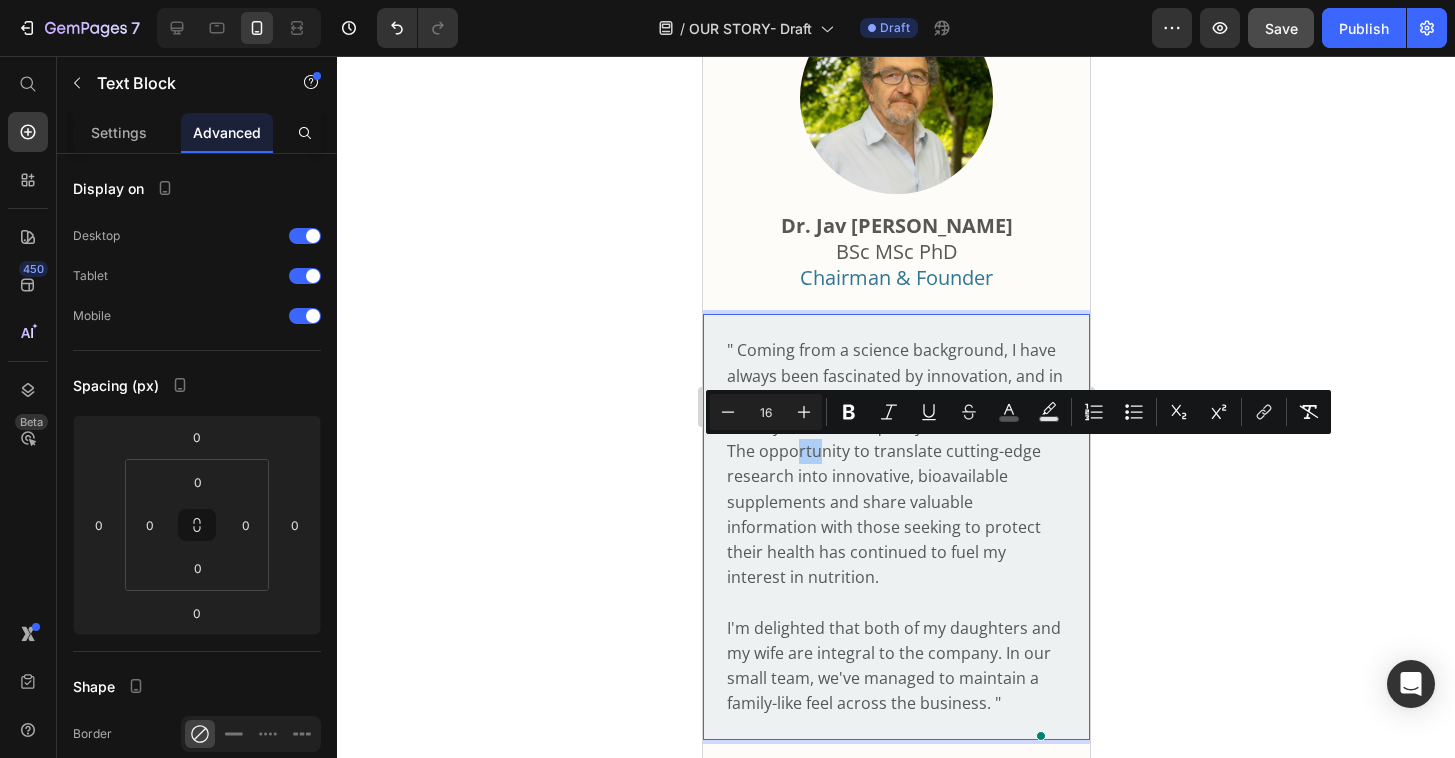 click 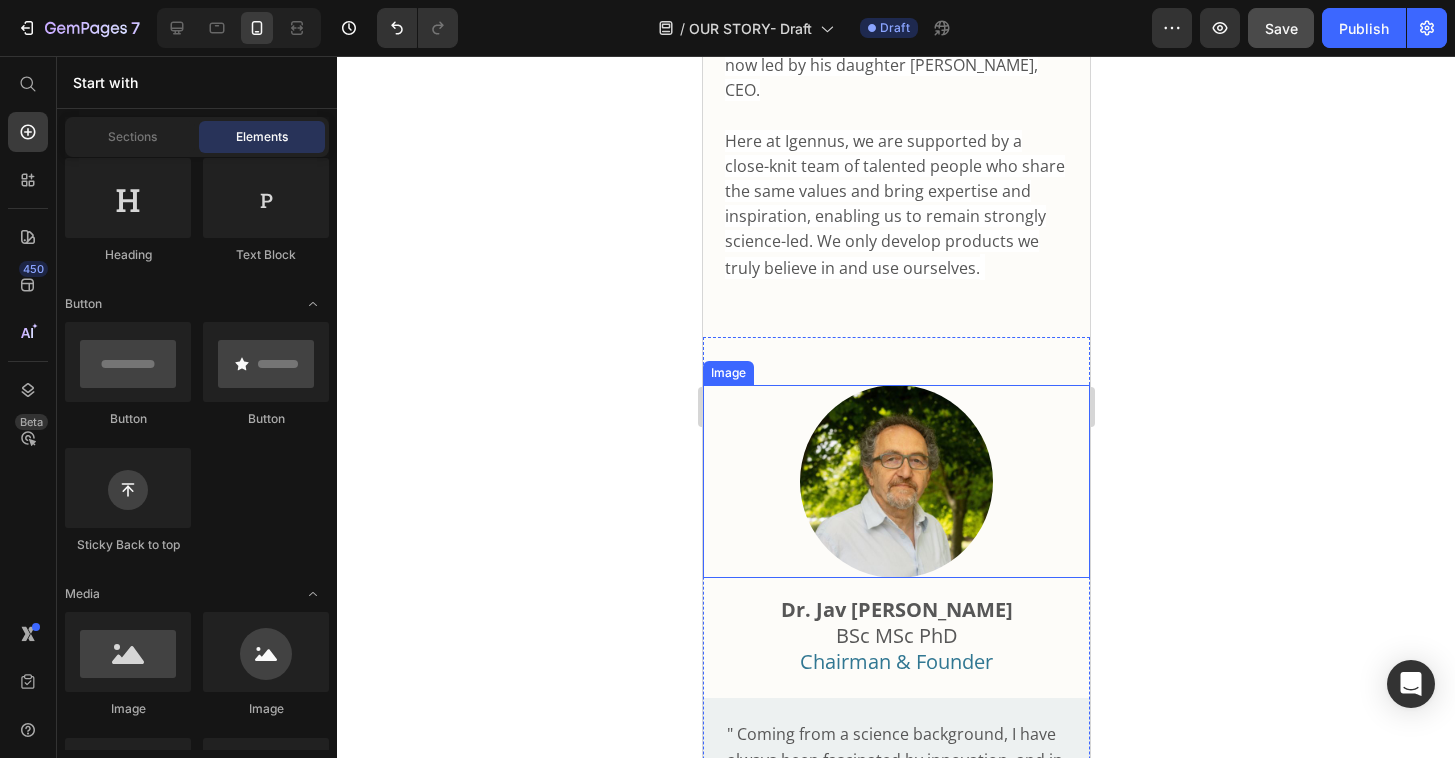 scroll, scrollTop: 393, scrollLeft: 0, axis: vertical 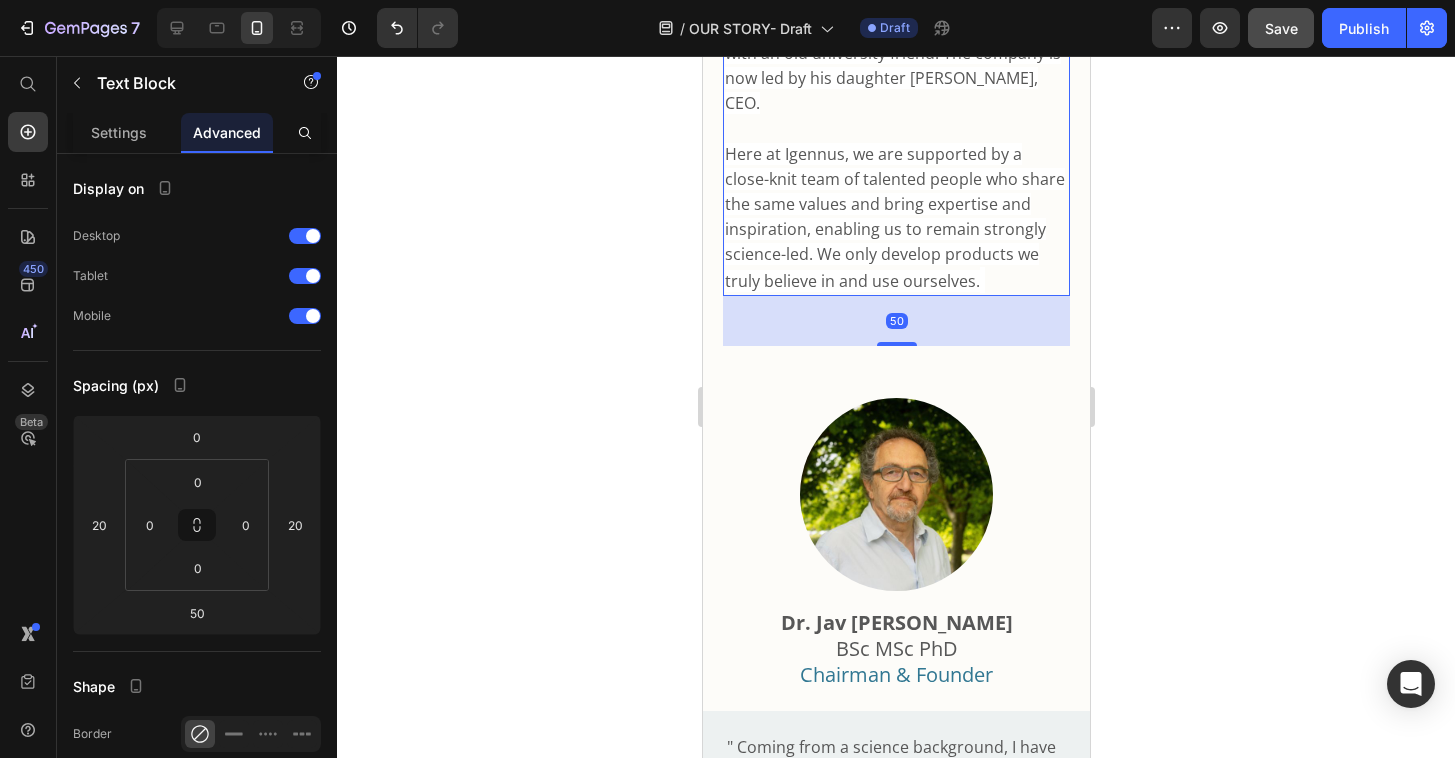 click on "Here at Igennus, we are supported by a close-knit team of talented people who share the same values and bring expertise and inspiration, enabling us to remain strongly science-led. We only develop products we truly believe in and use ourselves." at bounding box center [895, 218] 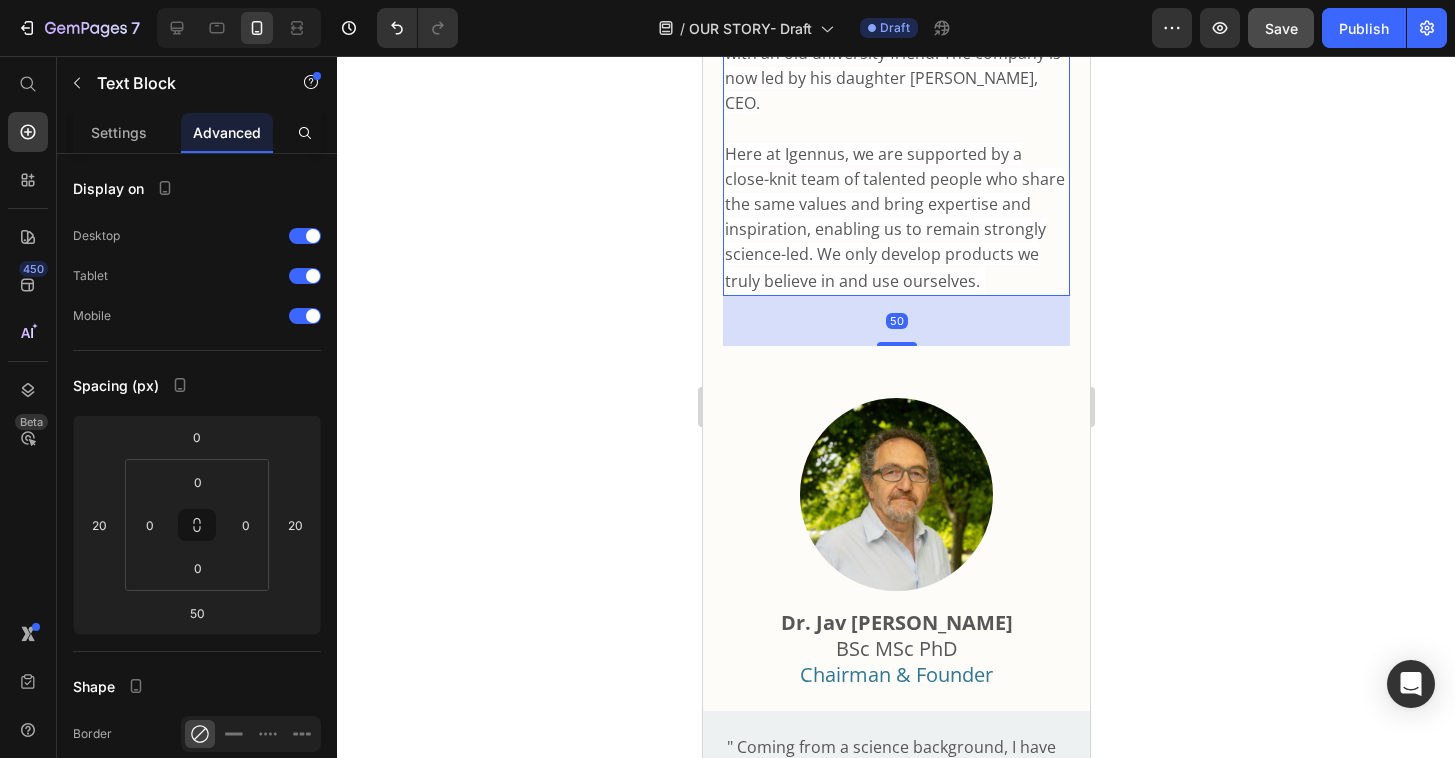 click 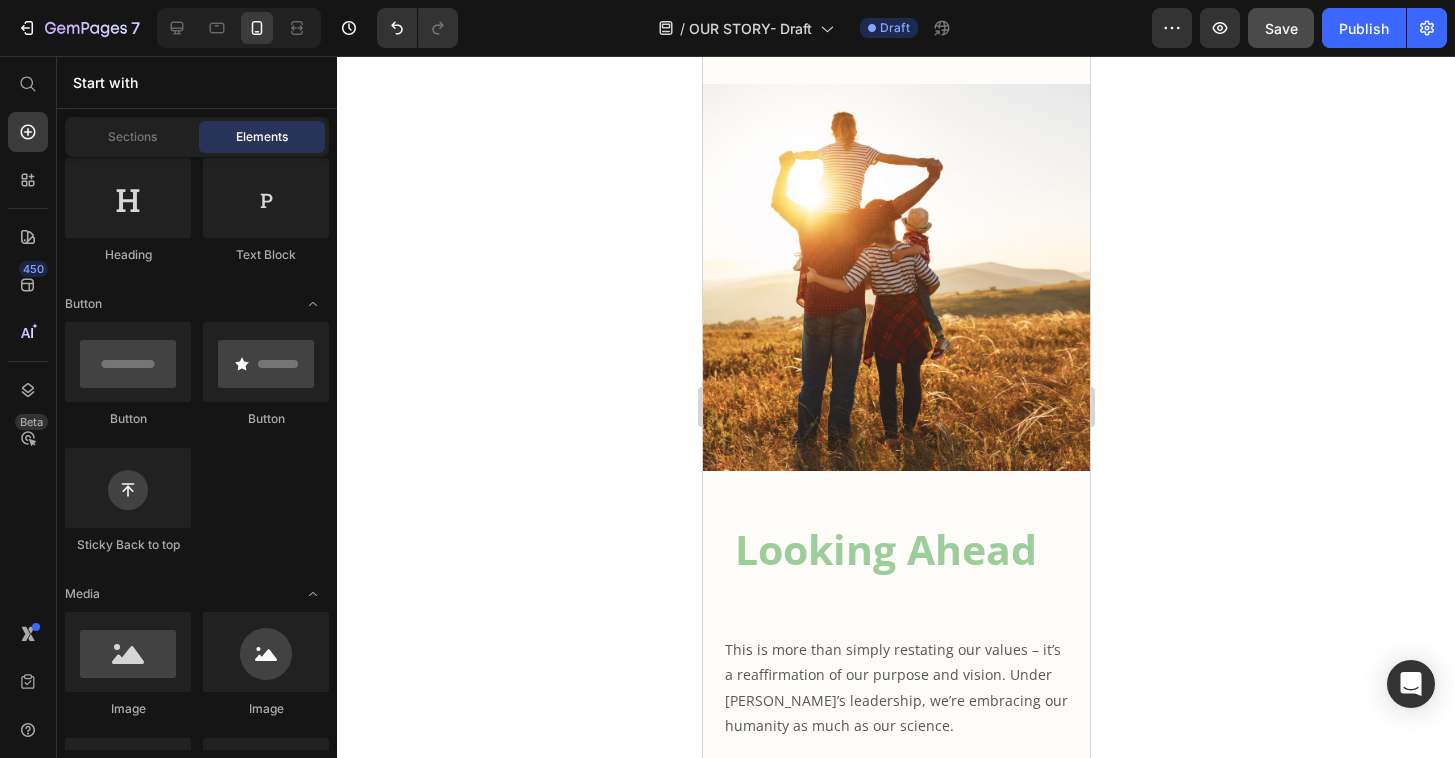 scroll, scrollTop: 3434, scrollLeft: 0, axis: vertical 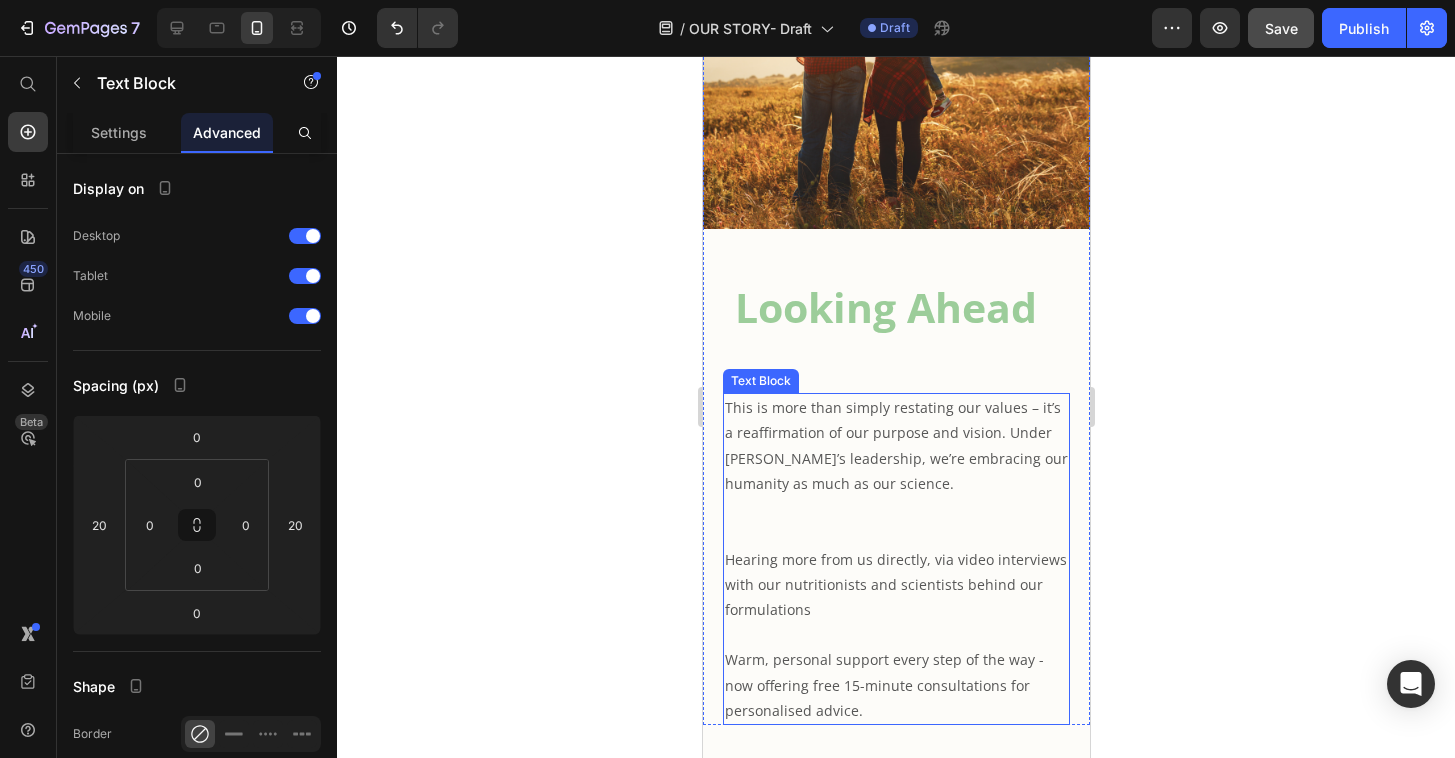click on "This is more than simply restating our values – it’s a reaffirmation of our purpose and vision. Under [PERSON_NAME]’s leadership, we’re embracing our humanity as much as our science." at bounding box center (895, 445) 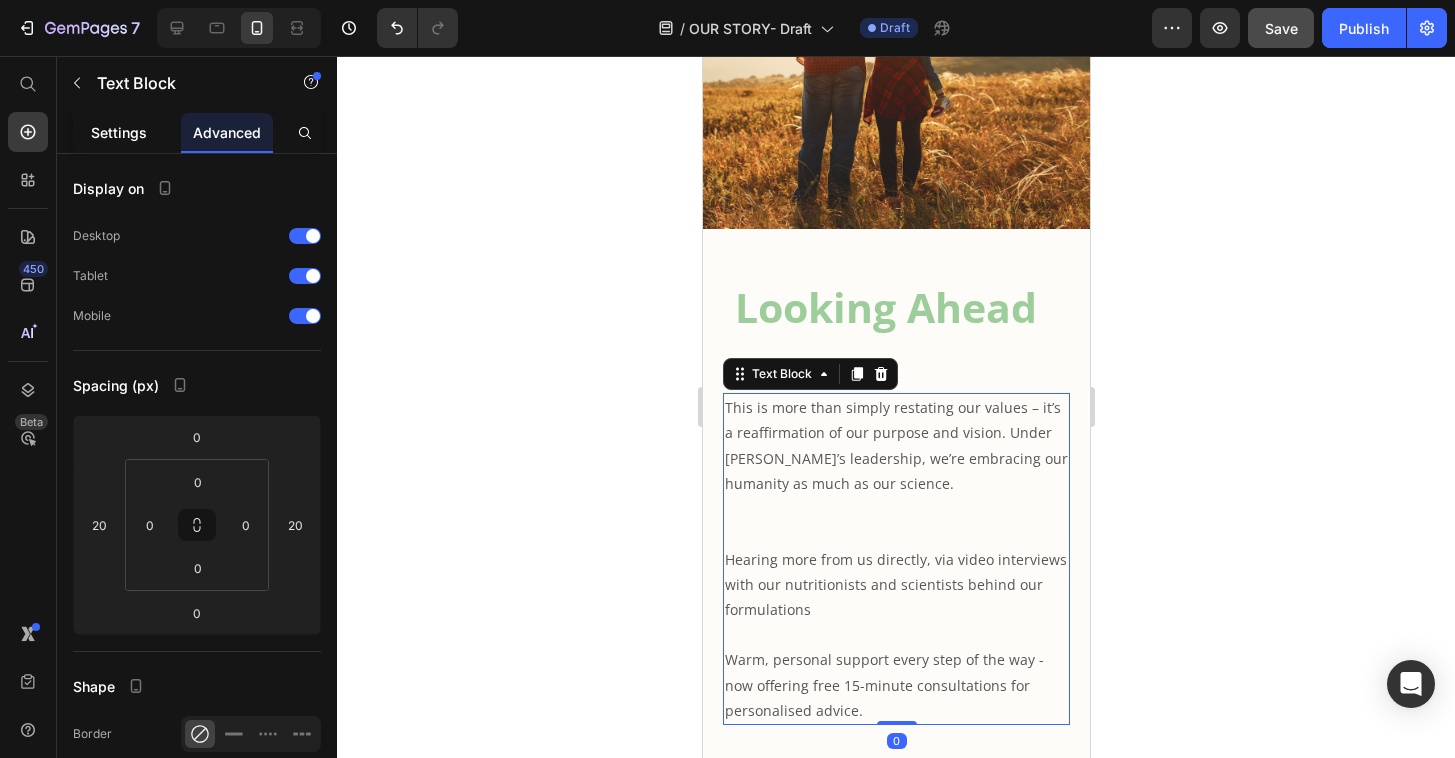 click on "Settings" at bounding box center (119, 132) 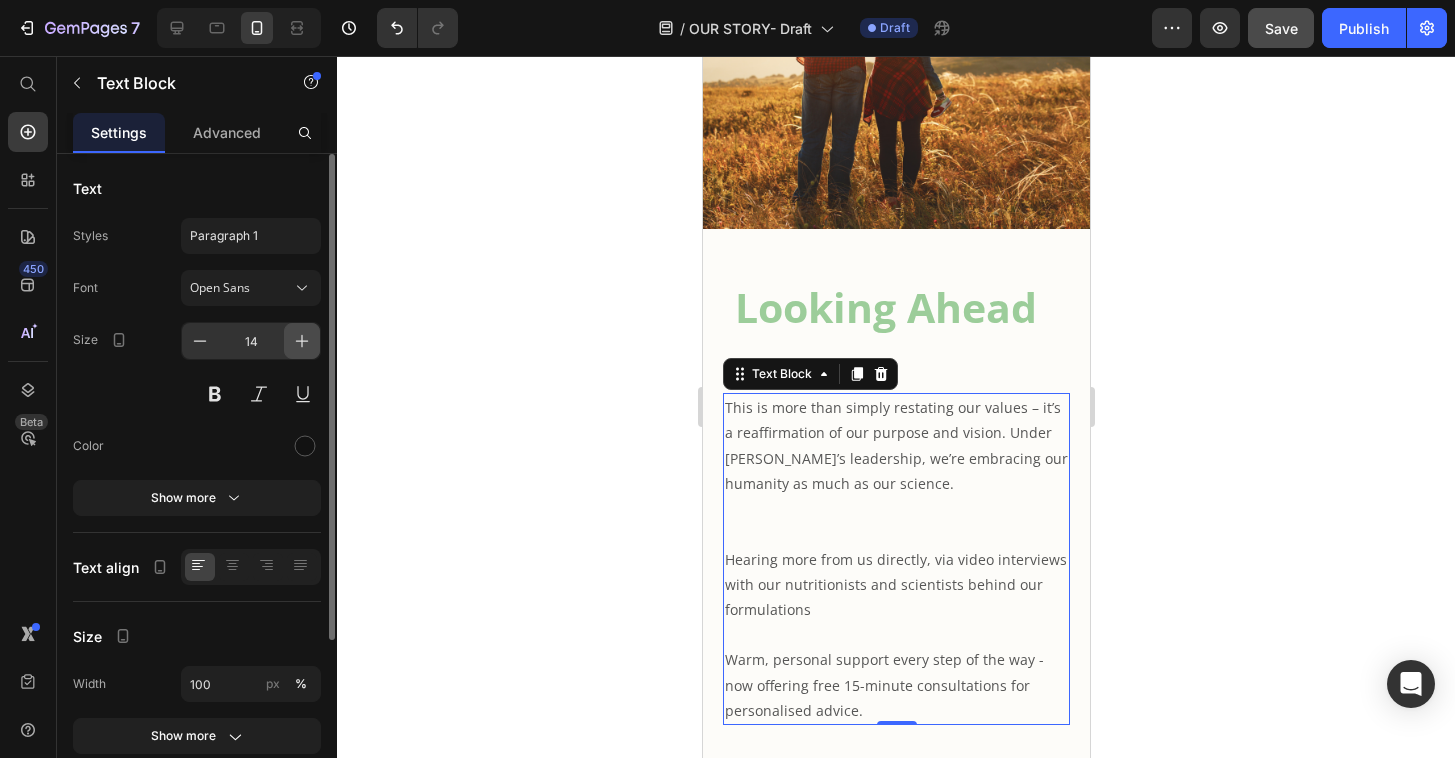 click 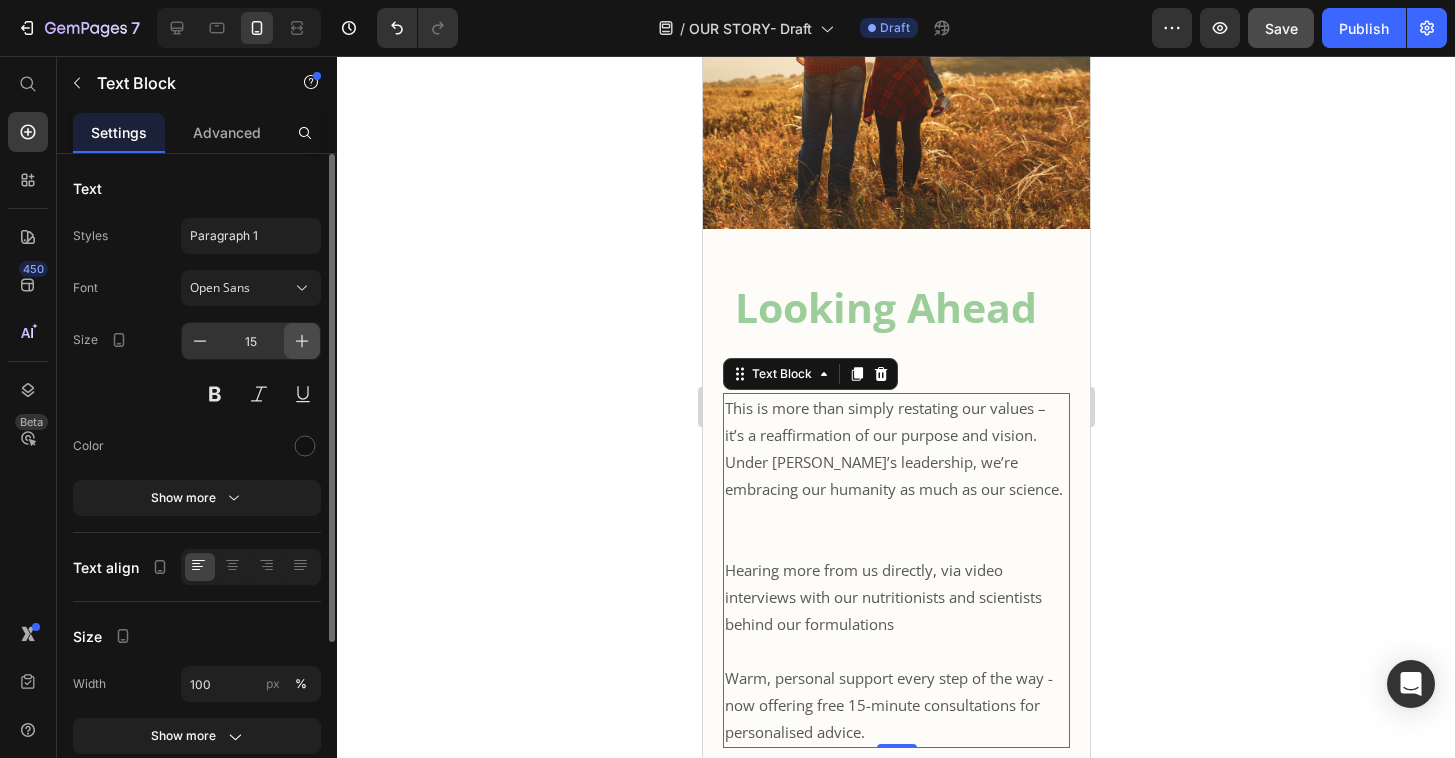 click 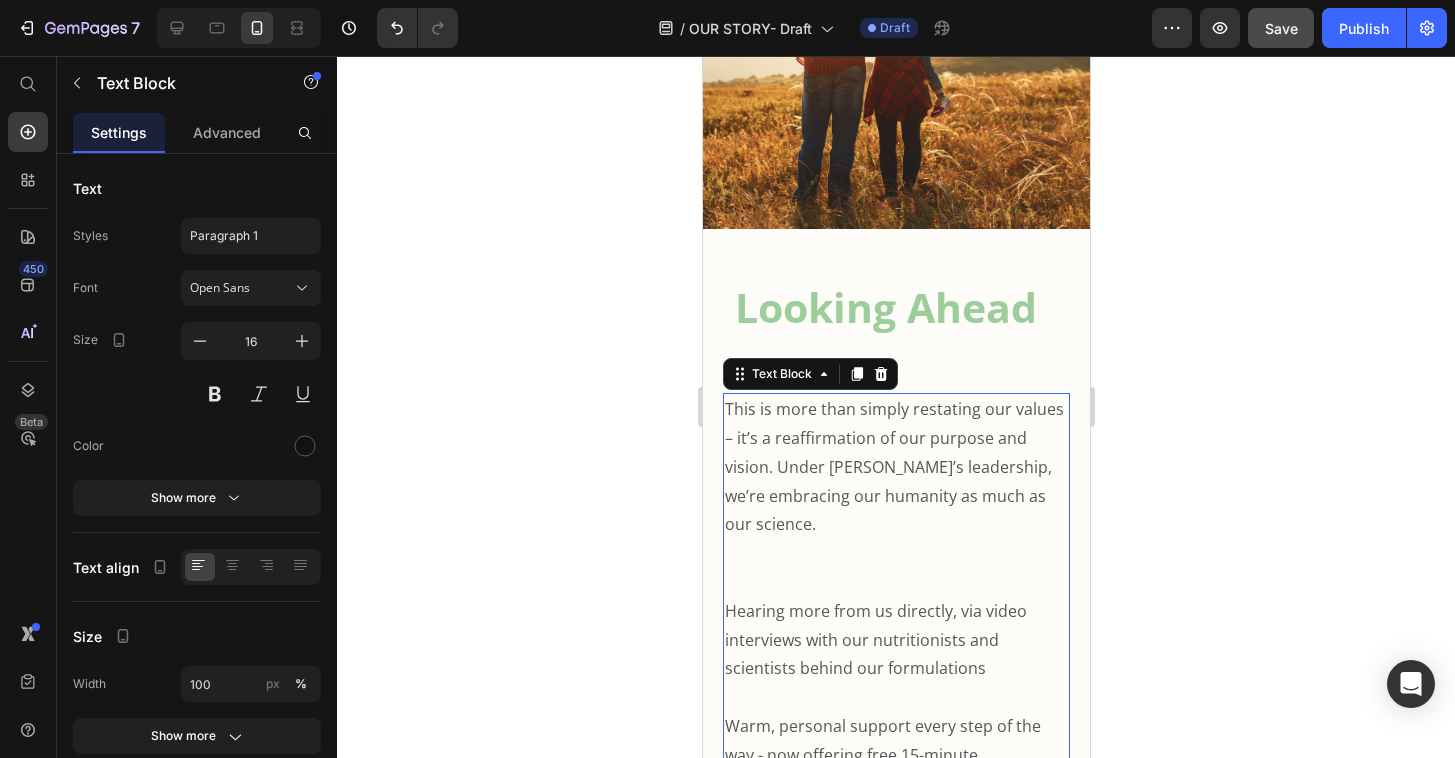 click at bounding box center [895, 553] 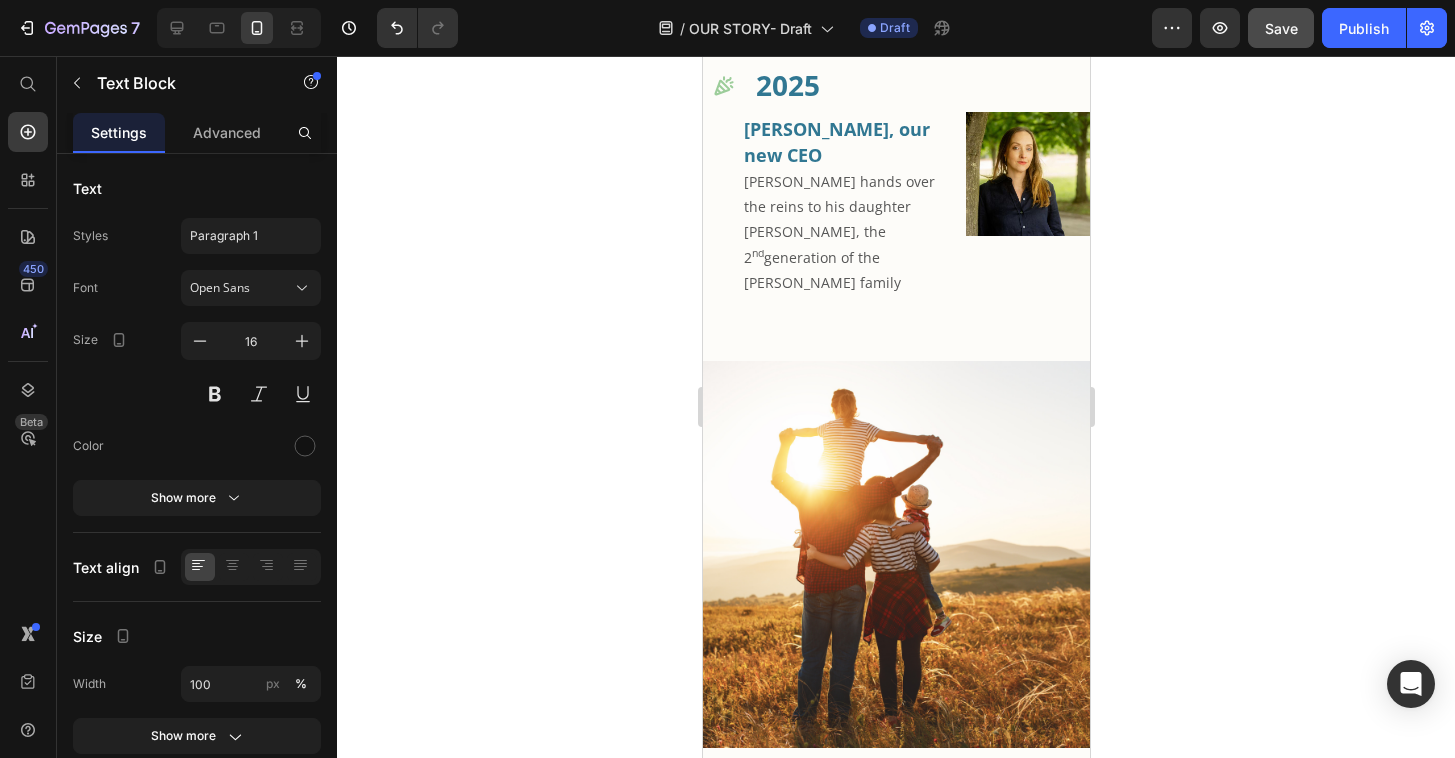 scroll, scrollTop: 3031, scrollLeft: 0, axis: vertical 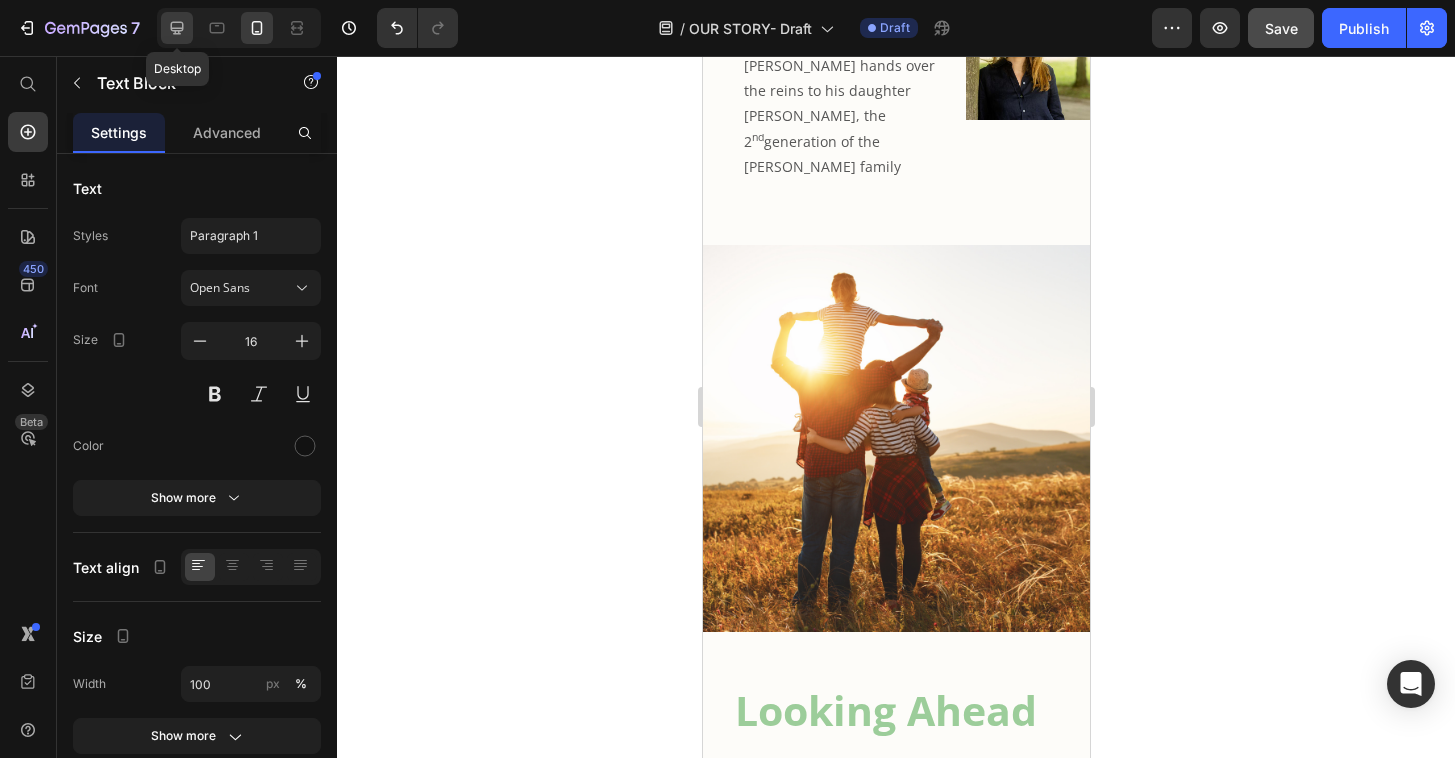 click 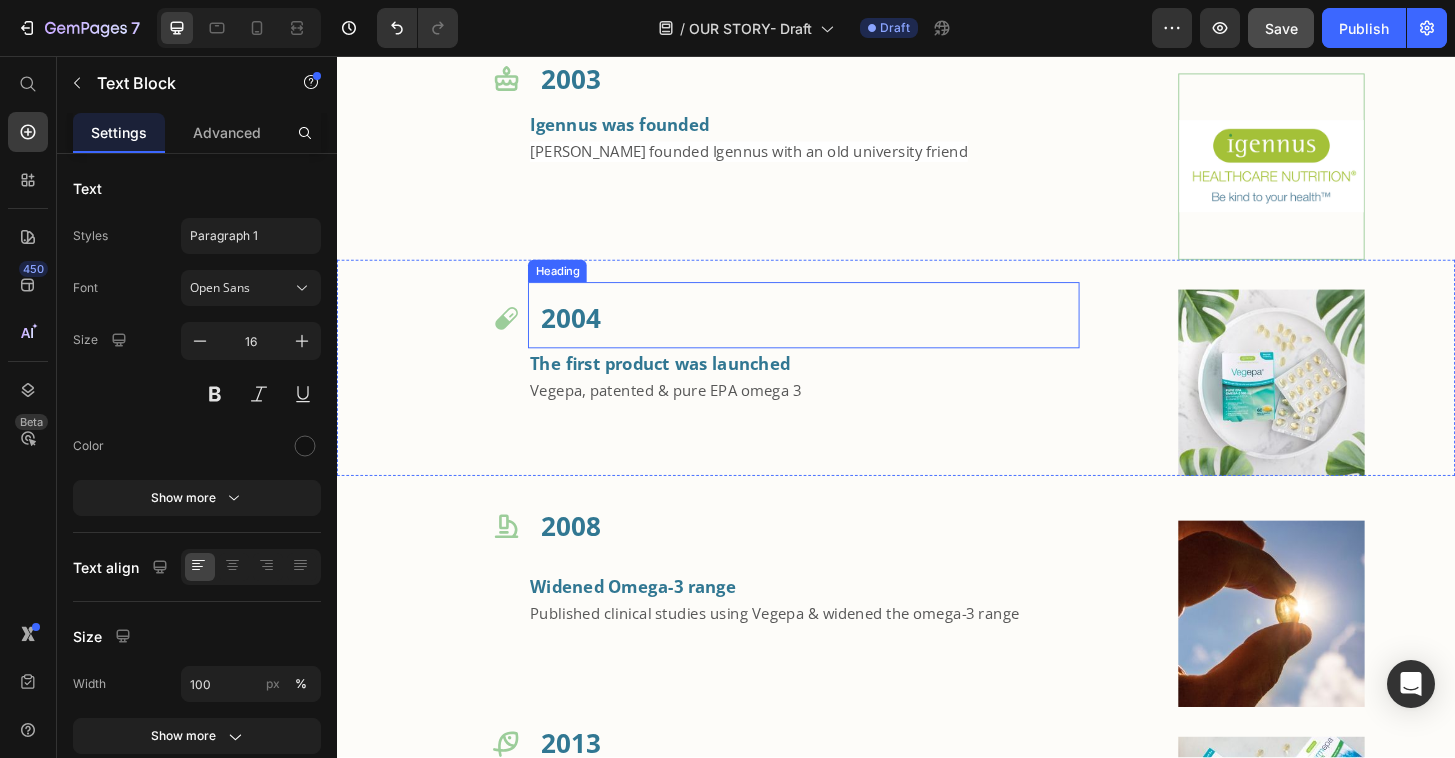 scroll, scrollTop: 833, scrollLeft: 0, axis: vertical 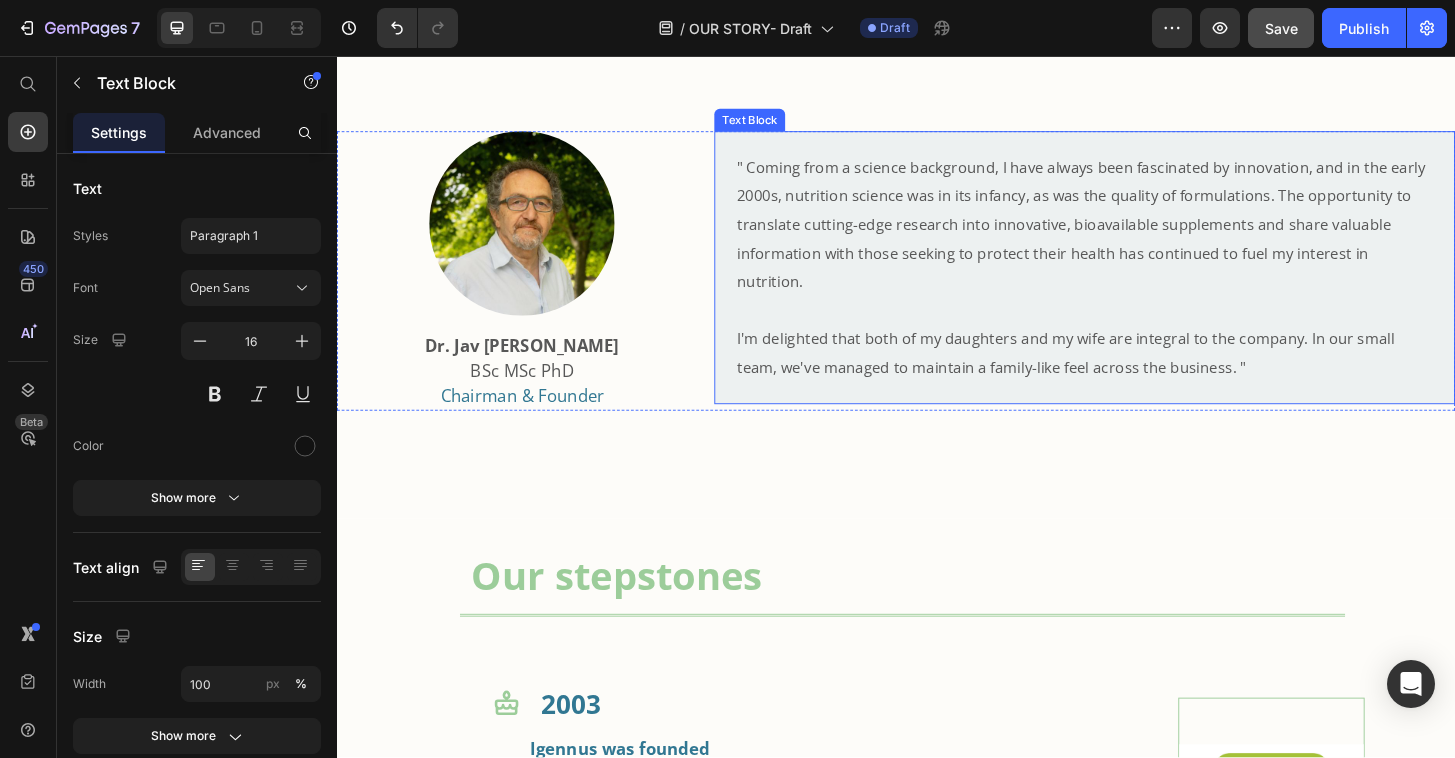 click at bounding box center [1139, 329] 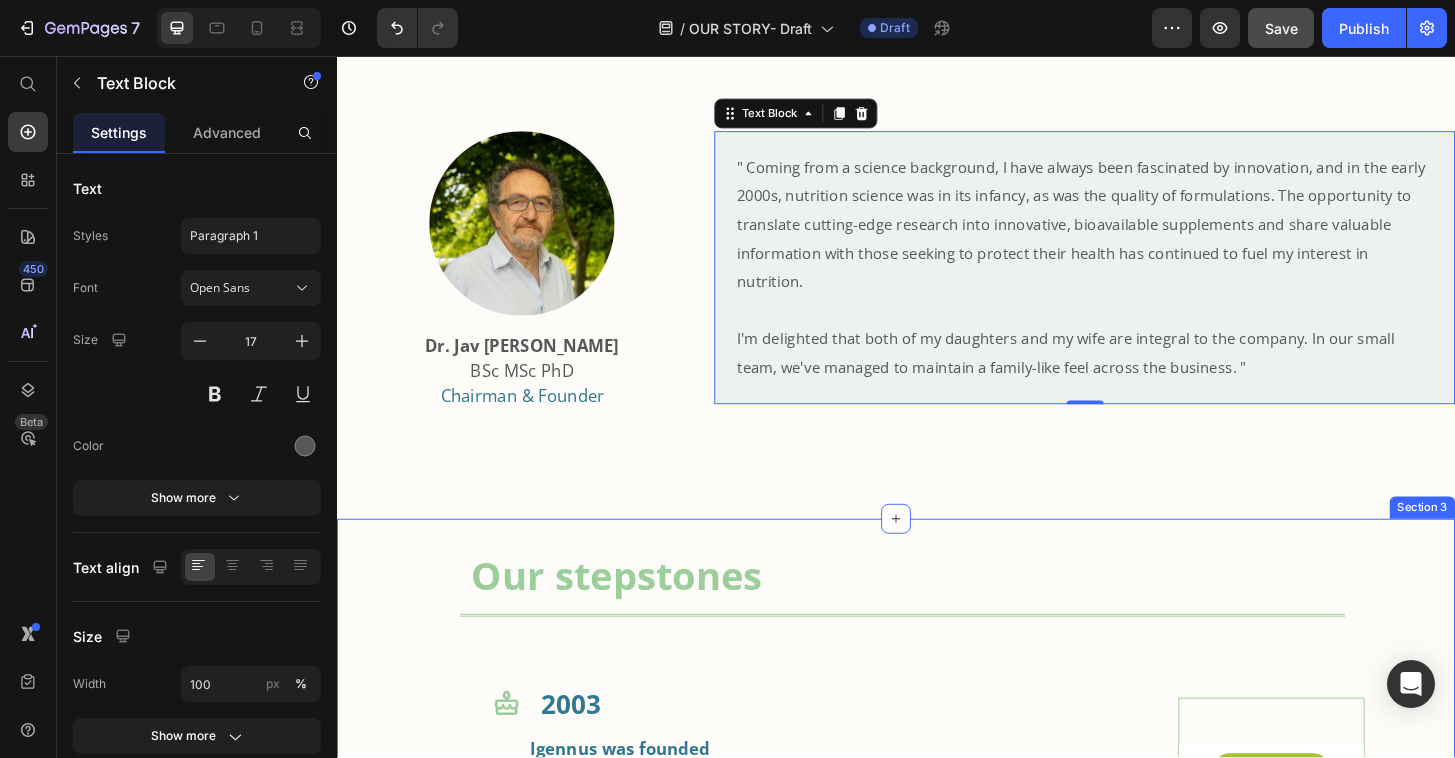 scroll, scrollTop: 243, scrollLeft: 0, axis: vertical 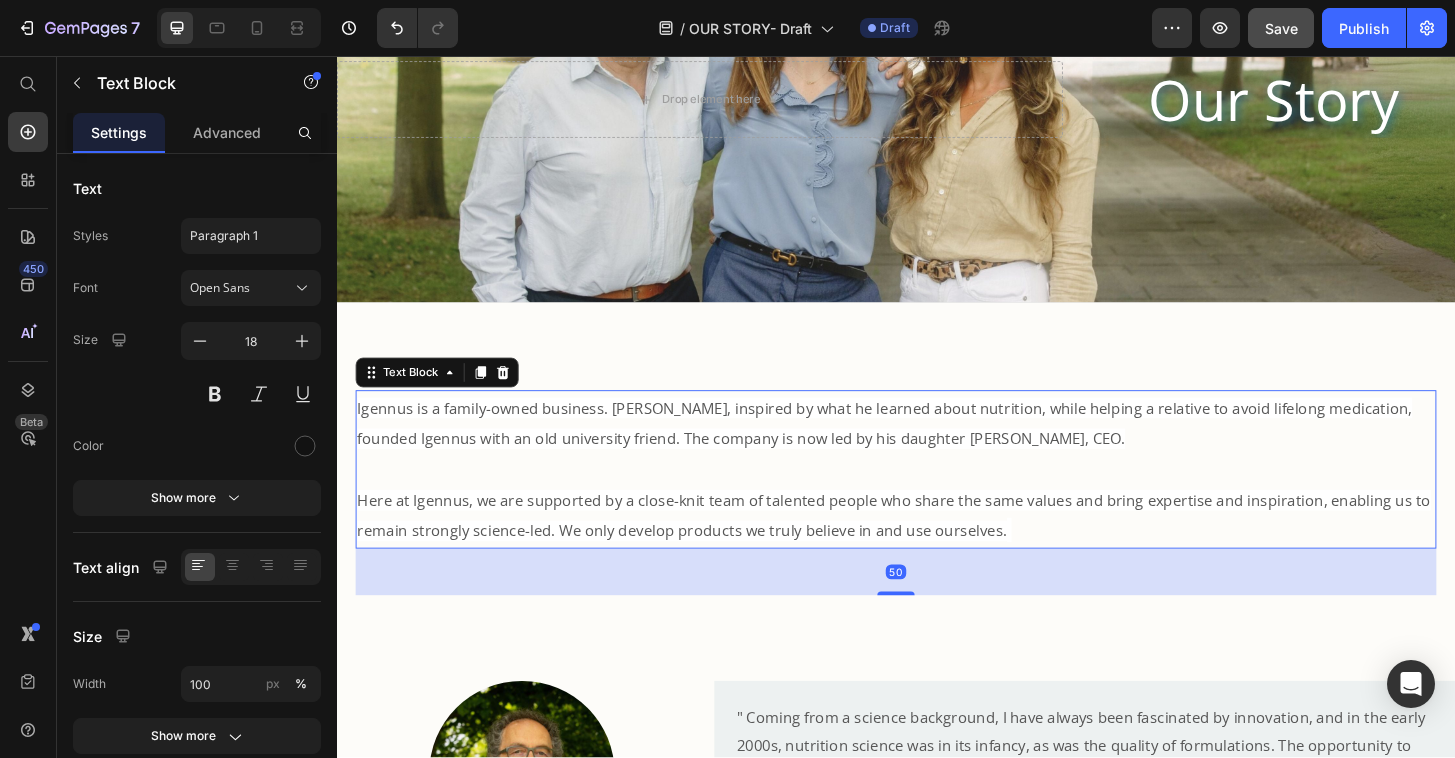 click at bounding box center [937, 500] 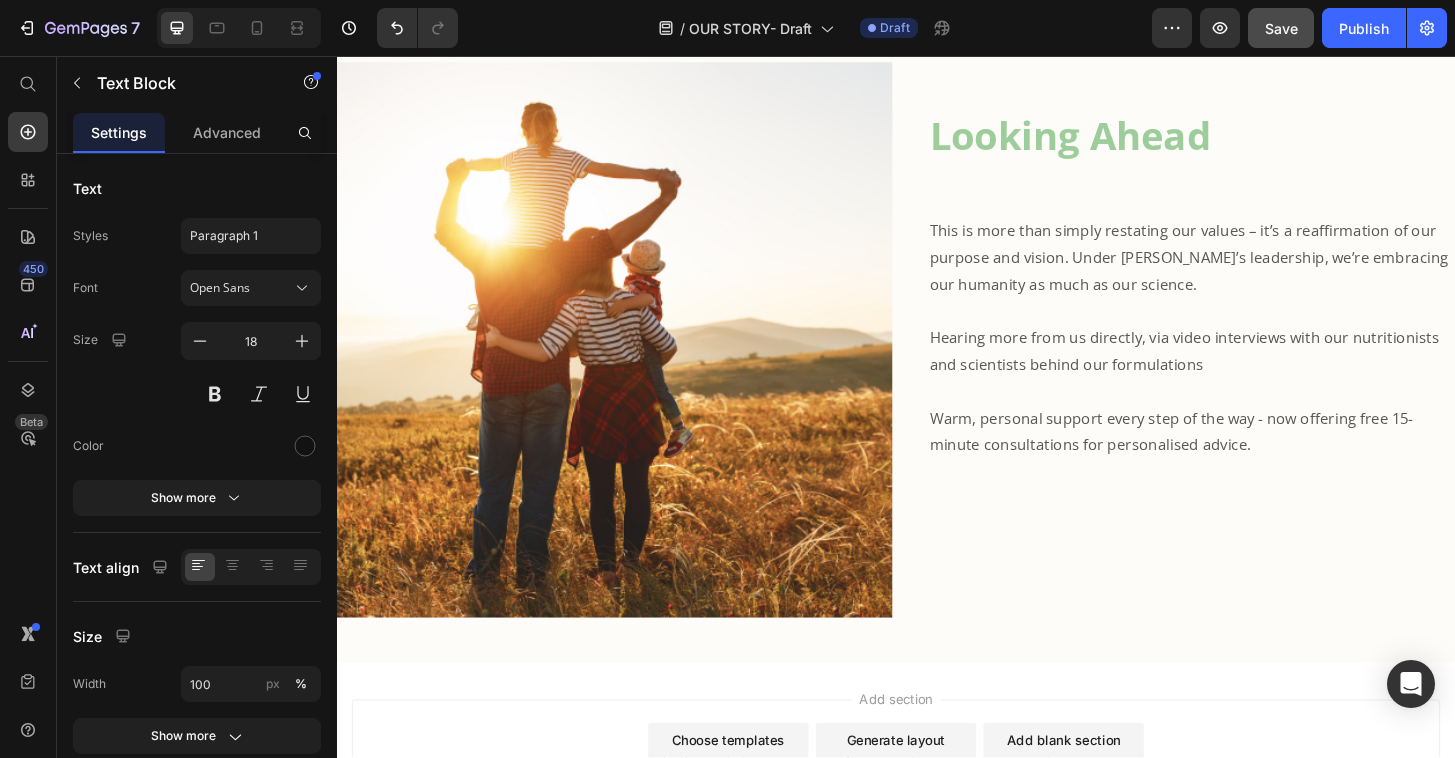 scroll, scrollTop: 3204, scrollLeft: 0, axis: vertical 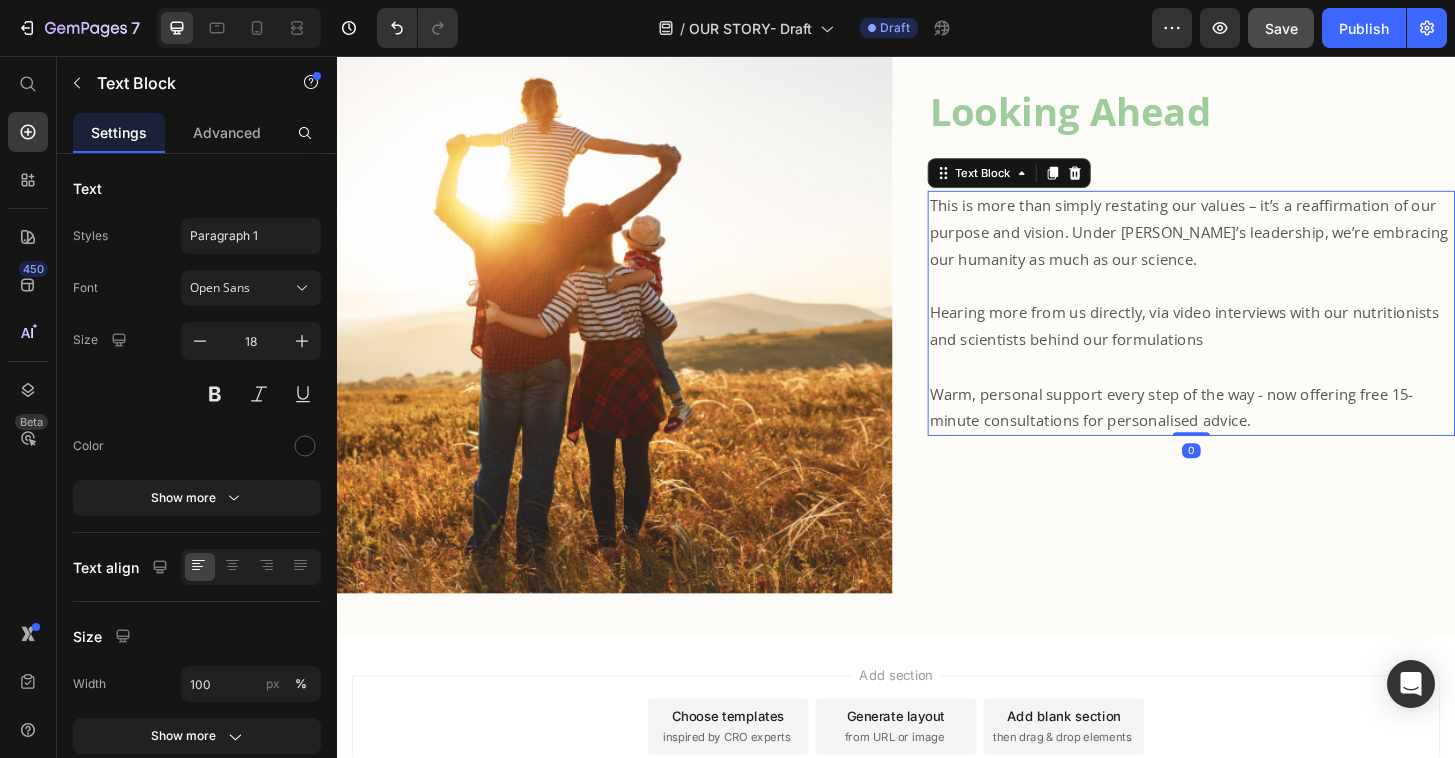 click at bounding box center [1254, 390] 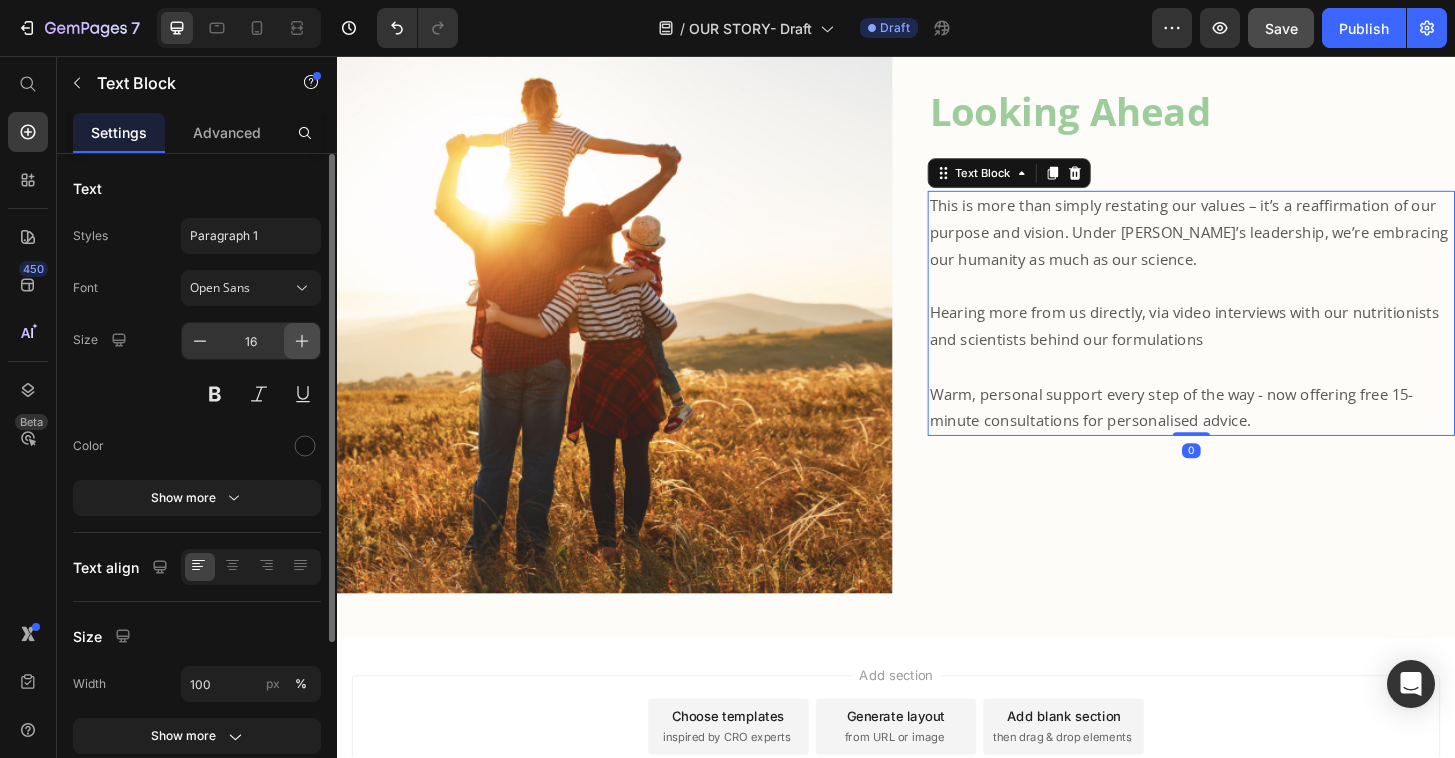 click 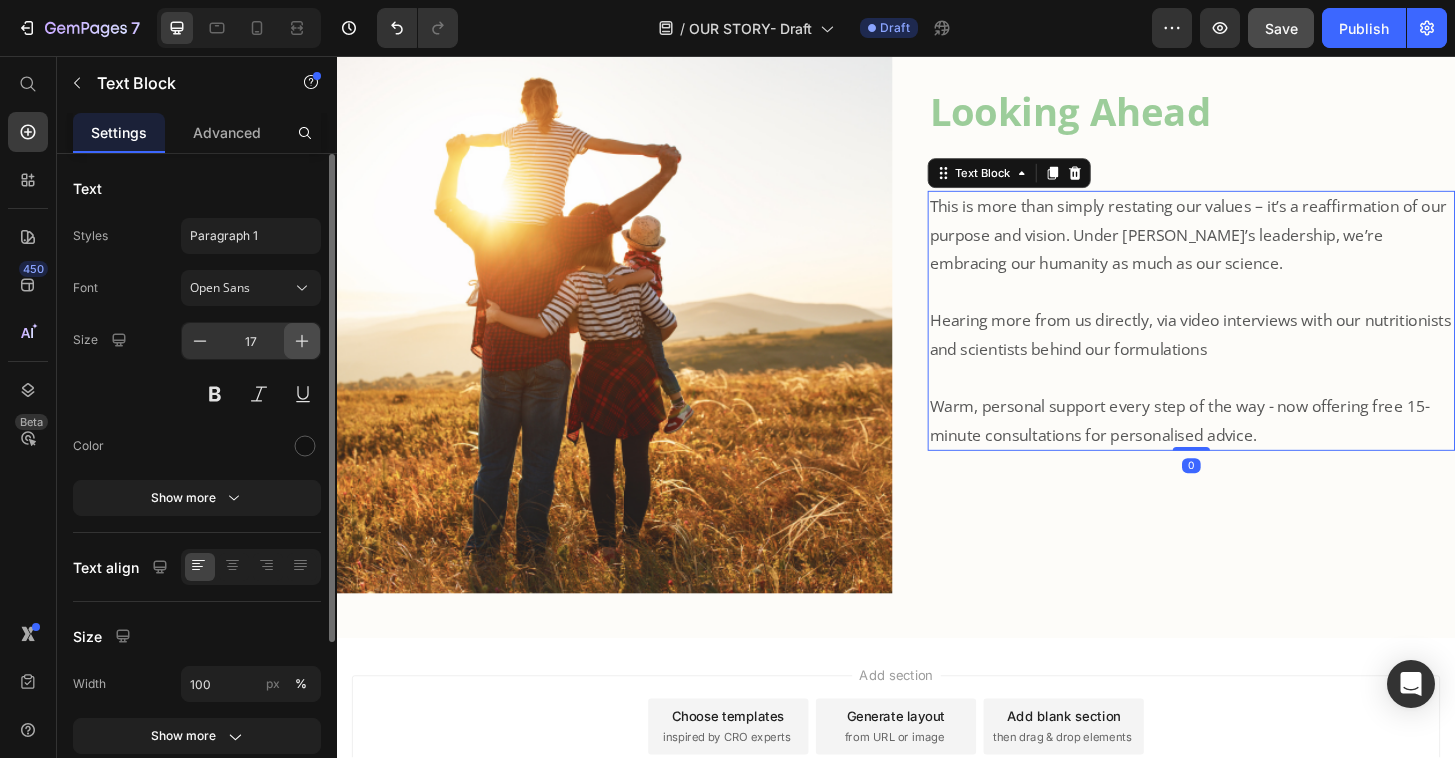 click 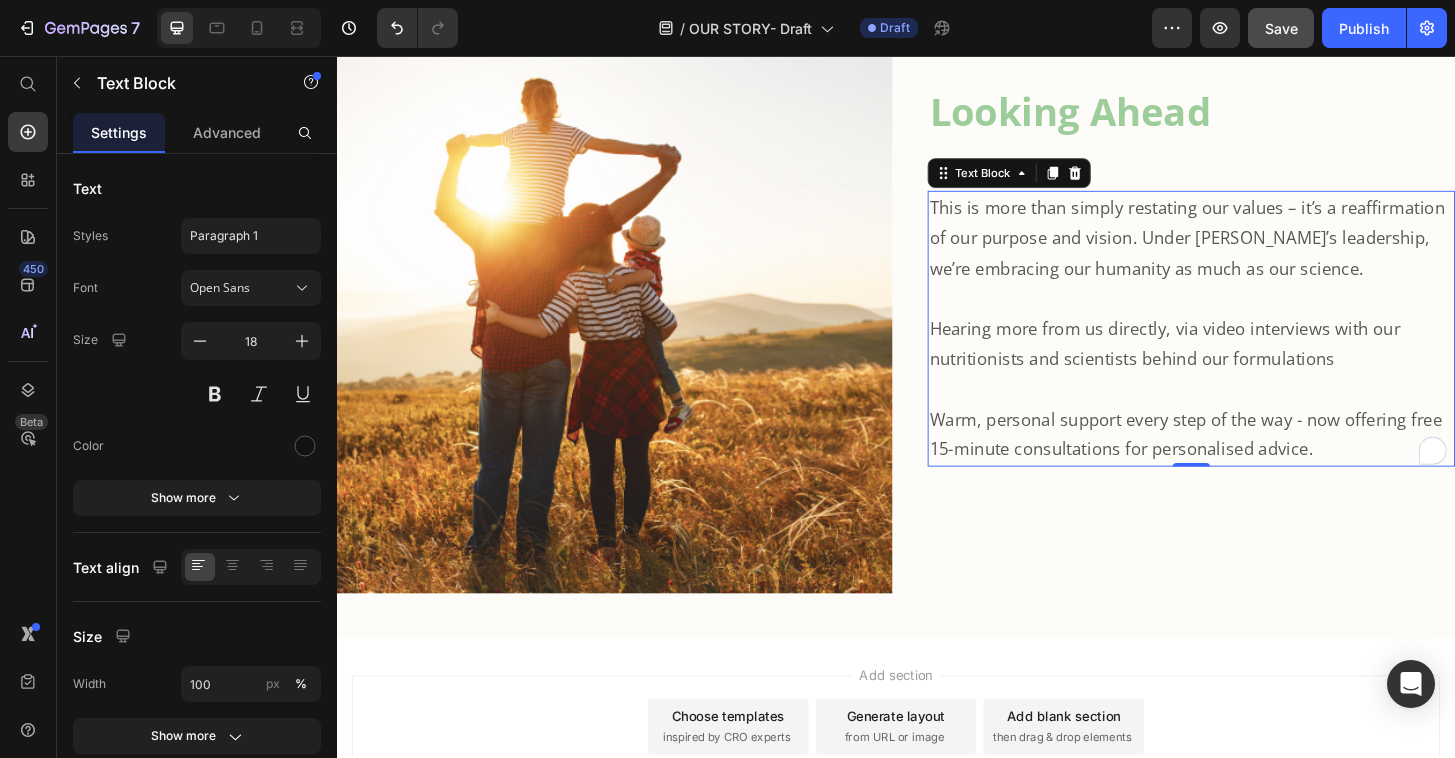 click at bounding box center (1254, 413) 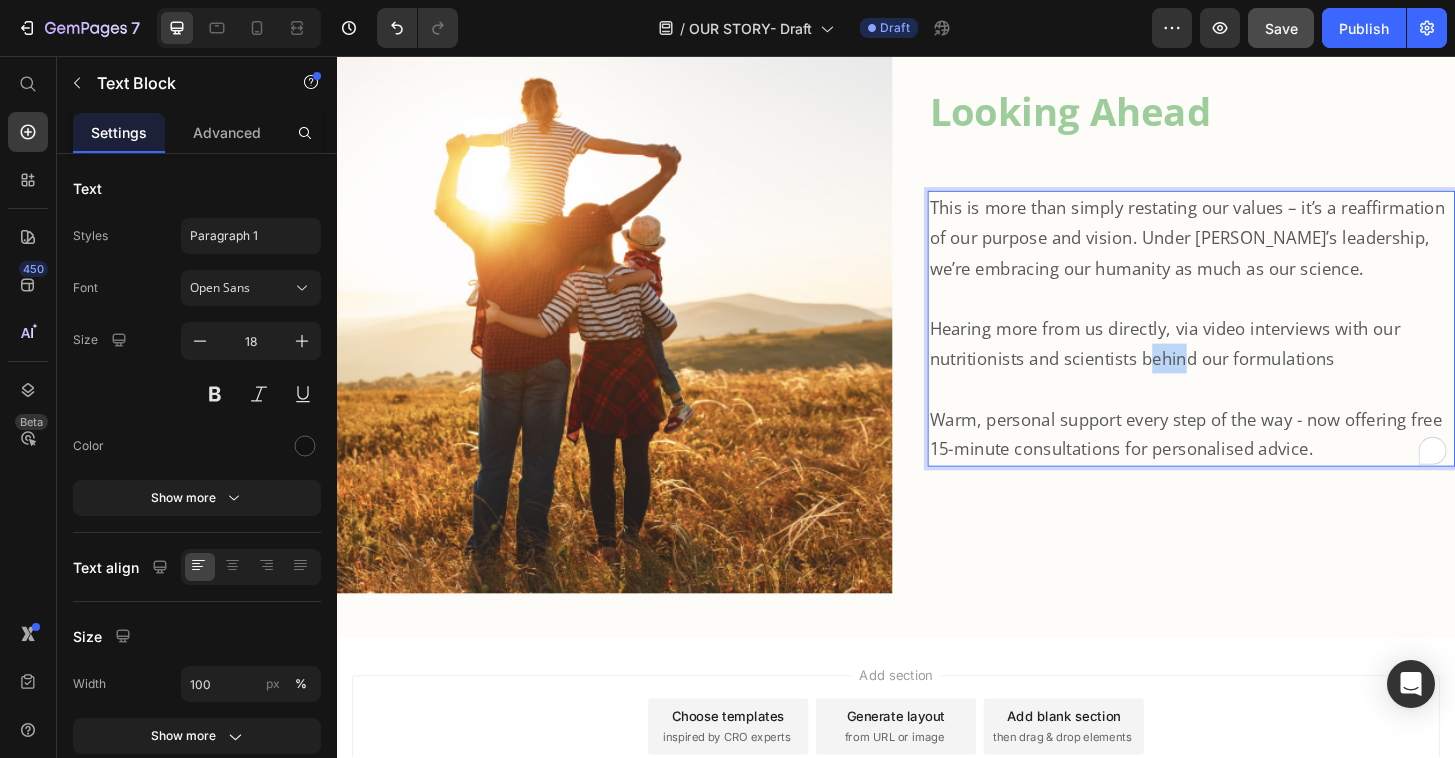 drag, startPoint x: 1237, startPoint y: 387, endPoint x: 1203, endPoint y: 380, distance: 34.713108 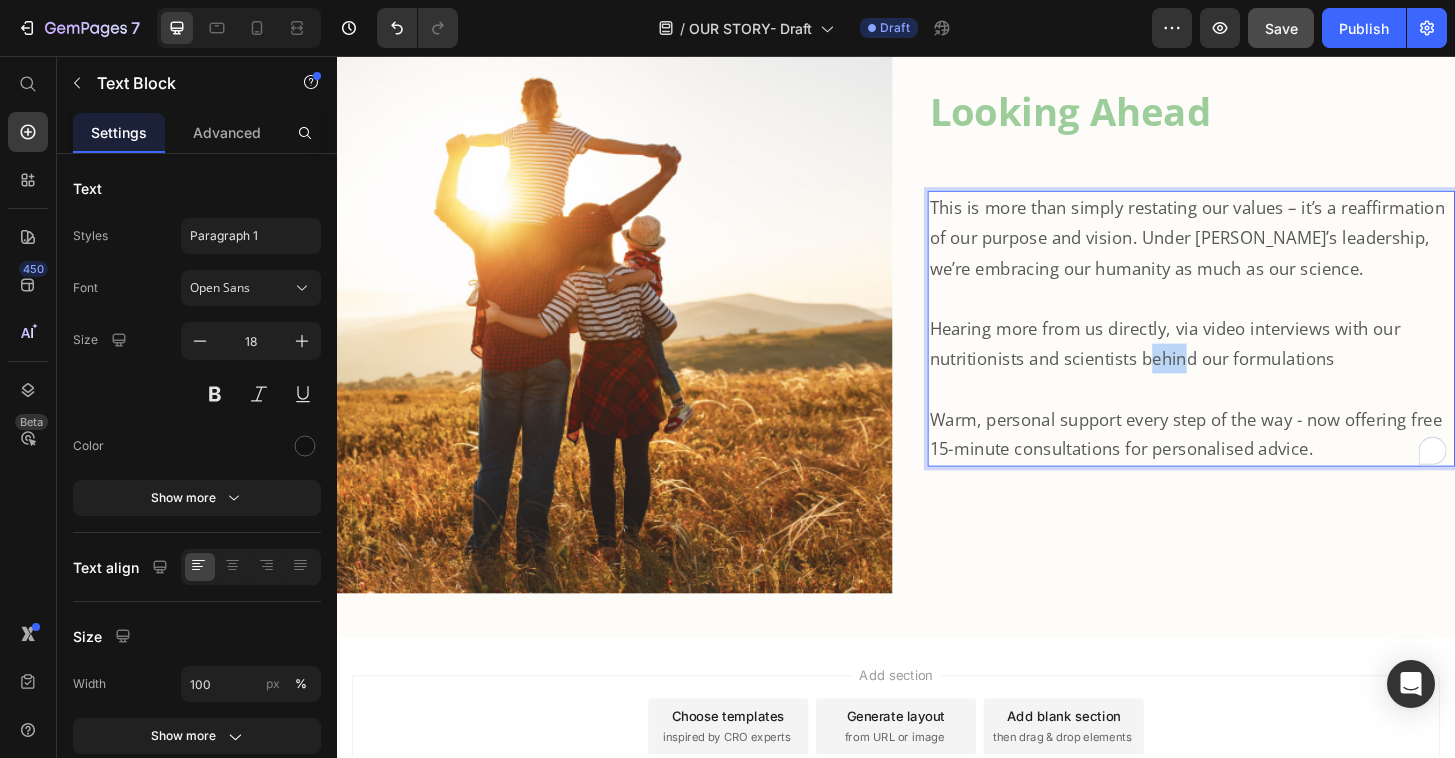 click on "Hearing more from us directly, via video interviews with our nutritionists and scientists behind our formulations" at bounding box center [1225, 365] 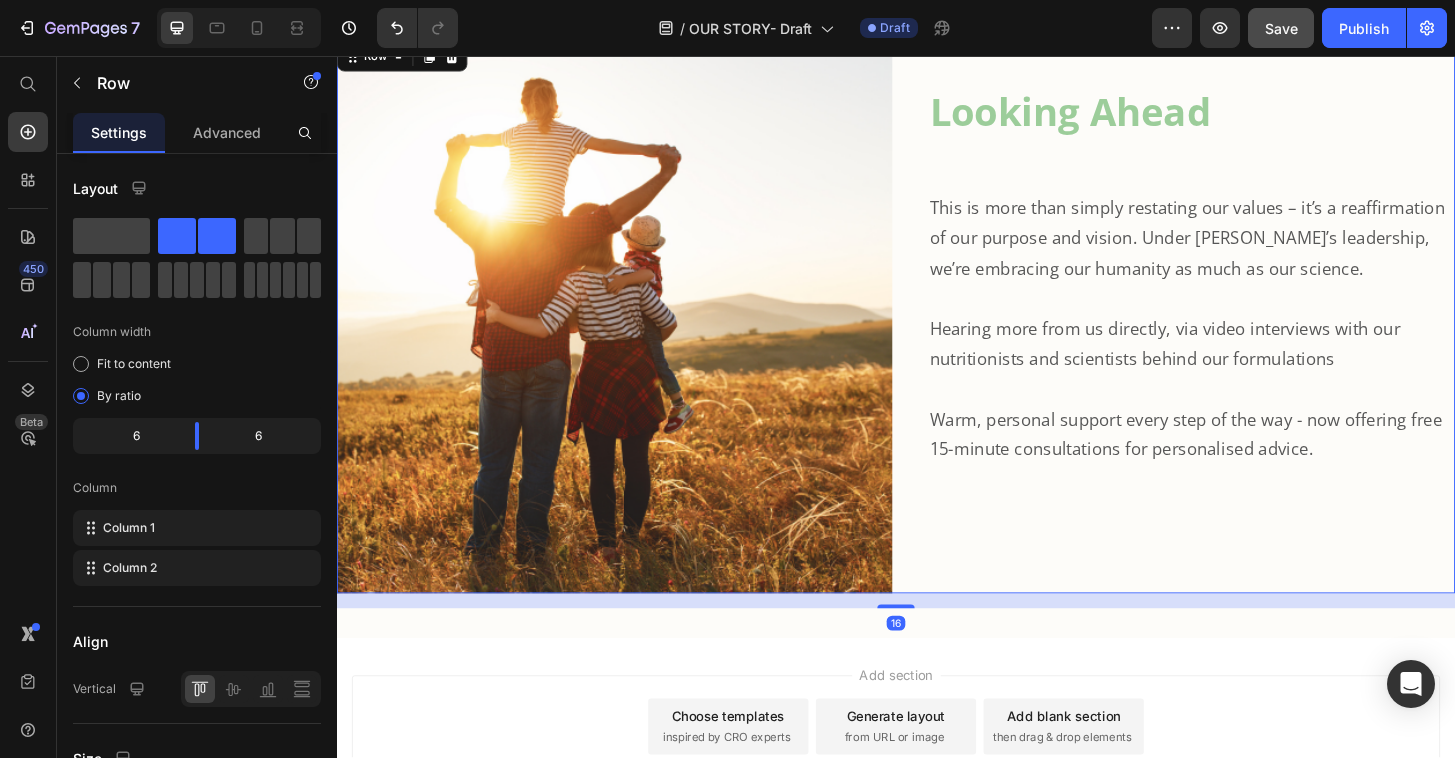 click on "Looking Ahead Heading This is more than simply restating our values – it’s a reaffirmation of our purpose and vision. Under Mina’s leadership, we’re embracing our humanity as much as our science.  Hearing more from us directly, via video interviews with our nutritionists and scientists behind our formulations  Warm, personal support every step of the way - now offering free 15-minute consultations for personalised advice.  Text Block" at bounding box center (1239, 335) 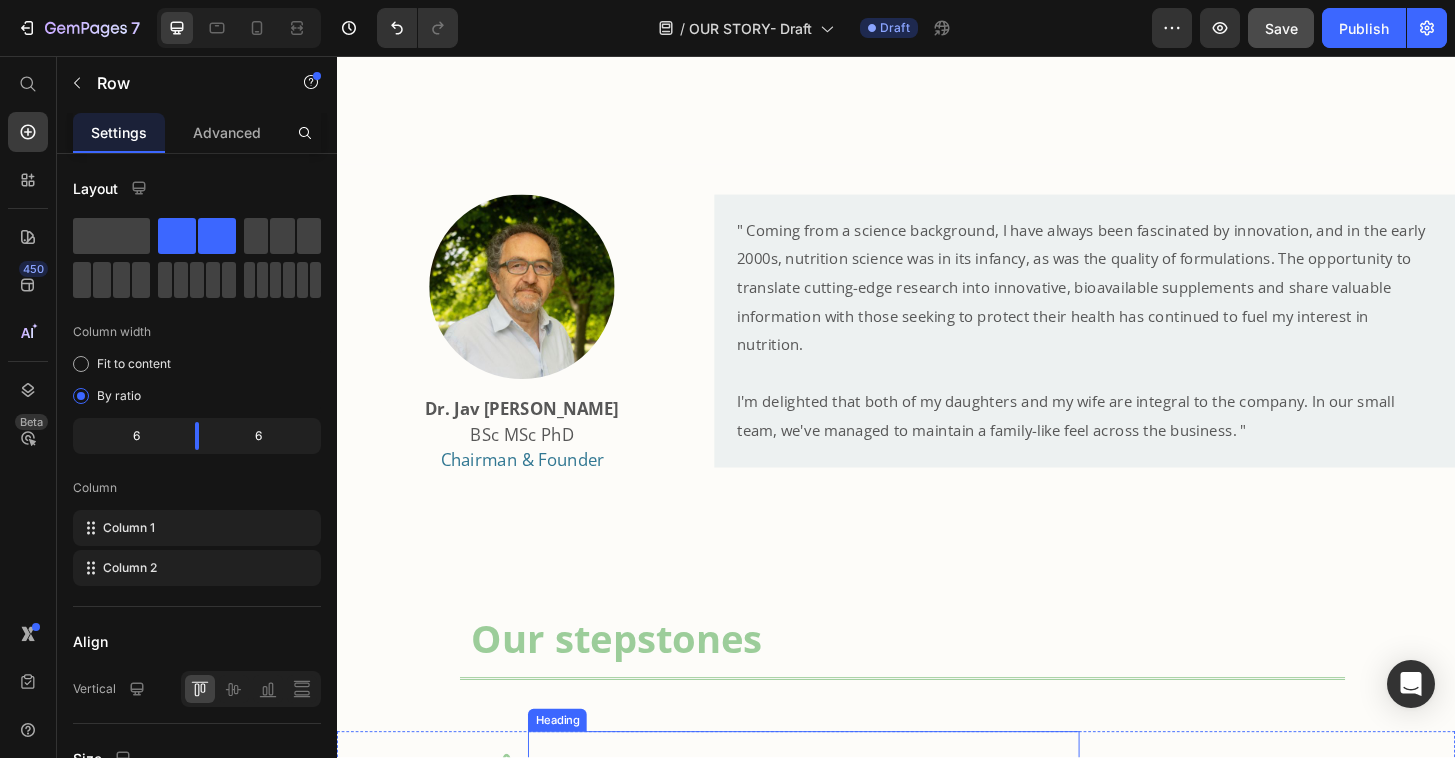 scroll, scrollTop: 560, scrollLeft: 0, axis: vertical 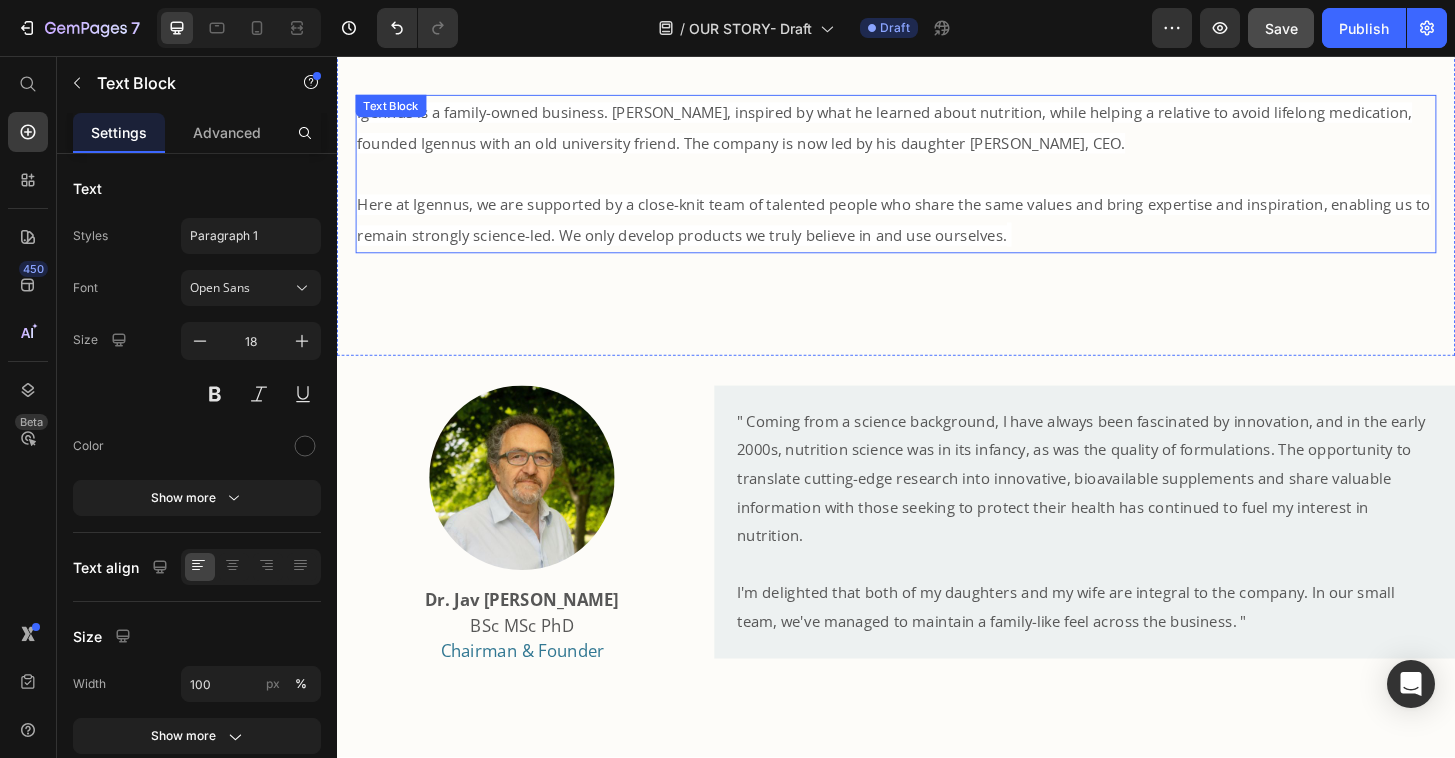 click on "Here at Igennus, we are supported by a close-knit team of talented people who share the same values and bring expertise and inspiration, enabling us to remain strongly science-led. We only develop products we truly believe in and use ourselves." at bounding box center (935, 232) 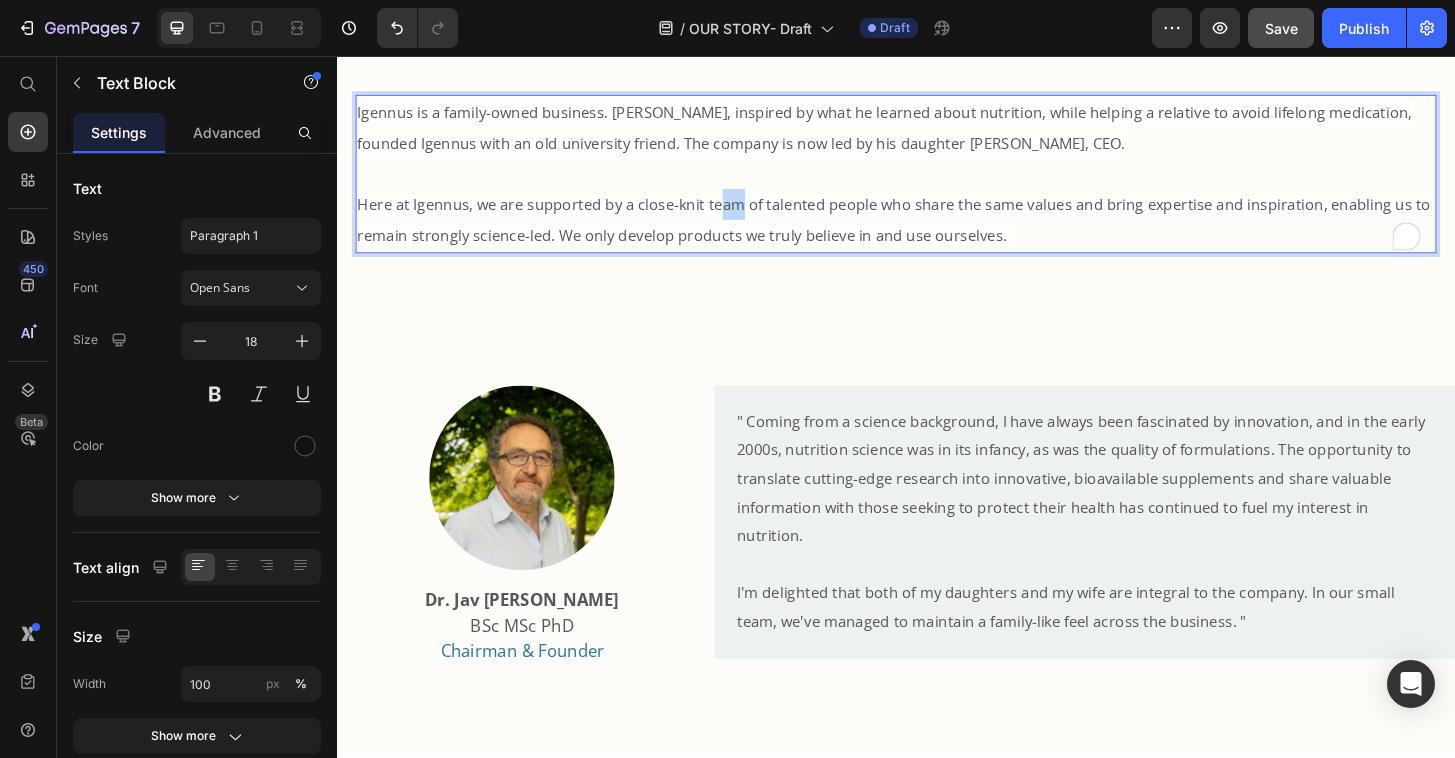 drag, startPoint x: 764, startPoint y: 210, endPoint x: 745, endPoint y: 206, distance: 19.416489 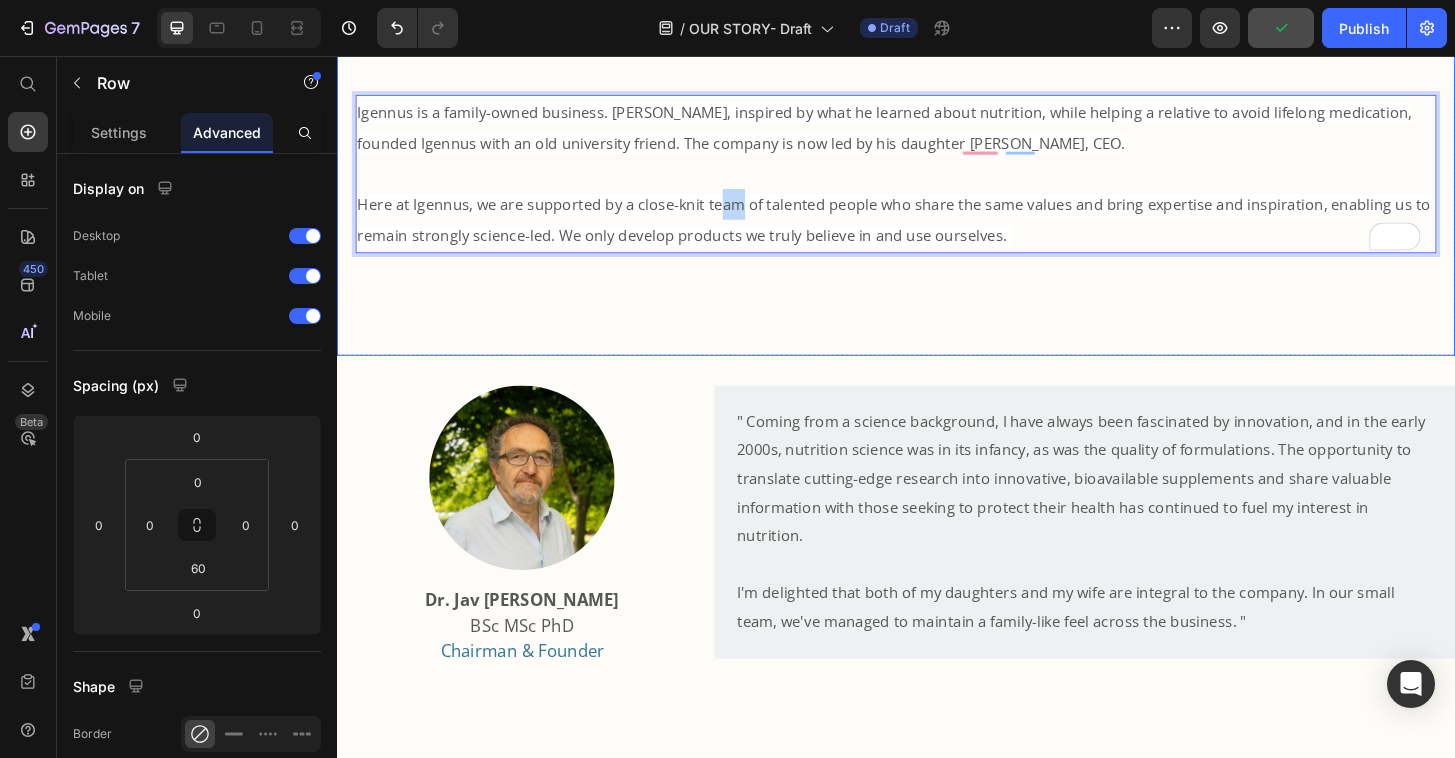 click on "Our Story Heading
Drop element here Hero Banner Igennus is a family-owned business. Jav Nazemi, inspired by what he learned about nutrition, while helping a relative to avoid lifelong medication, founded Igennus with an old university friend. The company is now led by his daughter Mina, CEO.  Here at Igennus, we are supported by a close-knit team of talented people who share the same values and bring expertise and inspiration, enabling us to remain strongly science-led. We only develop products we truly believe in and use ourselves.   Text Block   50" at bounding box center [937, -57] 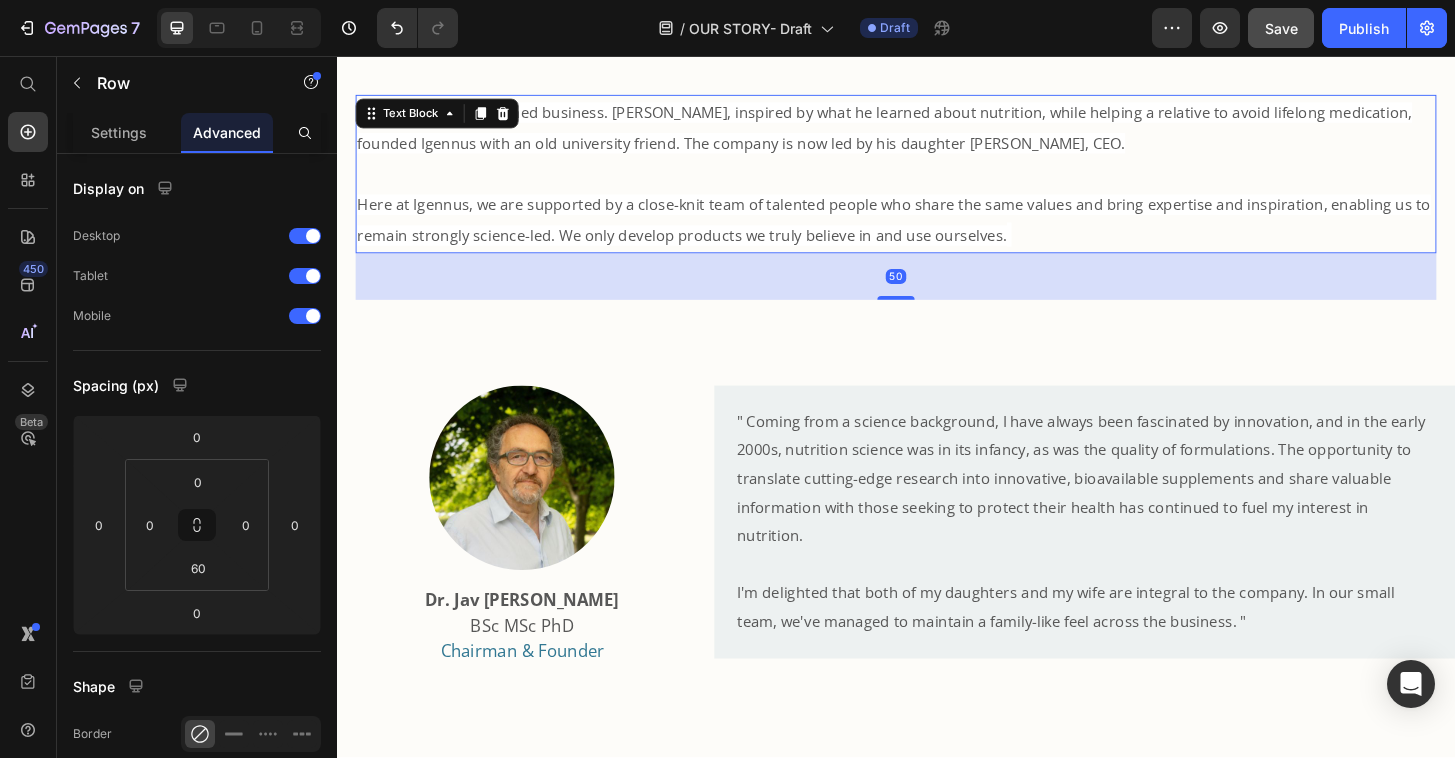 click on "Here at Igennus, we are supported by a close-knit team of talented people who share the same values and bring expertise and inspiration, enabling us to remain strongly science-led. We only develop products we truly believe in and use ourselves." at bounding box center (937, 232) 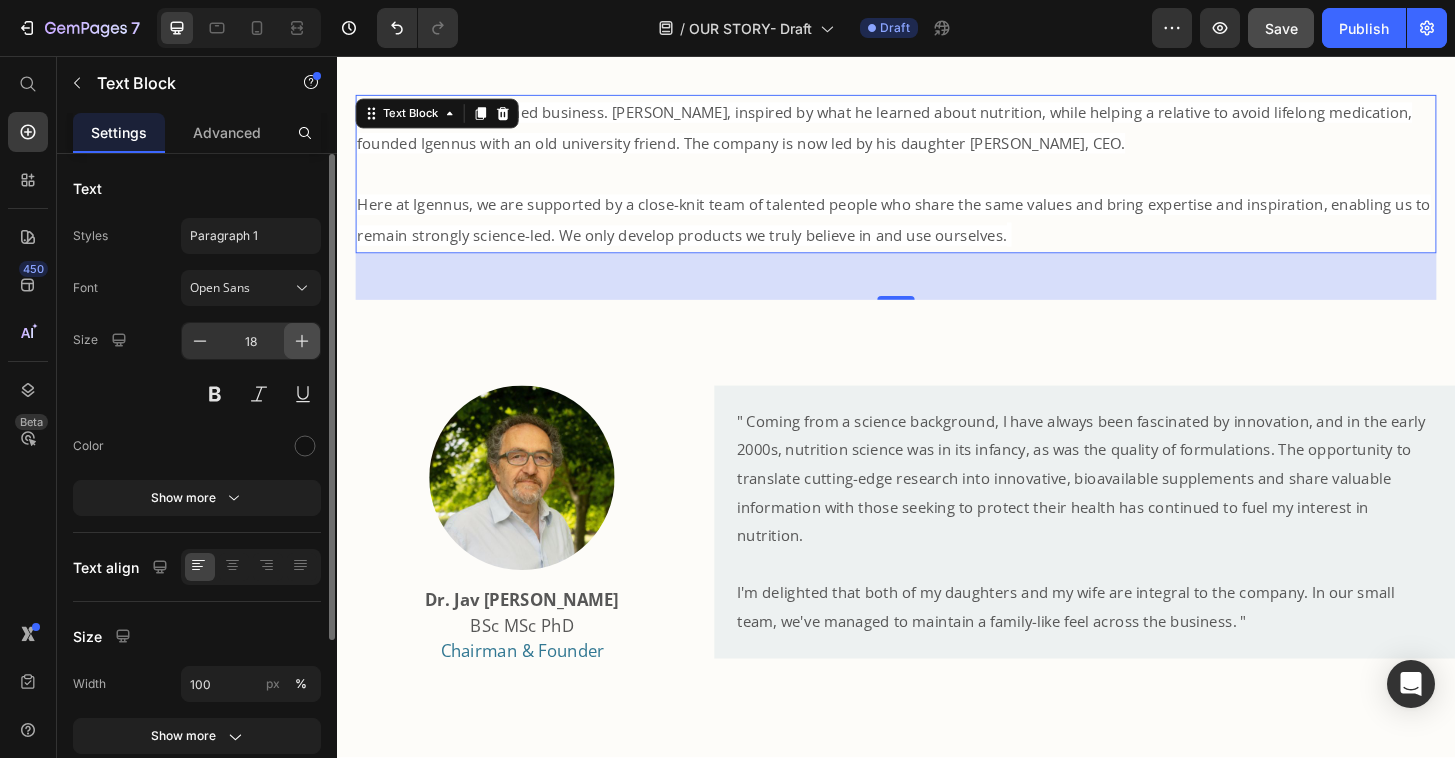 click 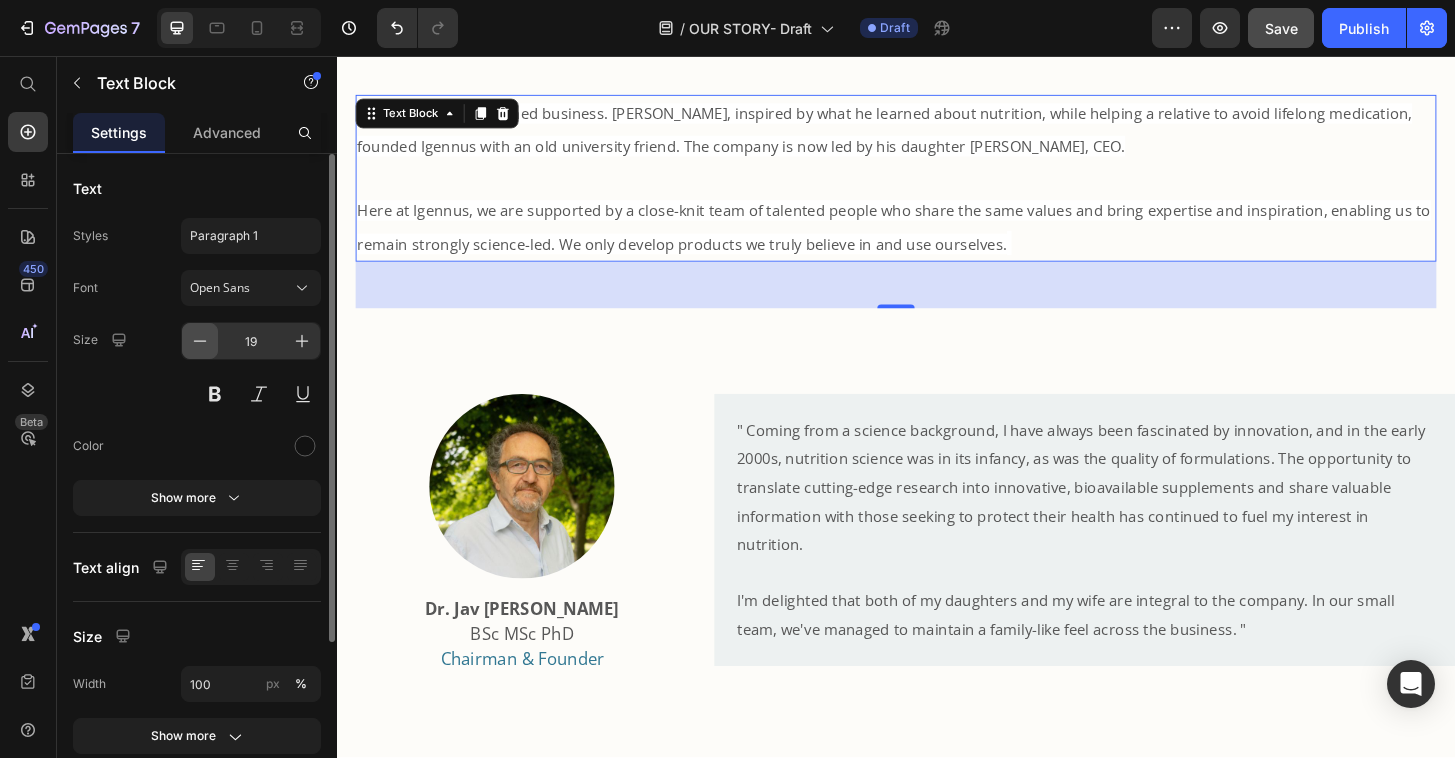 click 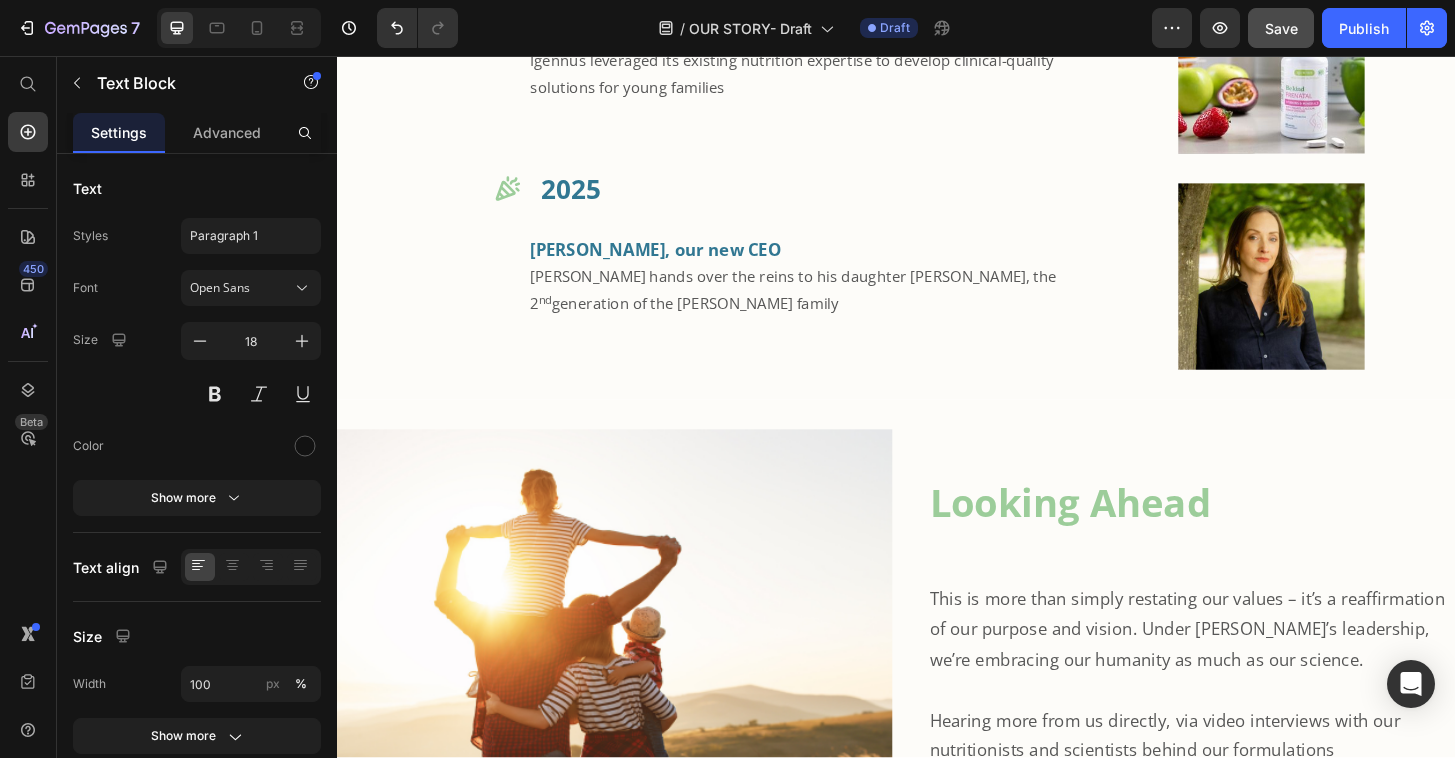 scroll, scrollTop: 3066, scrollLeft: 0, axis: vertical 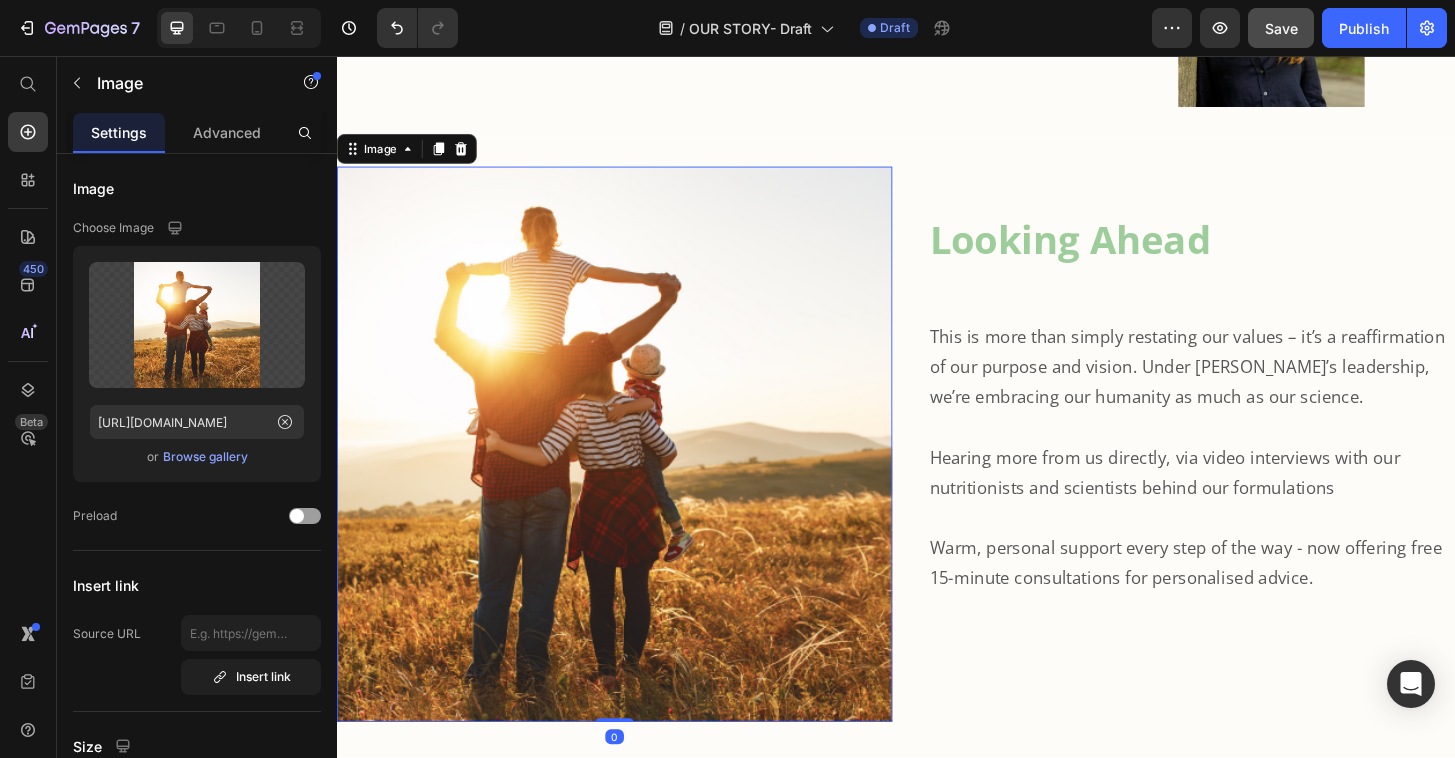 click at bounding box center [635, 473] 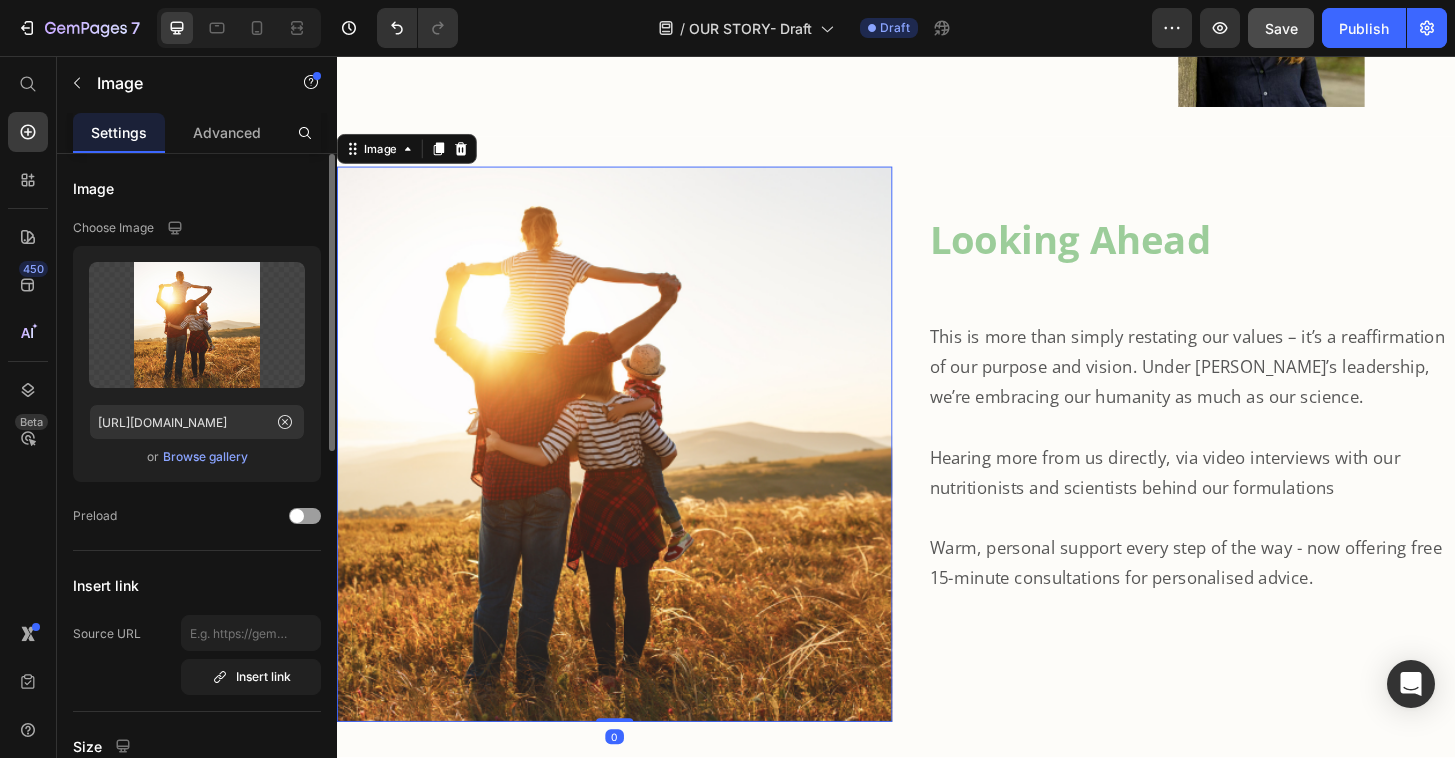 click on "Browse gallery" at bounding box center (205, 457) 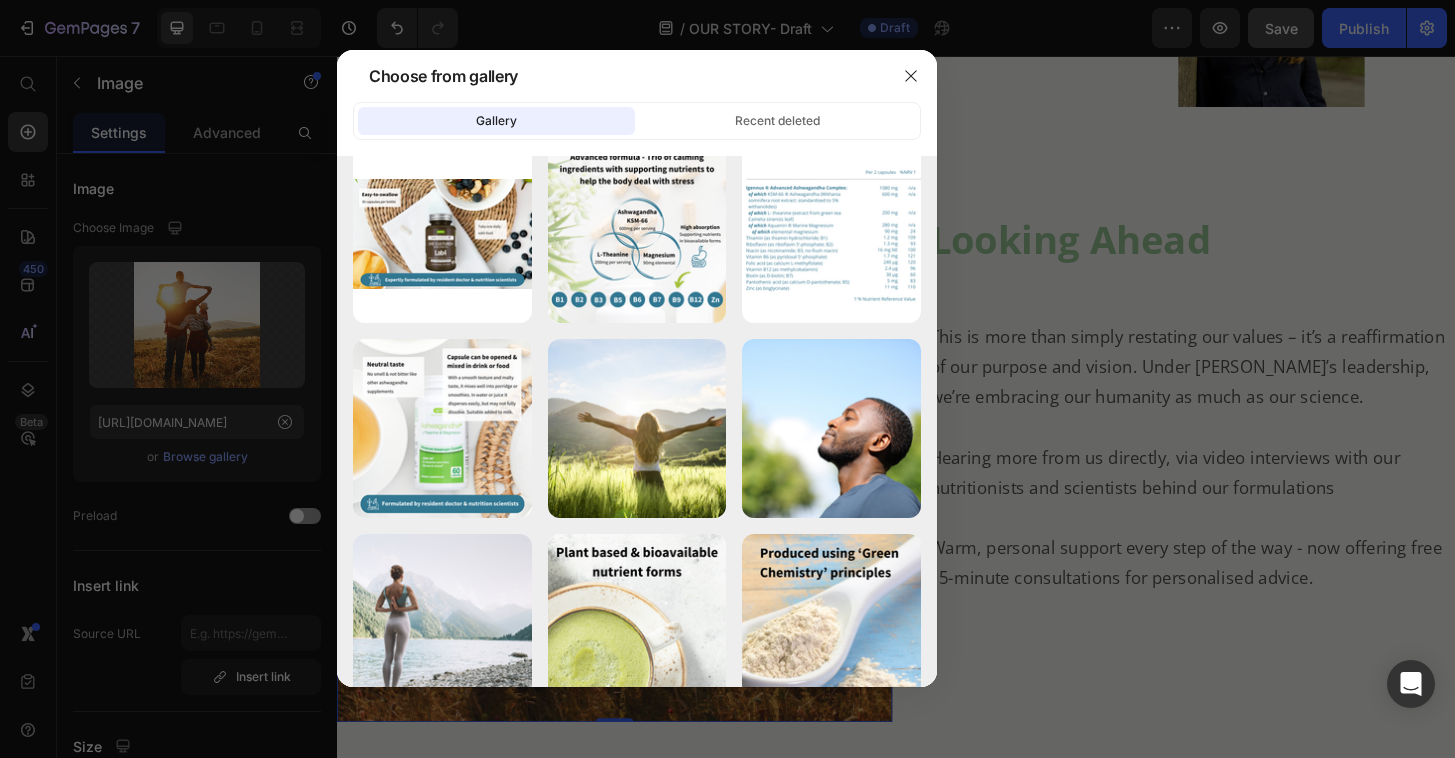 scroll, scrollTop: 15120, scrollLeft: 0, axis: vertical 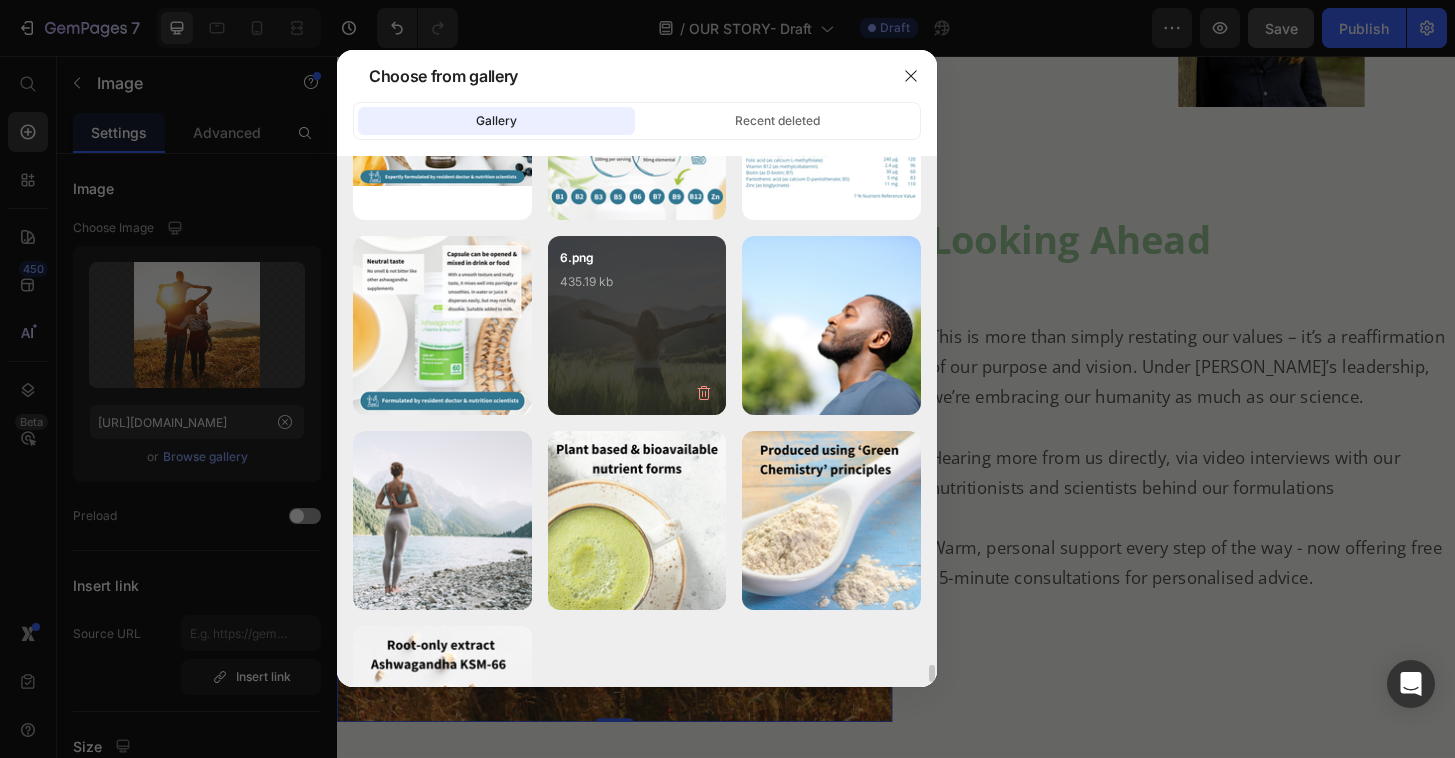 click on "6.png 435.19 kb" at bounding box center (637, 325) 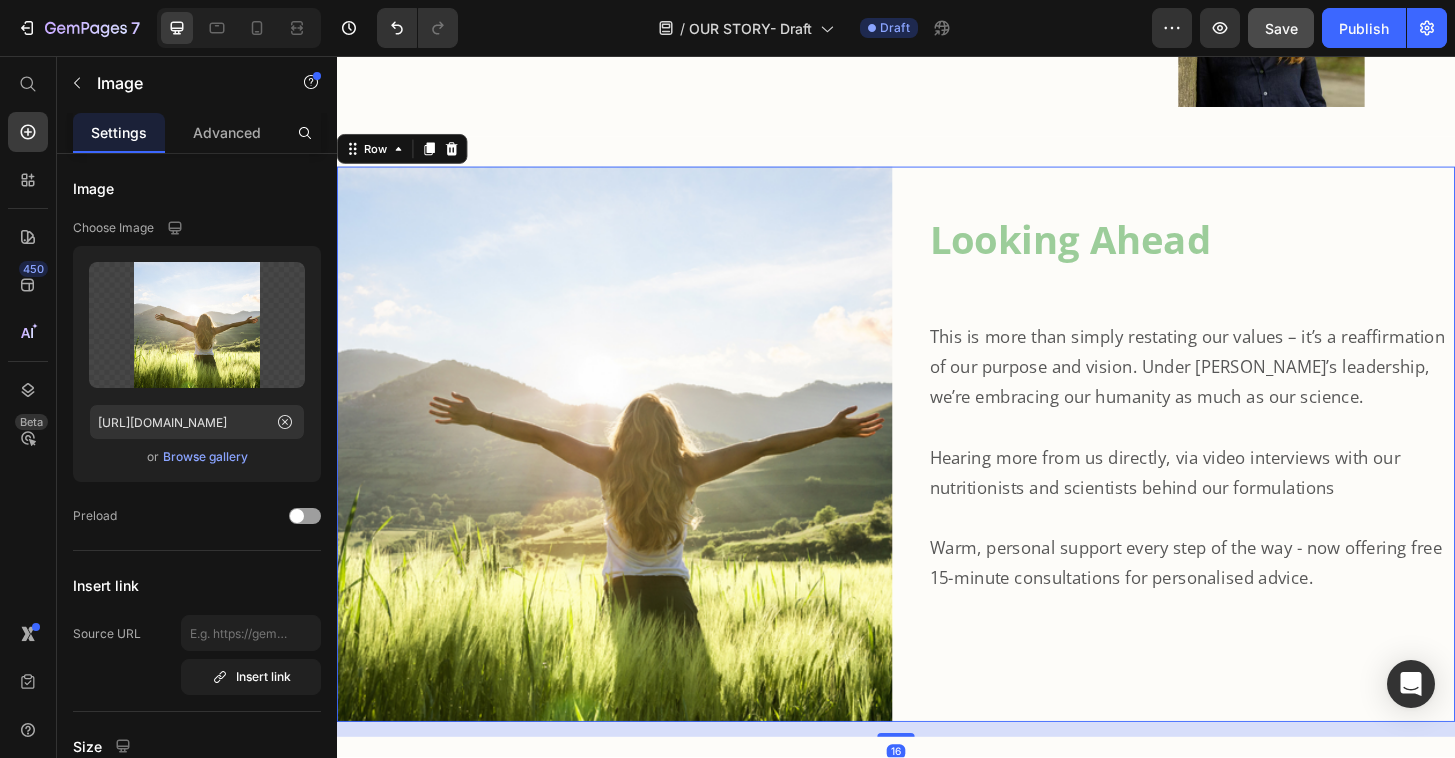 click on "Looking Ahead Heading This is more than simply restating our values – it’s a reaffirmation of our purpose and vision. Under Mina’s leadership, we’re embracing our humanity as much as our science.    Hearing more from us directly, via video interviews with our nutritionists and scientists behind our formulations    Warm, personal support every step of the way - now offering free 15-minute consultations for personalised advice.  Text Block" at bounding box center [1239, 473] 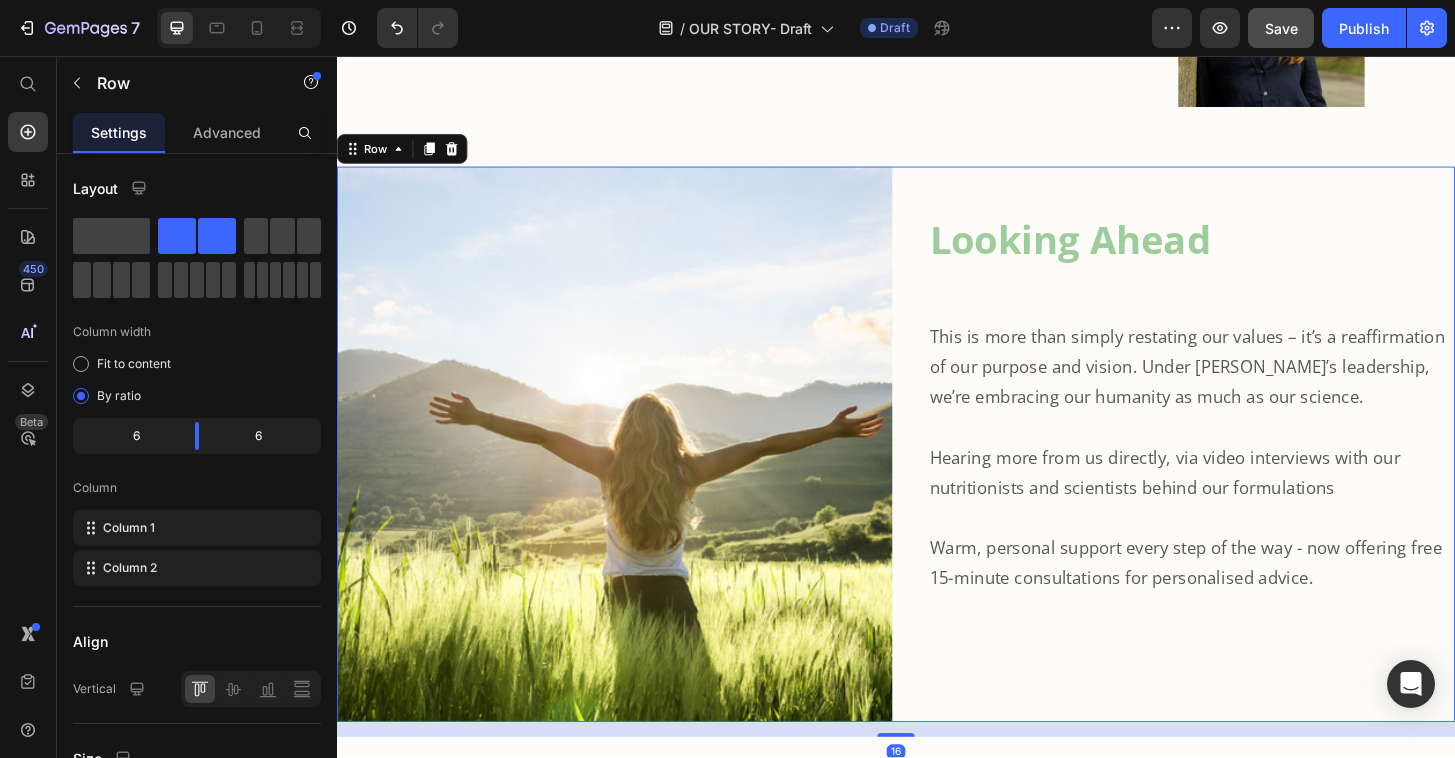 click on "Looking Ahead Heading This is more than simply restating our values – it’s a reaffirmation of our purpose and vision. Under Mina’s leadership, we’re embracing our humanity as much as our science.    Hearing more from us directly, via video interviews with our nutritionists and scientists behind our formulations    Warm, personal support every step of the way - now offering free 15-minute consultations for personalised advice.  Text Block" at bounding box center [1239, 473] 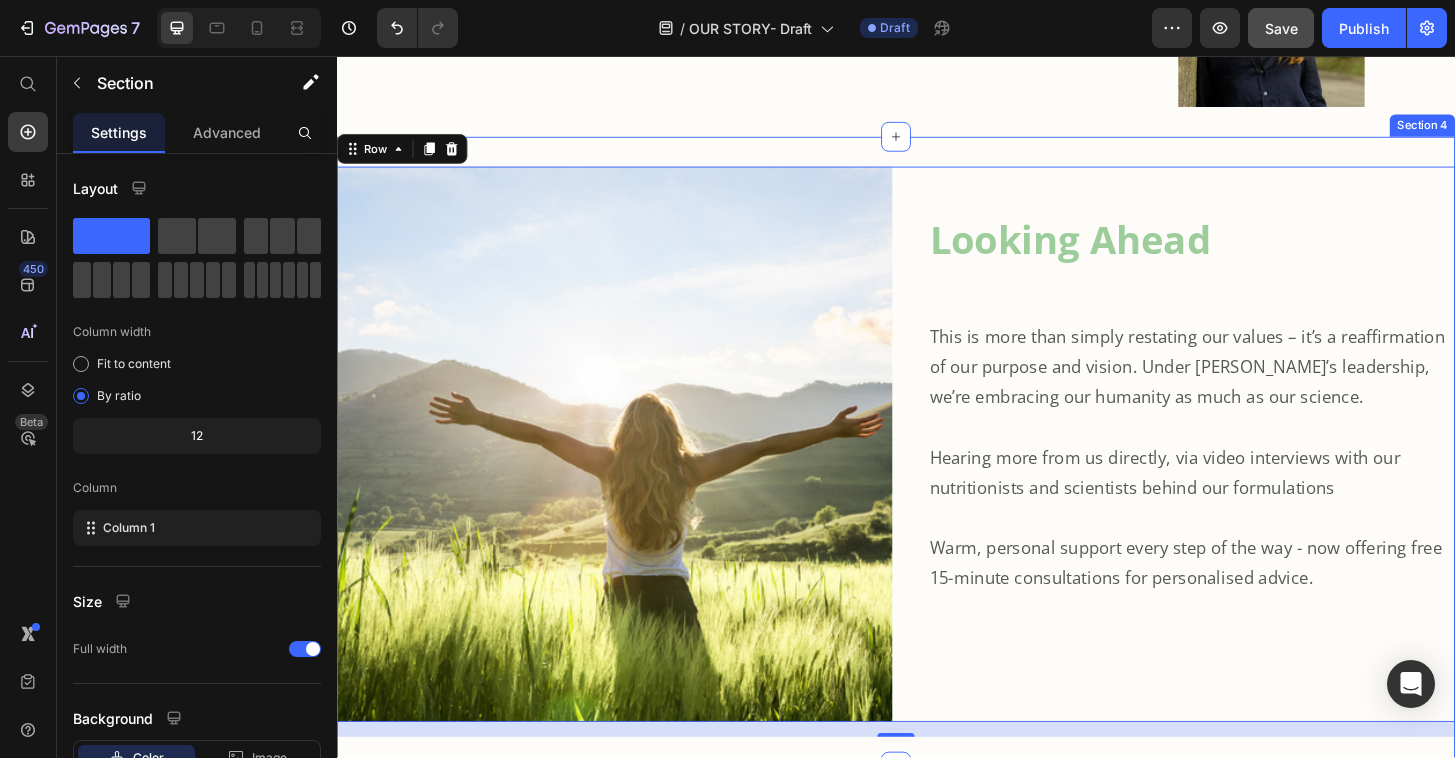 click on "Image Looking Ahead Heading This is more than simply restating our values – it’s a reaffirmation of our purpose and vision. Under Mina’s leadership, we’re embracing our humanity as much as our science.    Hearing more from us directly, via video interviews with our nutritionists and scientists behind our formulations    Warm, personal support every step of the way - now offering free 15-minute consultations for personalised advice.  Text Block Row   16 Section 4" at bounding box center [937, 481] 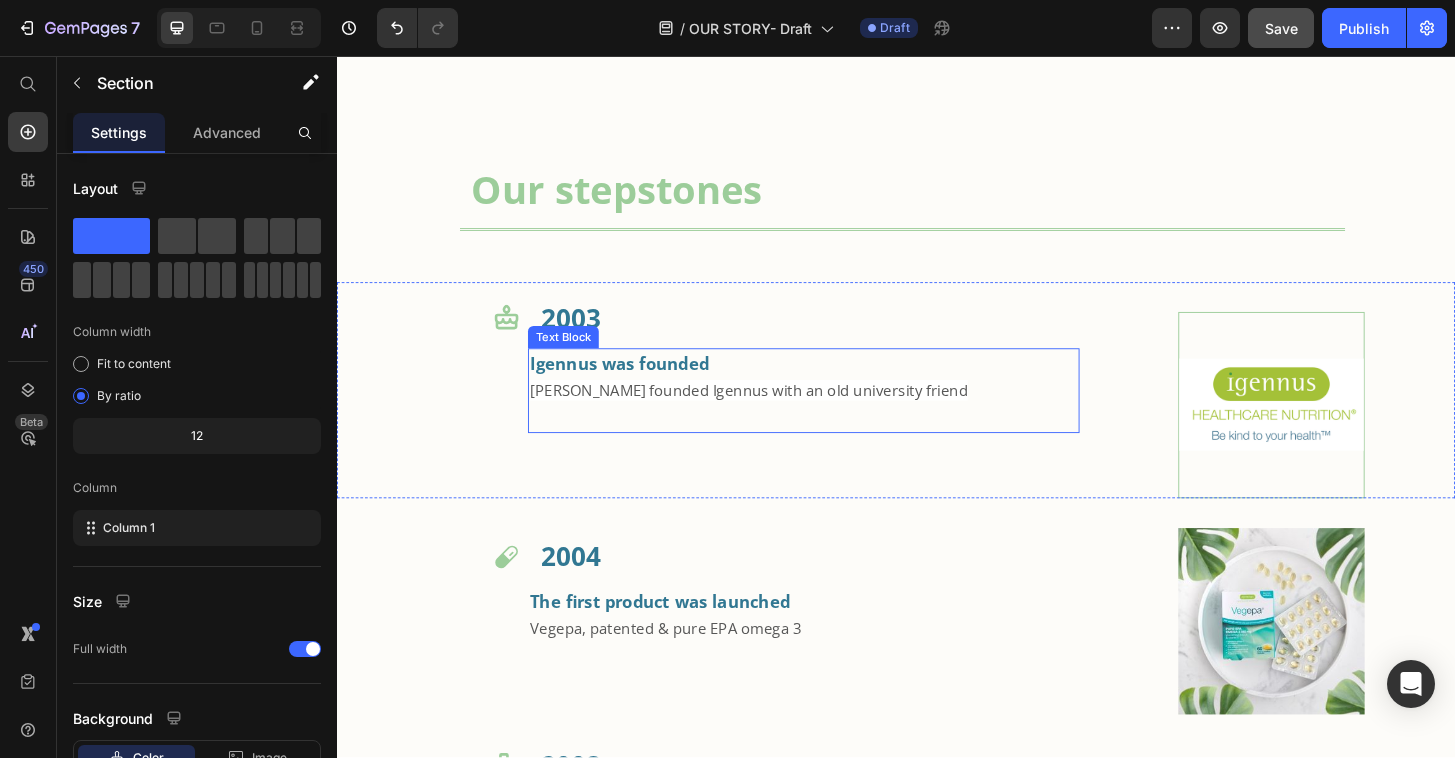 scroll, scrollTop: 657, scrollLeft: 0, axis: vertical 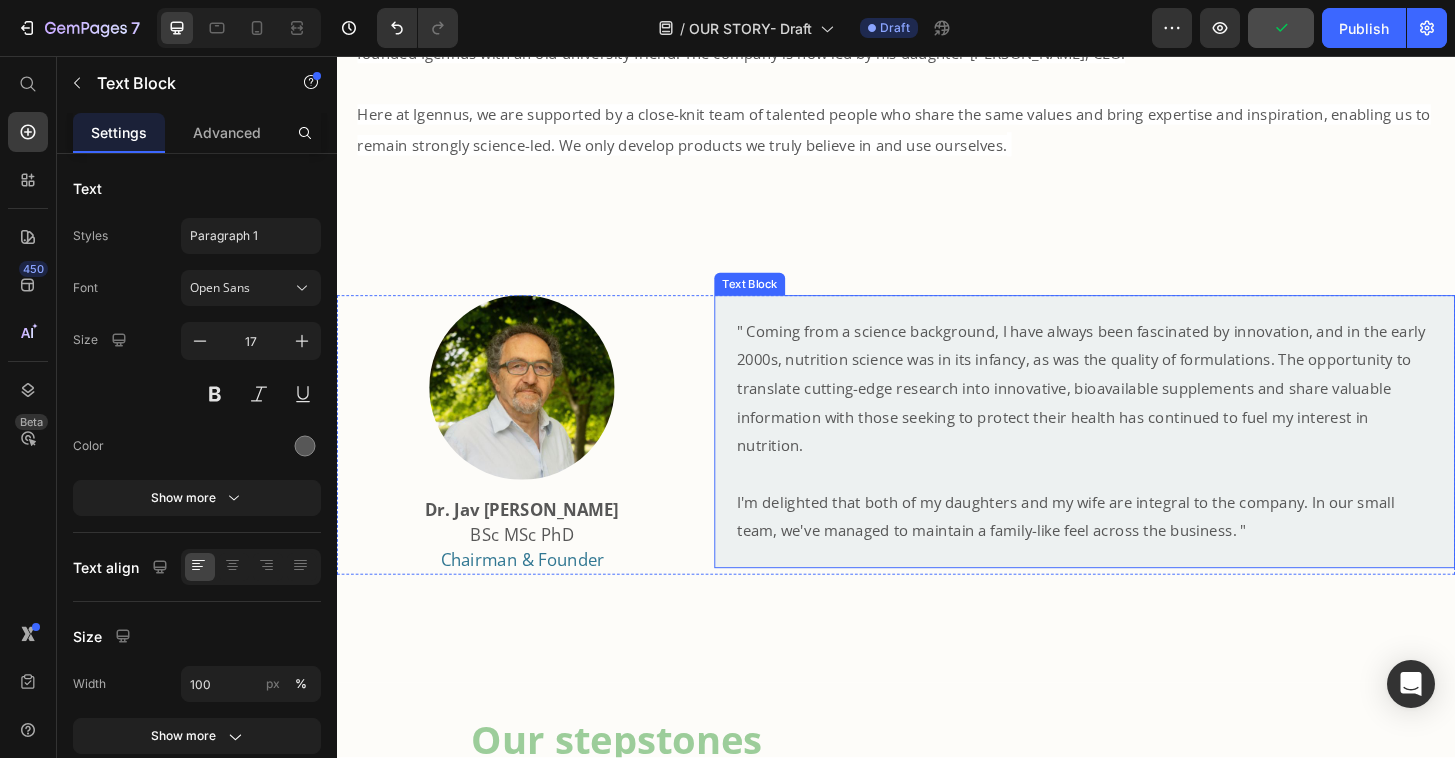 click on "" Coming from a science background, I have always been fascinated by innovation, and in the early 2000s, nutrition science was in its infancy, as was the quality of formulations. The opportunity to translate cutting-edge research into innovative, bioavailable supplements and share valuable information with those seeking to protect their health has continued to fuel my interest in nutrition.   I'm delighted that both of my daughters and my wife are integral to the company. In our small team, we've managed to maintain a family-like feel across the business. "" at bounding box center (1139, 459) 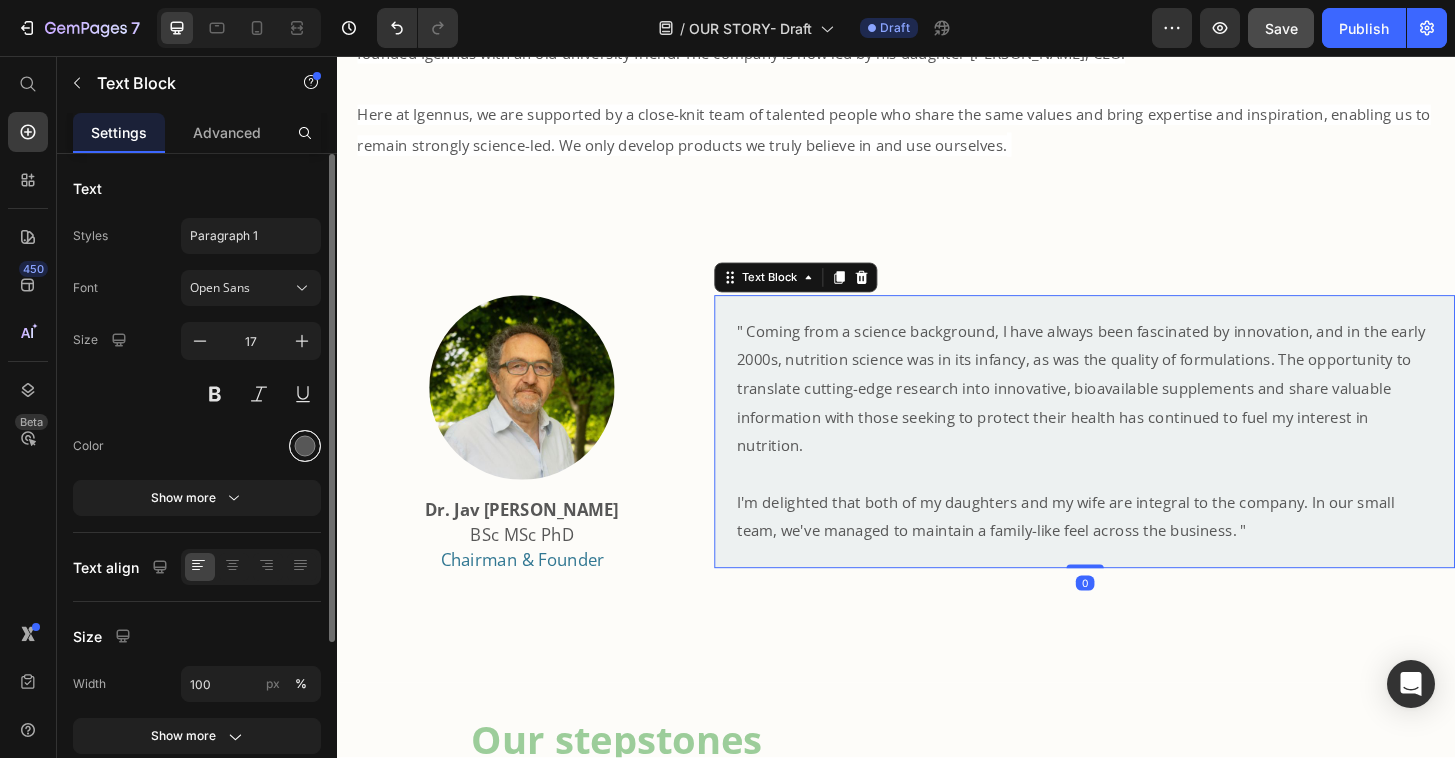click at bounding box center (305, 446) 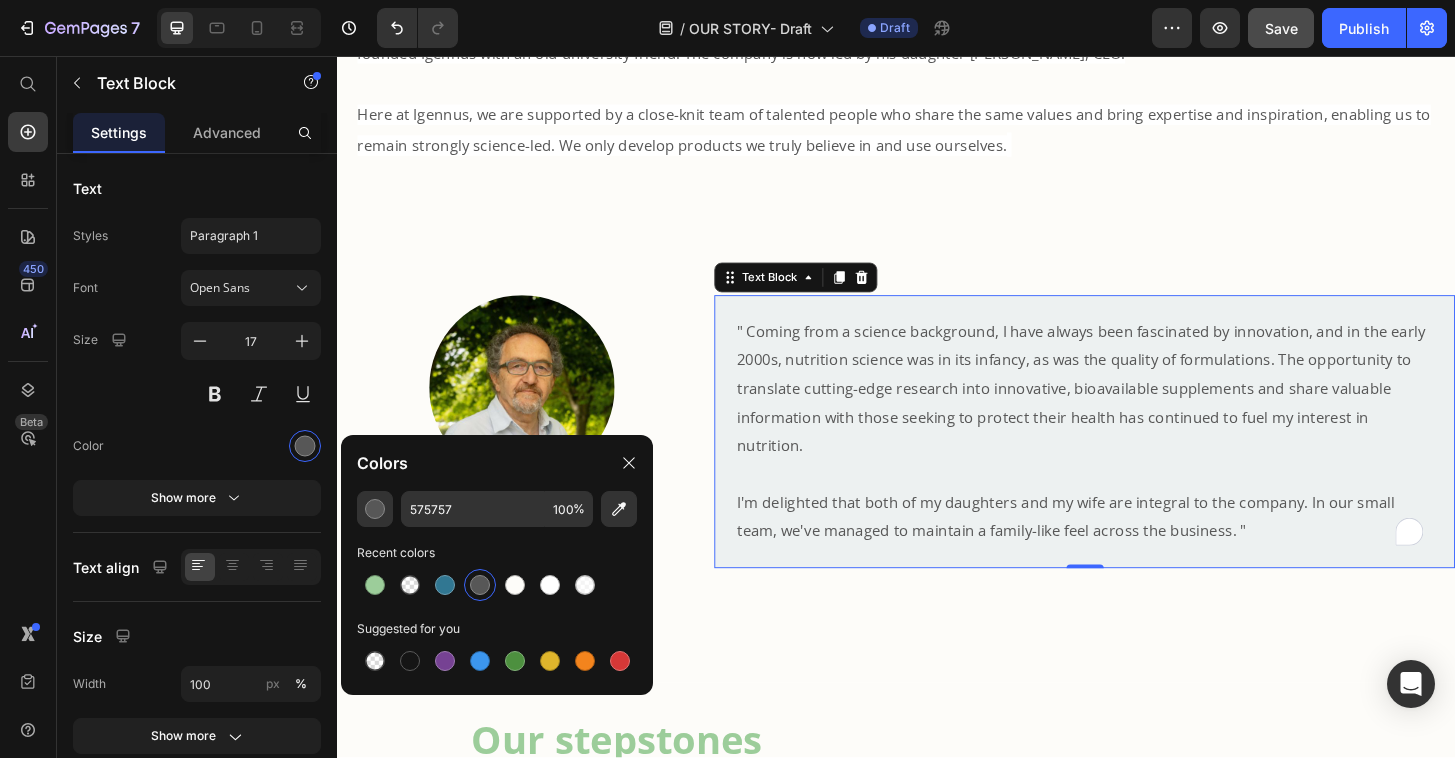click on "" Coming from a science background, I have always been fascinated by innovation, and in the early 2000s, nutrition science was in its infancy, as was the quality of formulations. The opportunity to translate cutting-edge research into innovative, bioavailable supplements and share valuable information with those seeking to protect their health has continued to fuel my interest in nutrition. I'm delighted that both of my daughters and my wife are integral to the company. In our small team, we've managed to maintain a family-like feel across the business. "" at bounding box center (1139, 459) 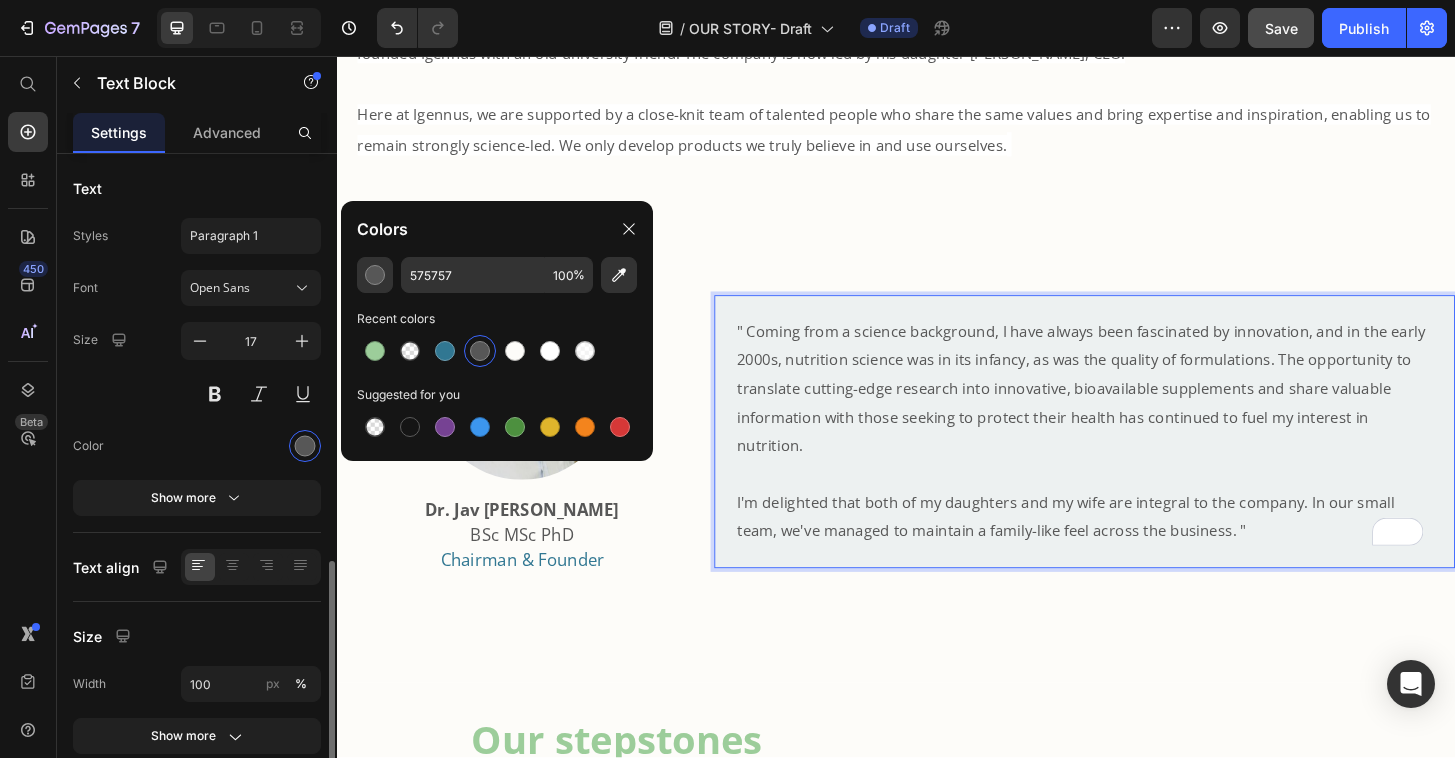 scroll, scrollTop: 234, scrollLeft: 0, axis: vertical 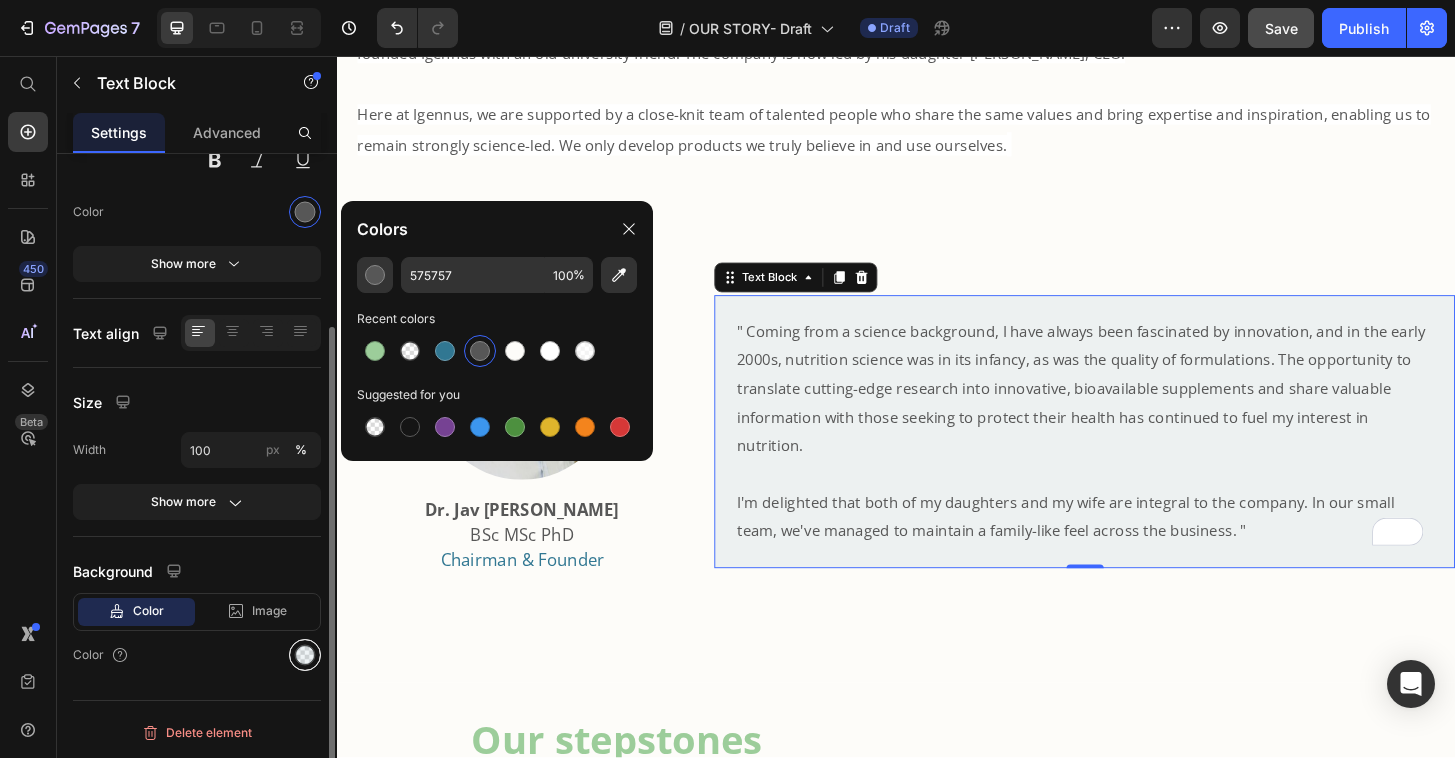 click at bounding box center [305, 655] 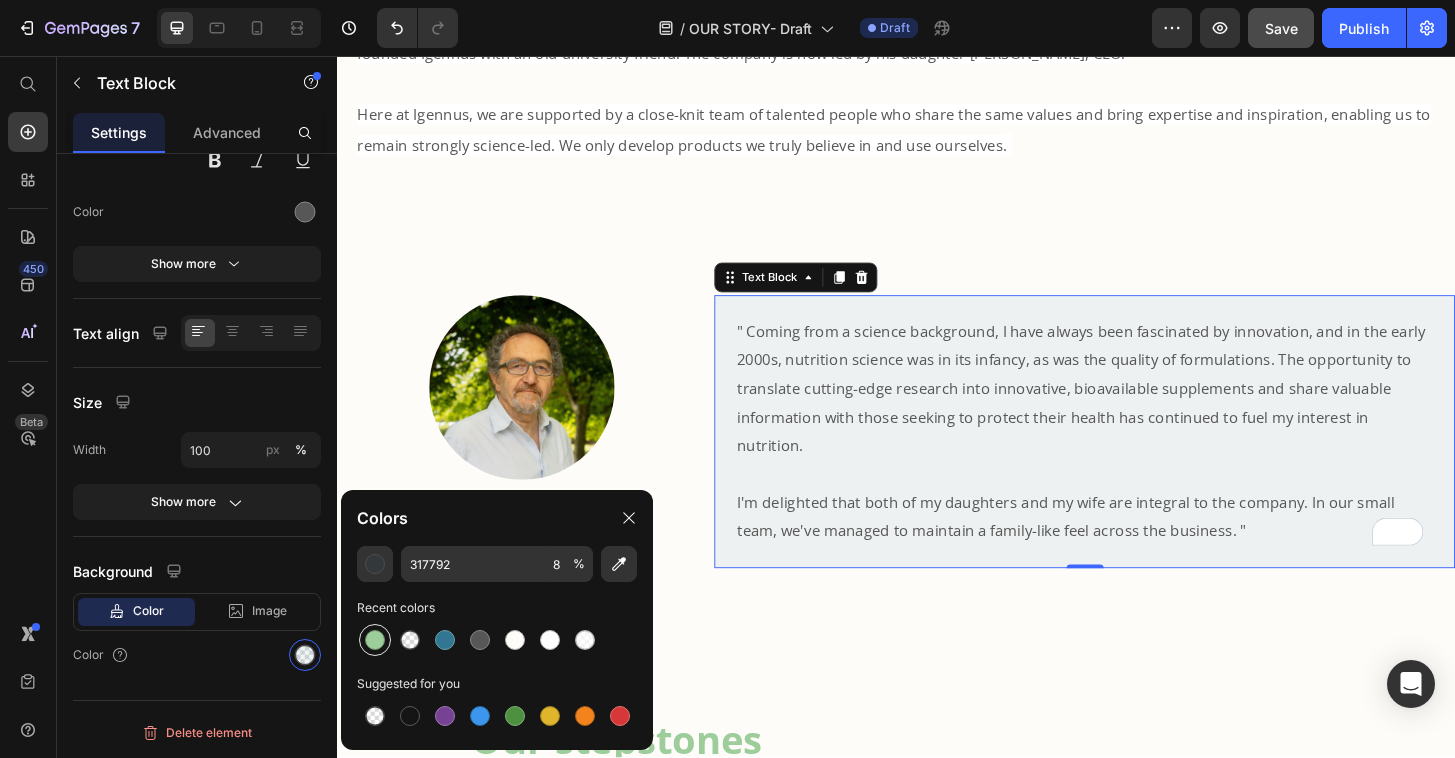 click at bounding box center [375, 640] 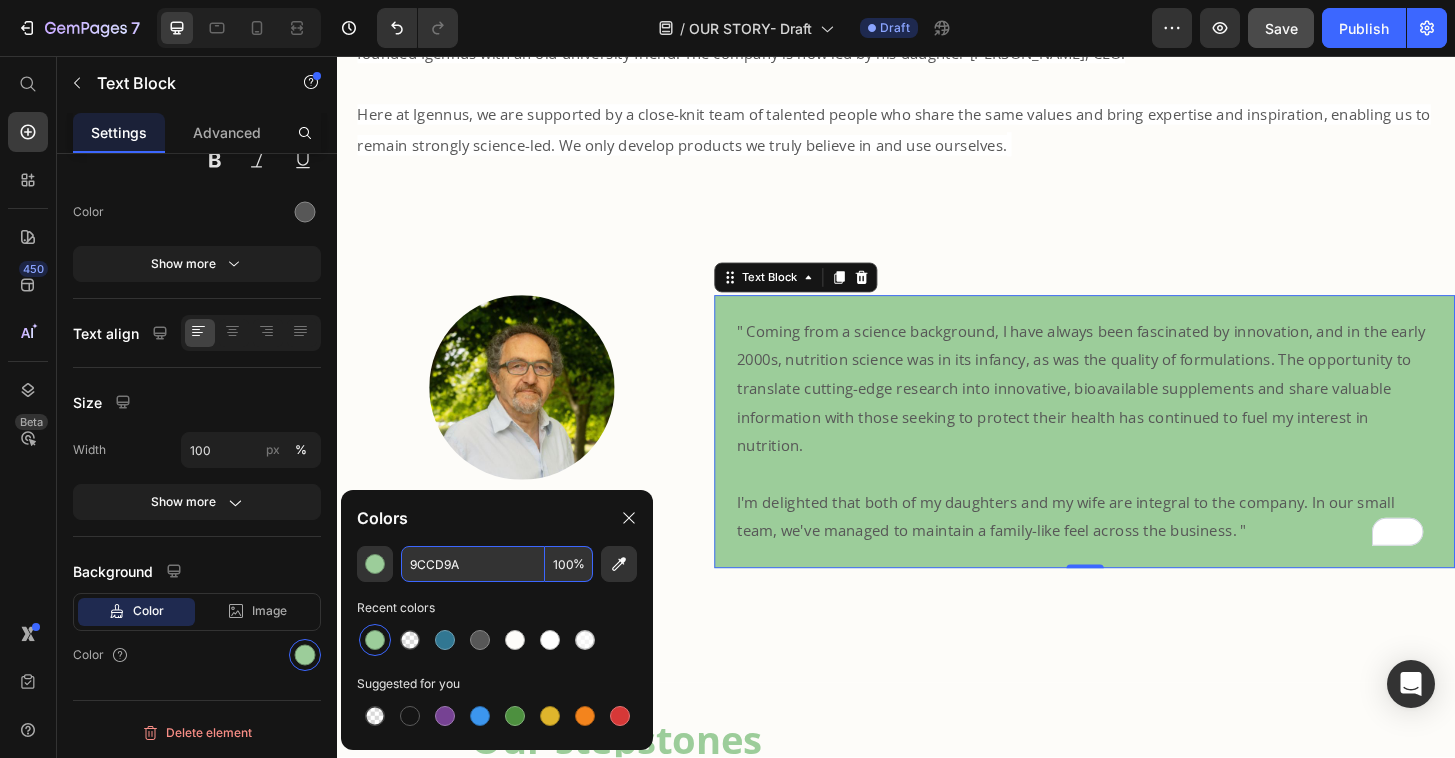 click on "100" at bounding box center (569, 564) 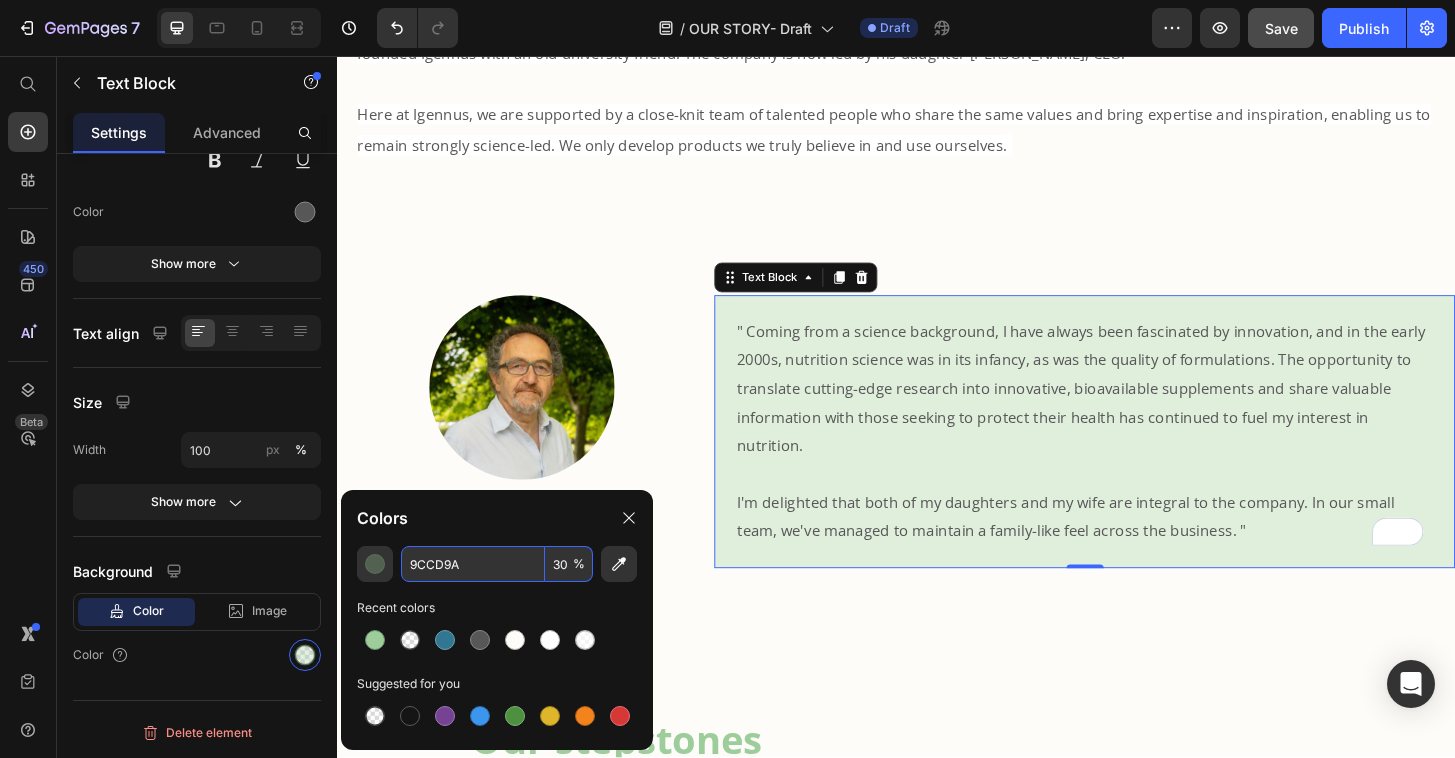 type on "3" 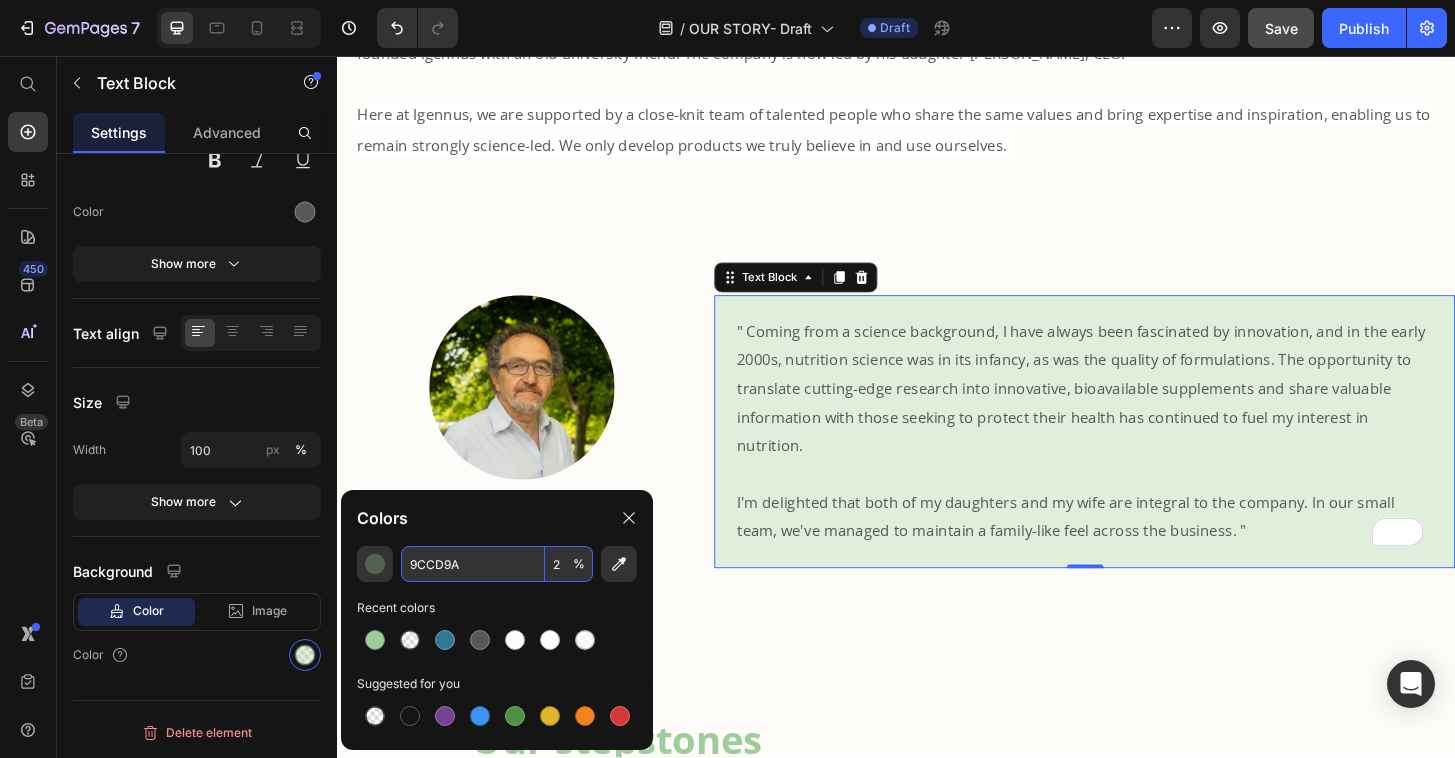 type on "25" 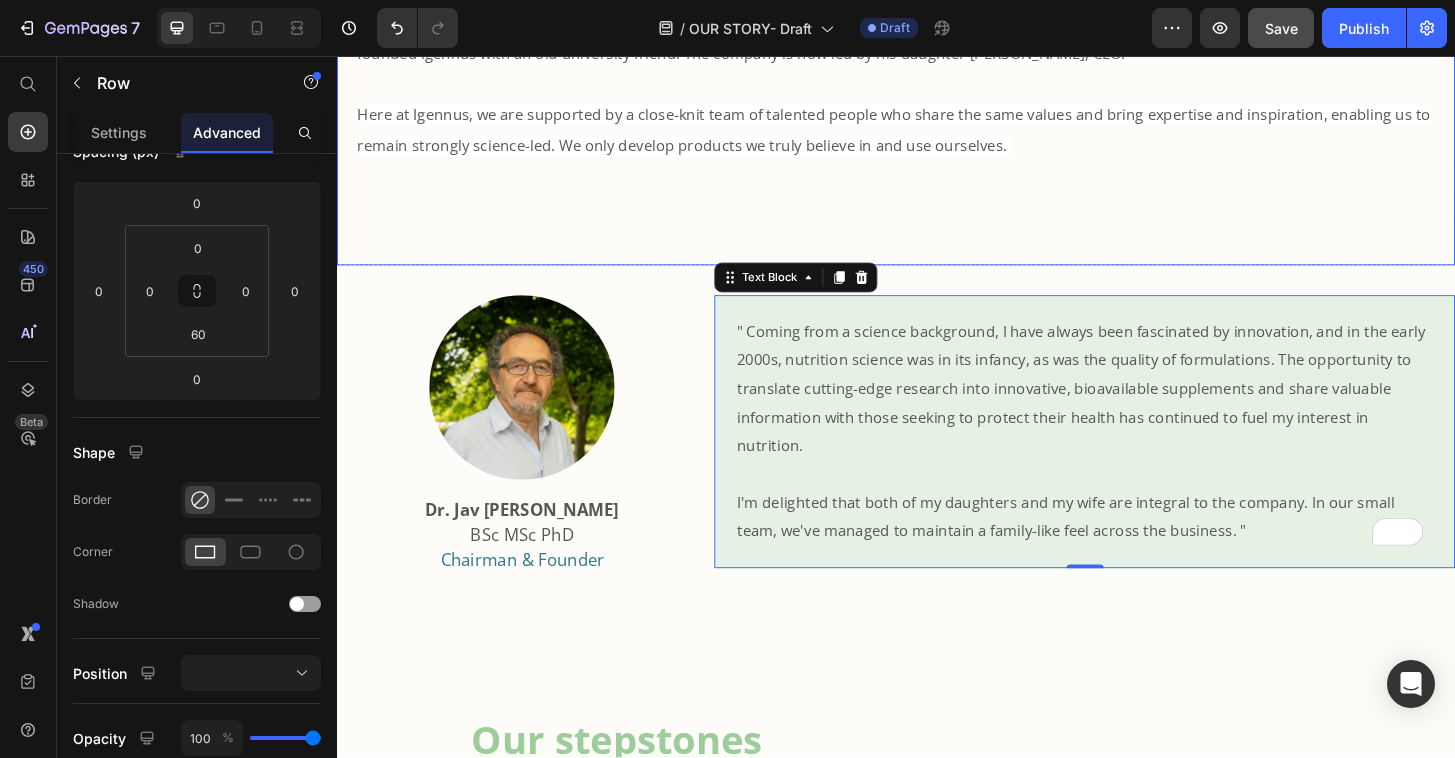 click on "Our Story Heading
Drop element here Hero Banner Igennus is a family-owned business. Jav Nazemi, inspired by what he learned about nutrition, while helping a relative to avoid lifelong medication, founded Igennus with an old university friend. The company is now led by his daughter Mina, CEO.    Here at Igennus, we are supported by a close-knit team of talented people who share the same values and bring expertise and inspiration, enabling us to remain strongly science-led. We only develop products we truly believe in and use ourselves.   Text Block Row" at bounding box center [937, -124] 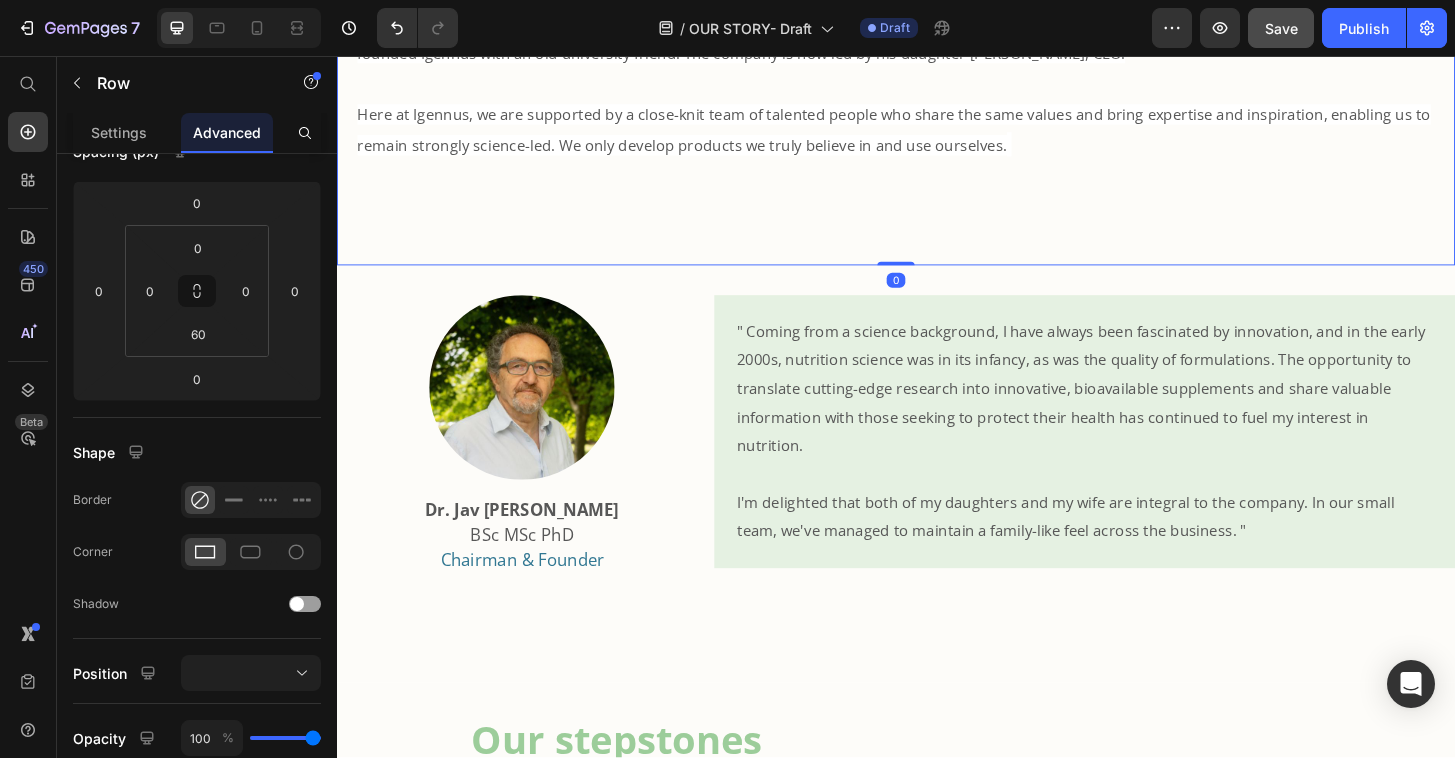 scroll, scrollTop: 0, scrollLeft: 0, axis: both 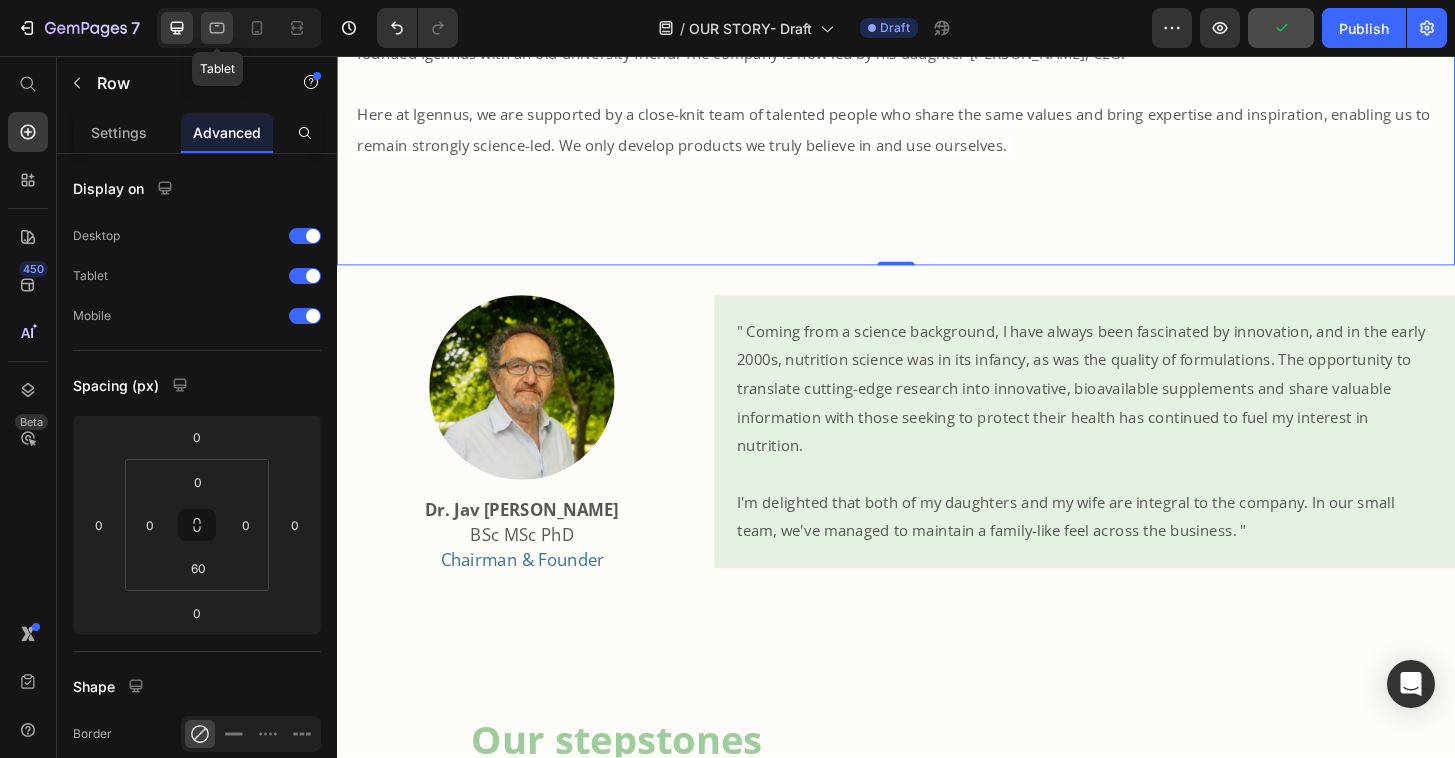 click 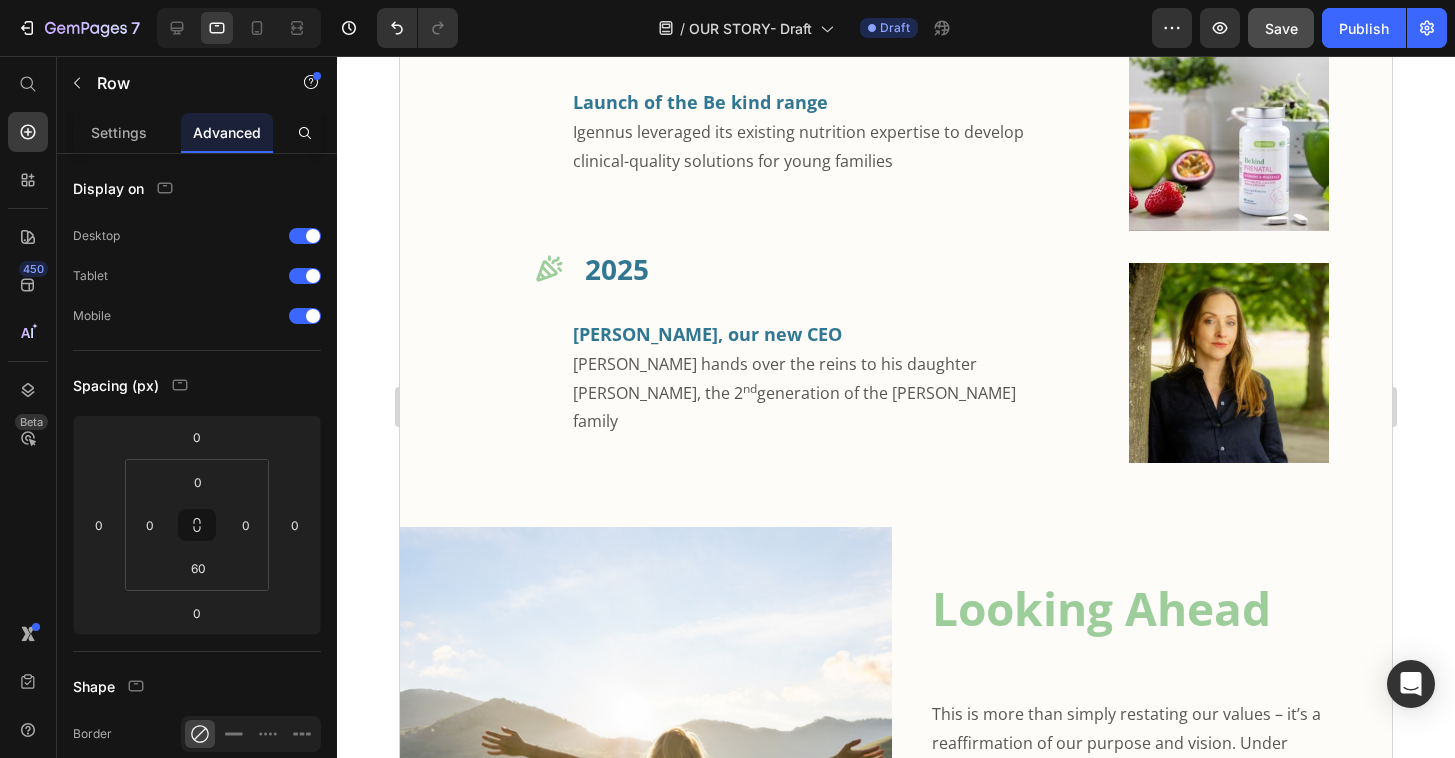 scroll, scrollTop: 3042, scrollLeft: 0, axis: vertical 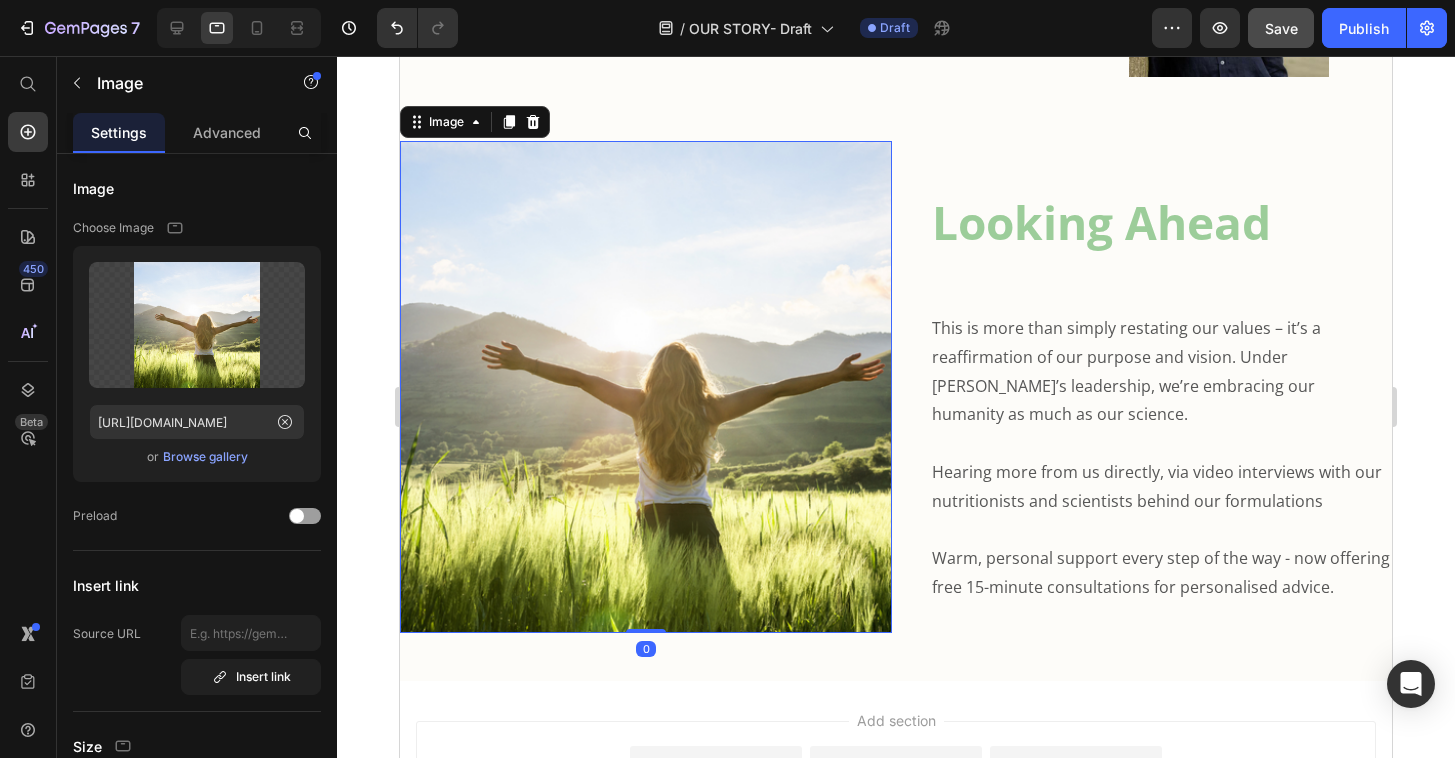 click at bounding box center [646, 387] 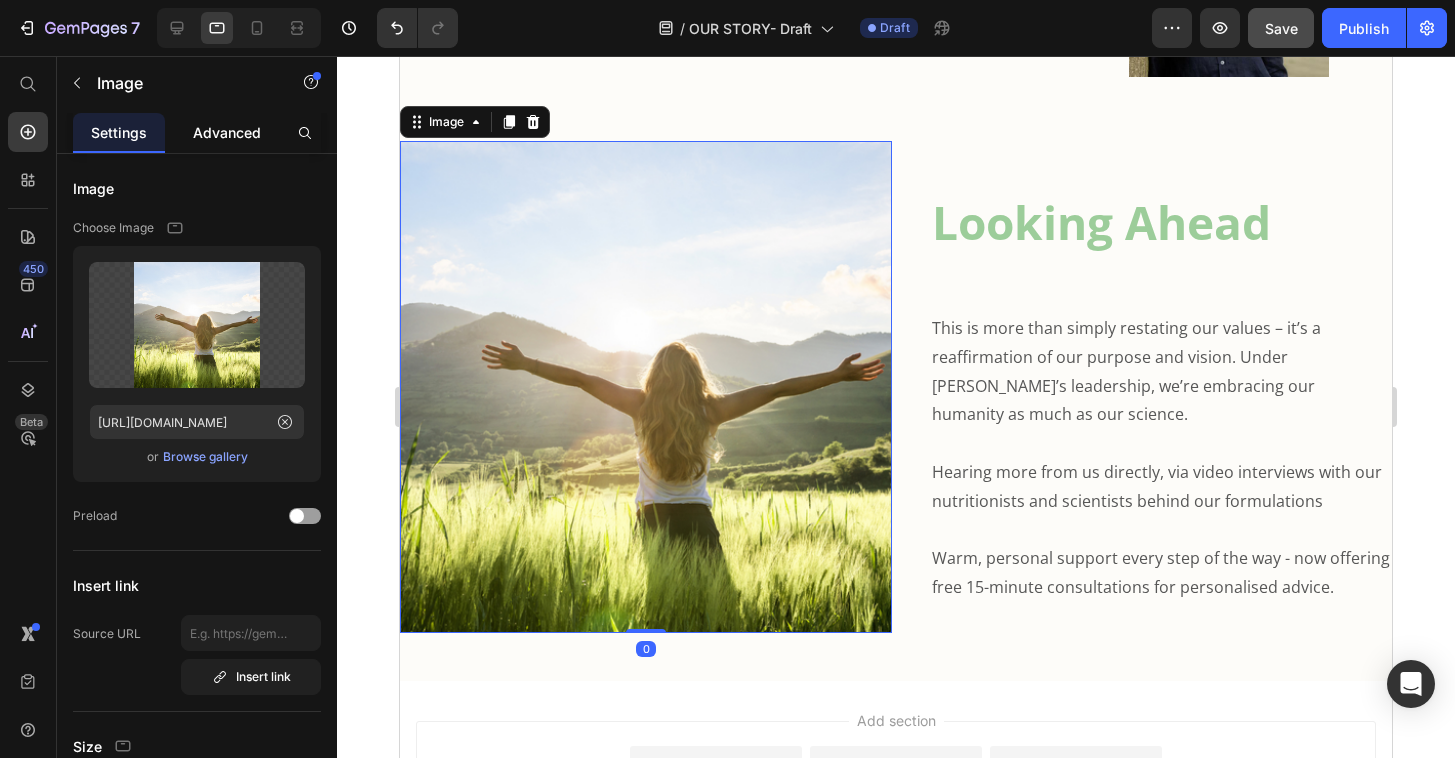 click on "Advanced" at bounding box center (227, 132) 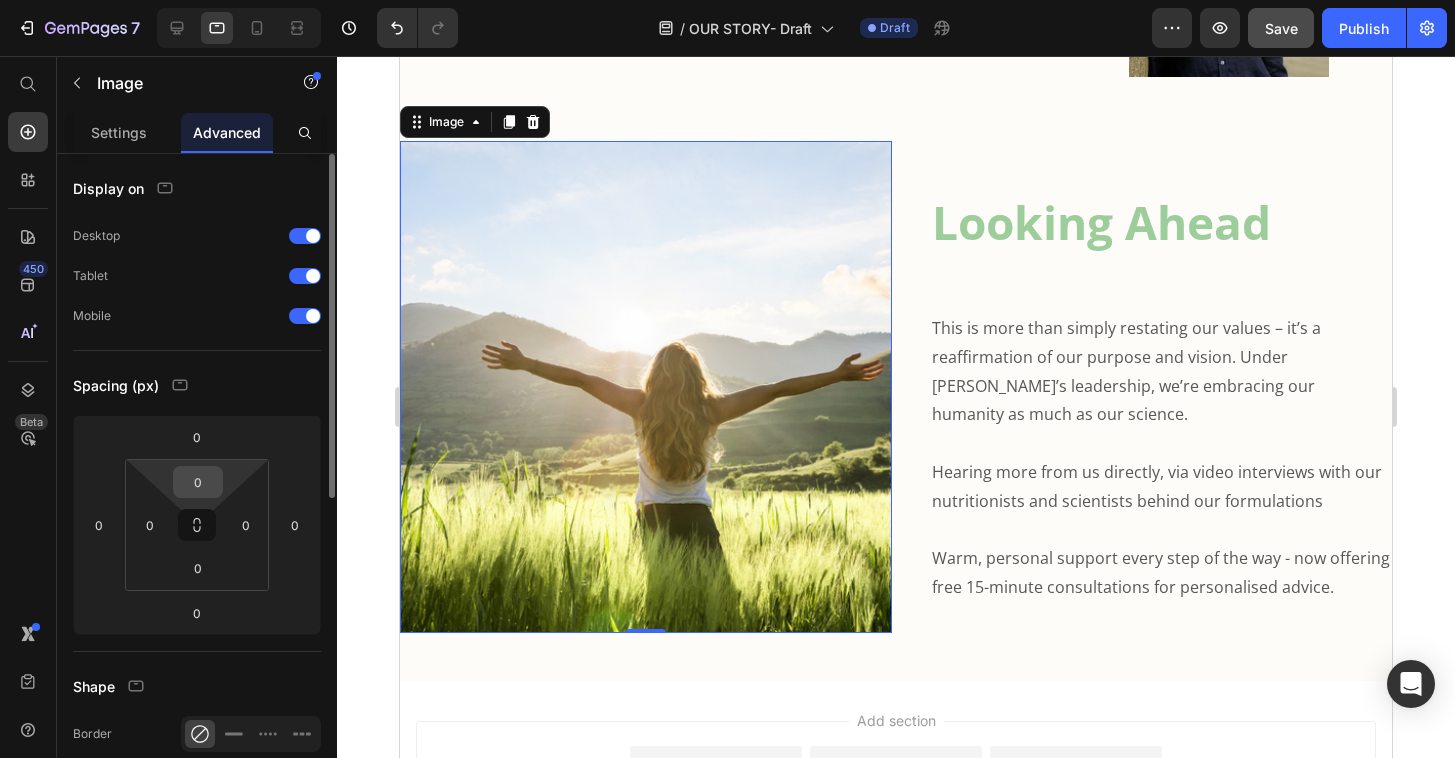 click on "0" at bounding box center [198, 482] 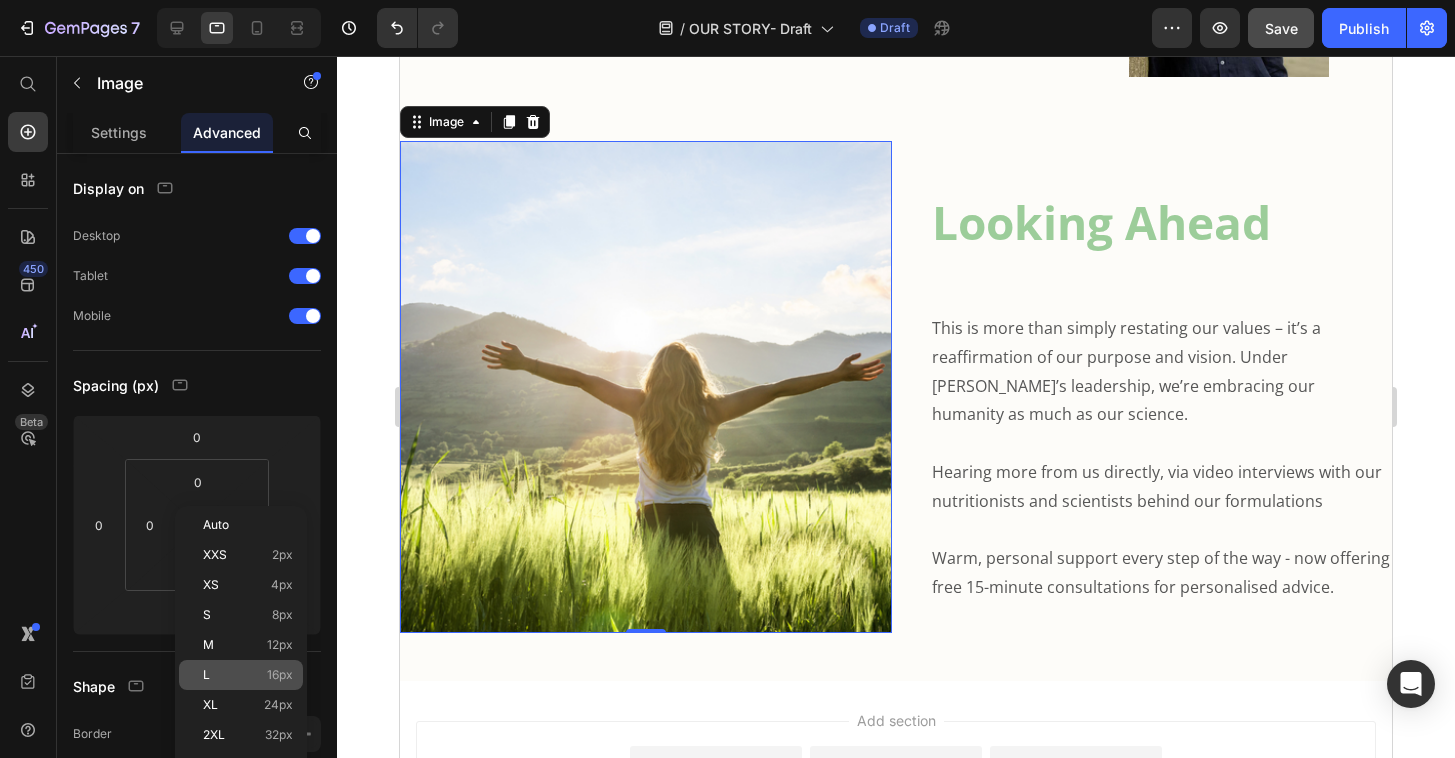 click on "L 16px" at bounding box center [248, 675] 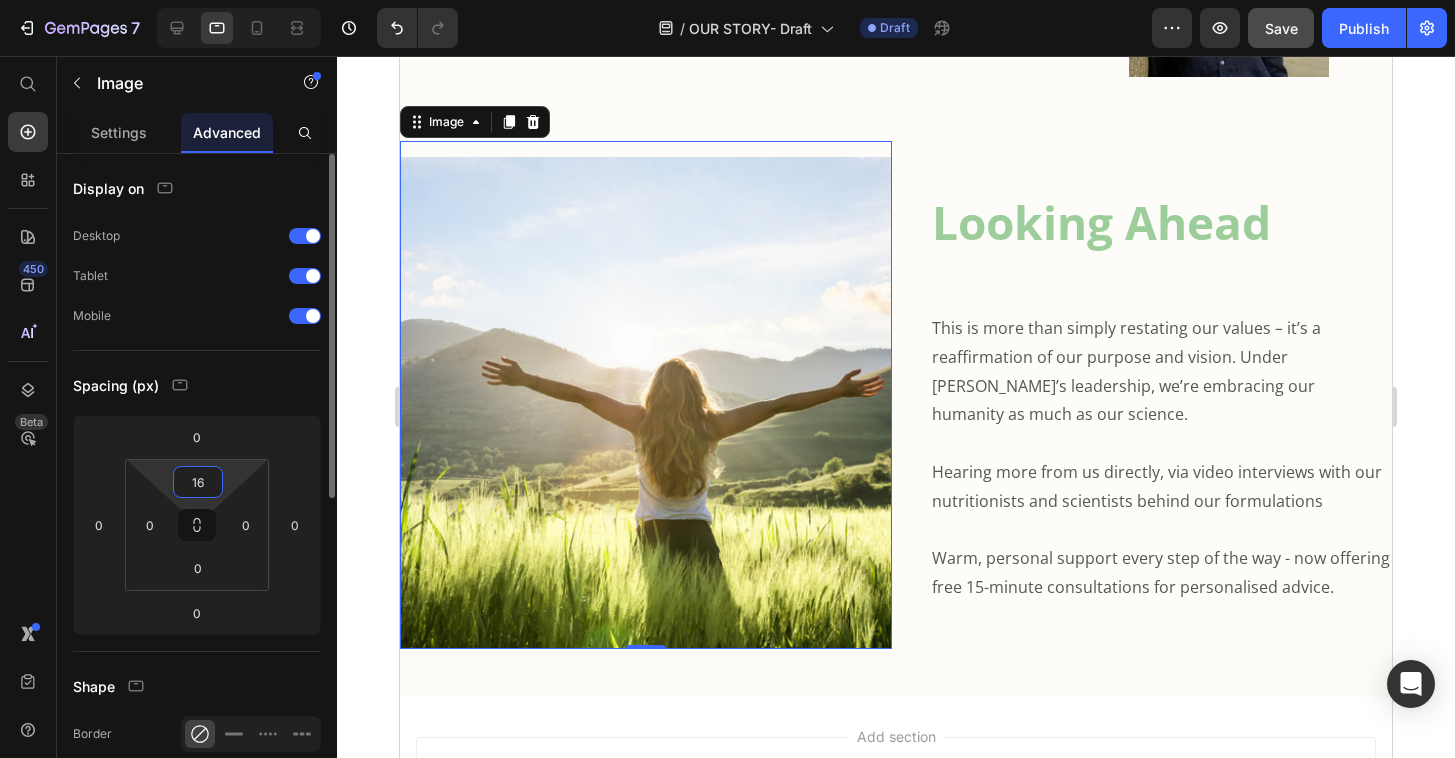 click on "16" at bounding box center (198, 482) 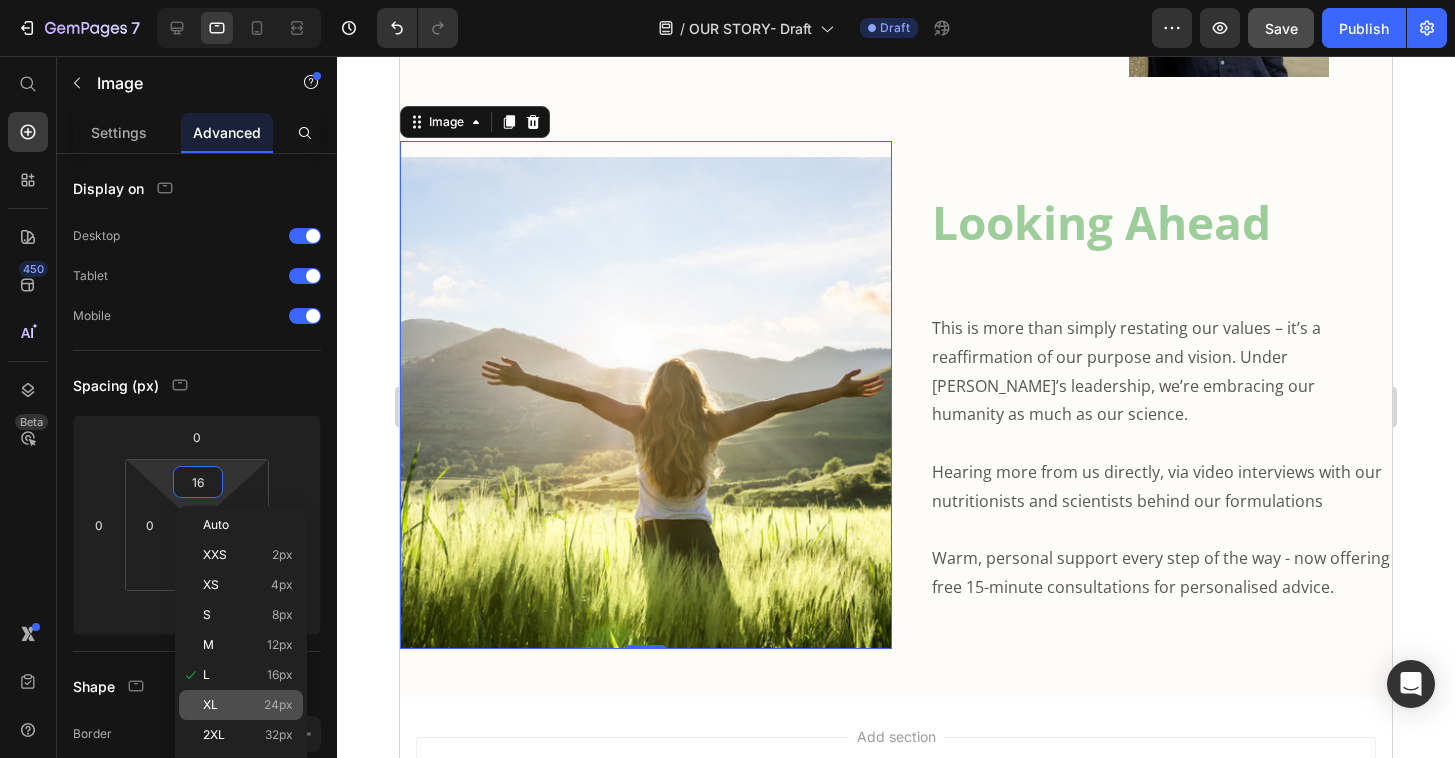 click on "XL 24px" at bounding box center [248, 705] 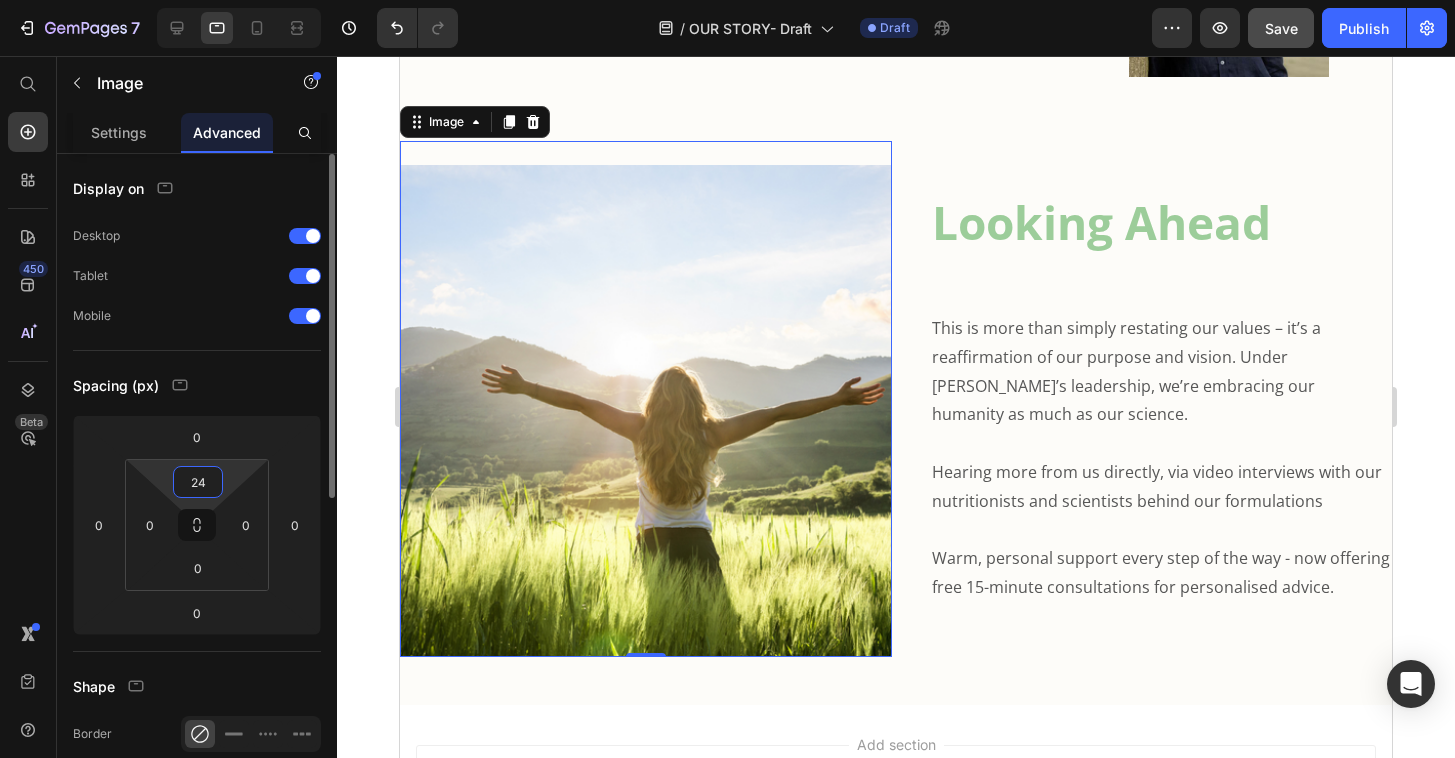 click on "24" at bounding box center [198, 482] 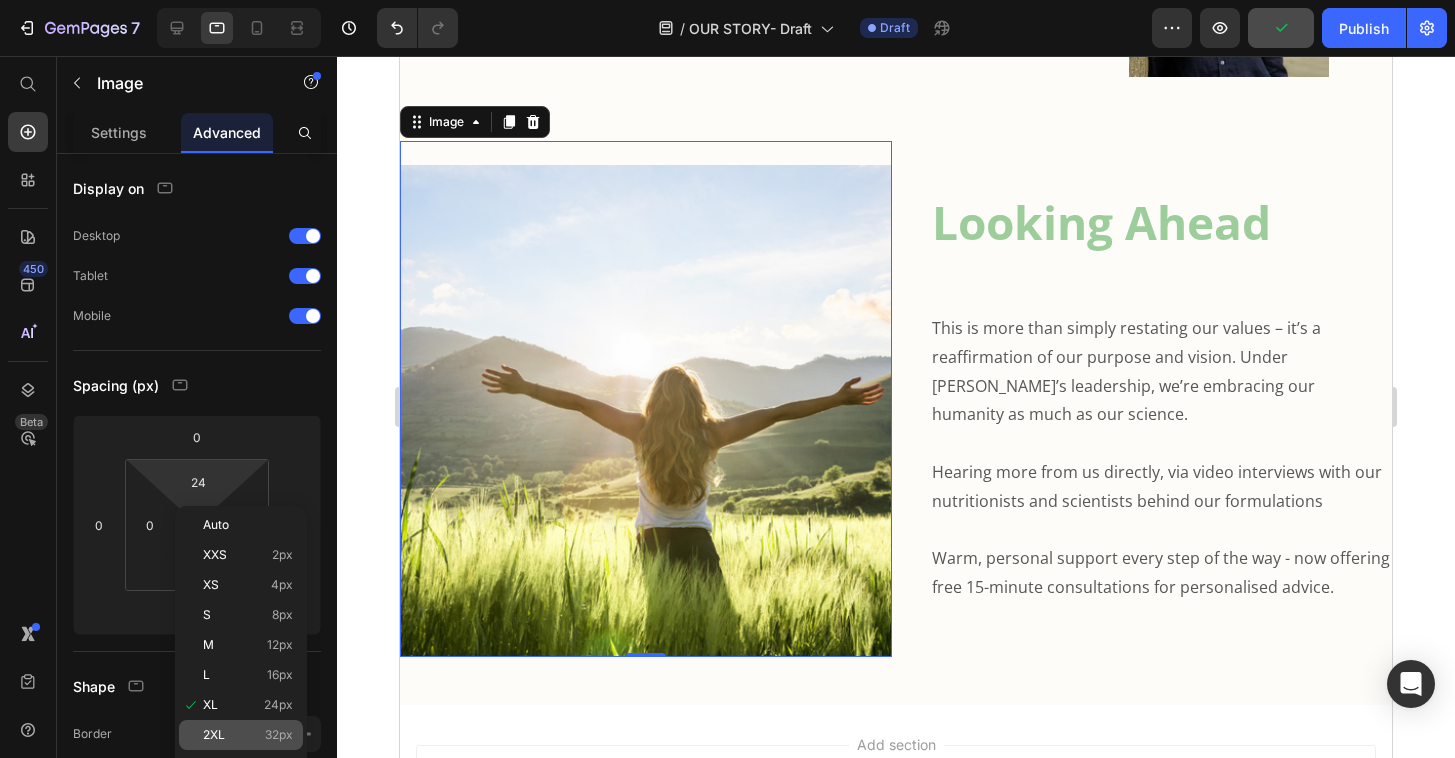click on "2XL 32px" at bounding box center (248, 735) 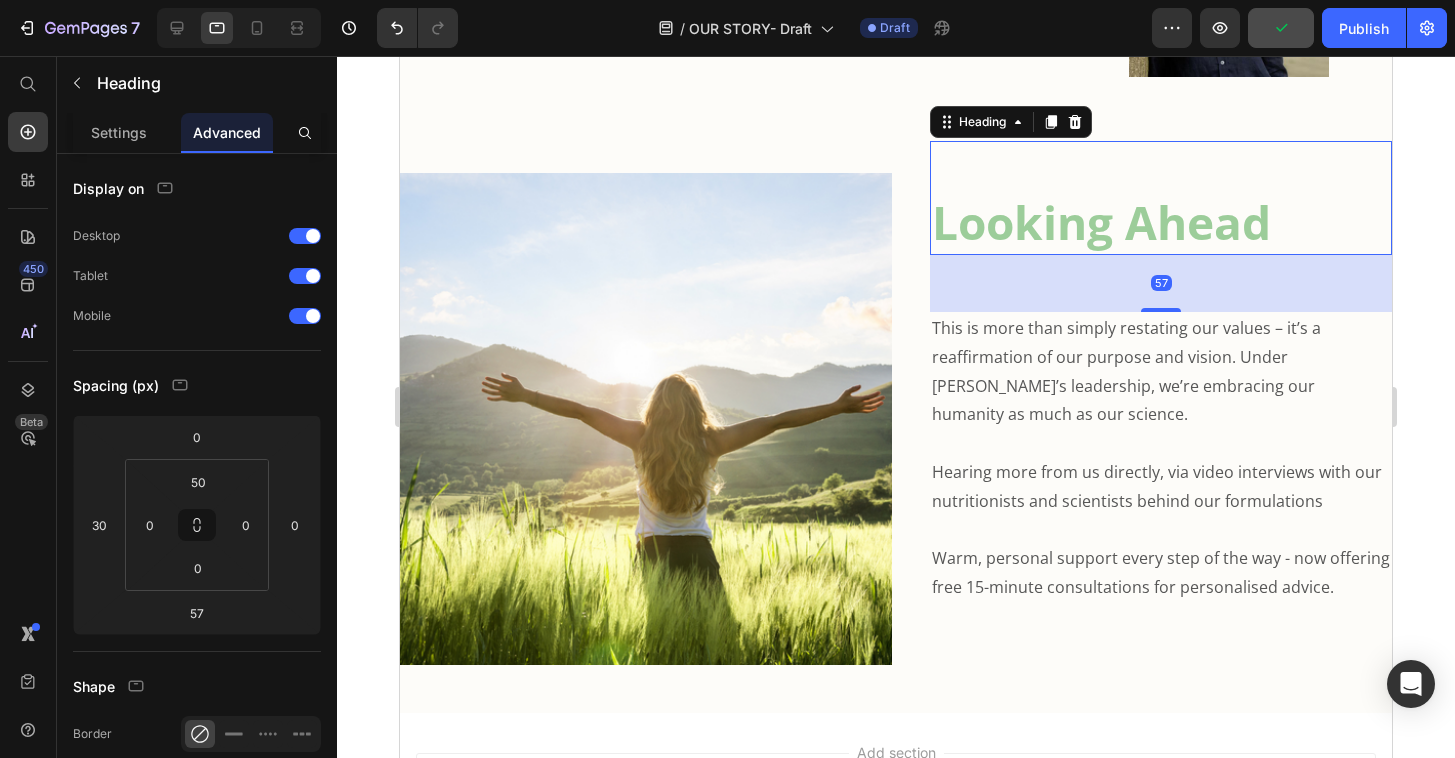 click on "Looking Ahead Heading   57" at bounding box center [1161, 198] 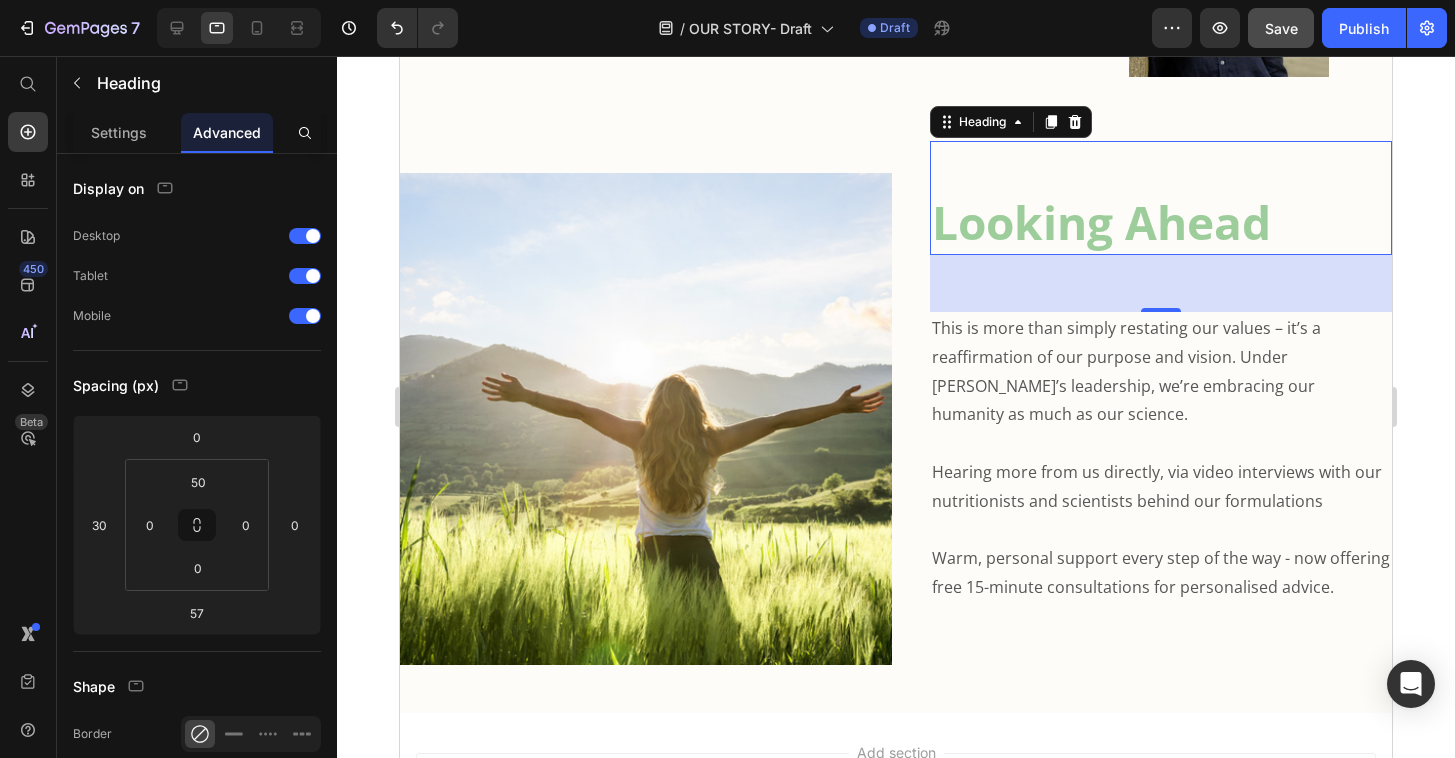 click 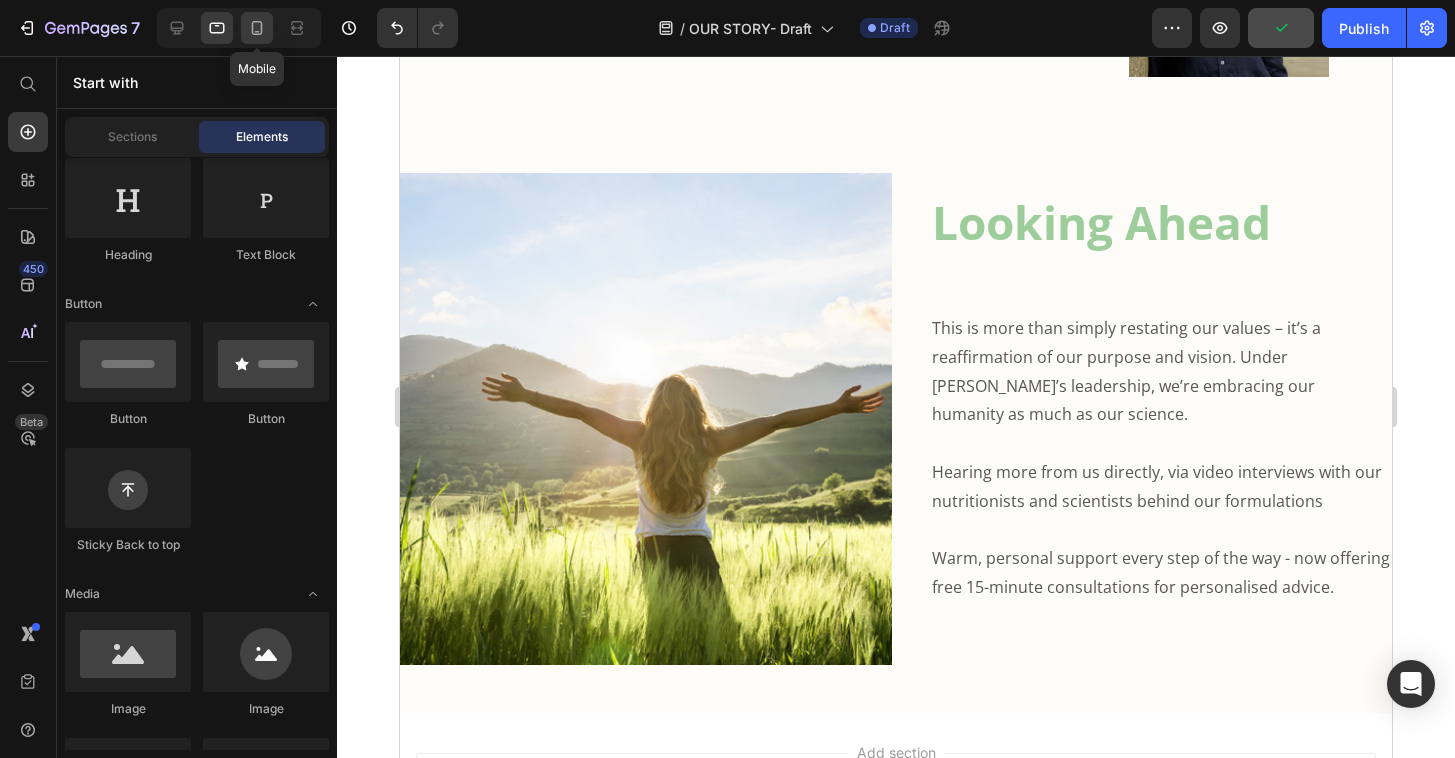 click 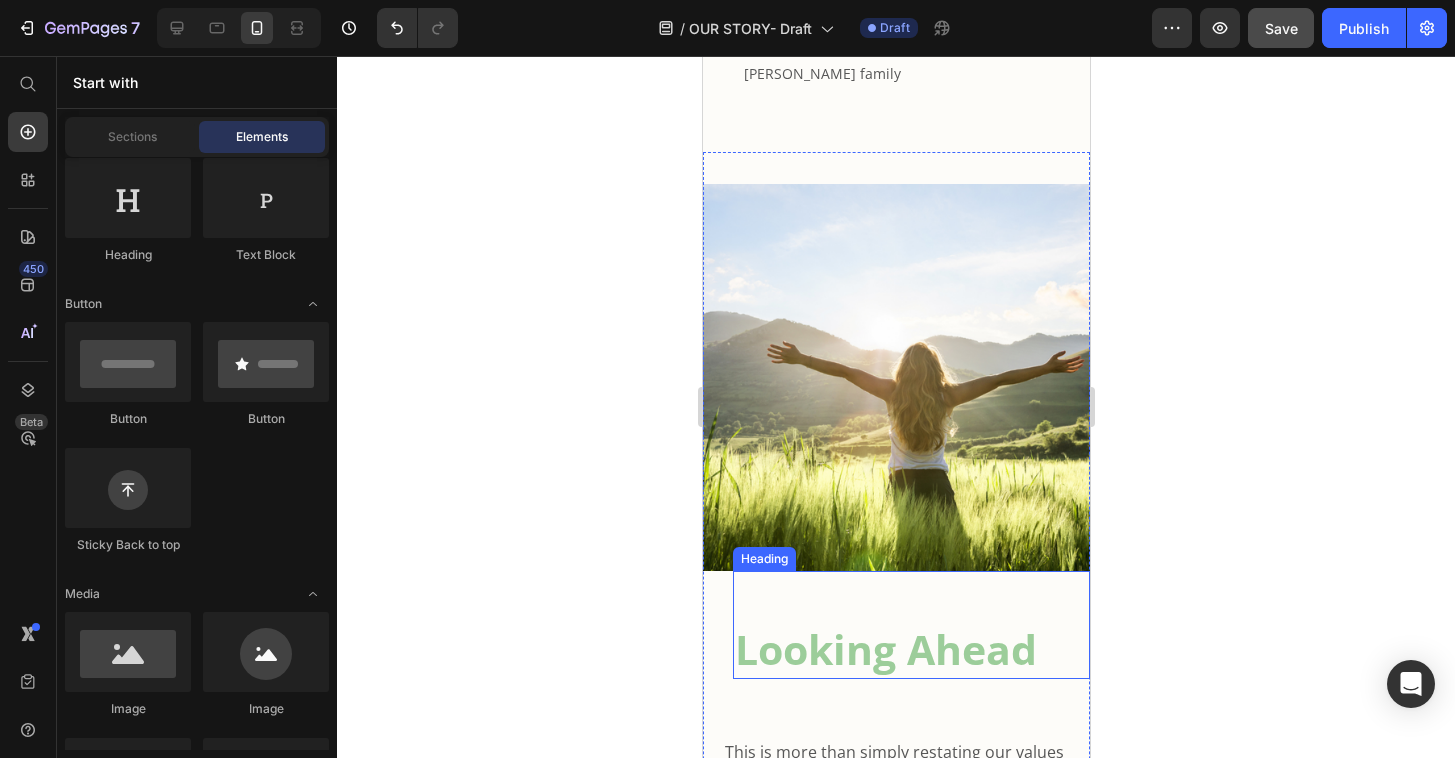 scroll, scrollTop: 2983, scrollLeft: 0, axis: vertical 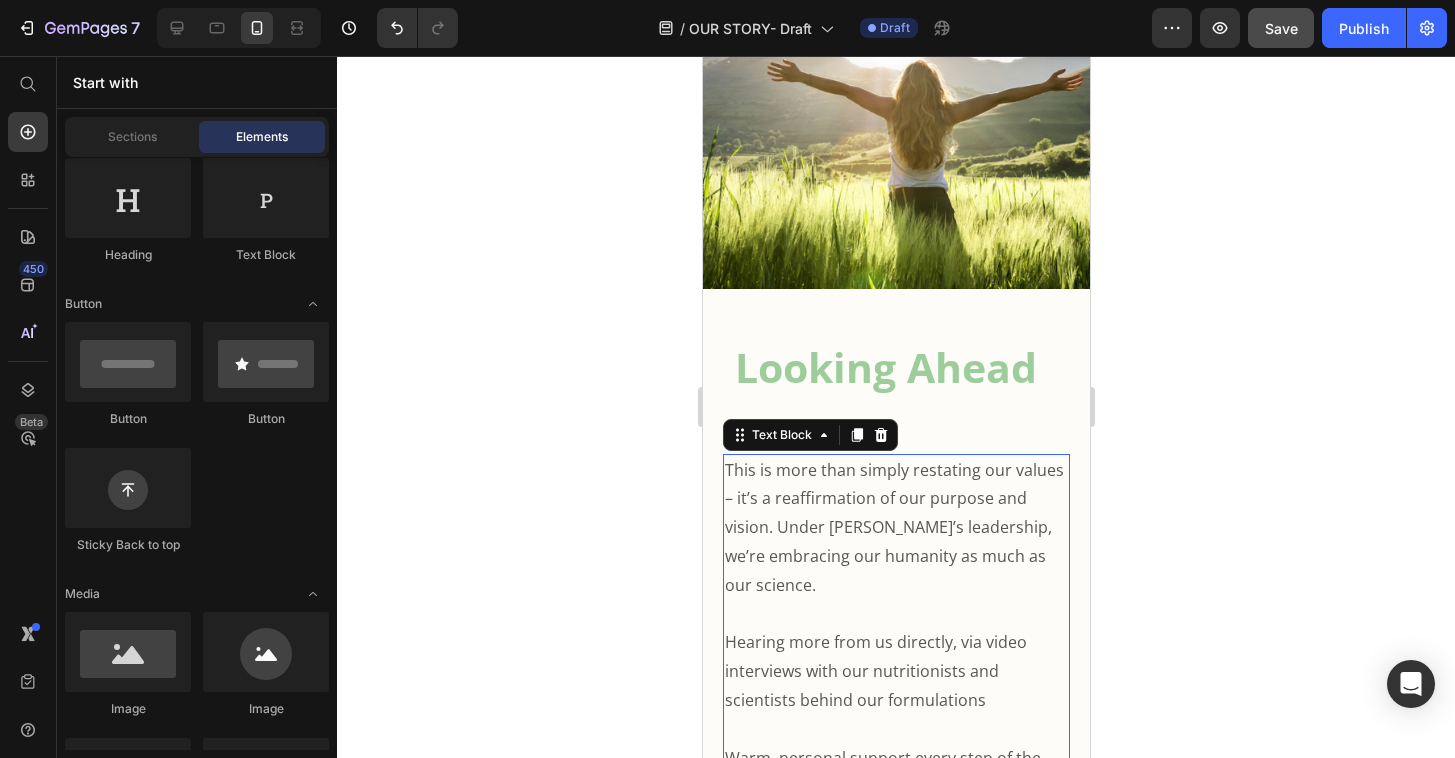 click on "This is more than simply restating our values – it’s a reaffirmation of our purpose and vision. Under [PERSON_NAME]’s leadership, we’re embracing our humanity as much as our science." at bounding box center [893, 527] 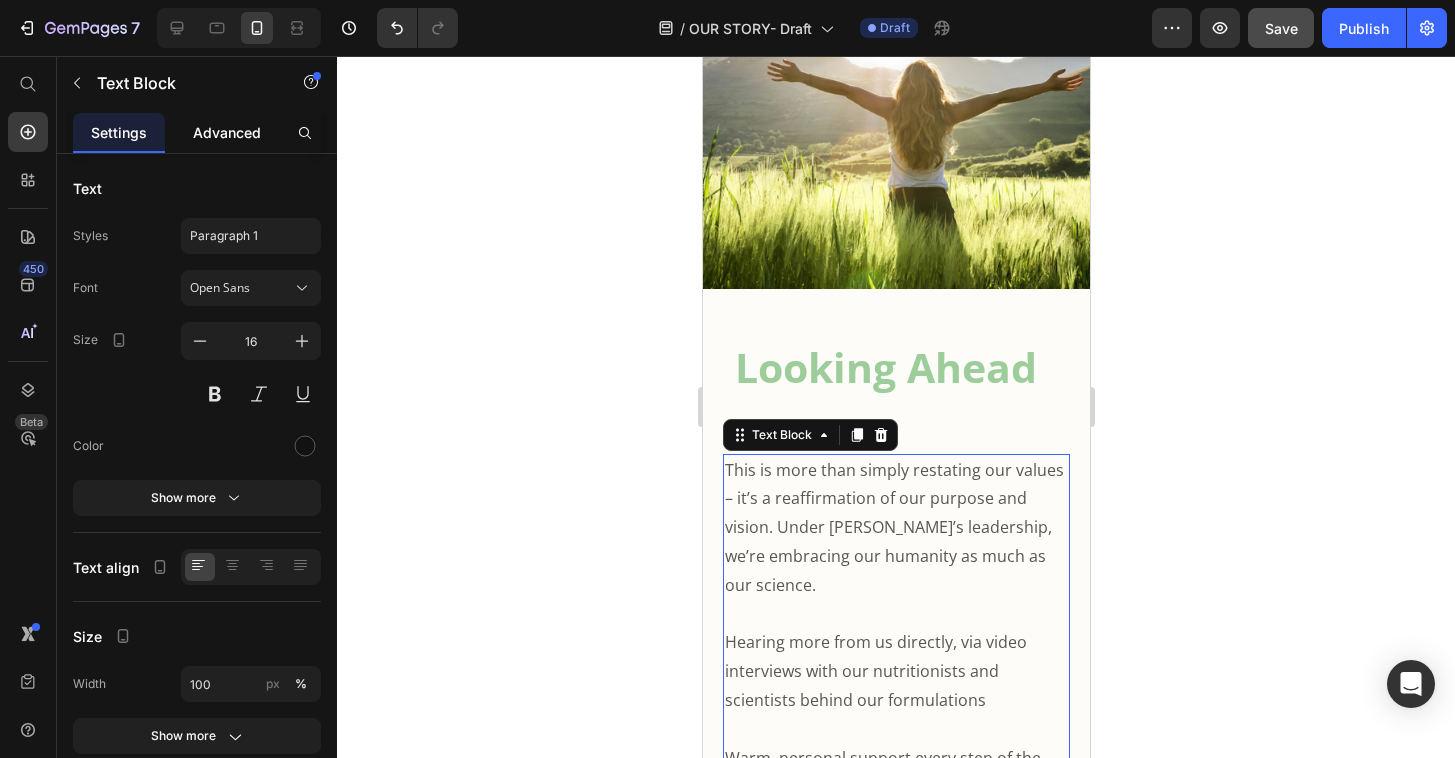click on "Advanced" at bounding box center [227, 132] 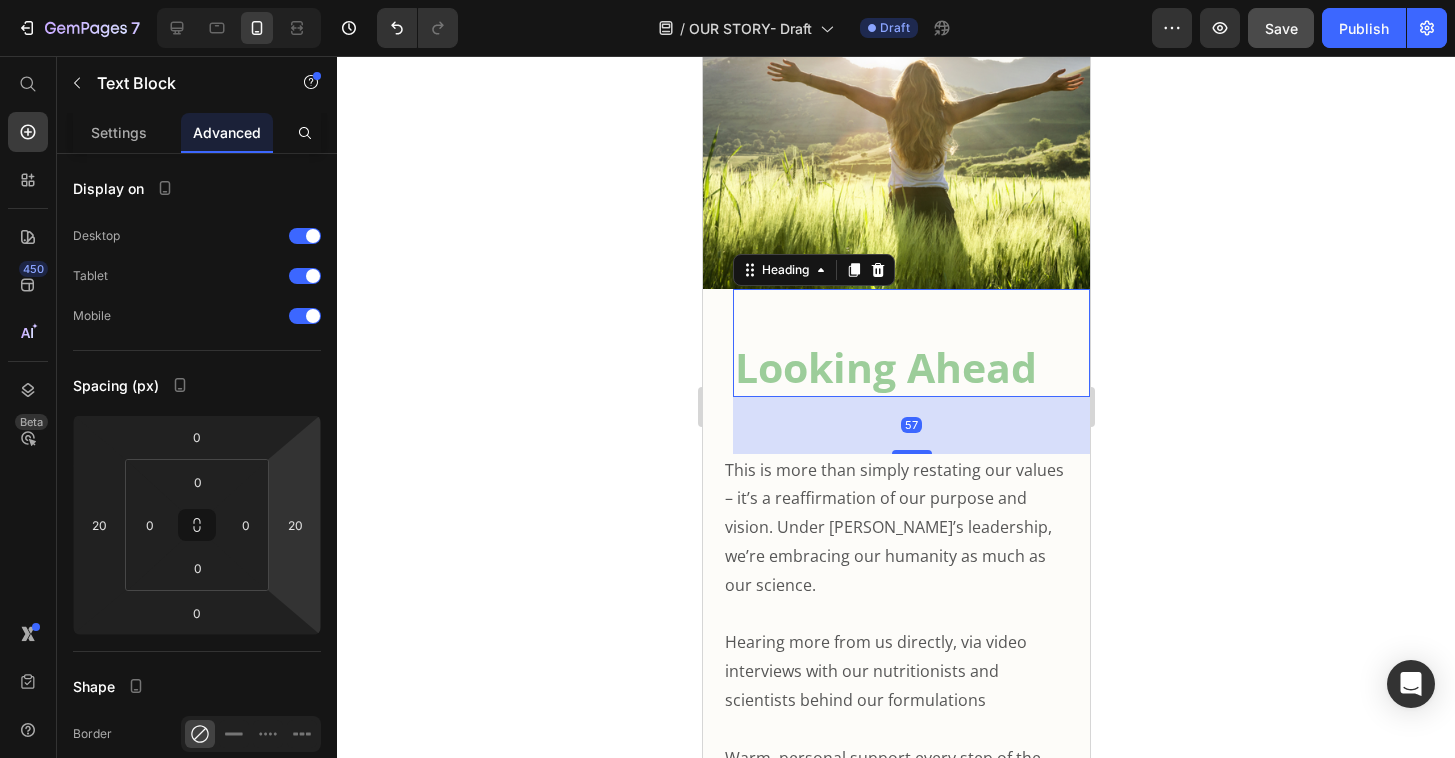 click on "Looking Ahead" at bounding box center [910, 367] 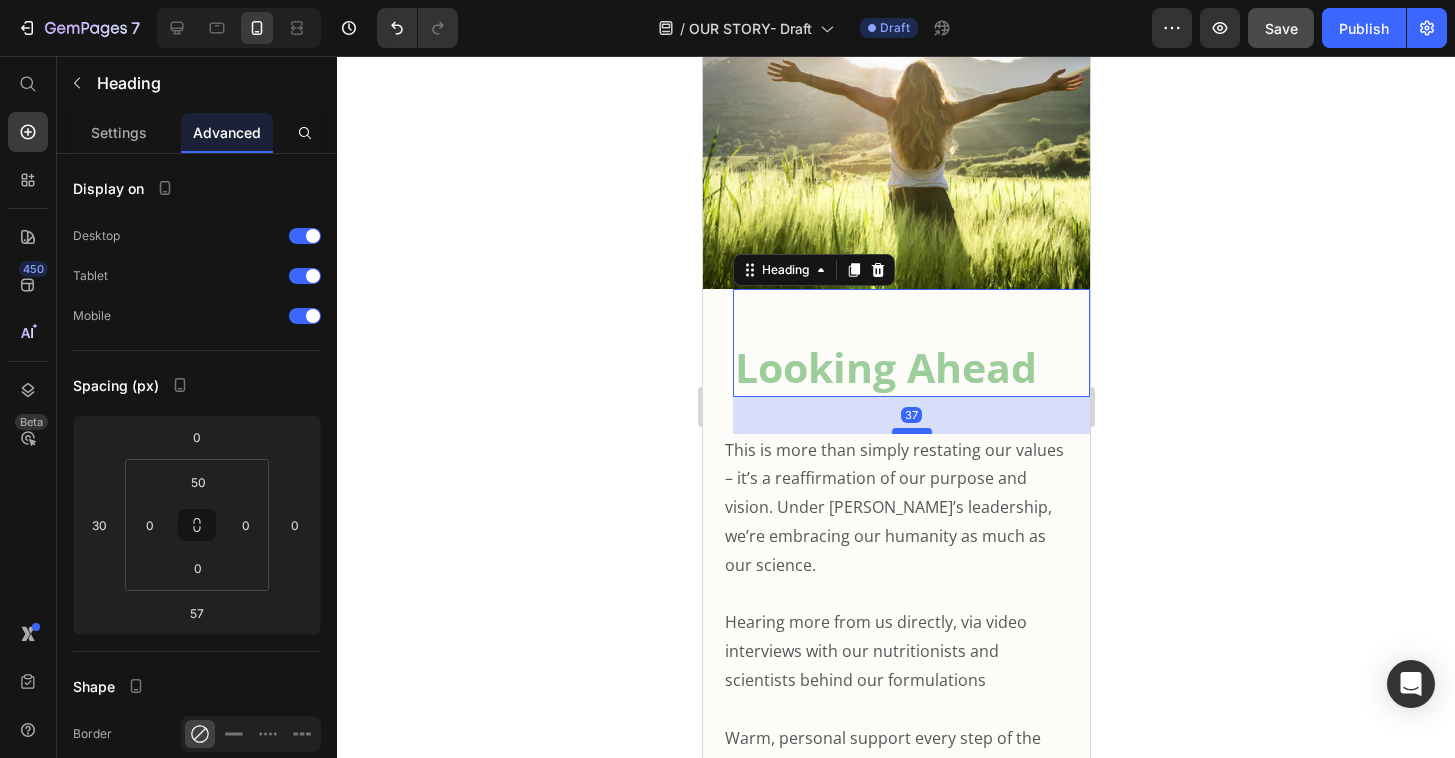 drag, startPoint x: 909, startPoint y: 384, endPoint x: 908, endPoint y: 364, distance: 20.024984 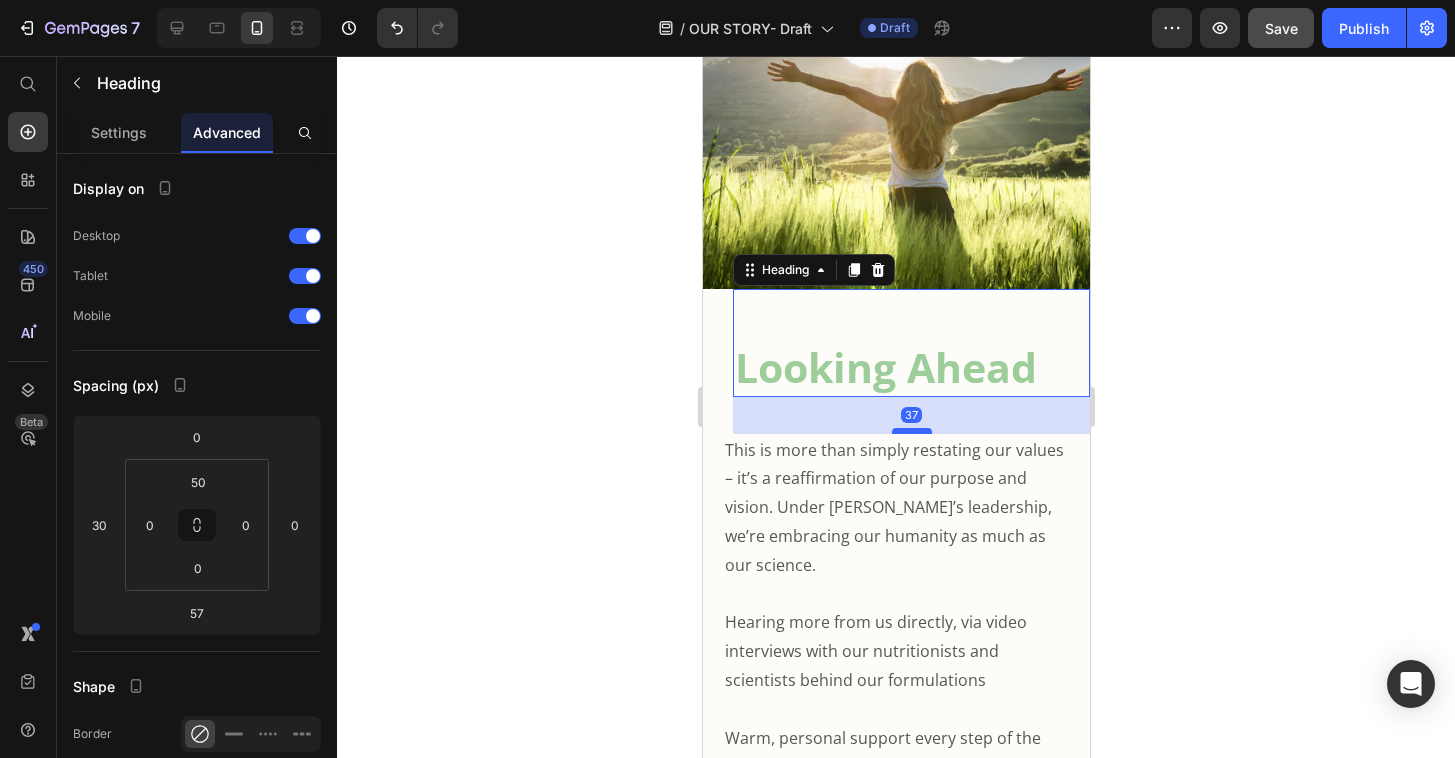 click at bounding box center (911, 431) 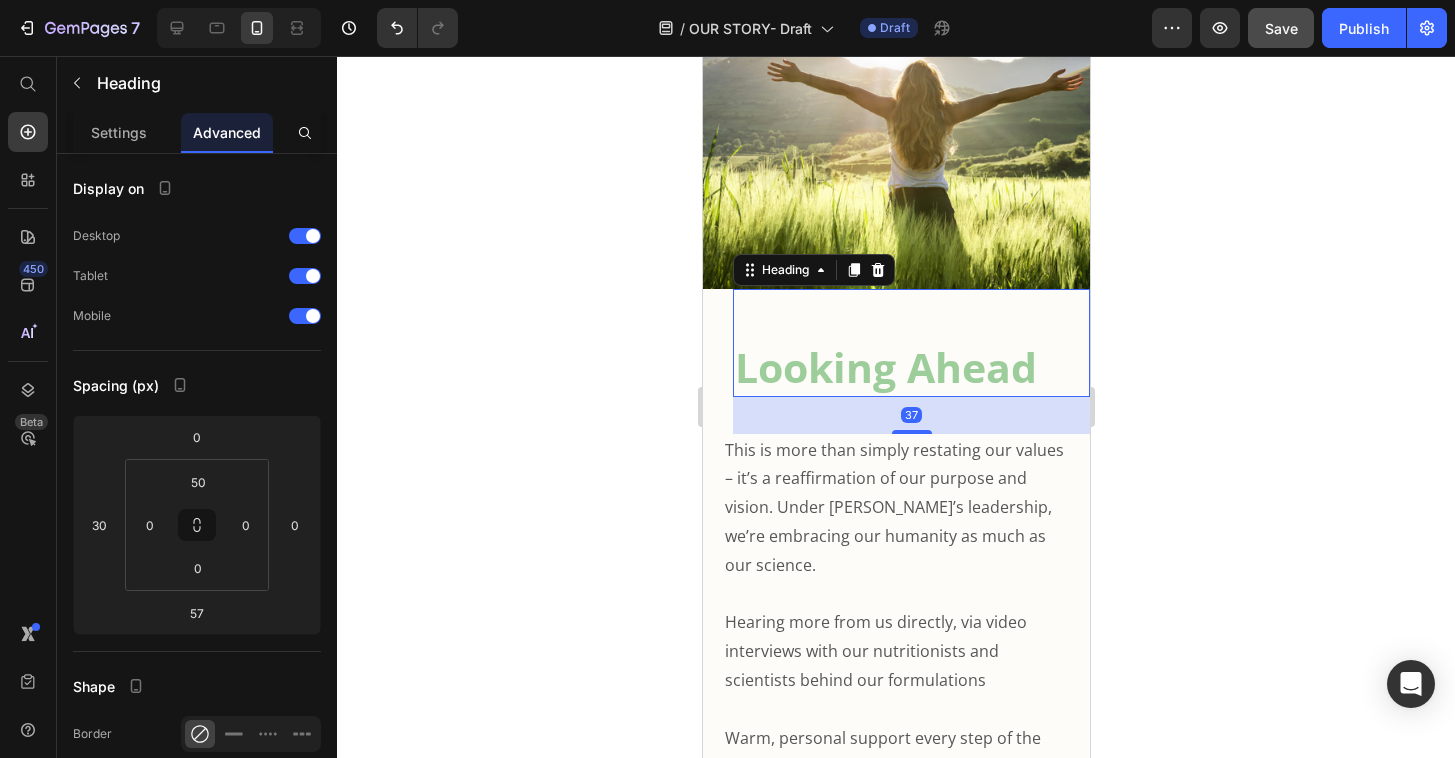 type on "37" 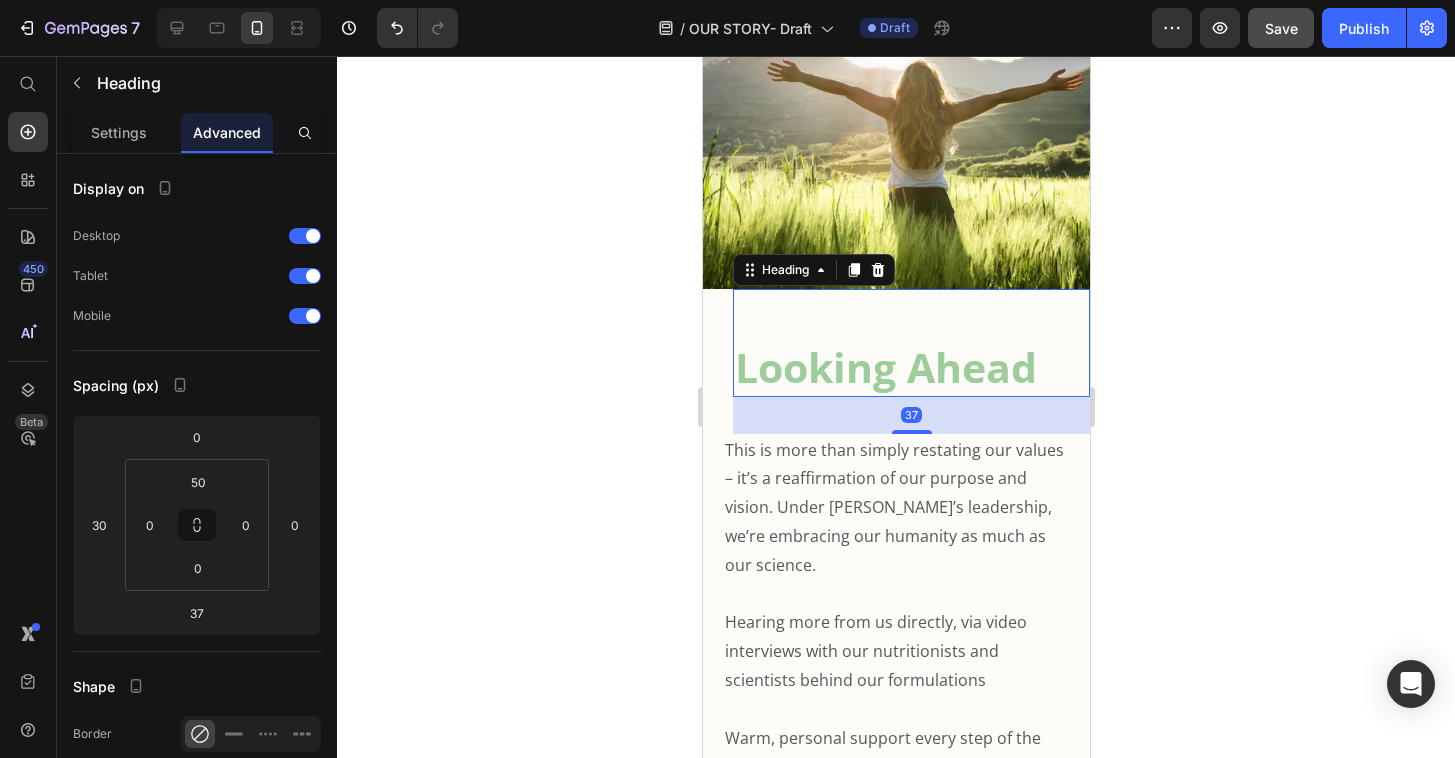 click 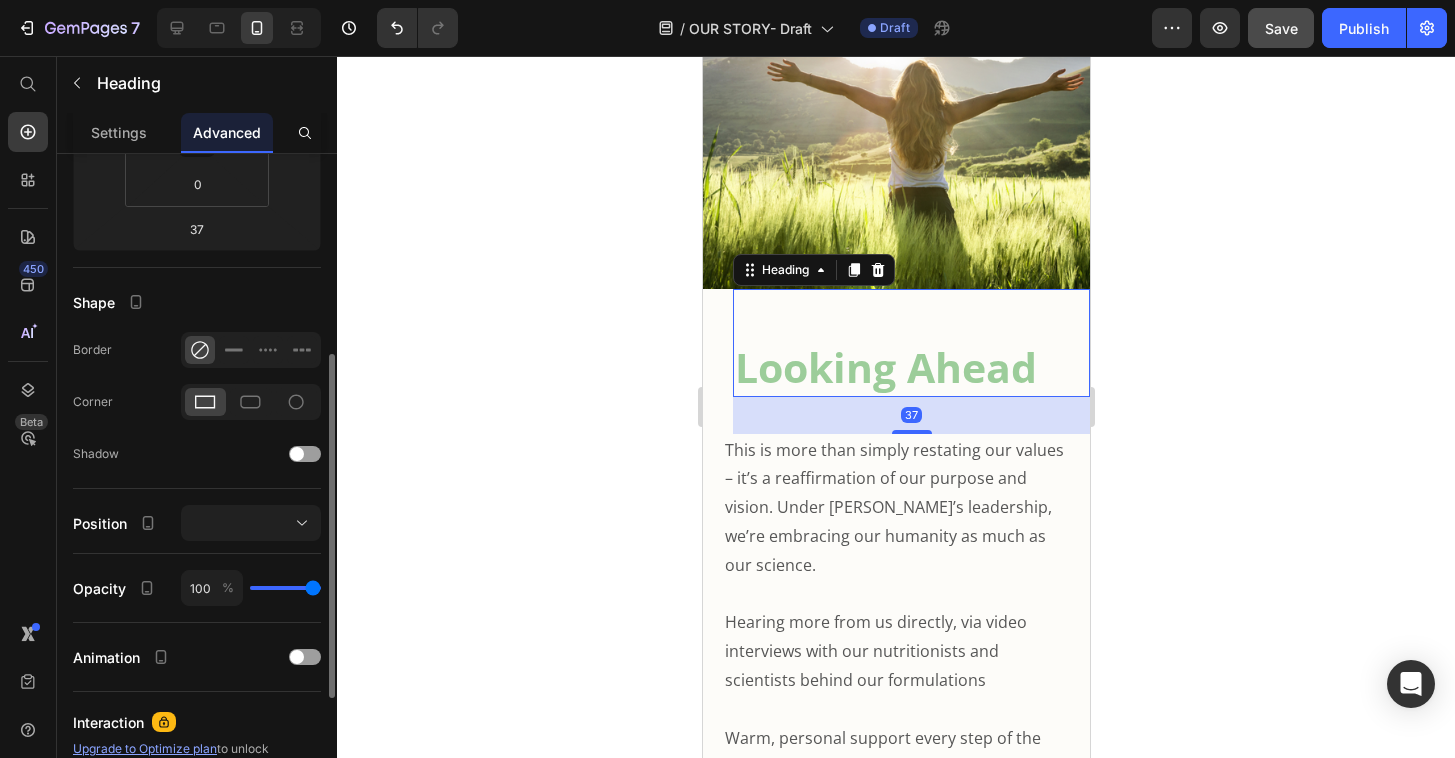 scroll, scrollTop: 608, scrollLeft: 0, axis: vertical 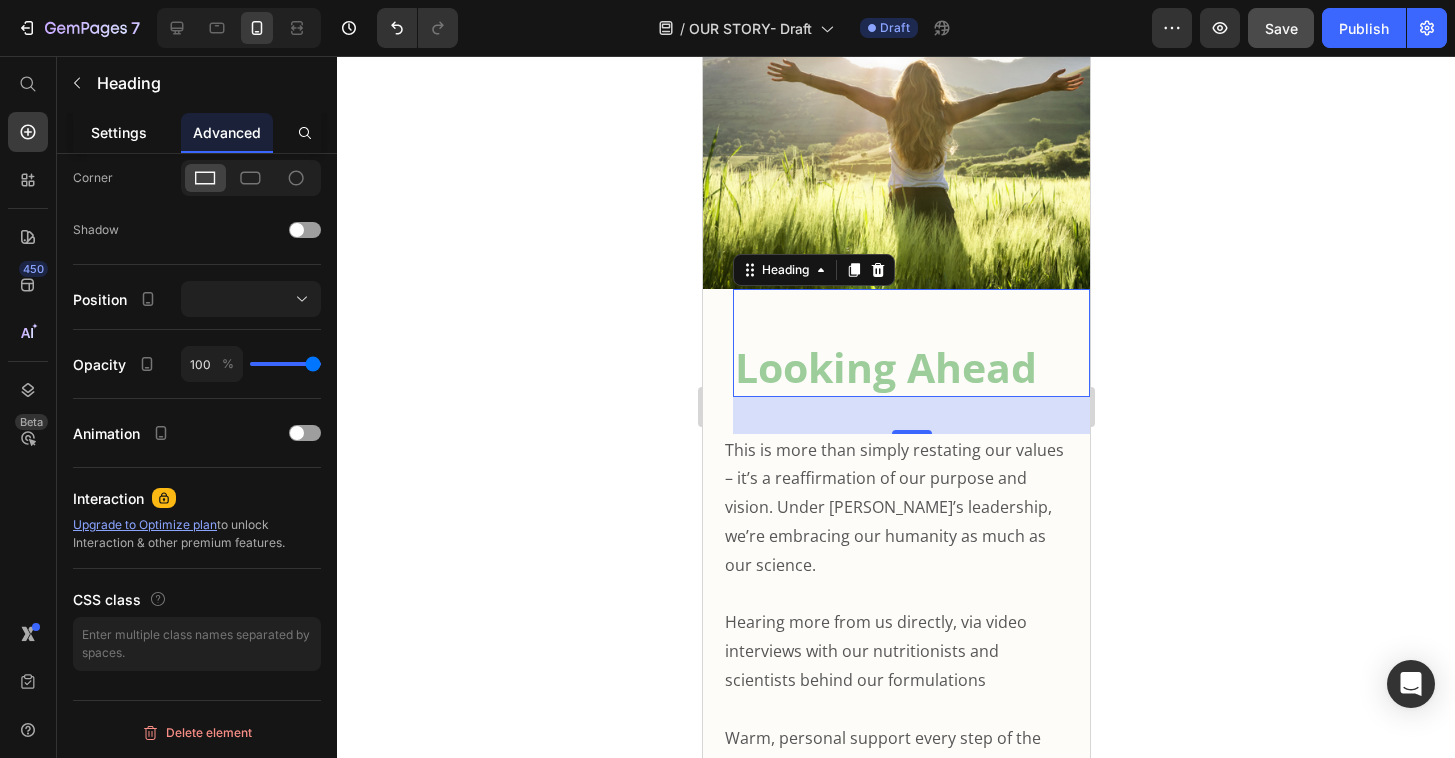 click on "Settings" at bounding box center (119, 132) 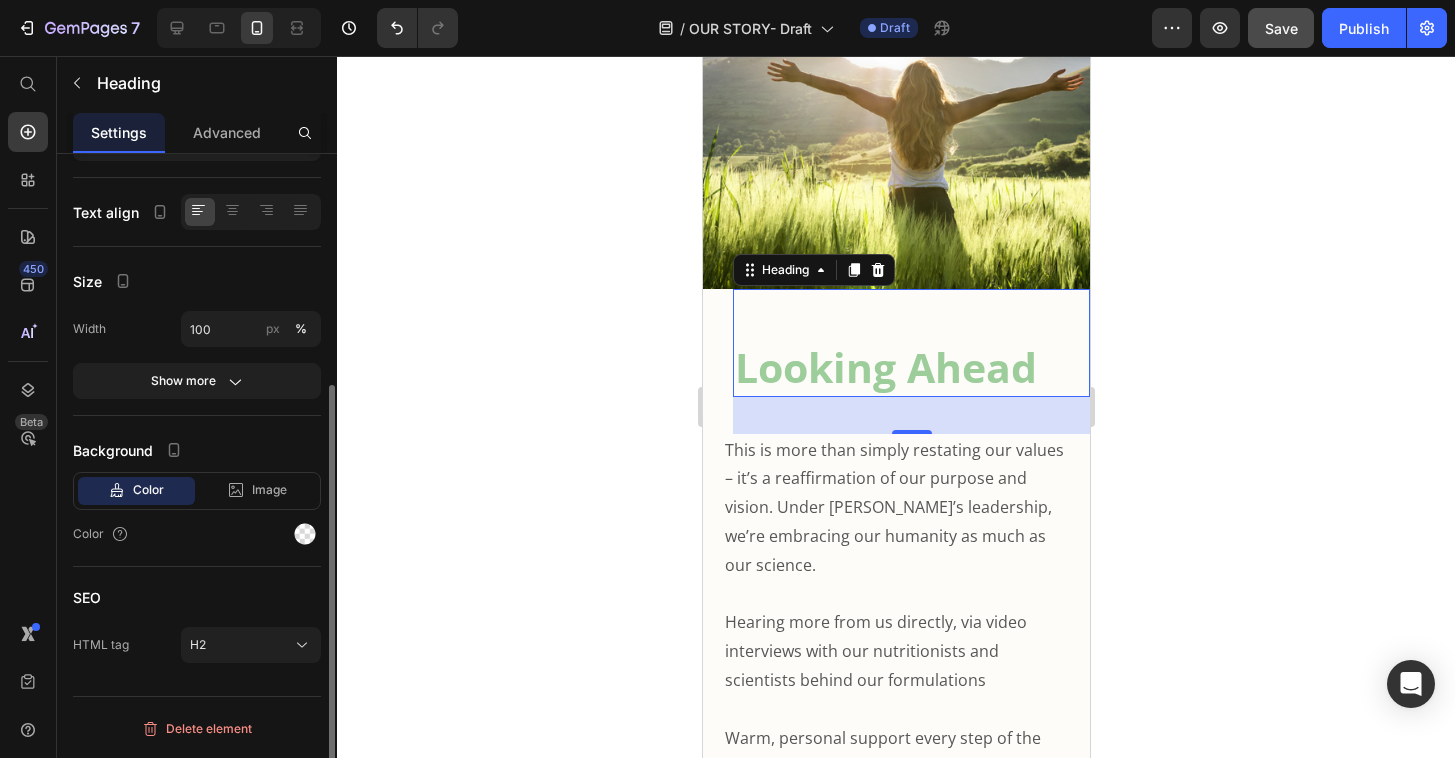 scroll, scrollTop: 0, scrollLeft: 0, axis: both 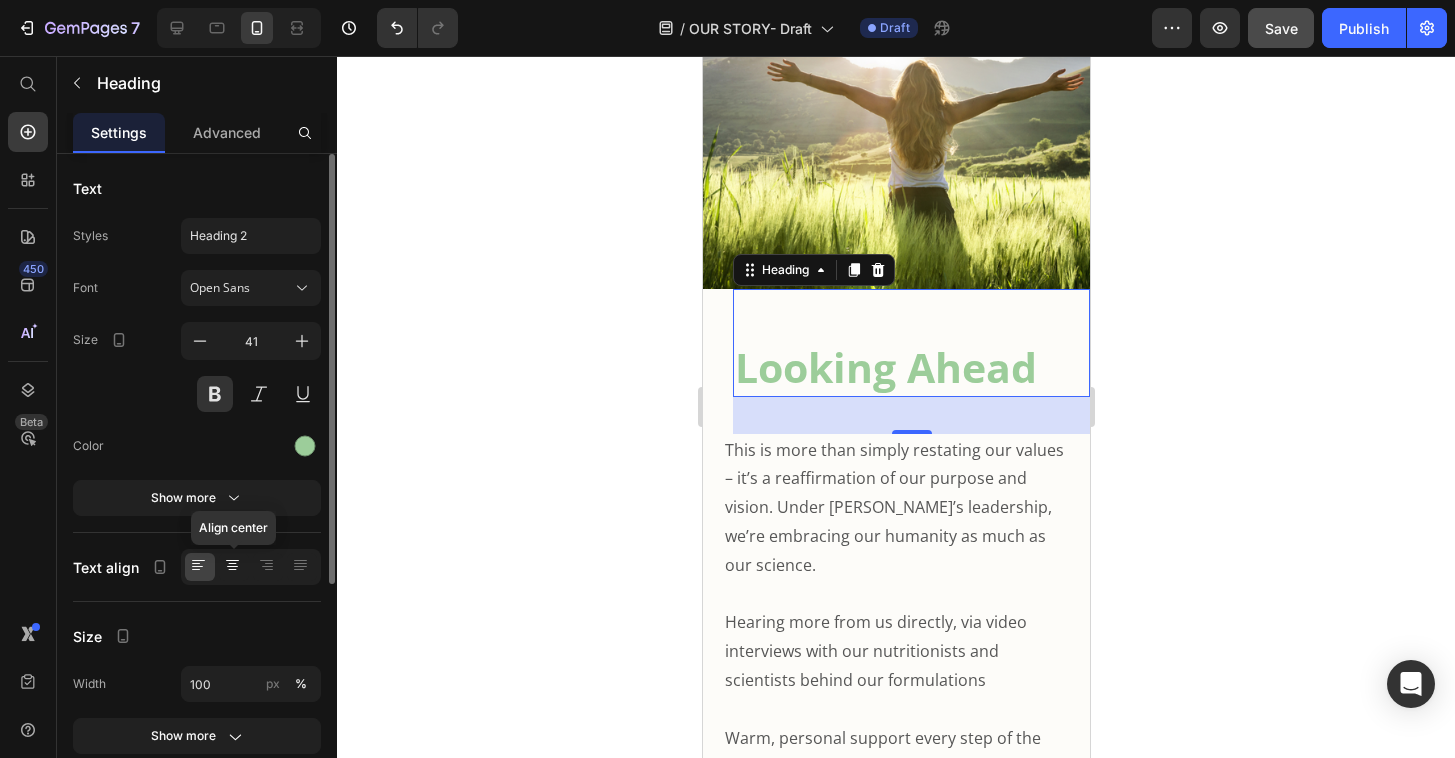 click 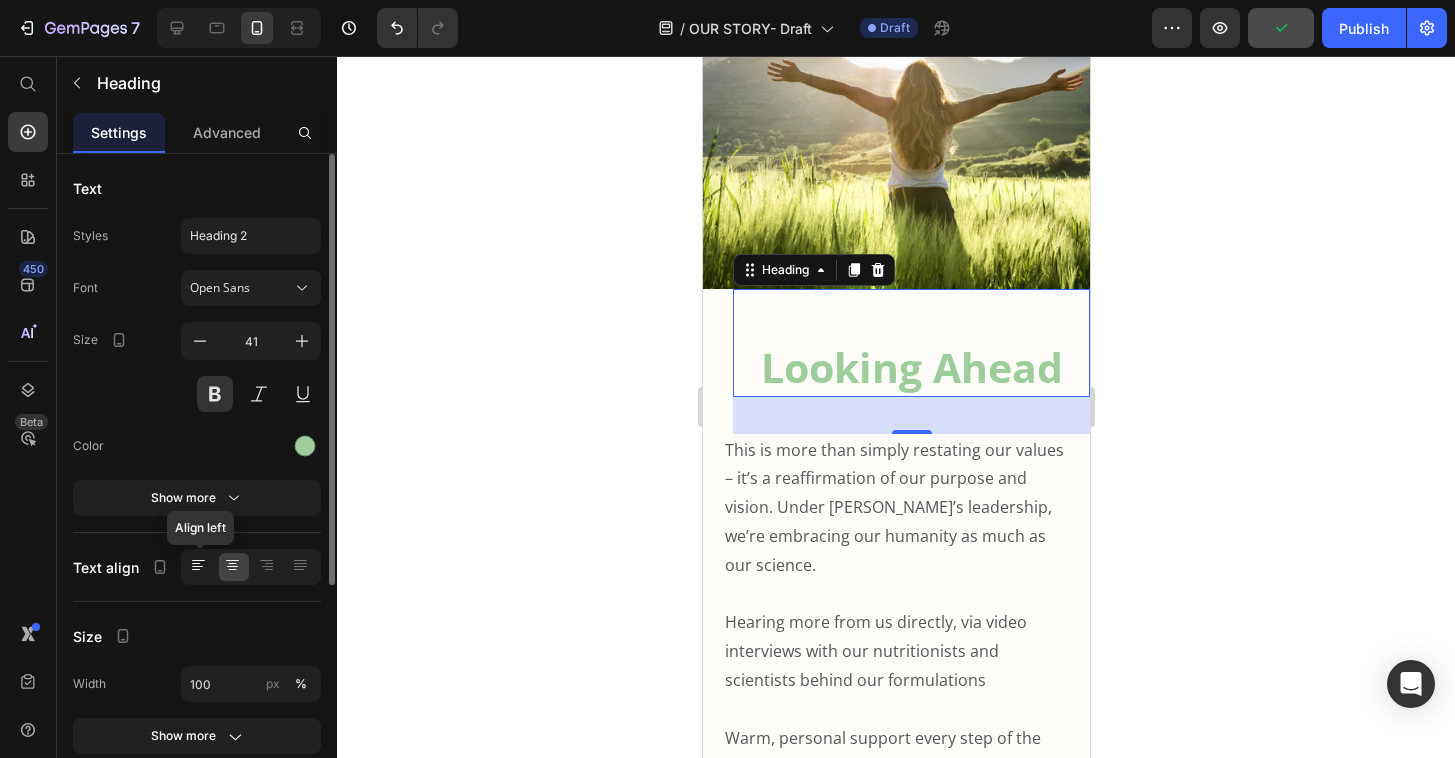 click 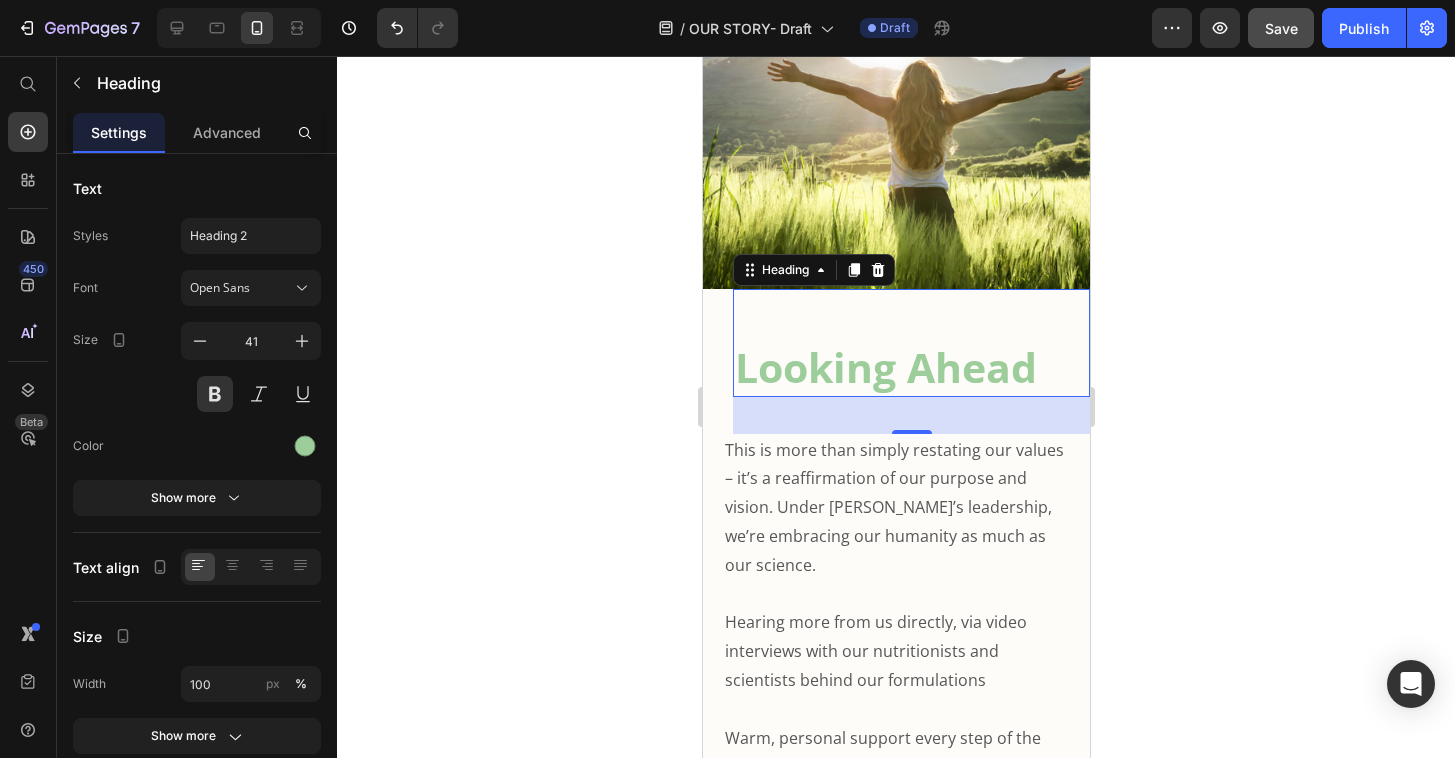 click 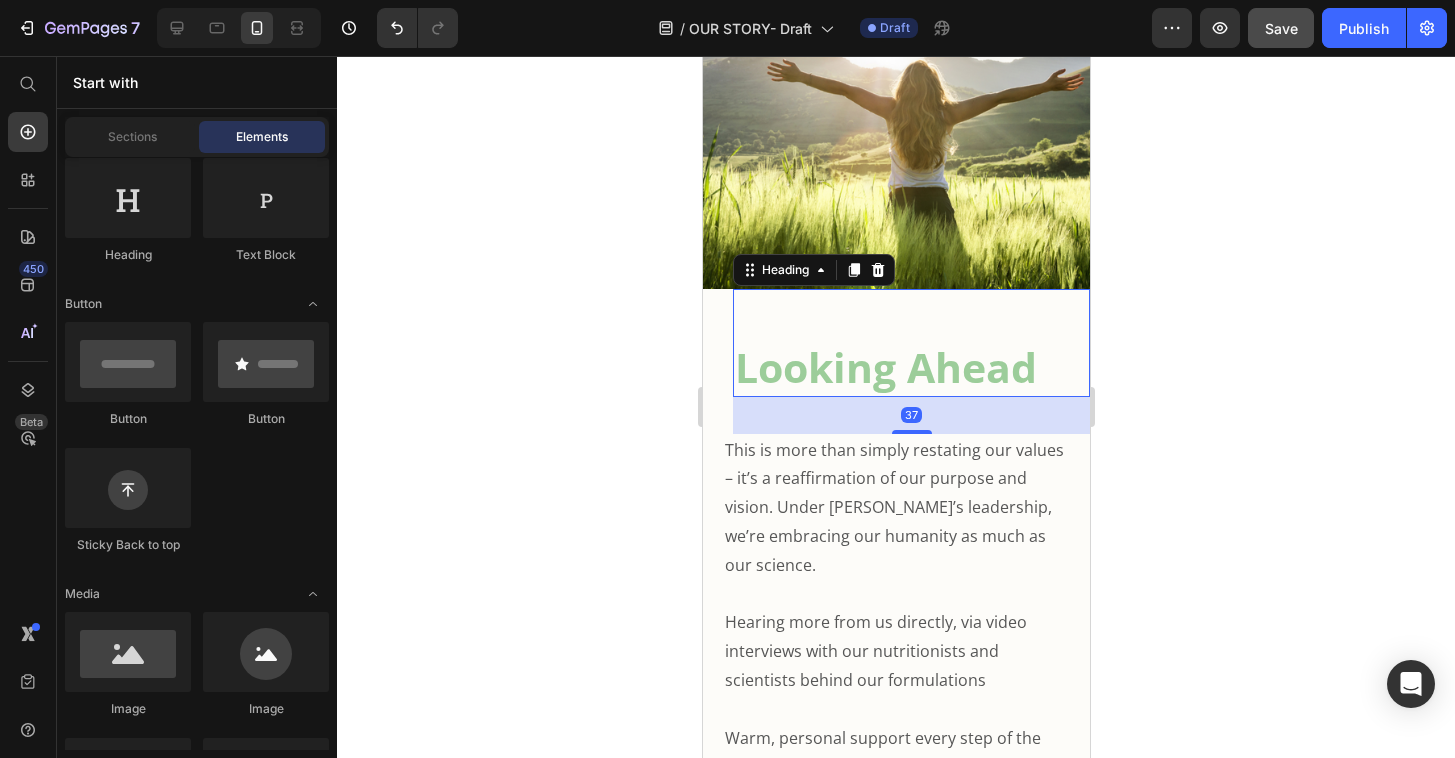 click on "Looking Ahead" at bounding box center [910, 367] 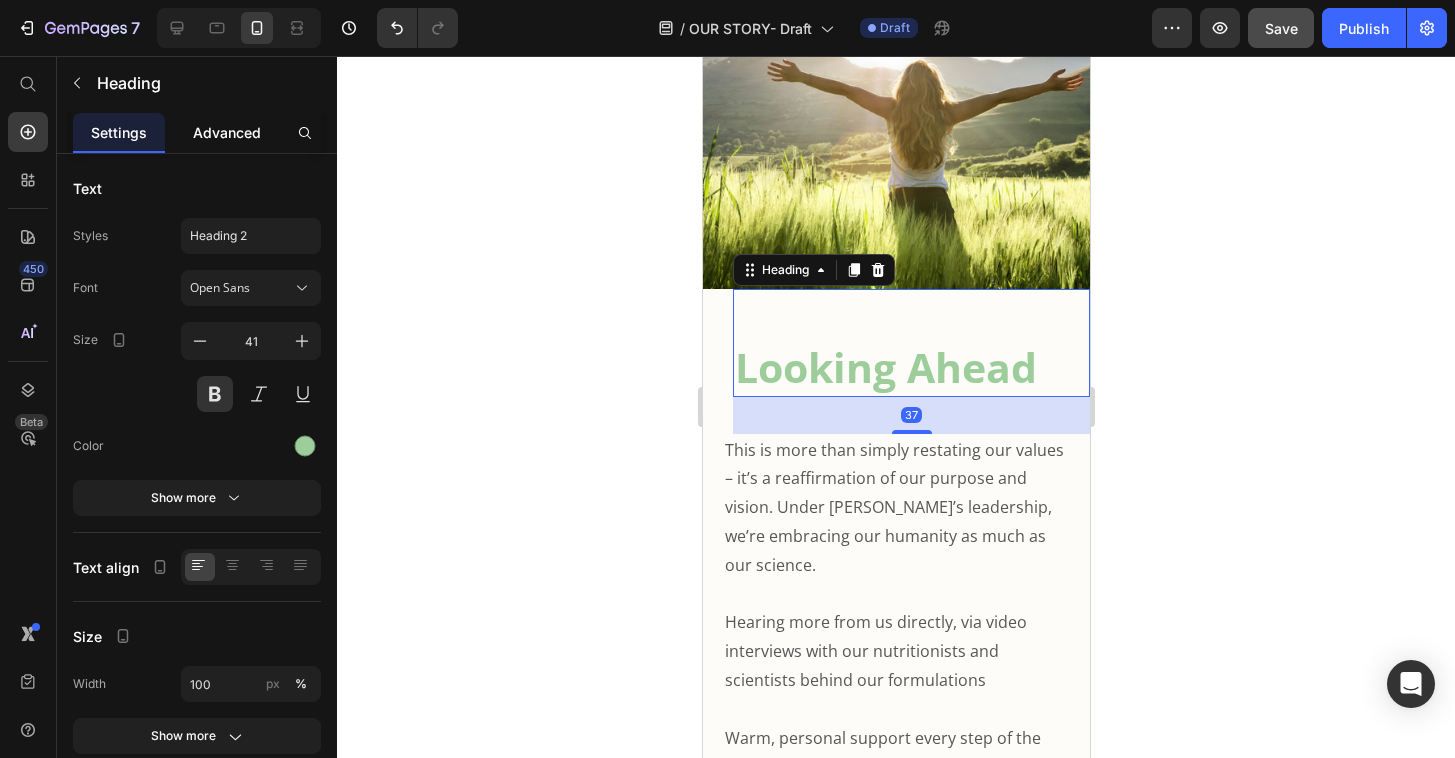 click on "Advanced" at bounding box center [227, 132] 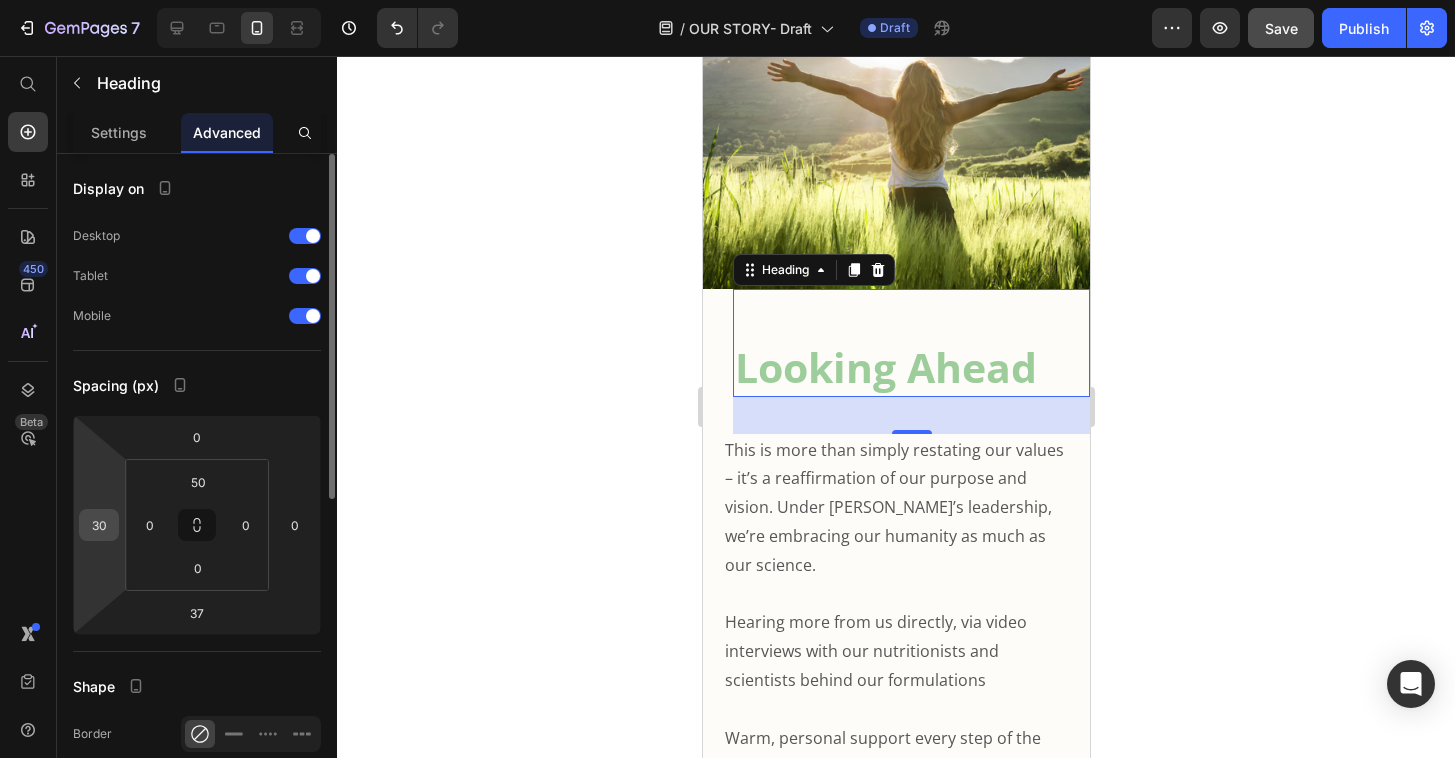 click on "30" at bounding box center [99, 525] 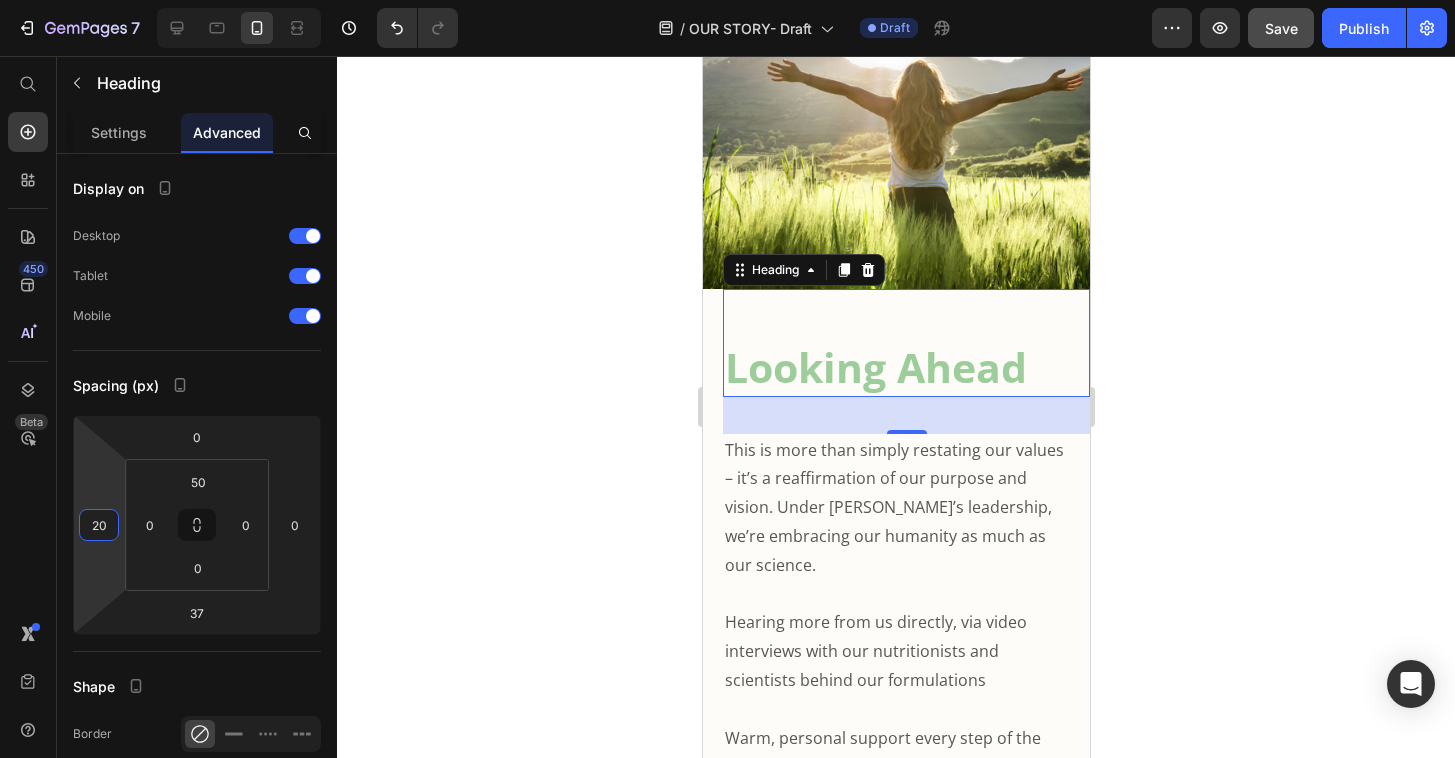 type on "20" 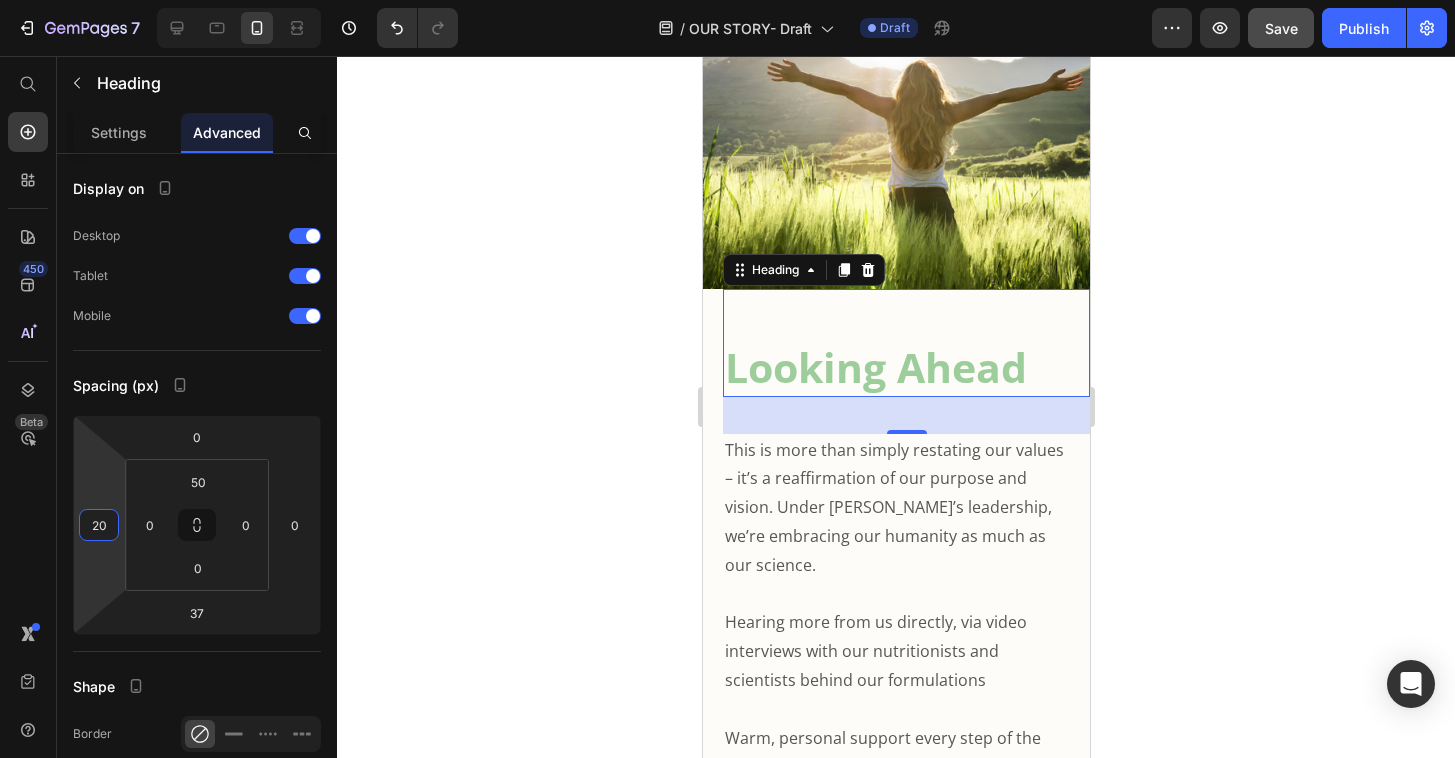 click 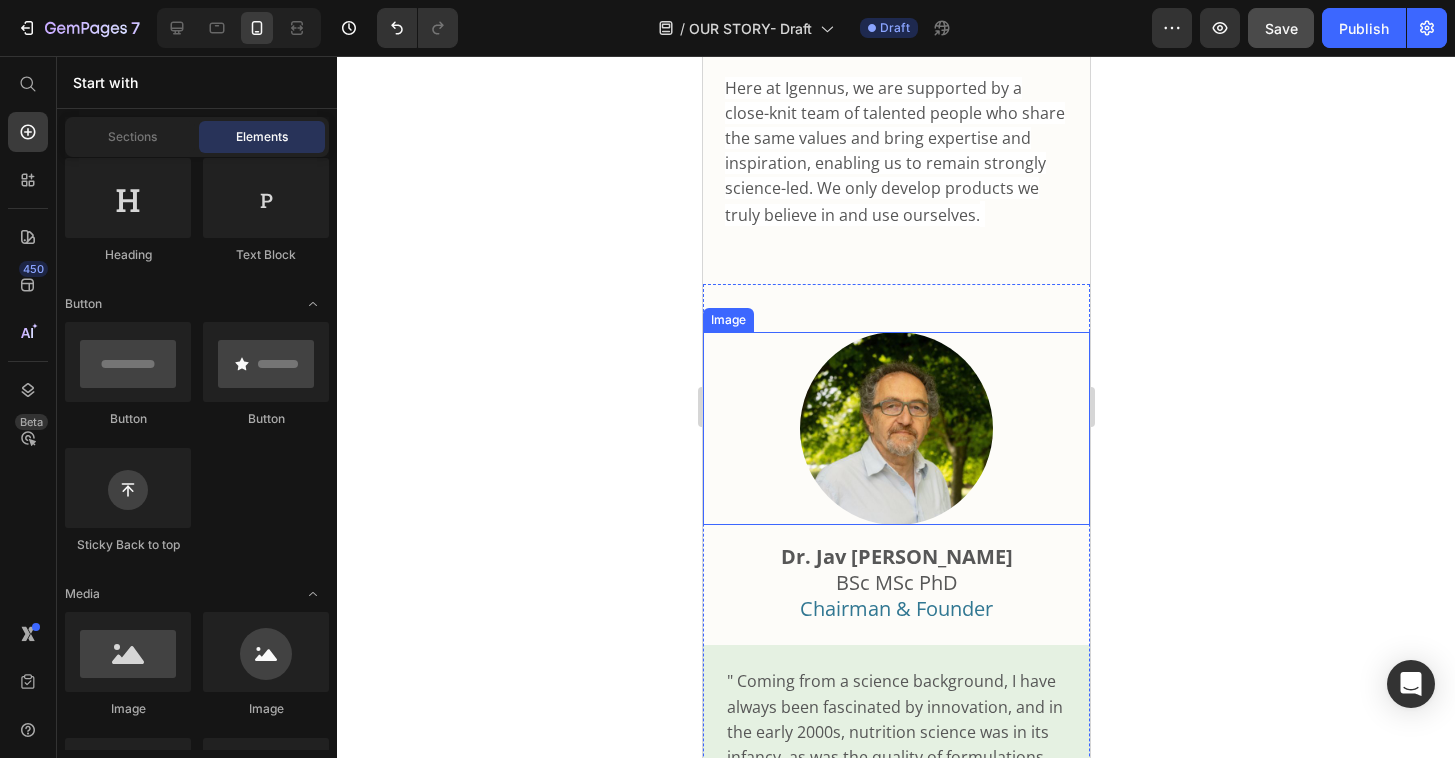scroll, scrollTop: 222, scrollLeft: 0, axis: vertical 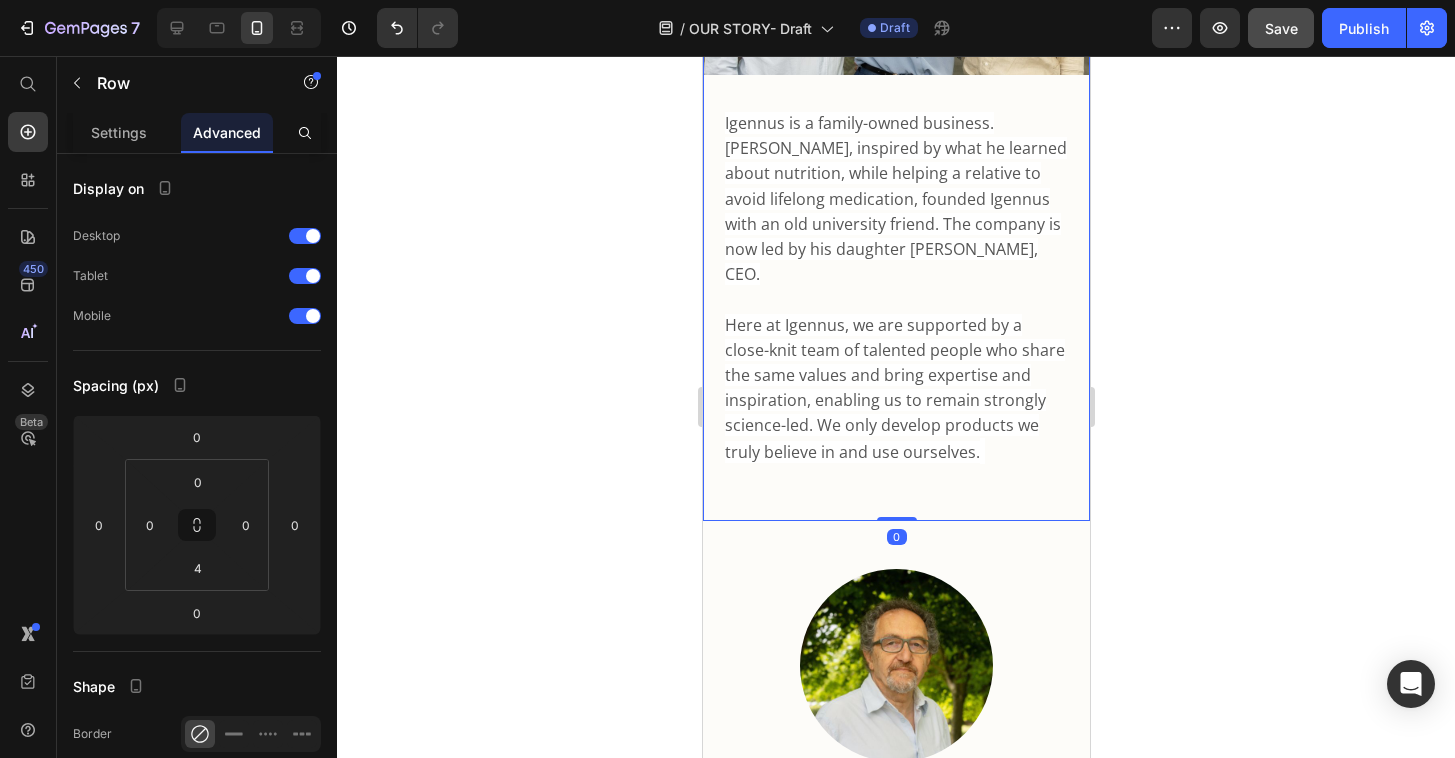 click on "Our Story Heading
Drop element here Hero Banner Igennus is a family-owned business. Jav Nazemi, inspired by what he learned about nutrition, while helping a relative to avoid lifelong medication, founded Igennus with an old university friend. The company is now led by his daughter Mina, CEO.    Here at Igennus, we are supported by a close-knit team of talented people who share the same values and bring expertise and inspiration, enabling us to remain strongly science-led. We only develop products we truly believe in and use ourselves.   Text Block" at bounding box center [895, 196] 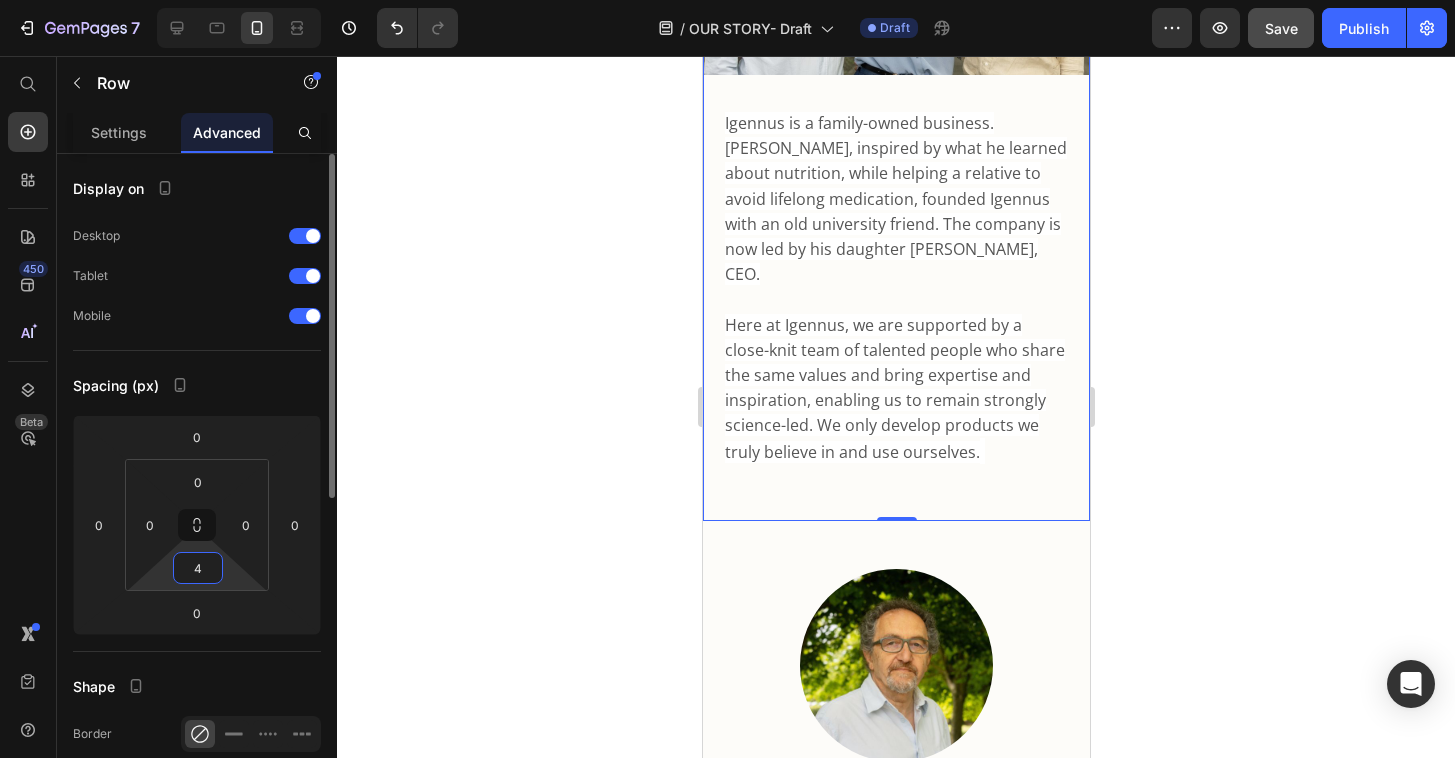 click on "4" at bounding box center (198, 568) 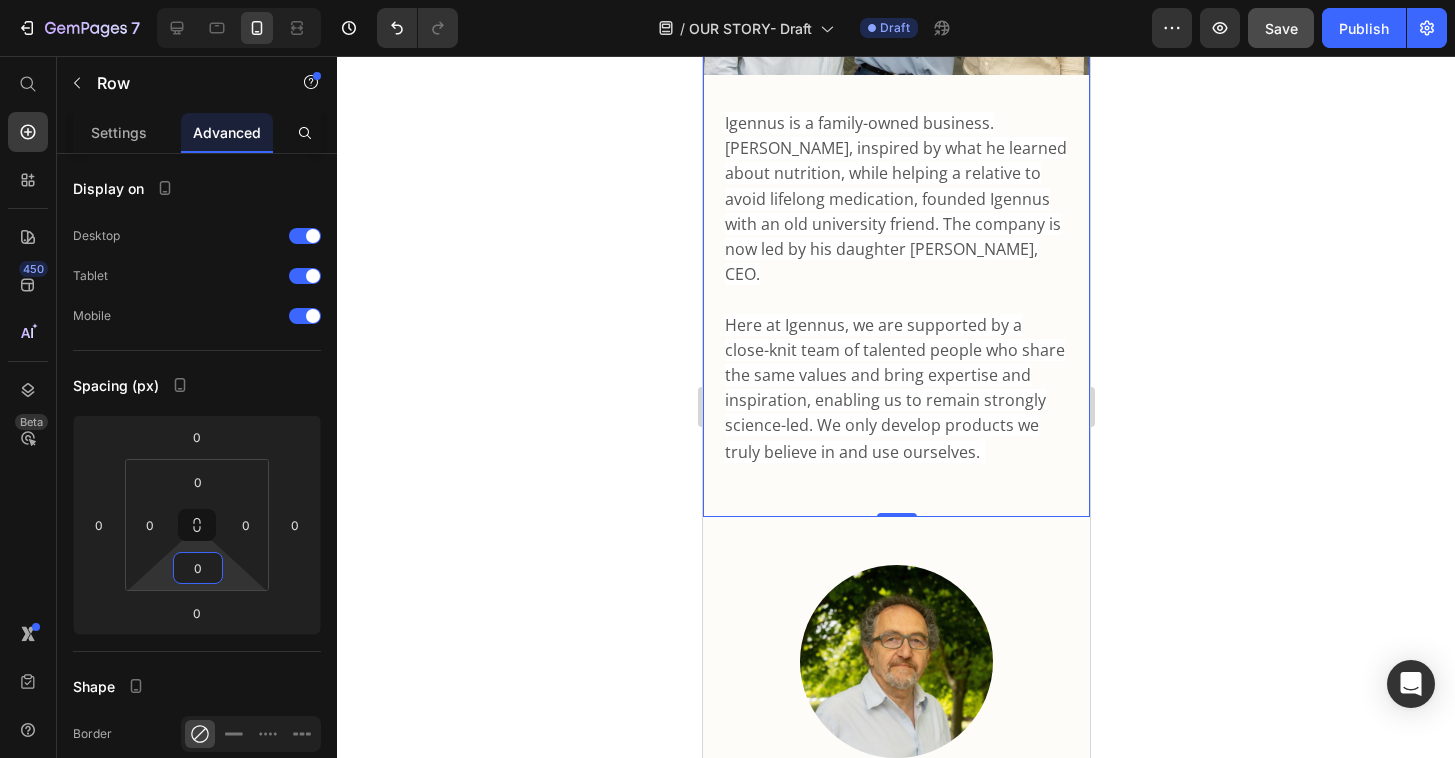 type on "0" 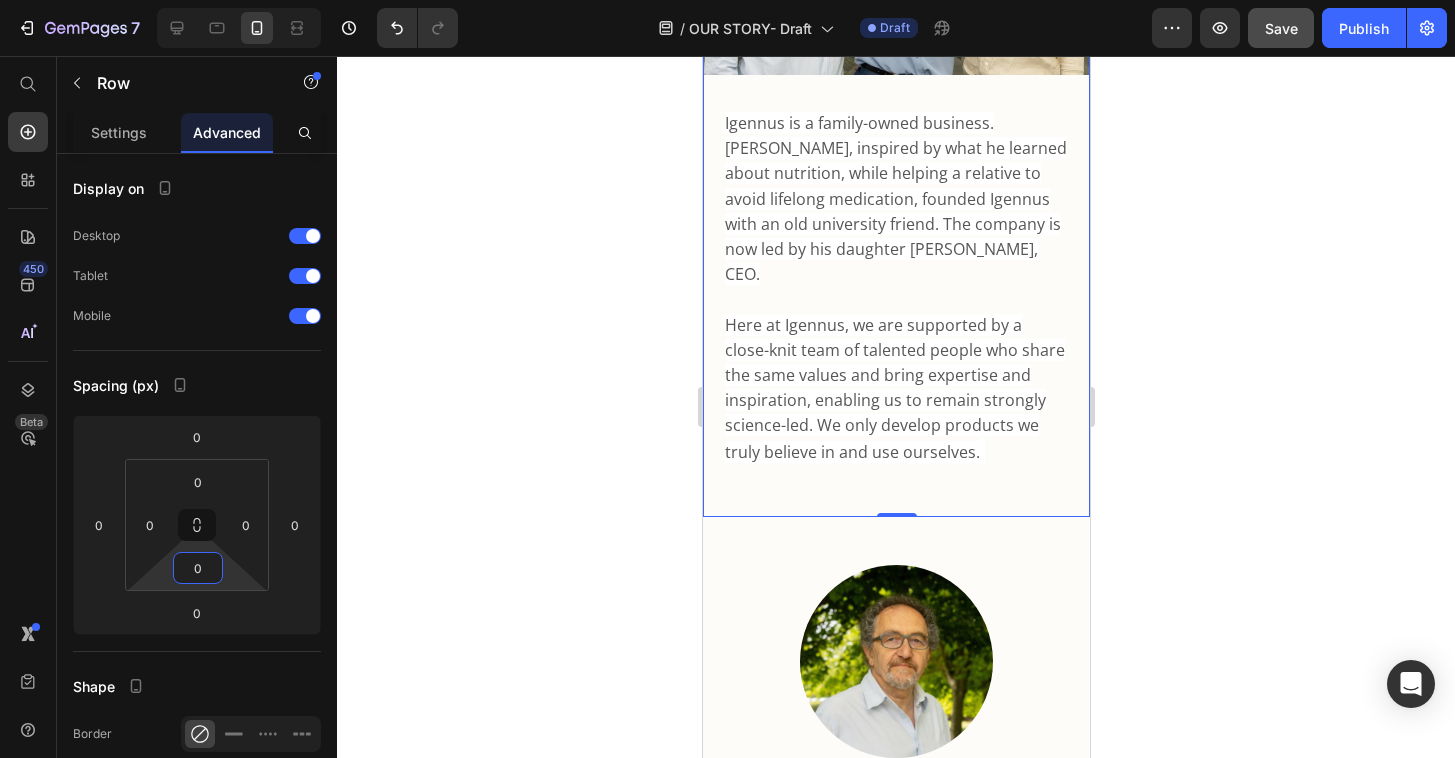 click 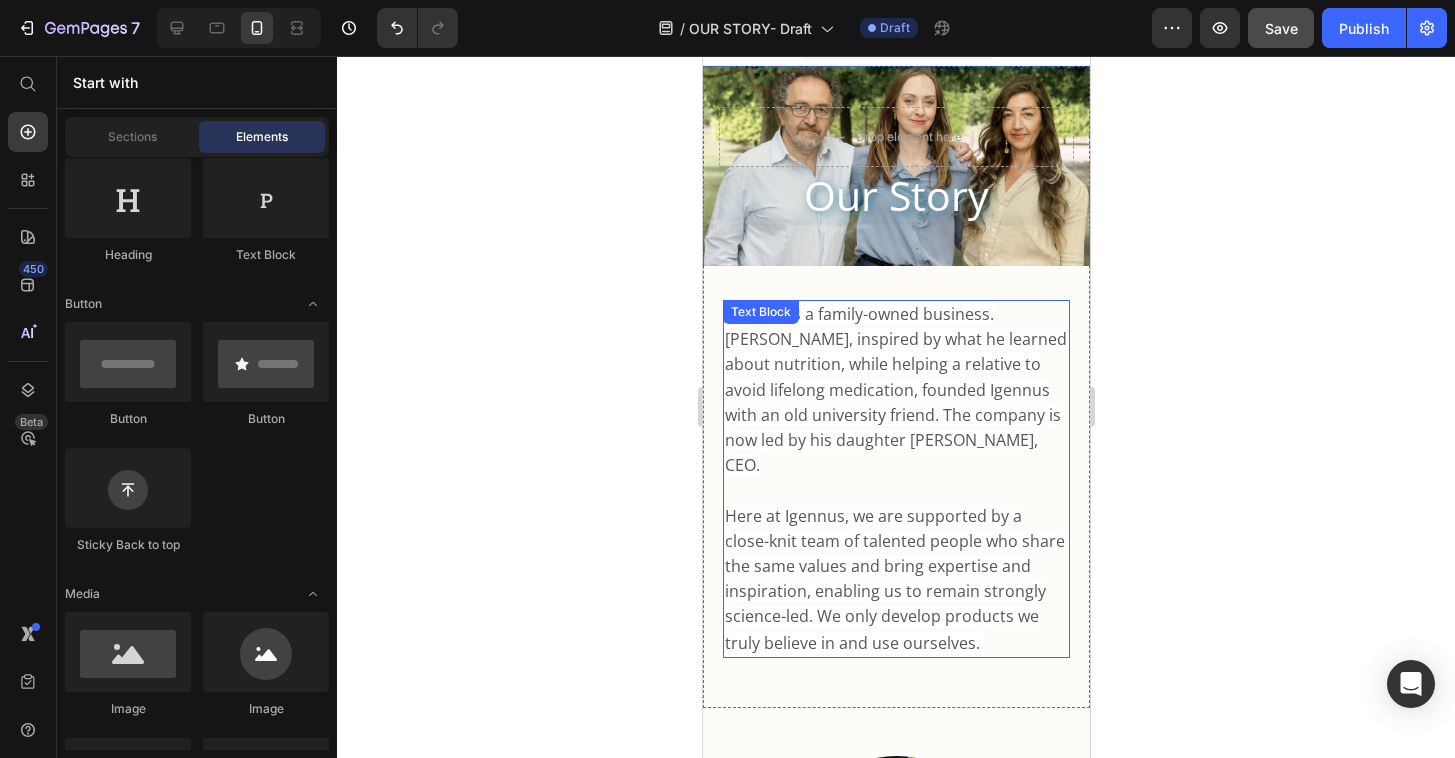 scroll, scrollTop: 0, scrollLeft: 0, axis: both 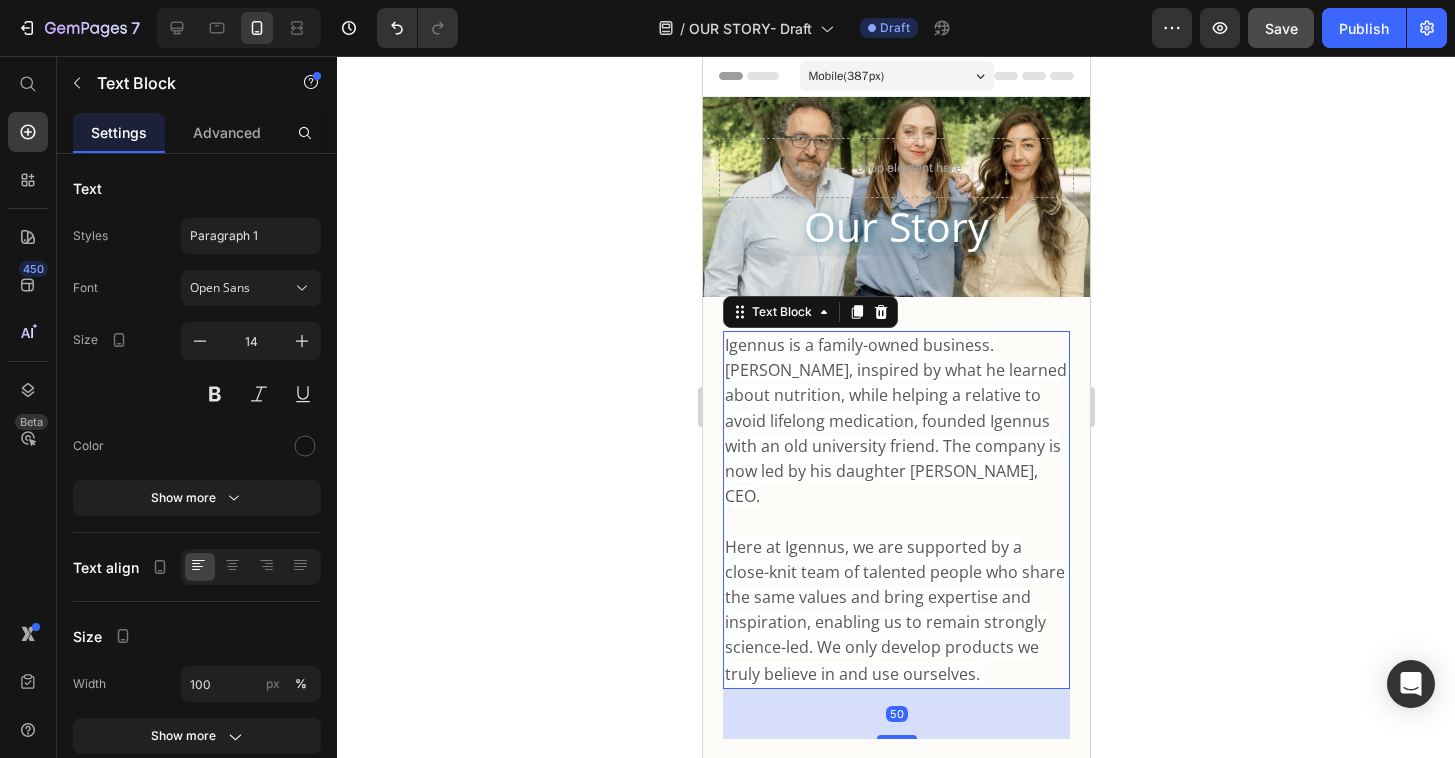 click on "Igennus is a family-owned business. [PERSON_NAME], inspired by what he learned about nutrition, while helping a relative to avoid lifelong medication, founded Igennus with an old university friend. The company is now led by his daughter [PERSON_NAME], CEO." at bounding box center [895, 420] 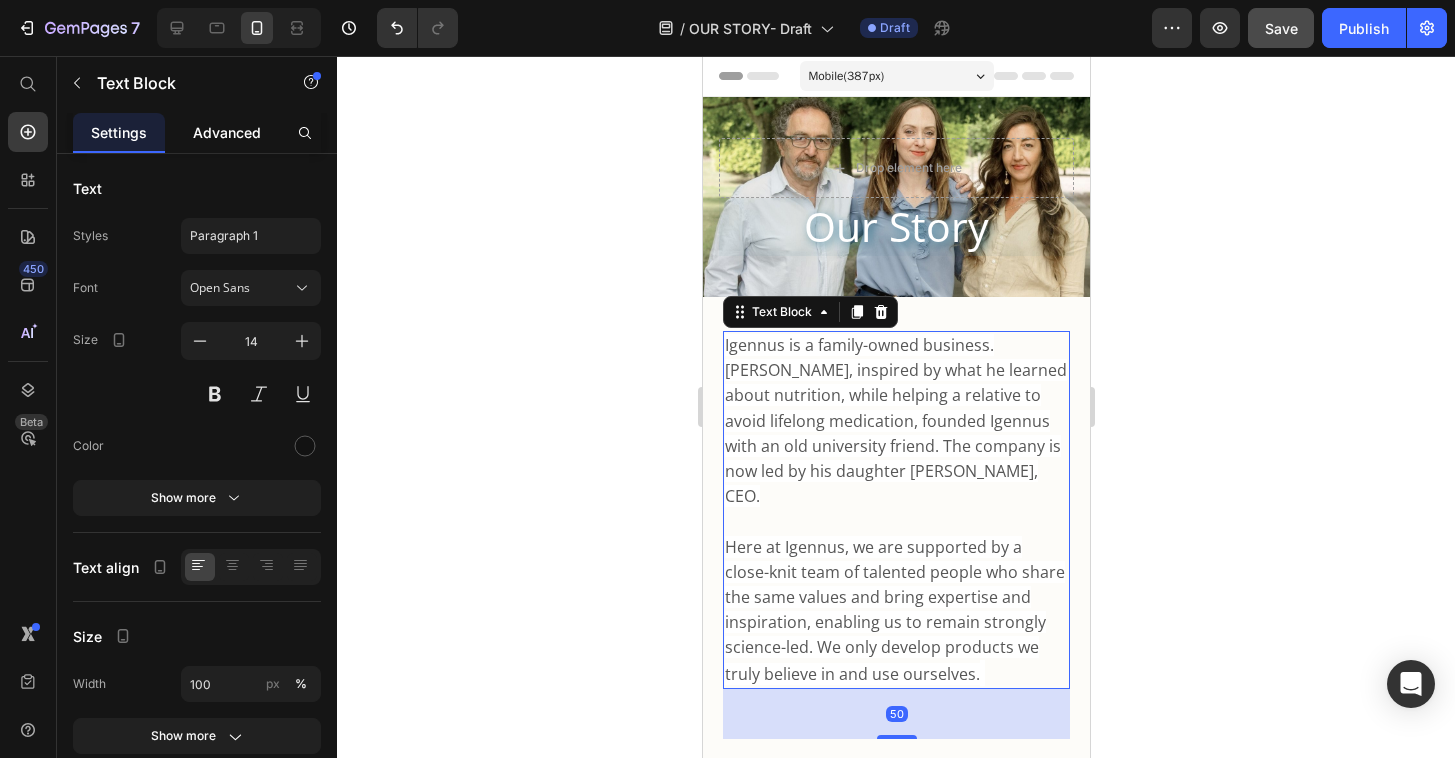 click on "Advanced" at bounding box center [227, 132] 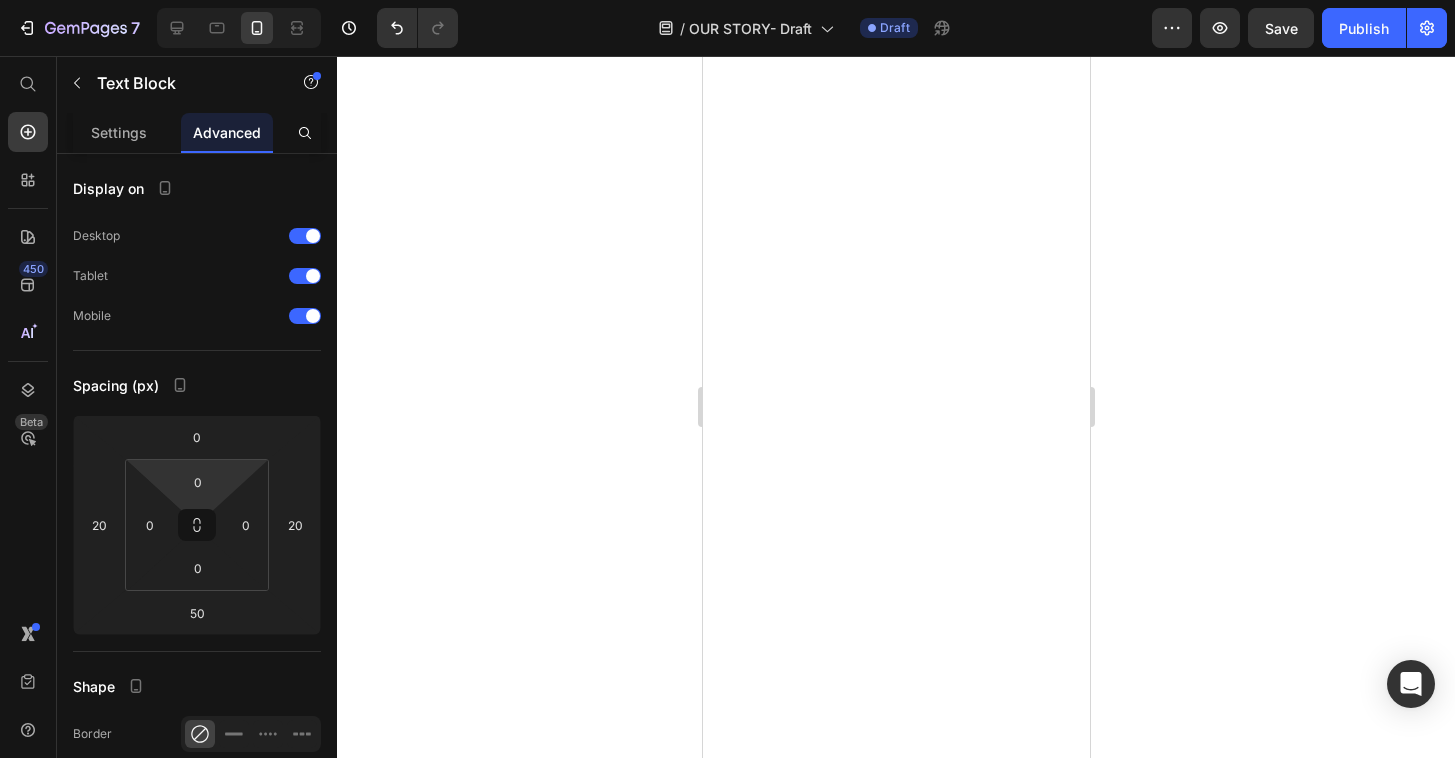 scroll, scrollTop: 0, scrollLeft: 0, axis: both 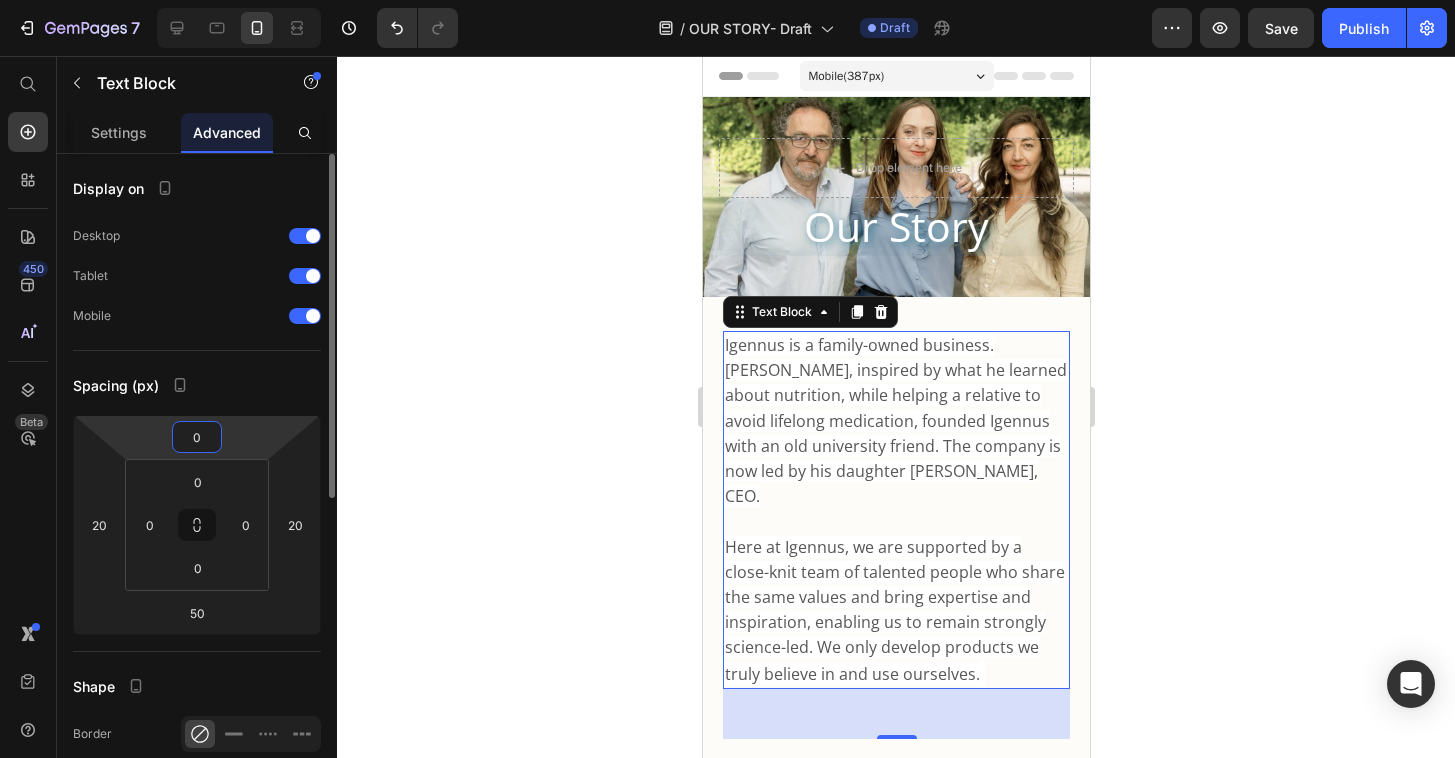 click on "7  Version history  /  OUR STORY- Draft Draft Preview  Save   Publish  450 Beta Start with Sections Elements Hero Section Product Detail Brands Trusted Badges Guarantee Product Breakdown How to use Testimonials Compare Bundle FAQs Social Proof Brand Story Product List Collection Blog List Contact Sticky Add to Cart Custom Footer Browse Library 450 Layout
Row
Row
Row
Row Text
Heading
Text Block Button
Button
Button
Sticky Back to top Media
Image" at bounding box center [727, 0] 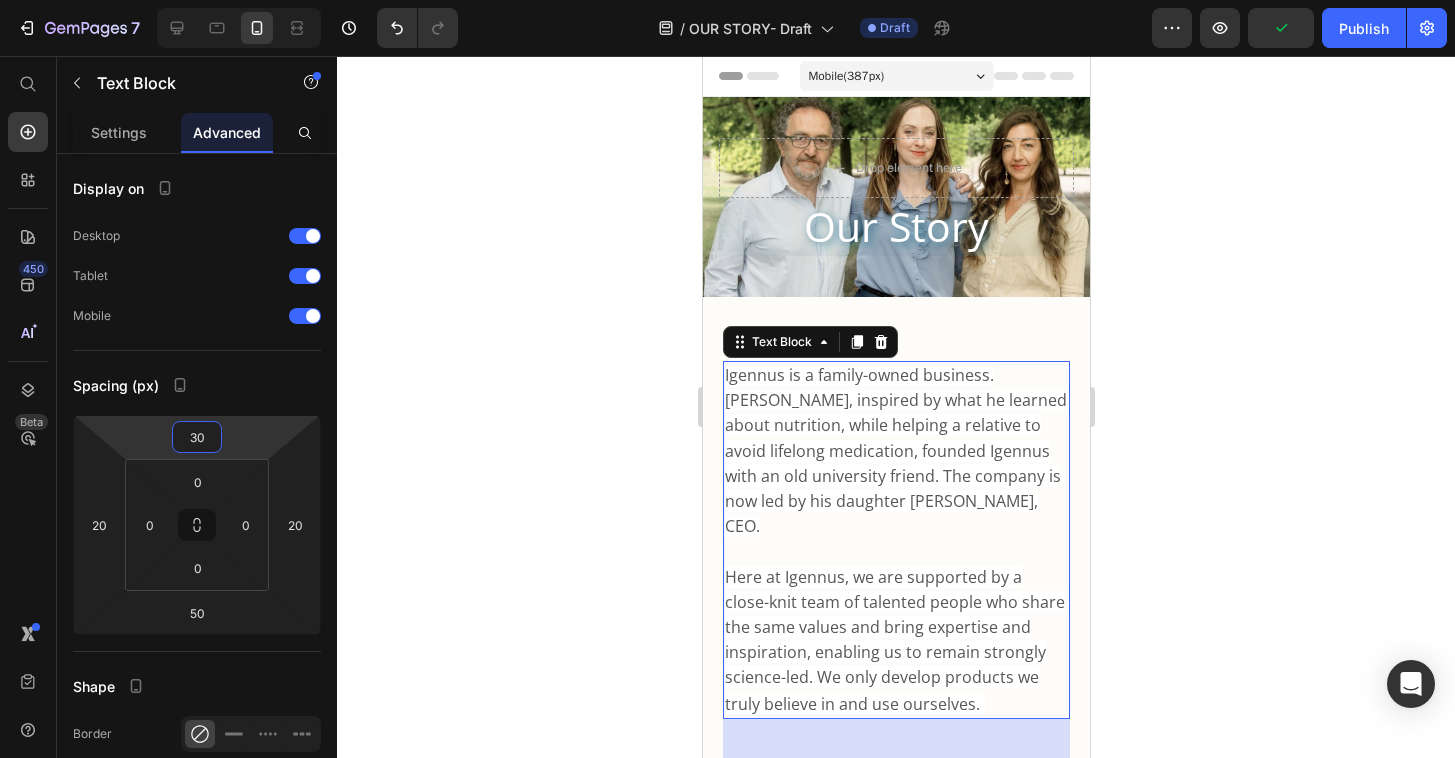 type on "30" 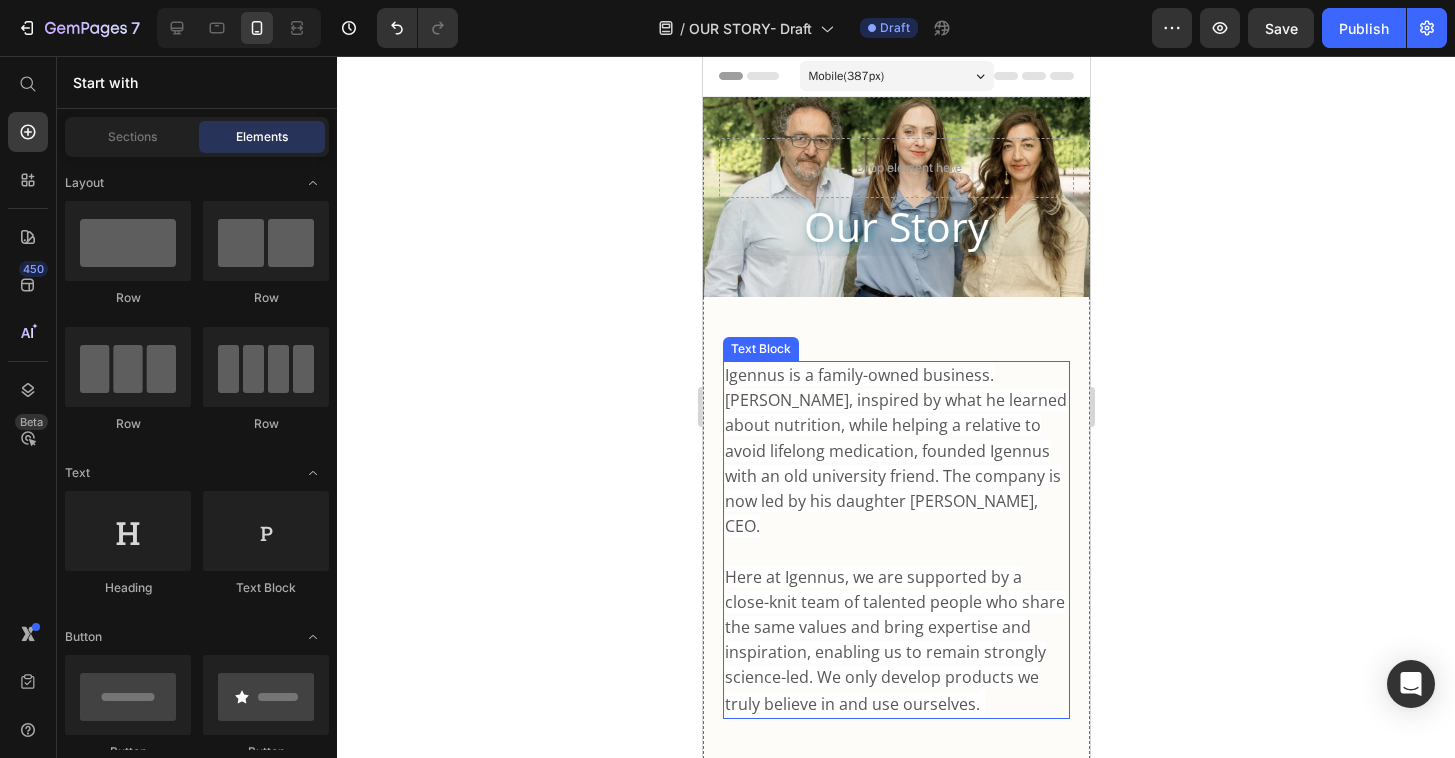 click on "Igennus is a family-owned business. [PERSON_NAME], inspired by what he learned about nutrition, while helping a relative to avoid lifelong medication, founded Igennus with an old university friend. The company is now led by his daughter [PERSON_NAME], CEO." at bounding box center (895, 450) 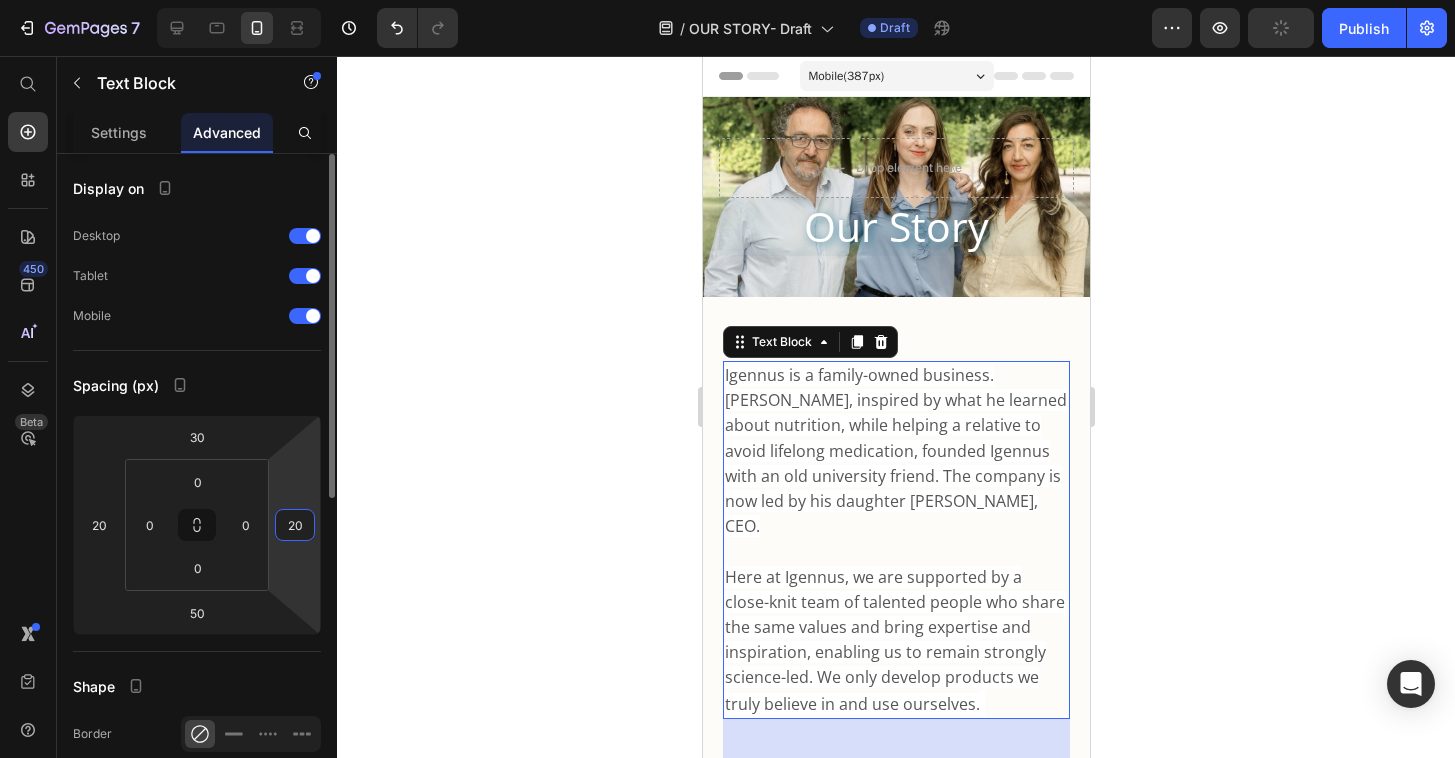 click on "20" at bounding box center [295, 525] 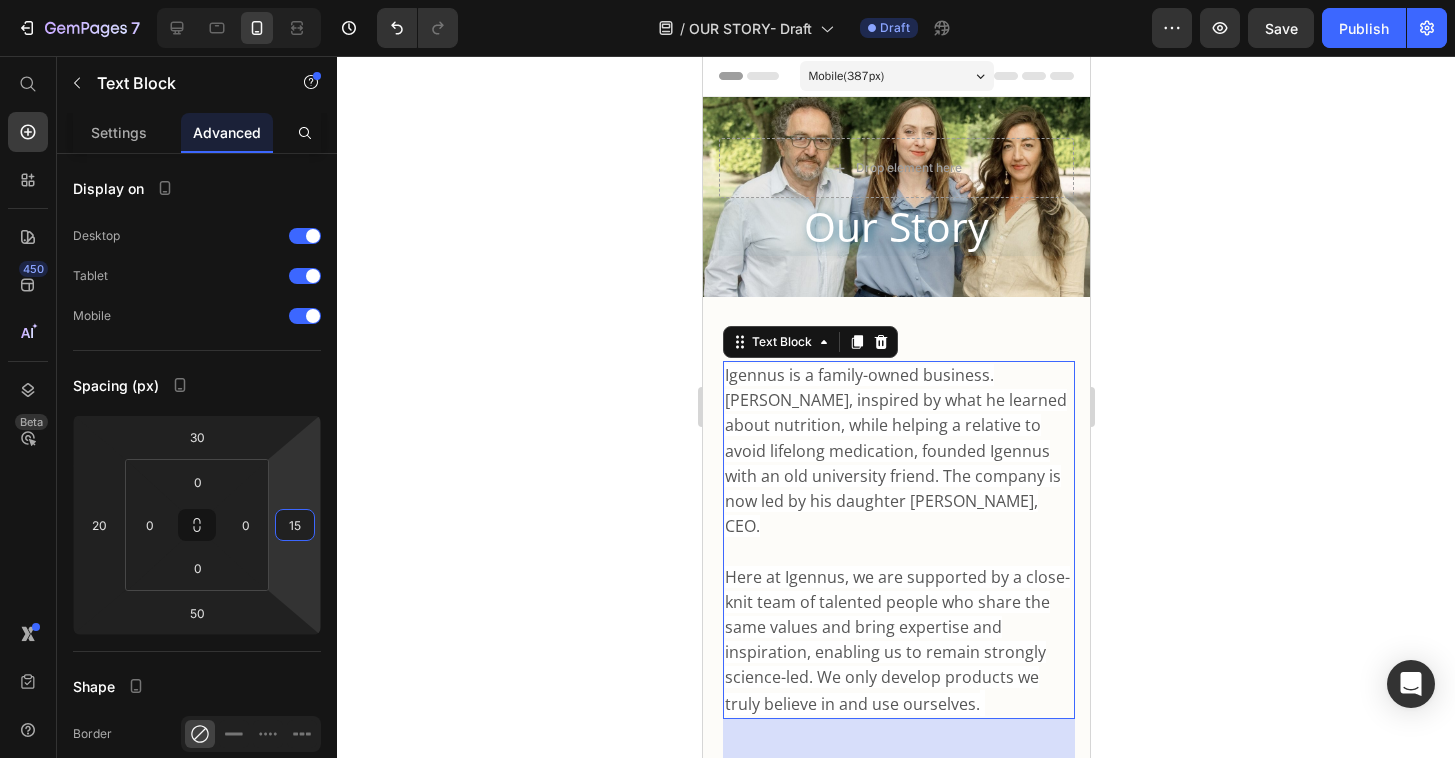 type on "15" 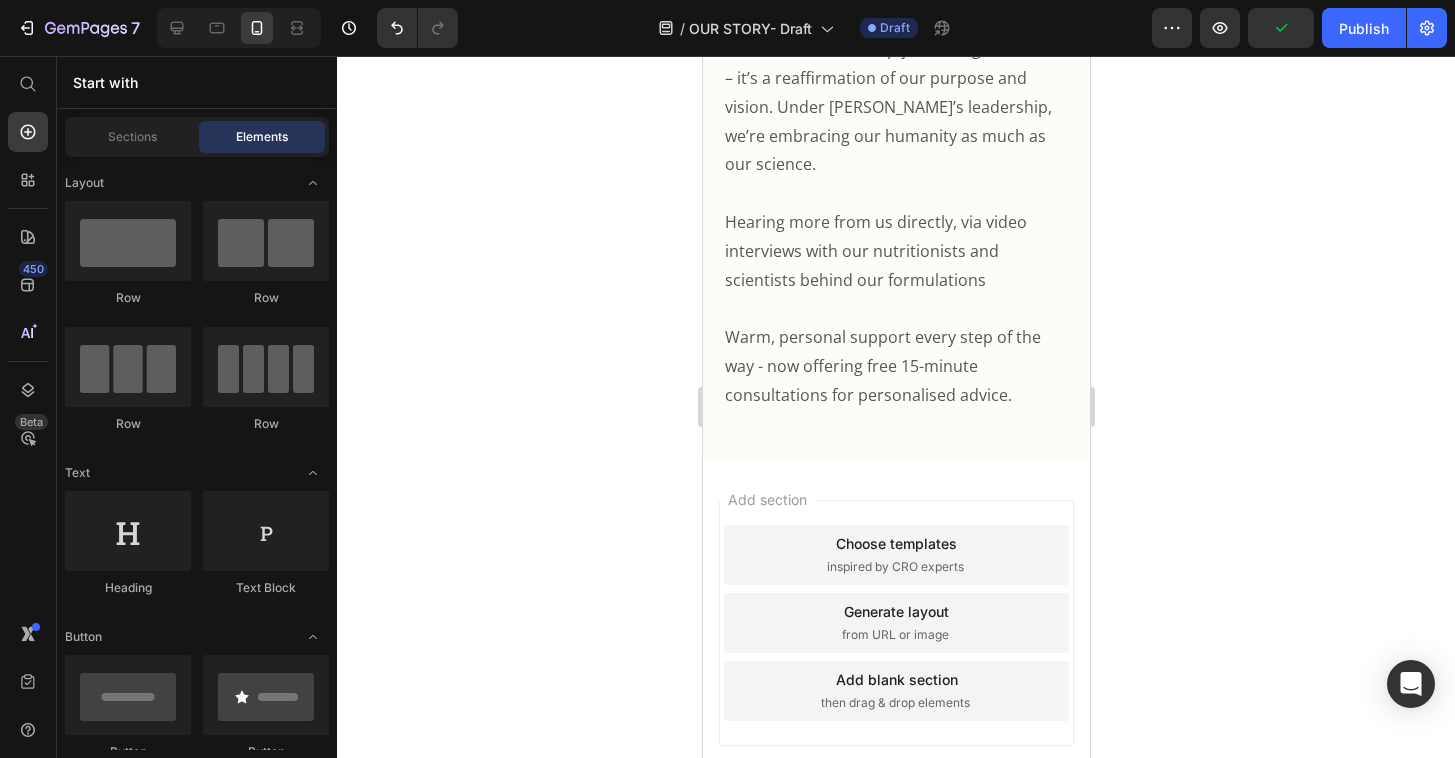 scroll, scrollTop: 3651, scrollLeft: 0, axis: vertical 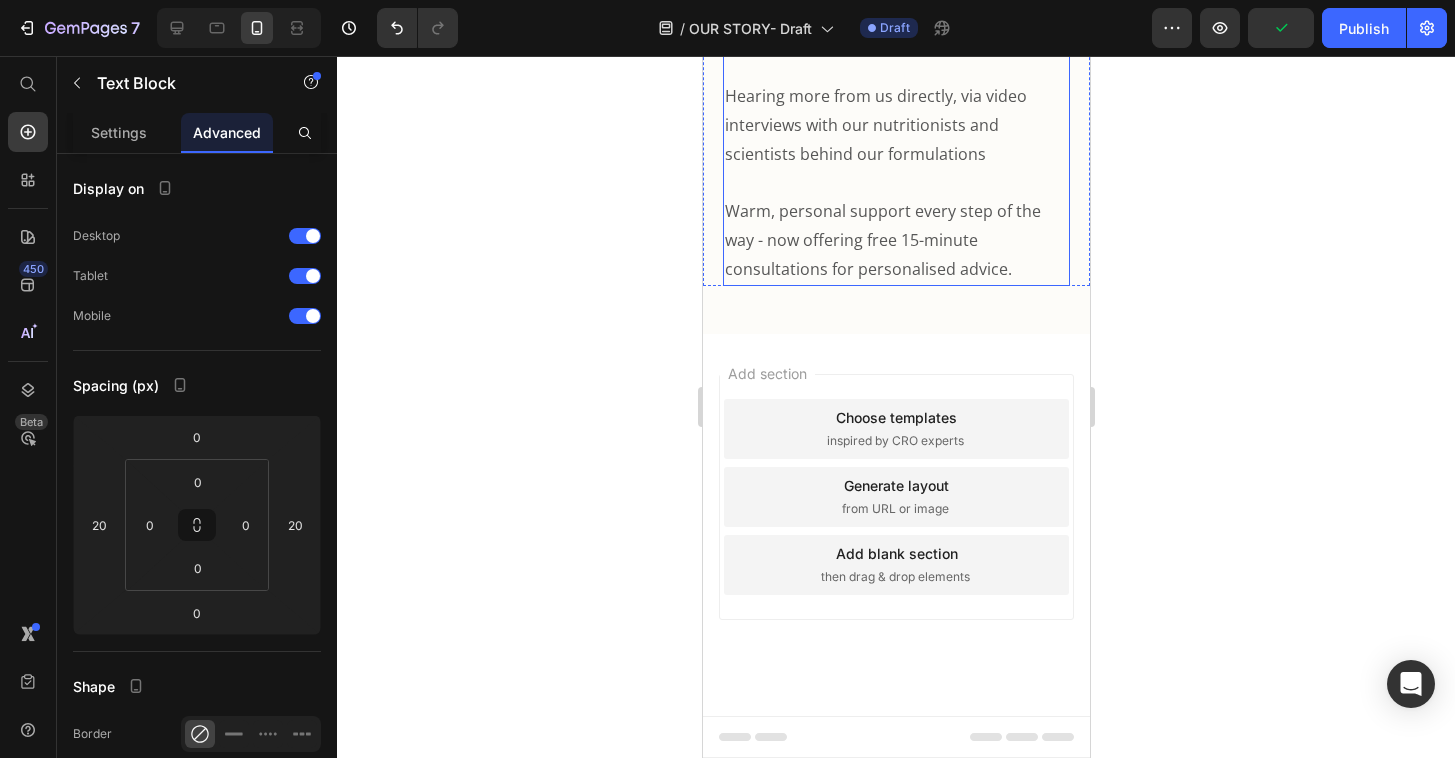 click on "Hearing more from us directly, via video interviews with our nutritionists and scientists behind our formulations" at bounding box center (875, 125) 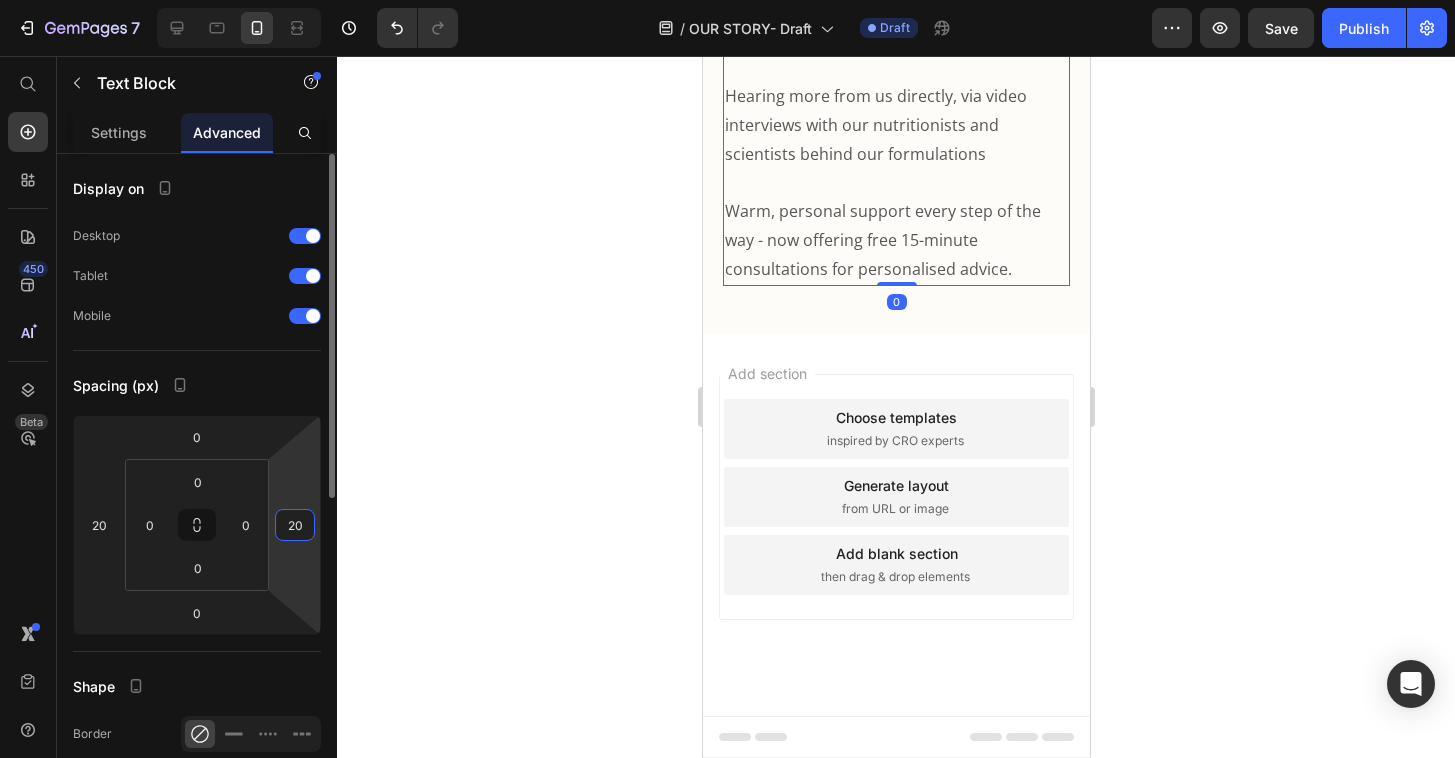 click on "20" at bounding box center (295, 525) 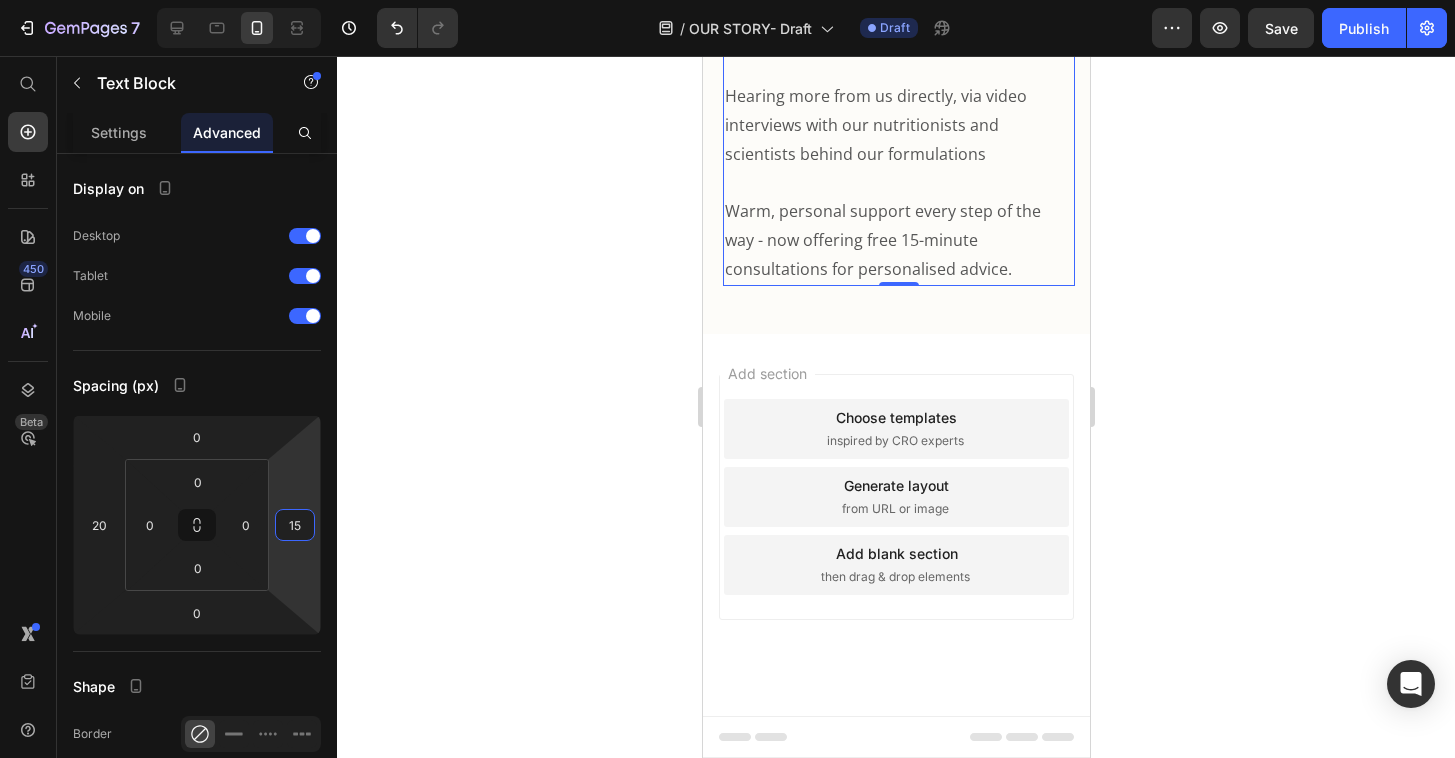 type on "15" 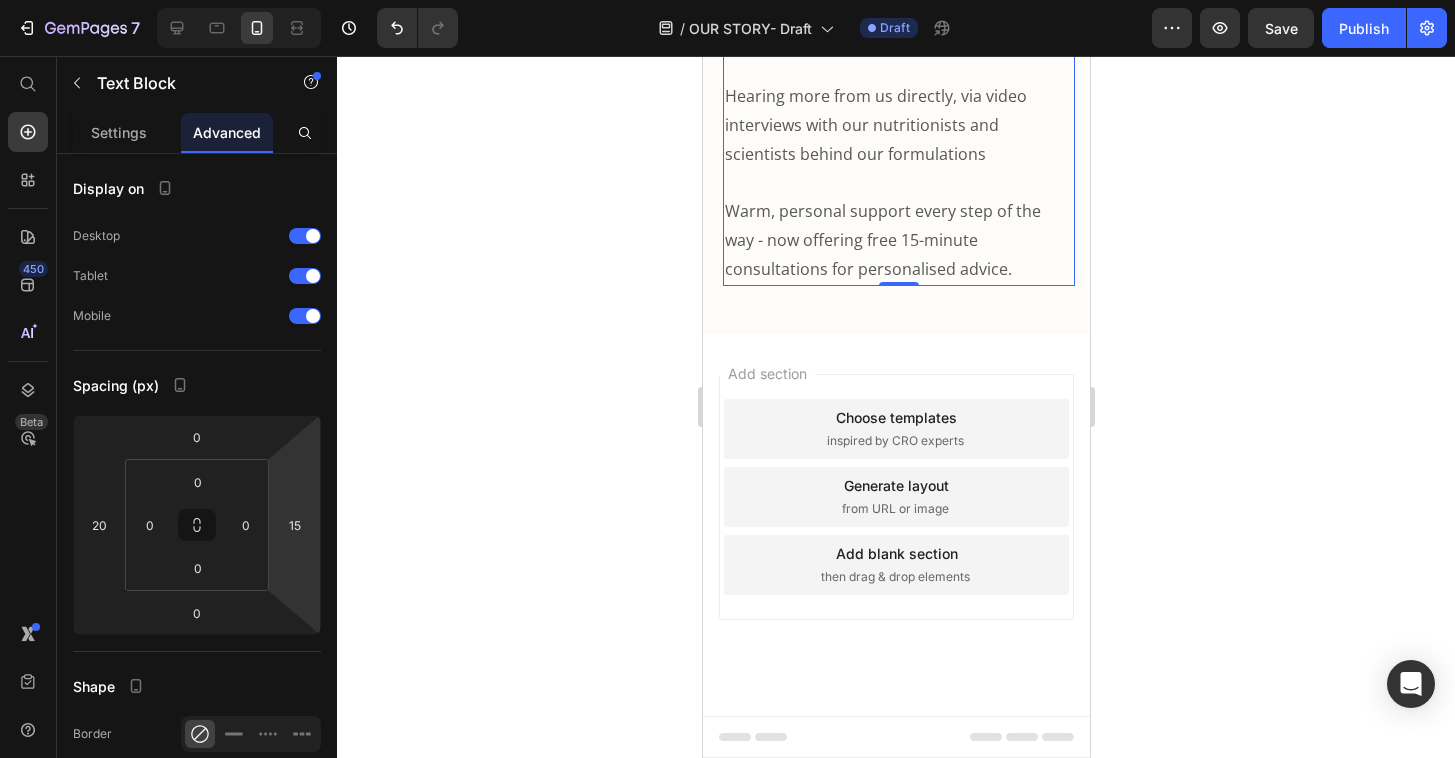 click 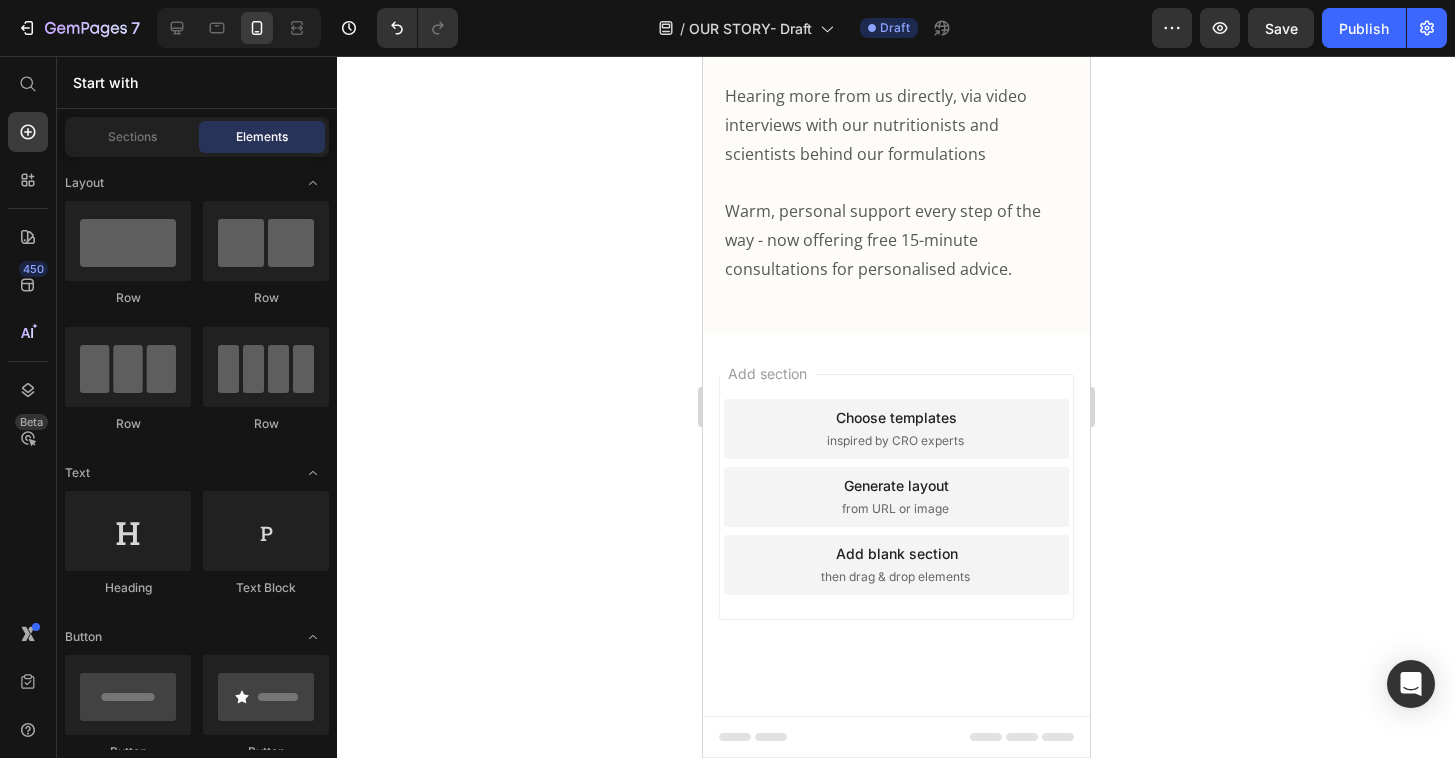 scroll, scrollTop: 3199, scrollLeft: 0, axis: vertical 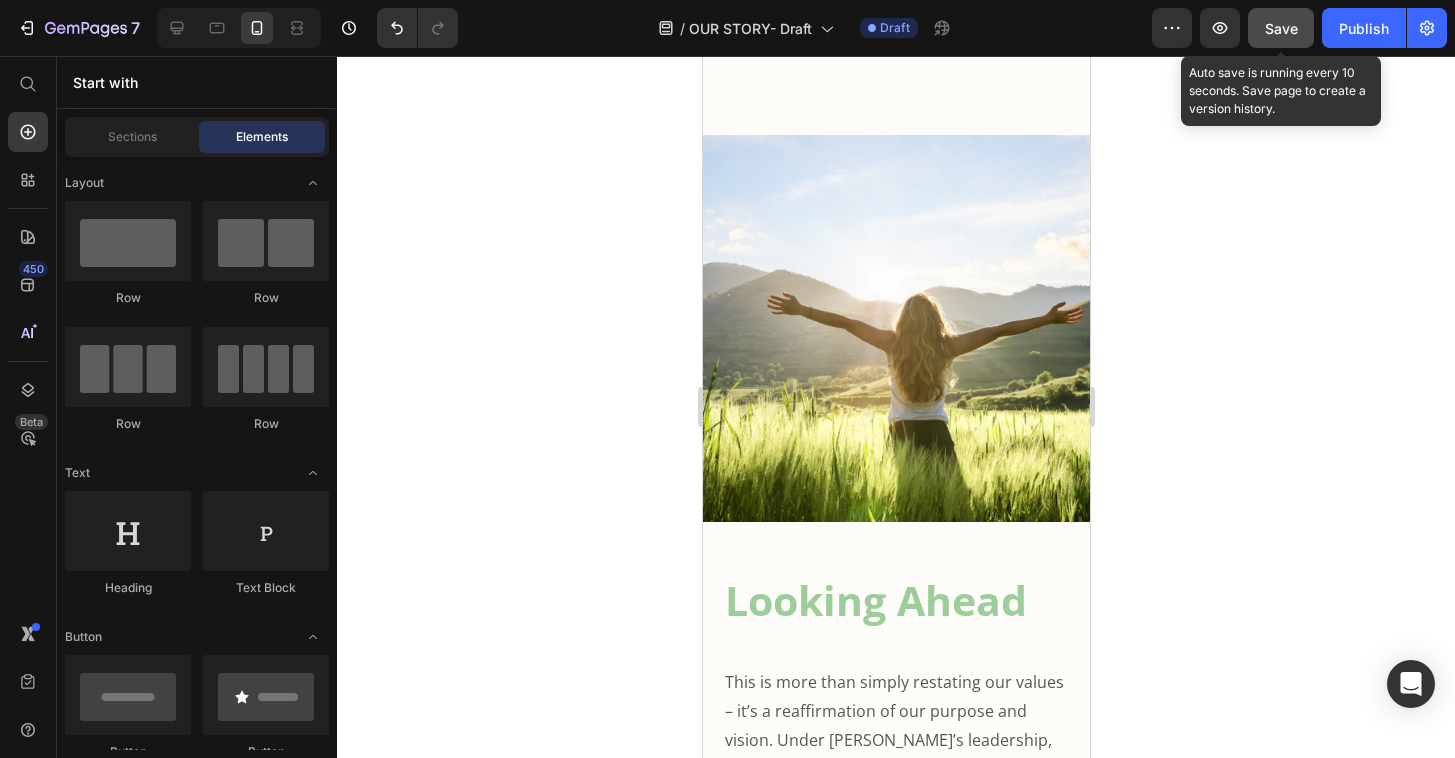 click on "Save" 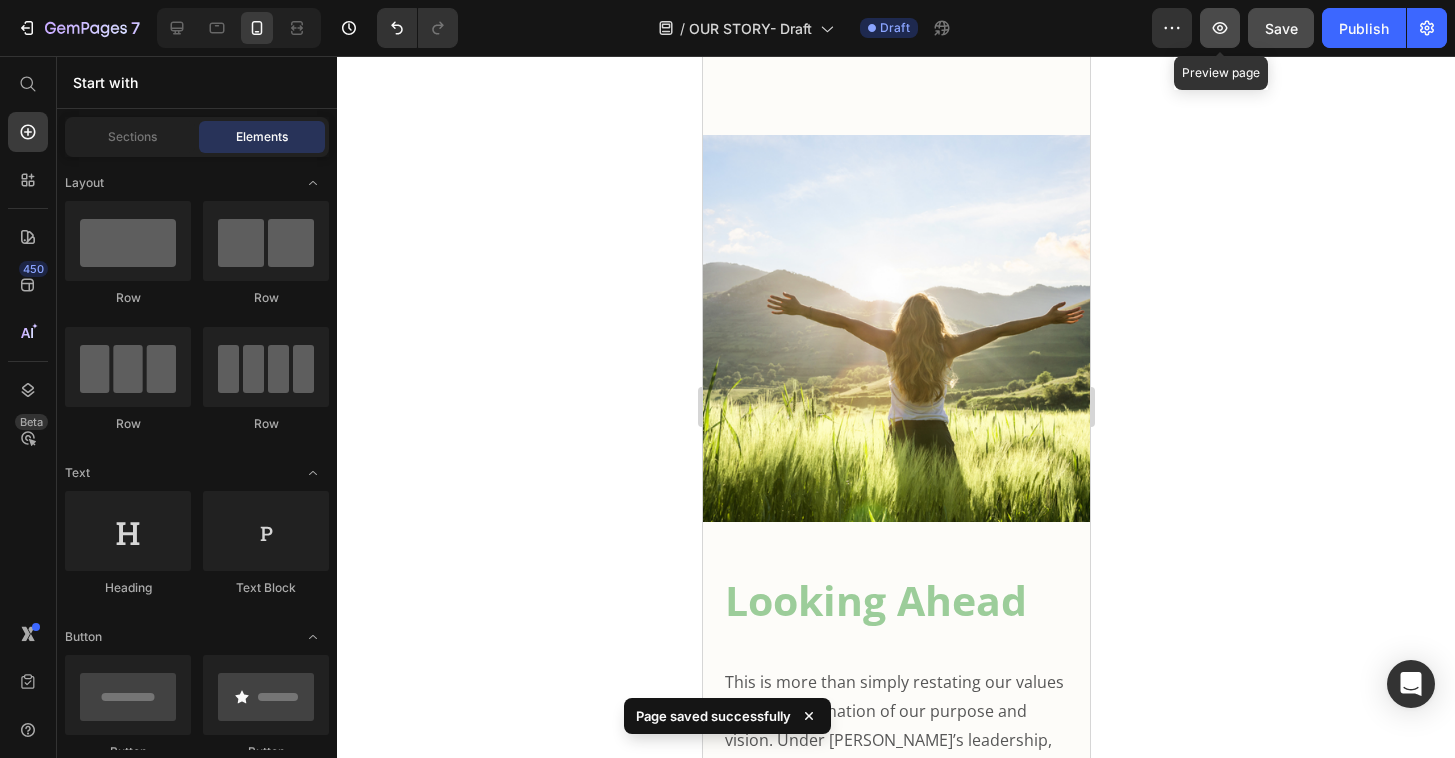 click 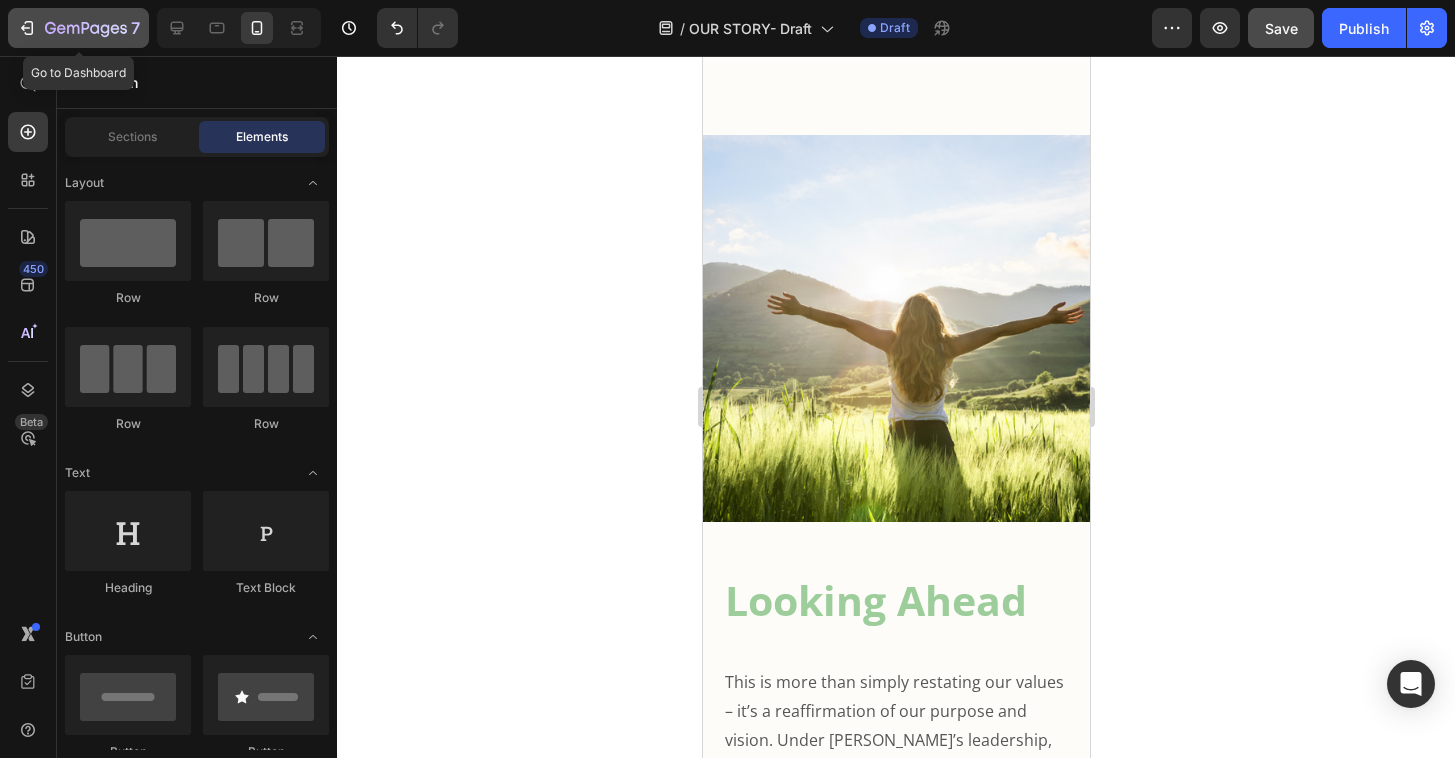 click 